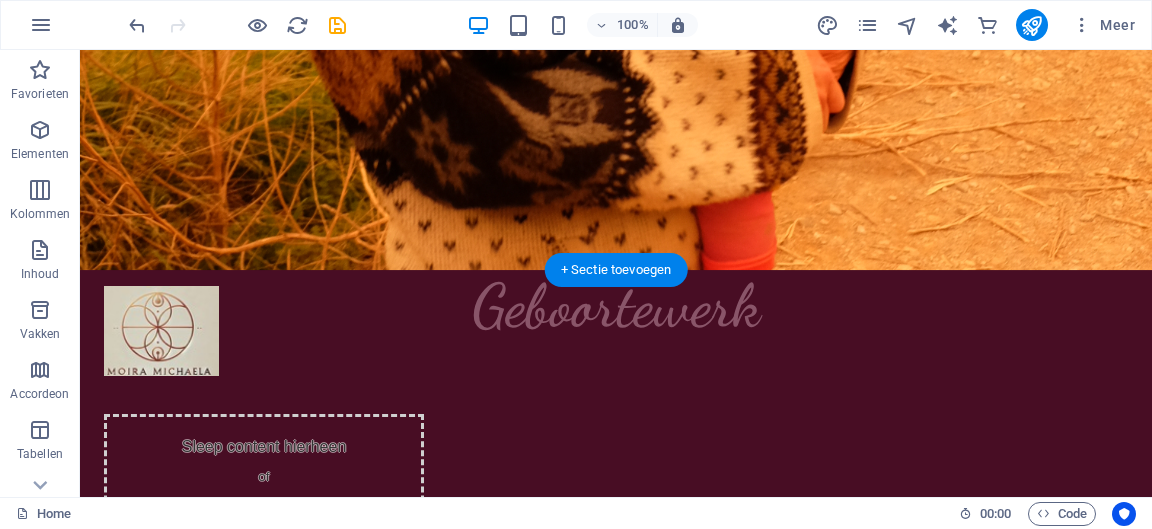 scroll, scrollTop: 766, scrollLeft: 0, axis: vertical 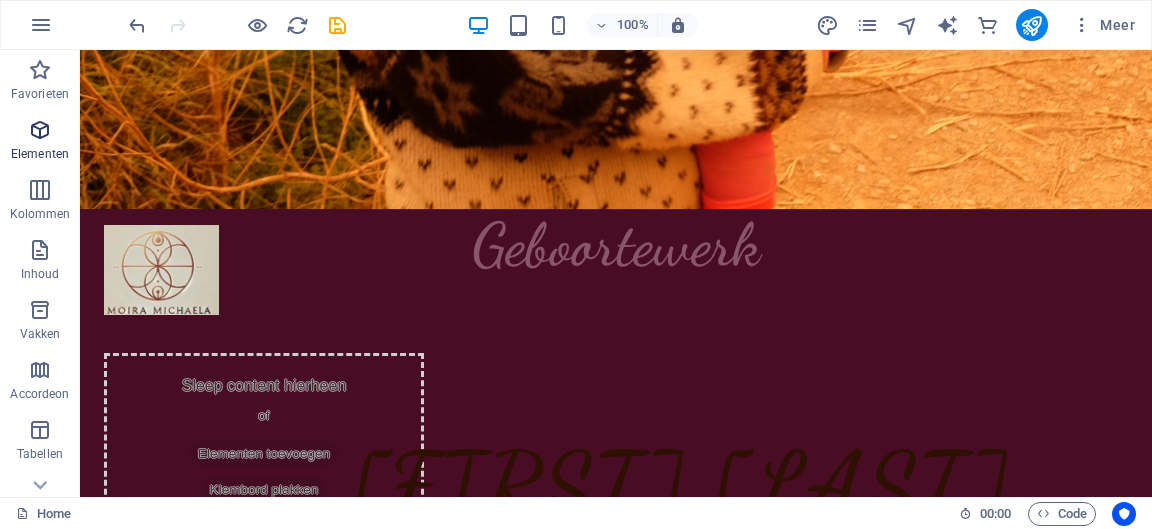 click on "Elementen" at bounding box center (40, 154) 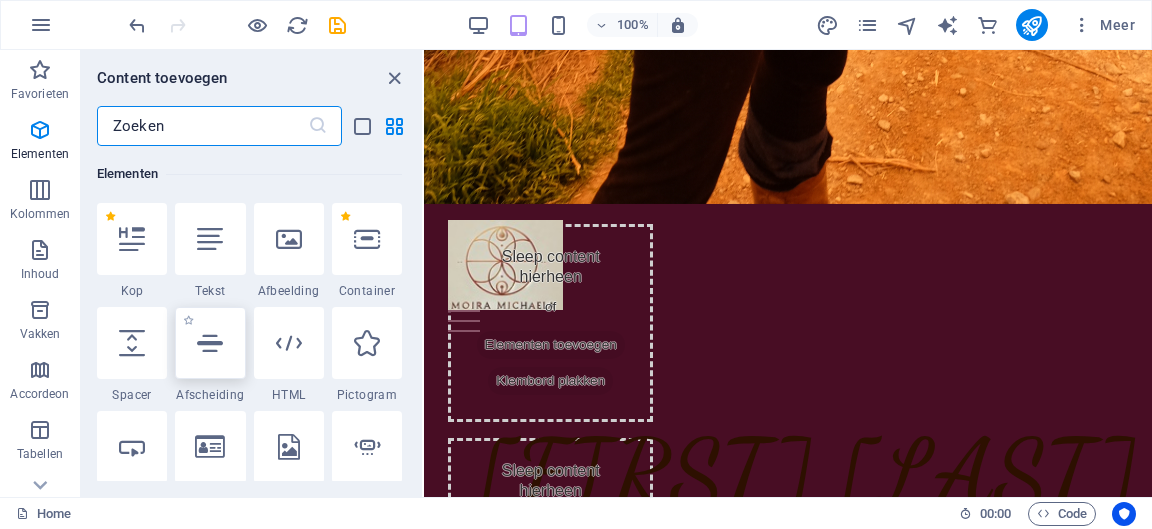 scroll, scrollTop: 406, scrollLeft: 0, axis: vertical 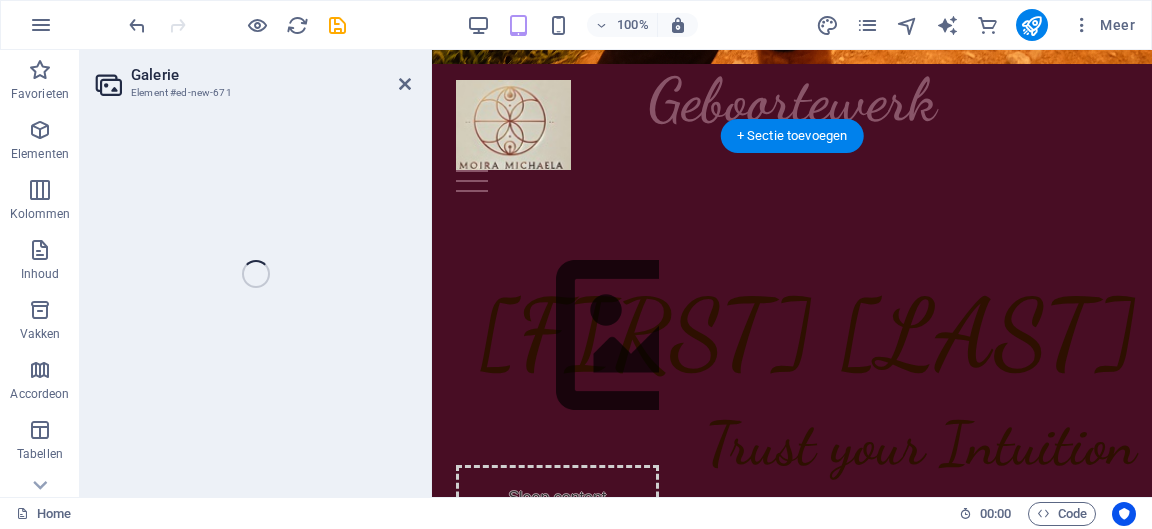 select on "4" 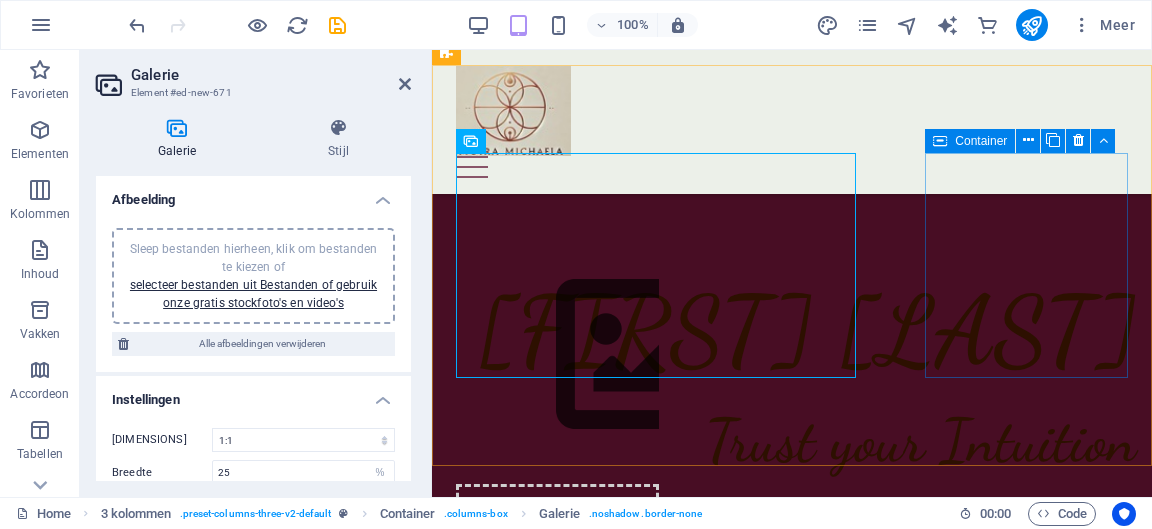 scroll, scrollTop: 732, scrollLeft: 0, axis: vertical 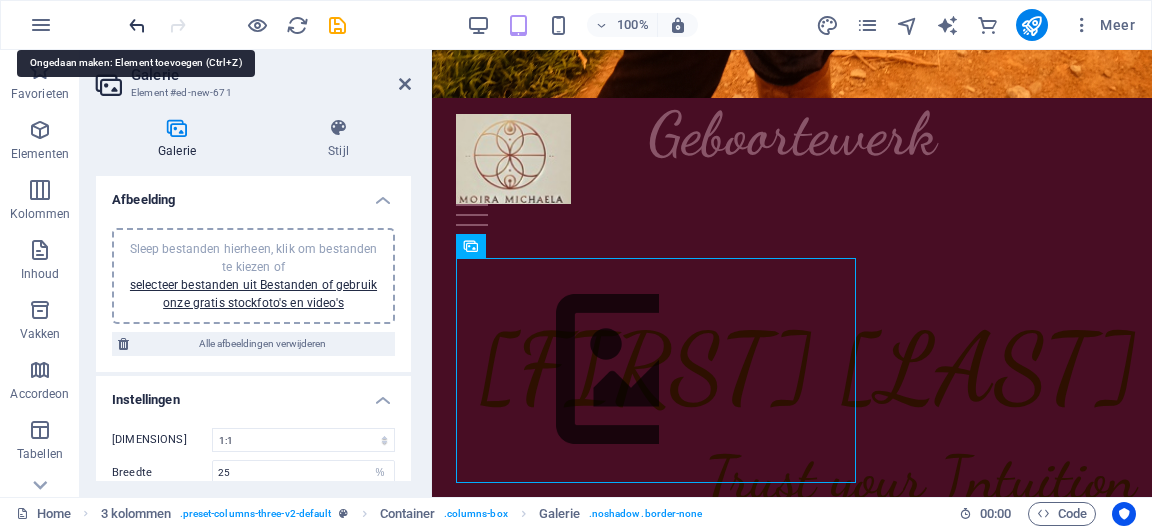 click at bounding box center [137, 25] 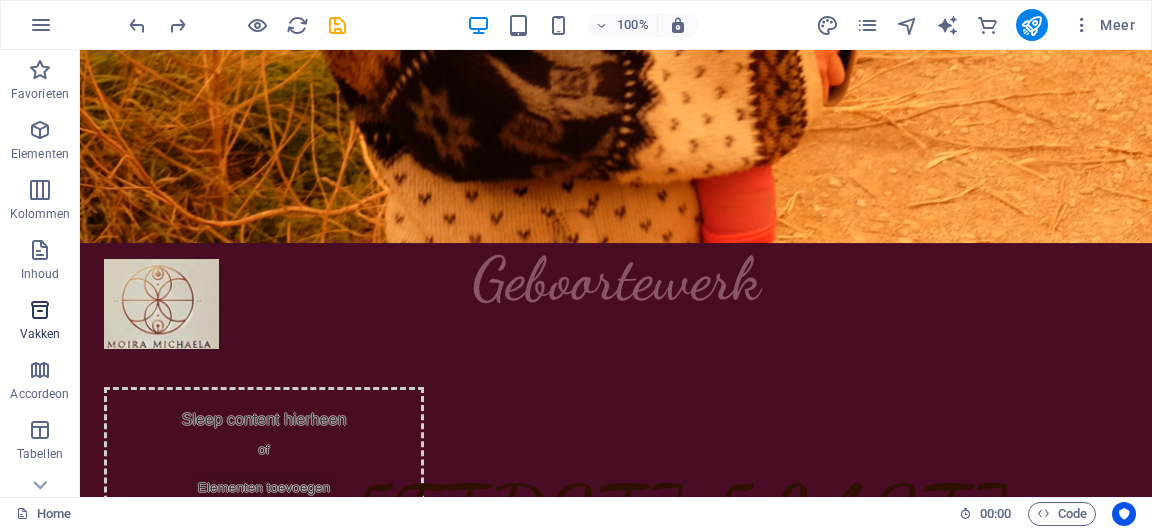 click at bounding box center (40, 310) 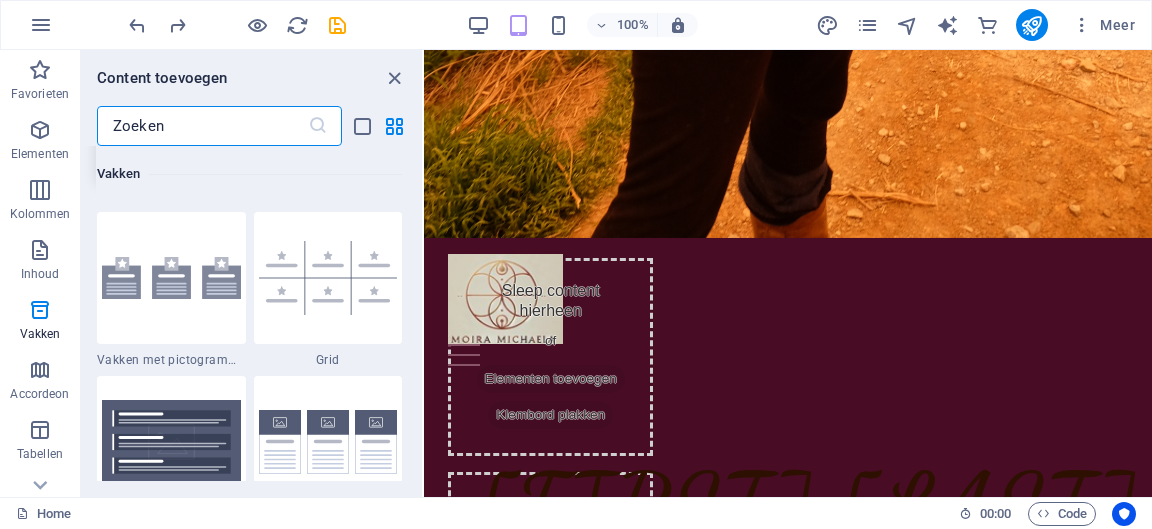scroll, scrollTop: 5835, scrollLeft: 0, axis: vertical 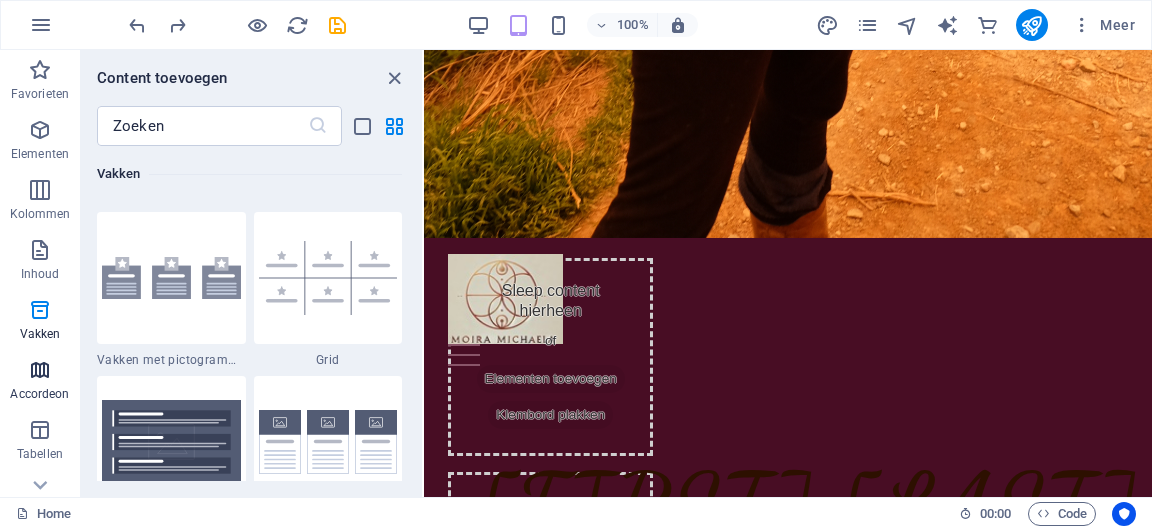 click at bounding box center (40, 370) 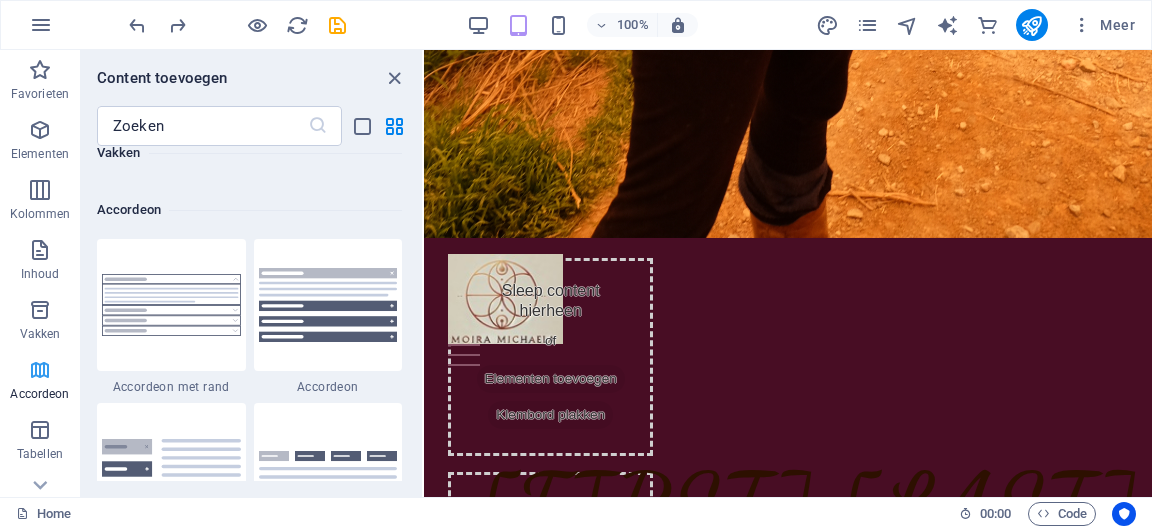 scroll, scrollTop: 6385, scrollLeft: 0, axis: vertical 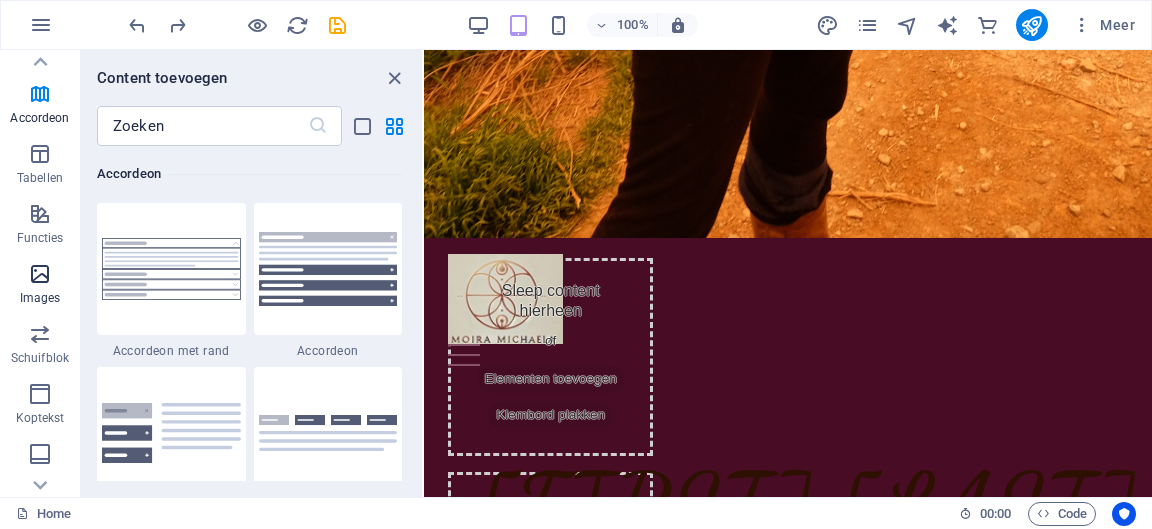 click on "Images" at bounding box center (40, 286) 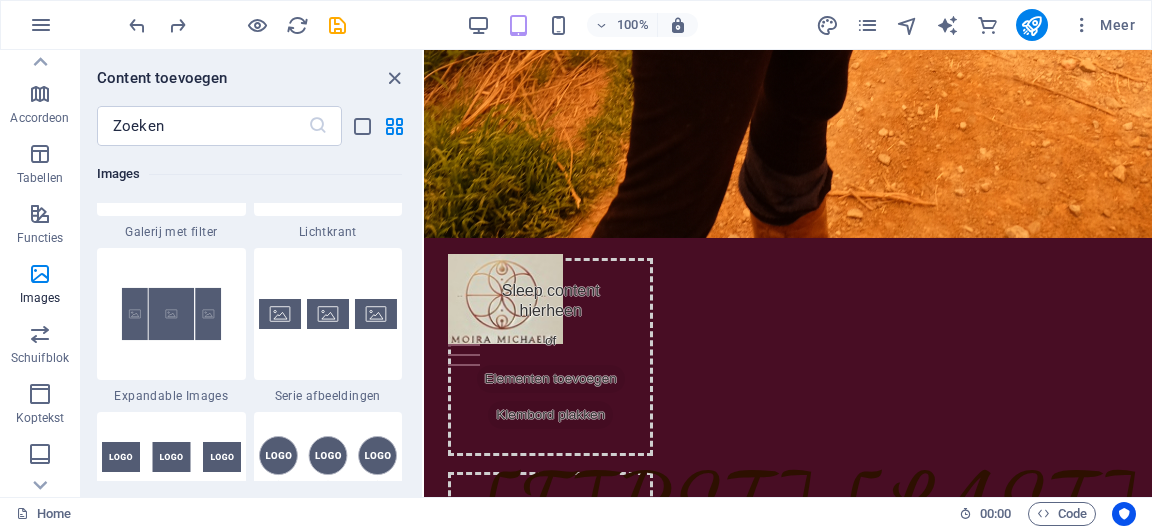 scroll, scrollTop: 10752, scrollLeft: 0, axis: vertical 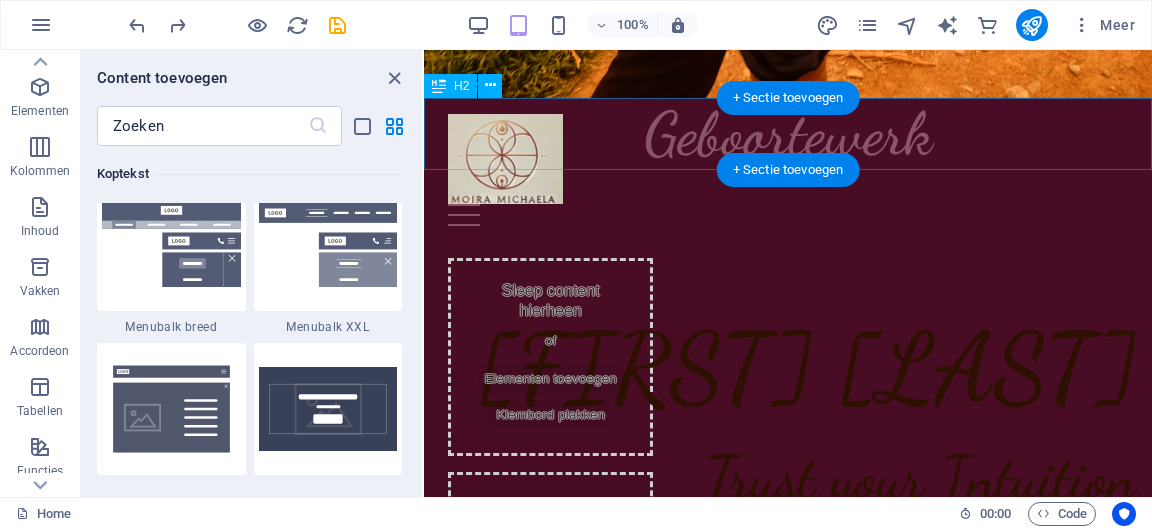 click on "Geboortewerk" at bounding box center (788, 134) 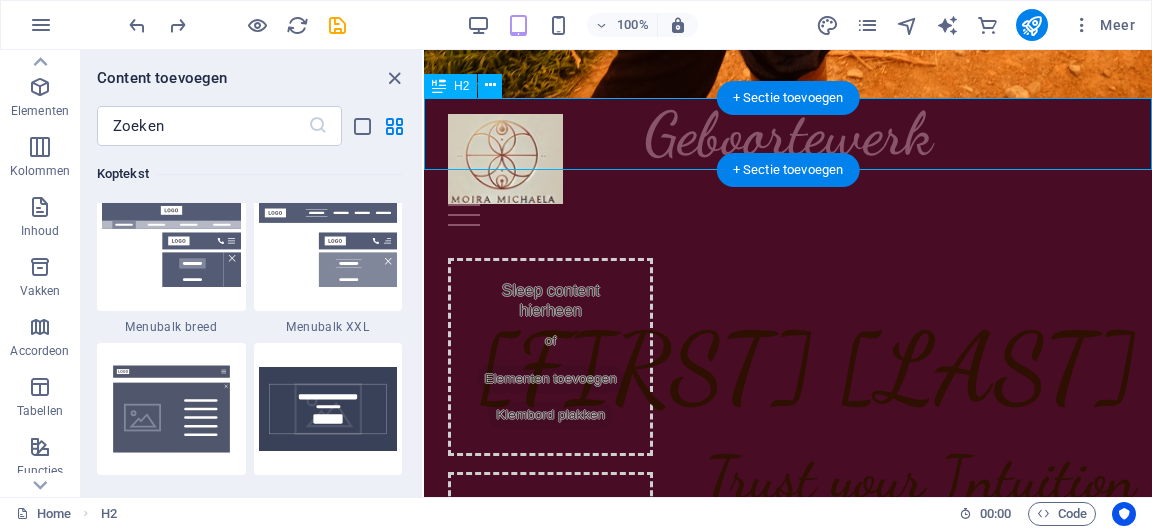 click on "Geboortewerk" at bounding box center [788, 134] 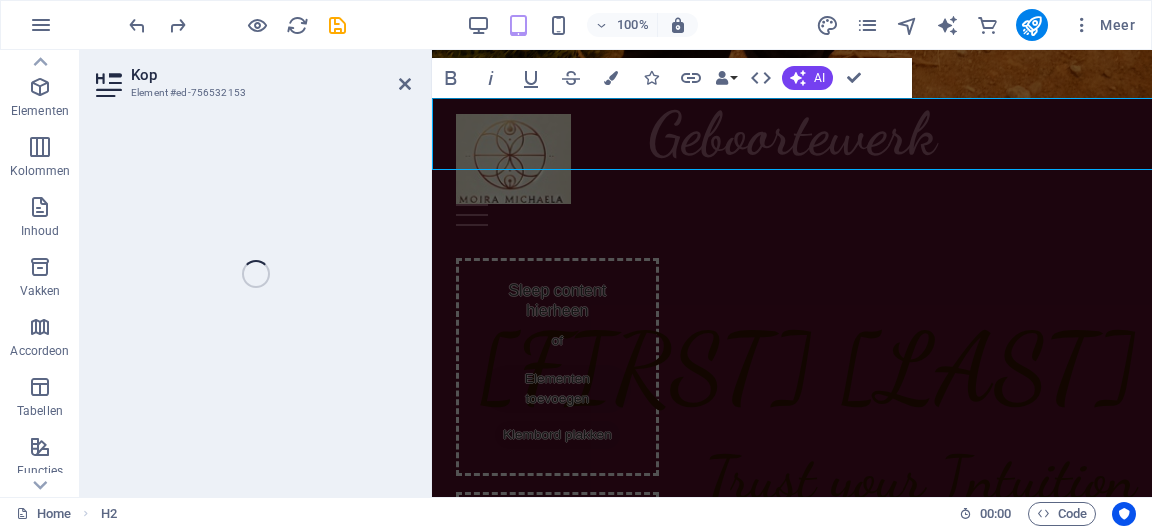 scroll, scrollTop: 43, scrollLeft: 0, axis: vertical 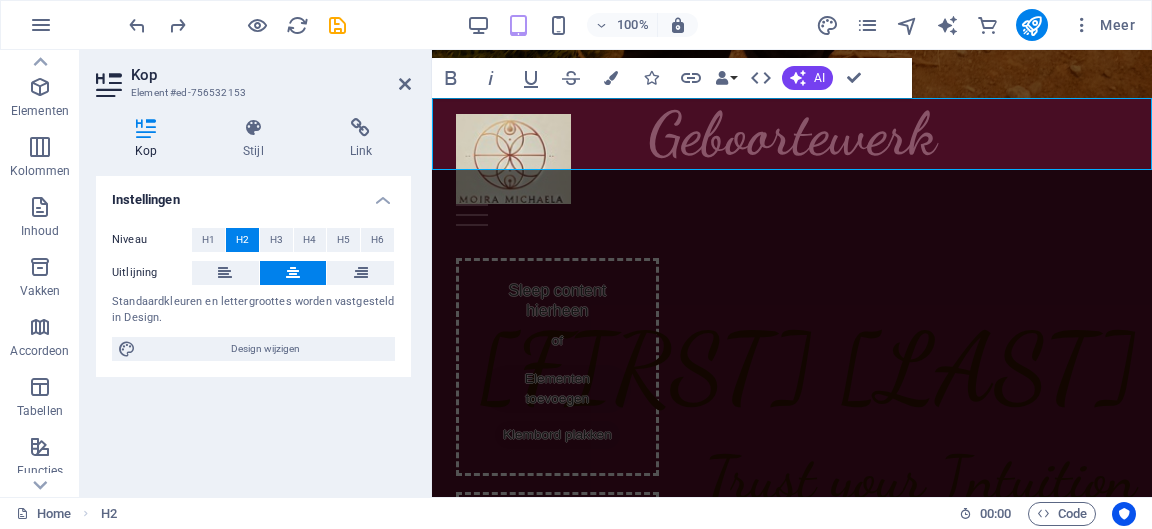 type 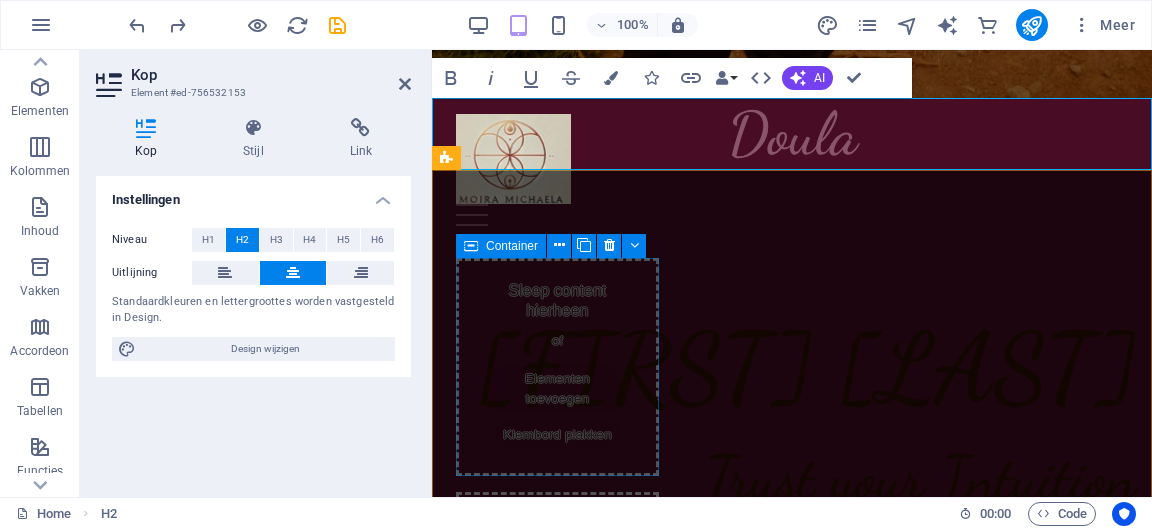 click on "Sleep content hierheen of  Elementen toevoegen  Klembord plakken" at bounding box center [557, 367] 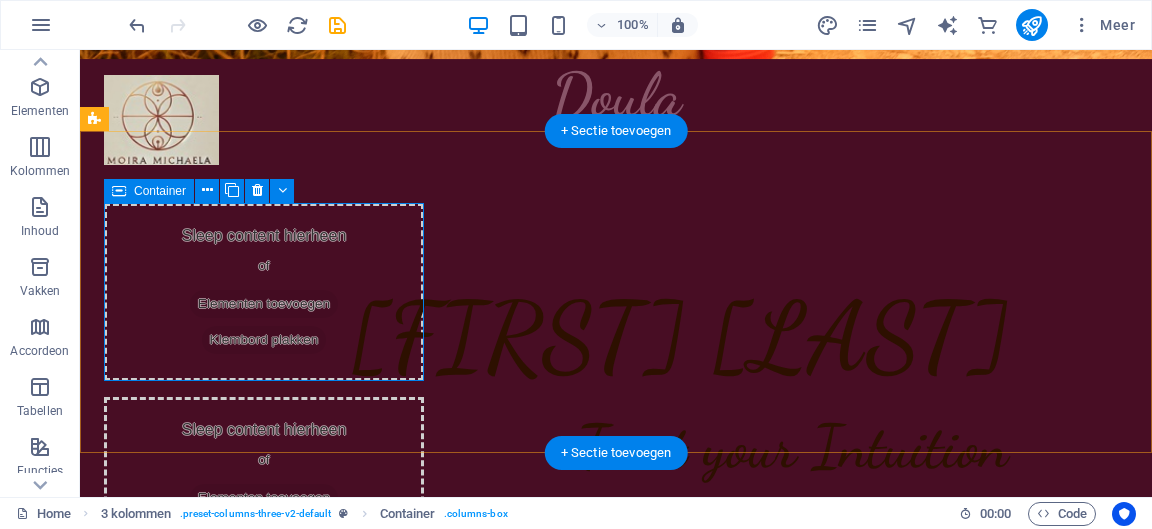 scroll, scrollTop: 916, scrollLeft: 0, axis: vertical 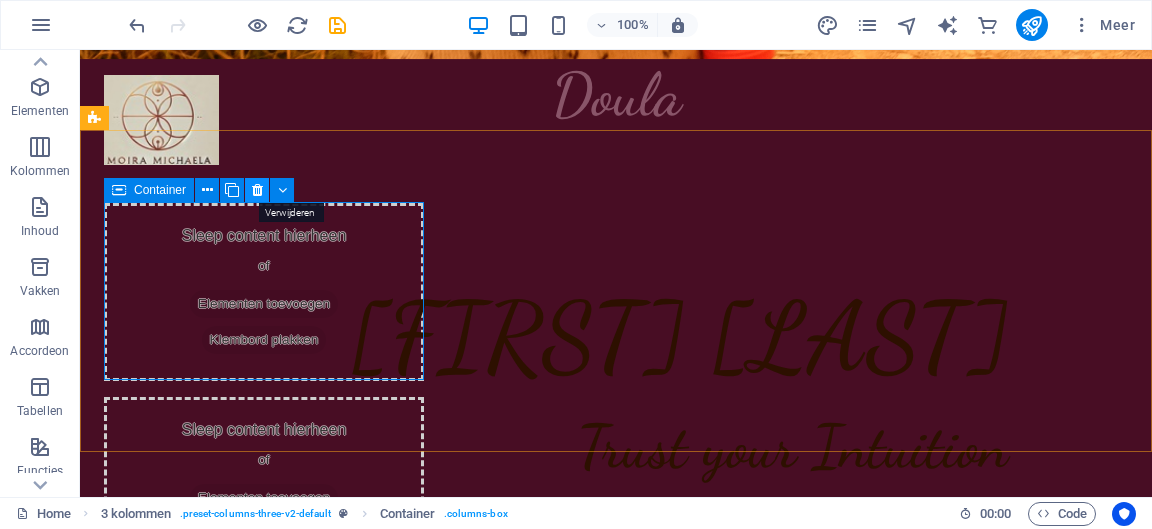 click at bounding box center (257, 190) 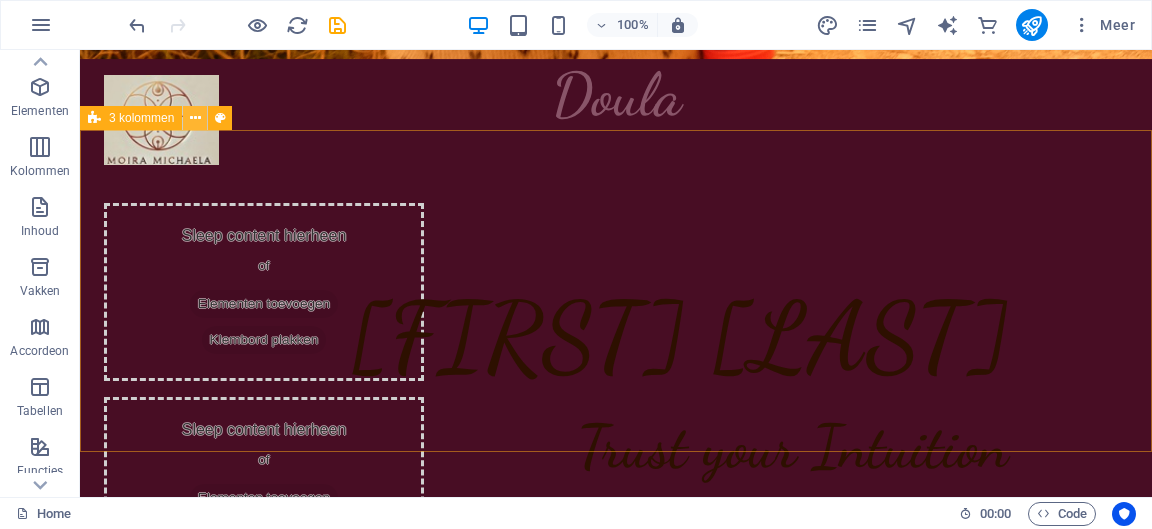 click at bounding box center (195, 118) 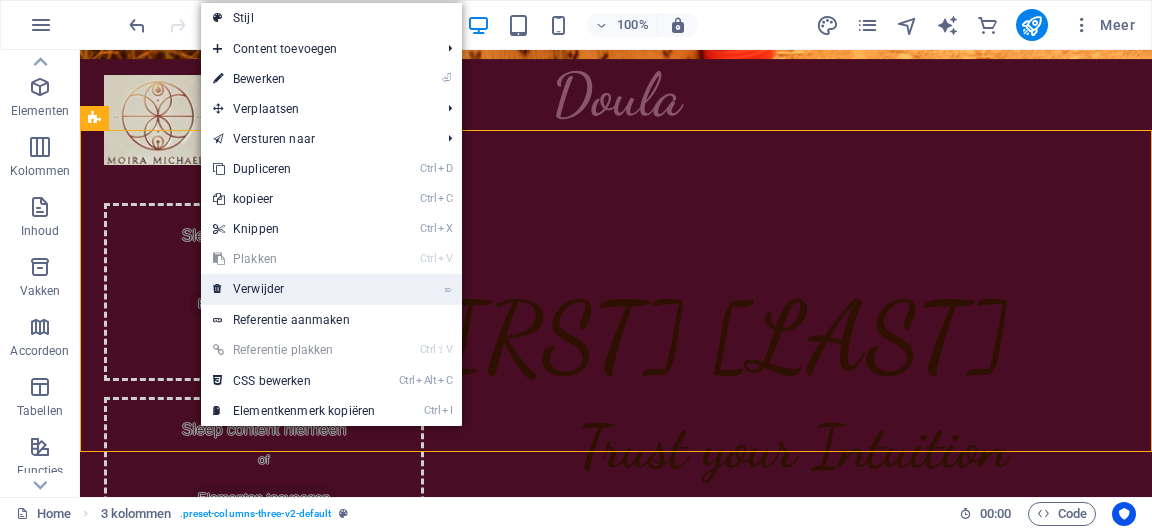 click on "⌦  Verwijder" at bounding box center [294, 289] 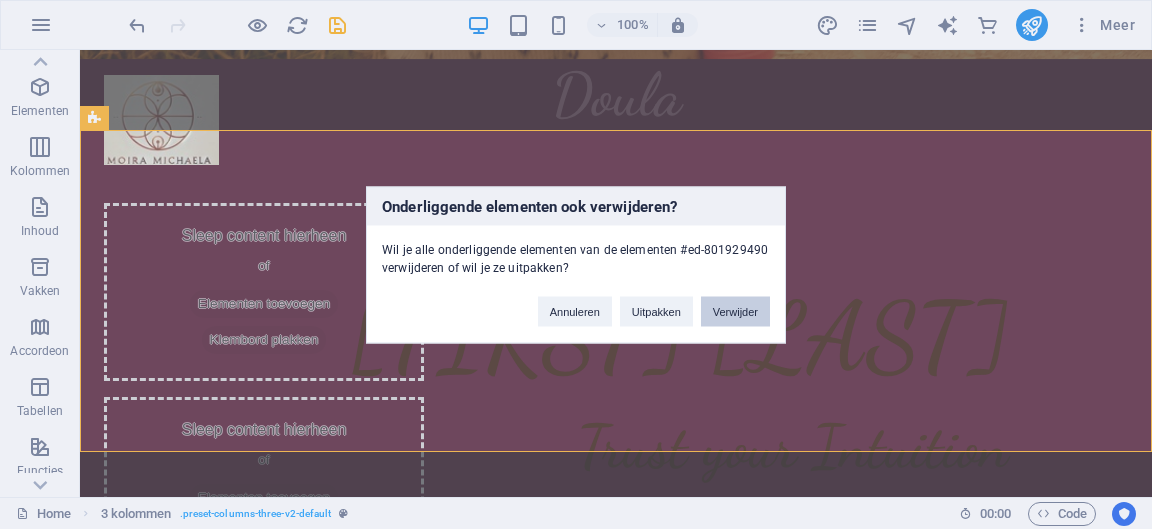 click on "Verwijder" at bounding box center (735, 311) 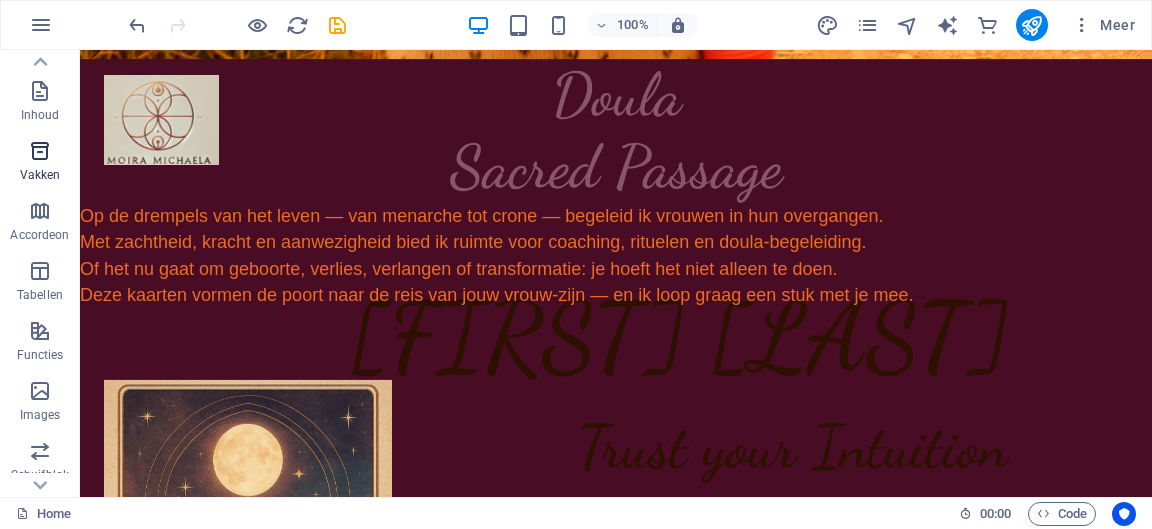 scroll, scrollTop: 160, scrollLeft: 0, axis: vertical 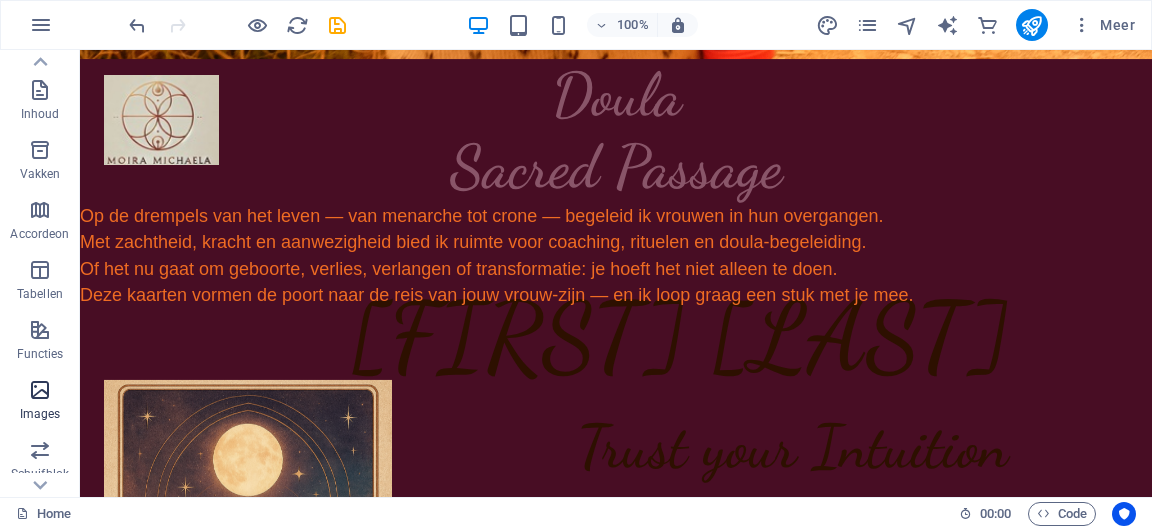 click at bounding box center (40, 390) 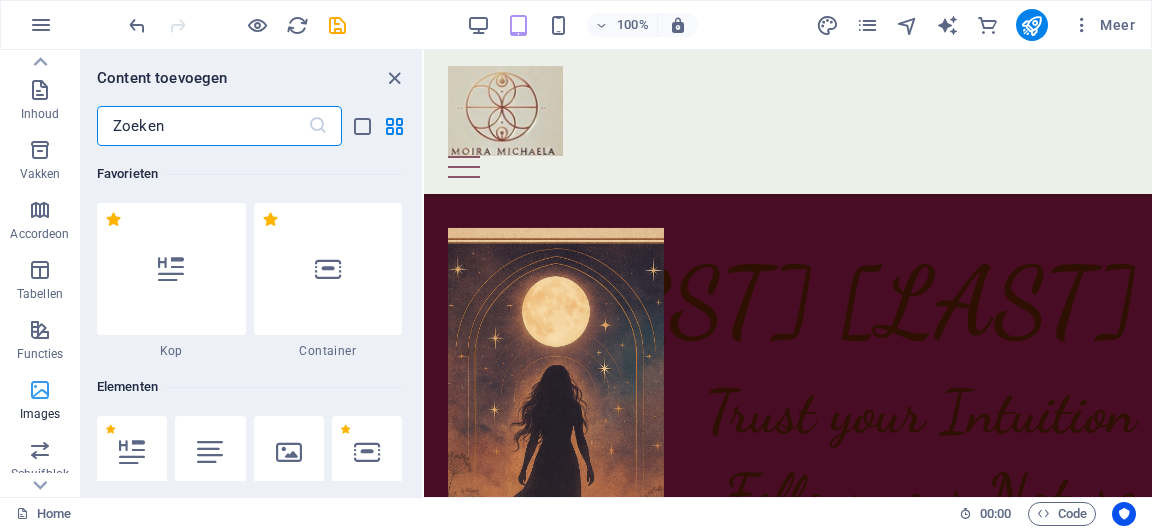 scroll, scrollTop: 160, scrollLeft: 0, axis: vertical 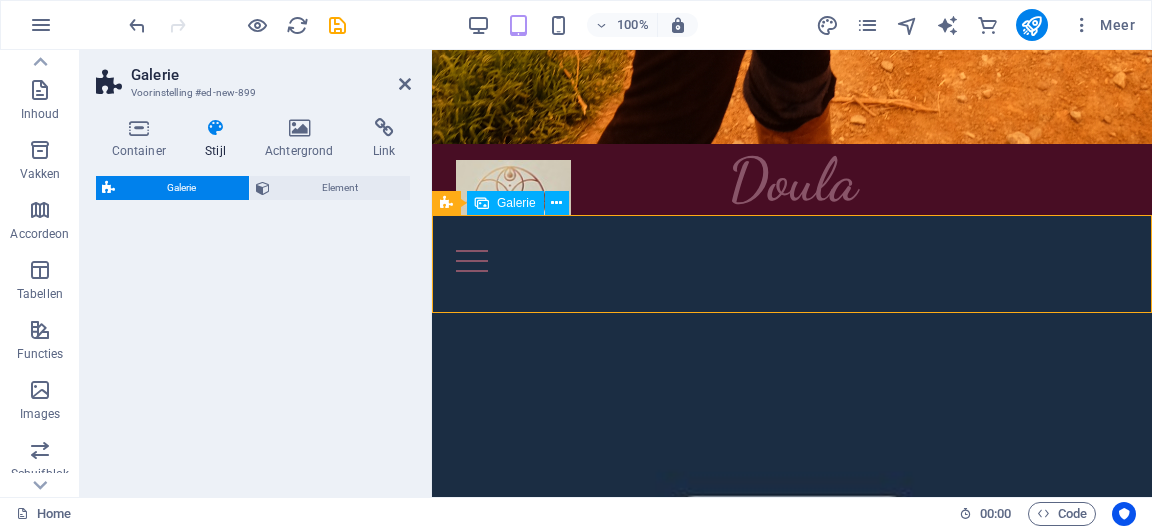 select on "rem" 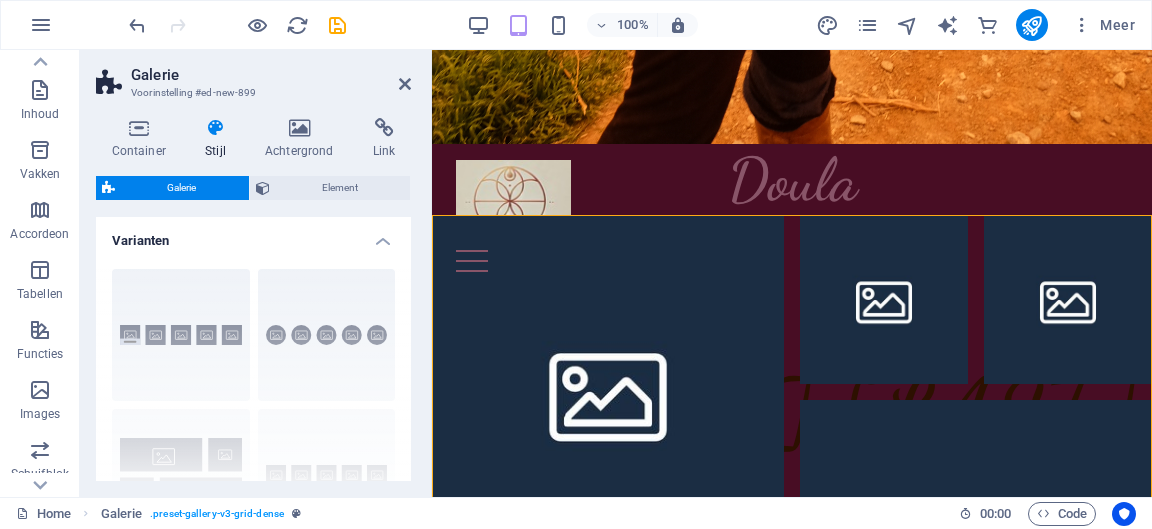 click on "Onderschriften Cirkel Collage Standaard Grid Verschoven grid" at bounding box center (253, 403) 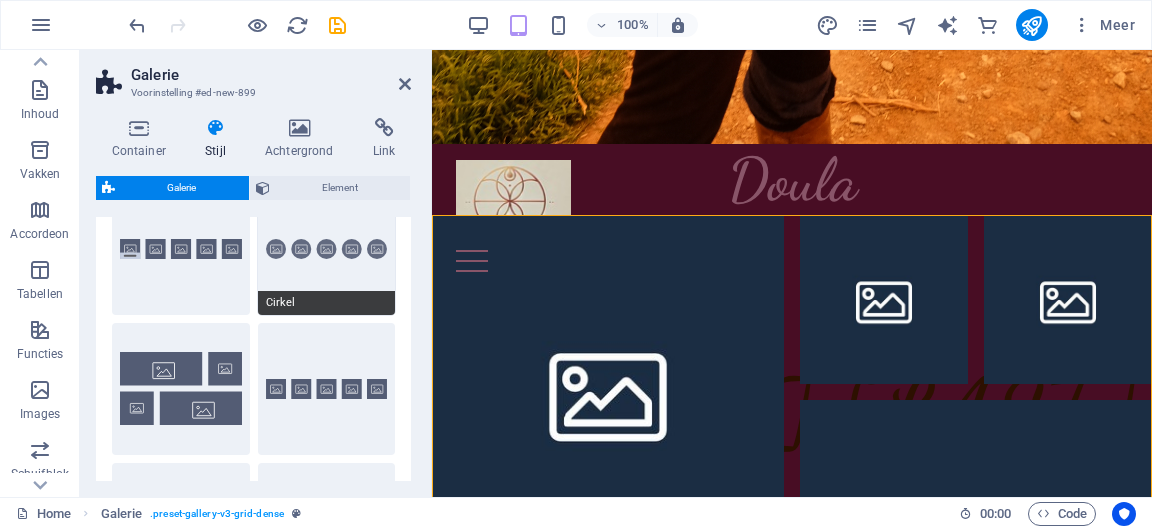 scroll, scrollTop: 85, scrollLeft: 0, axis: vertical 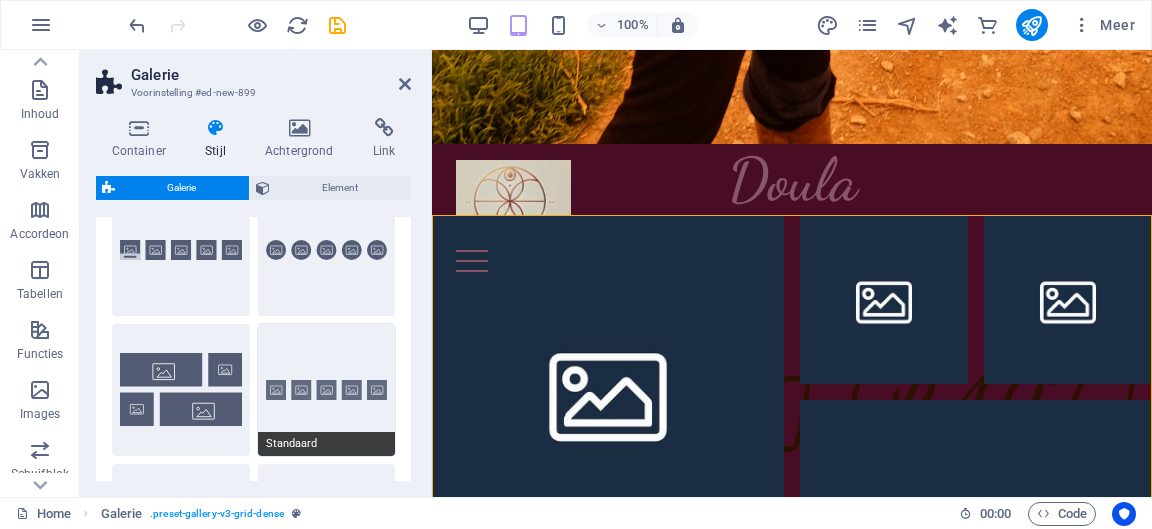 click on "Standaard" at bounding box center (327, 390) 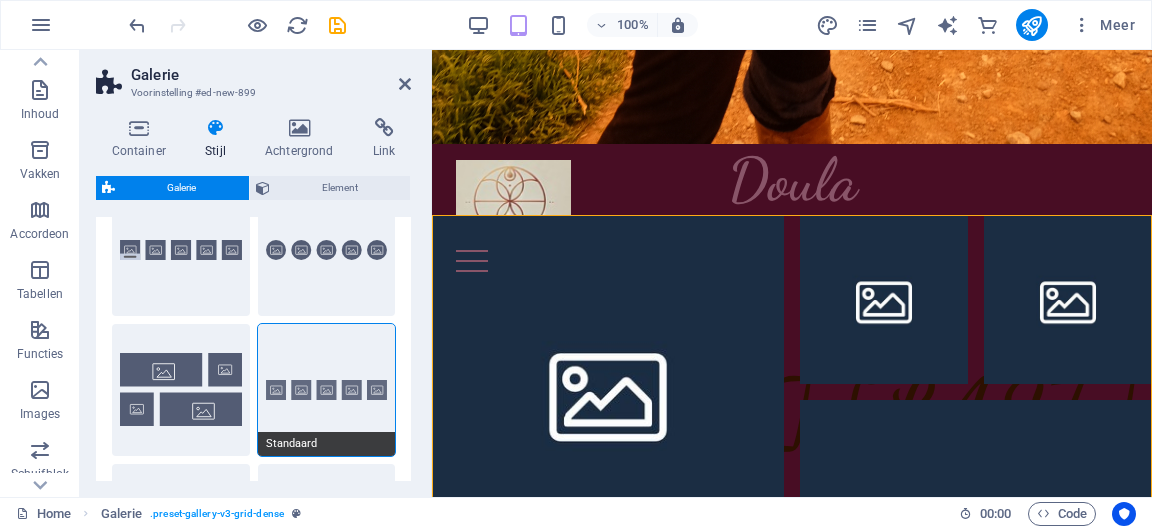 type on "2" 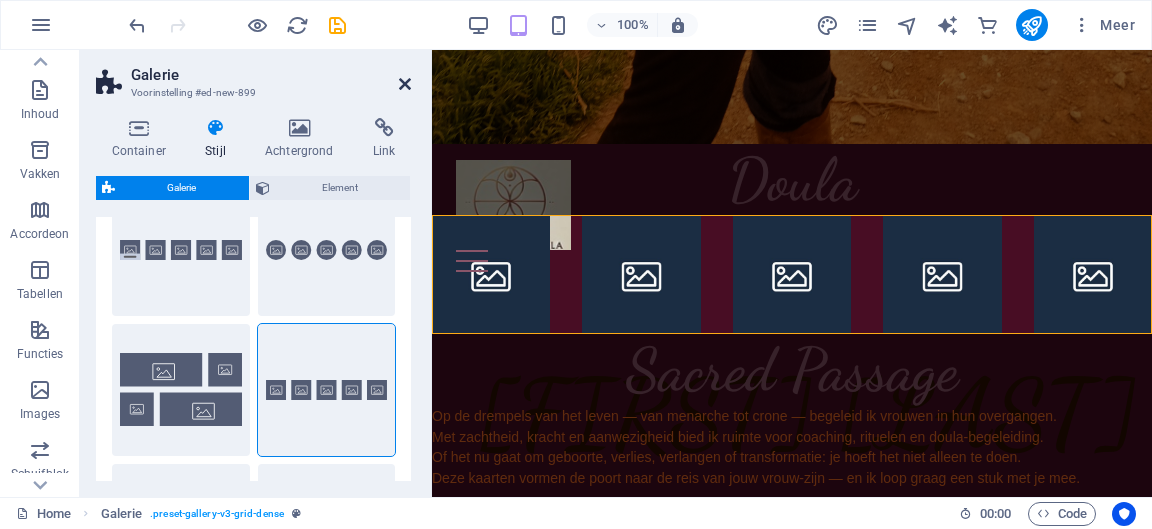 click at bounding box center (405, 84) 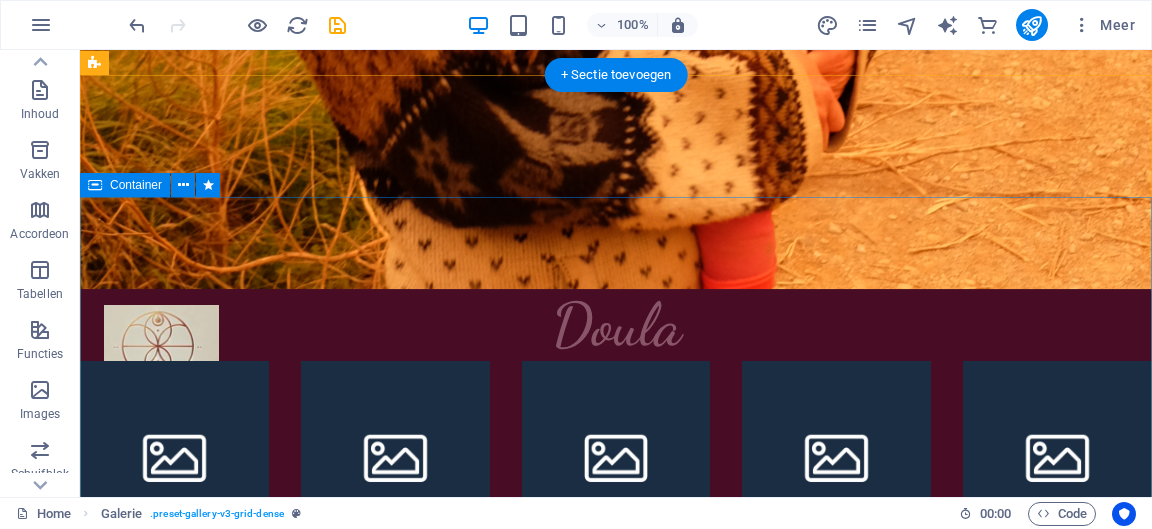 scroll, scrollTop: 0, scrollLeft: 0, axis: both 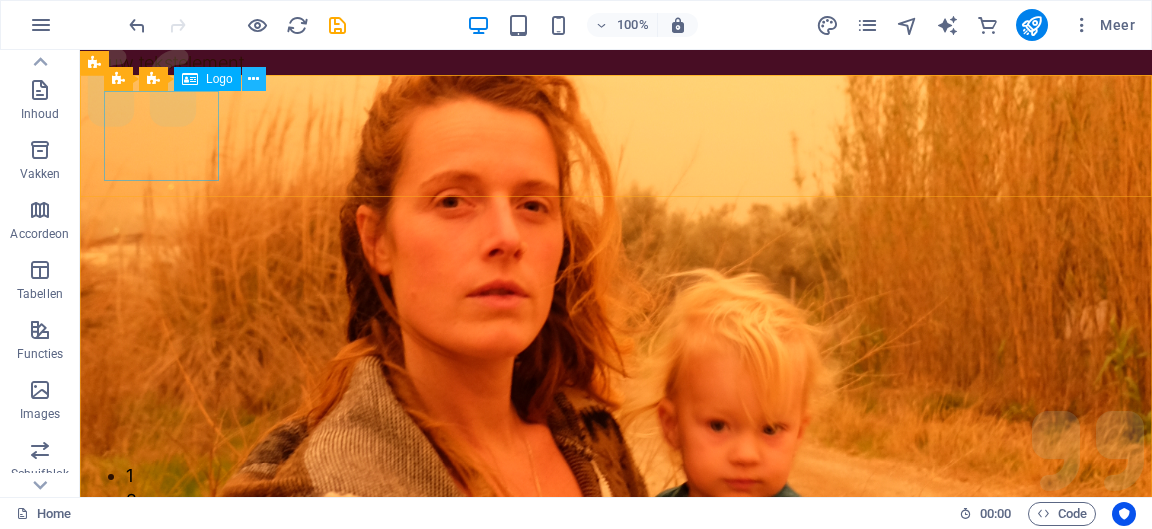 click at bounding box center [253, 79] 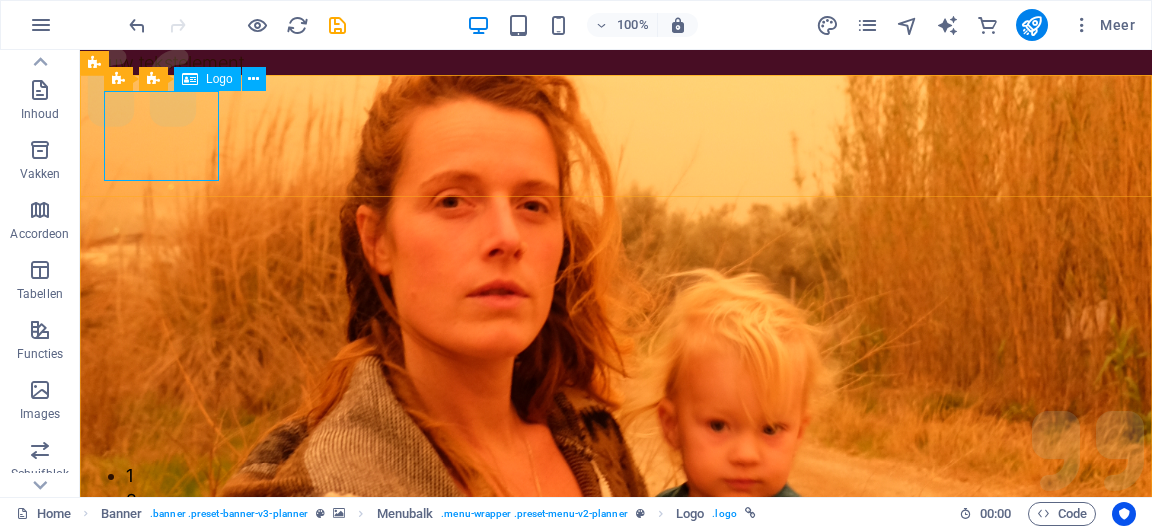 click at bounding box center (190, 79) 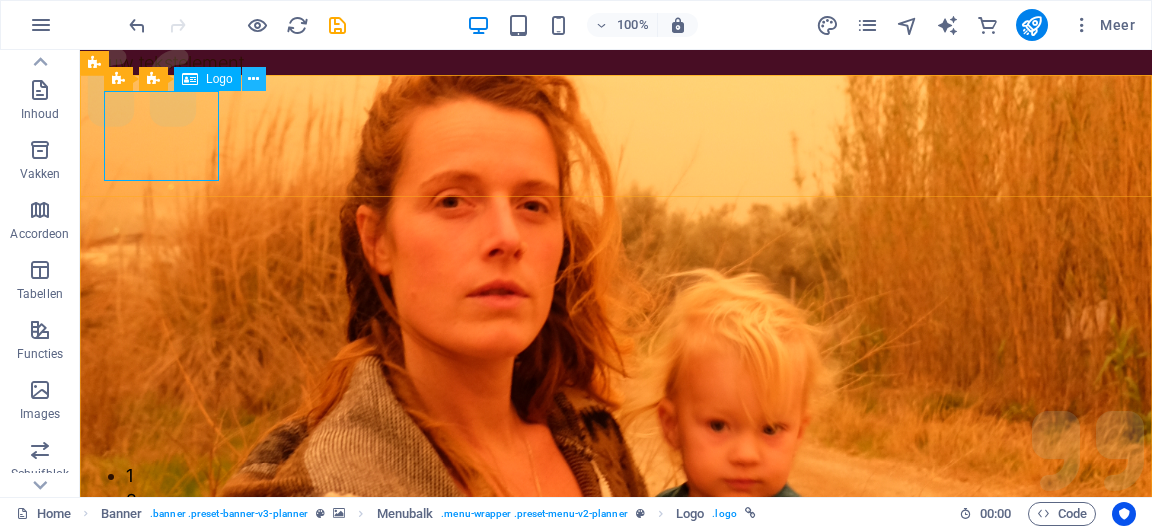 click at bounding box center [253, 79] 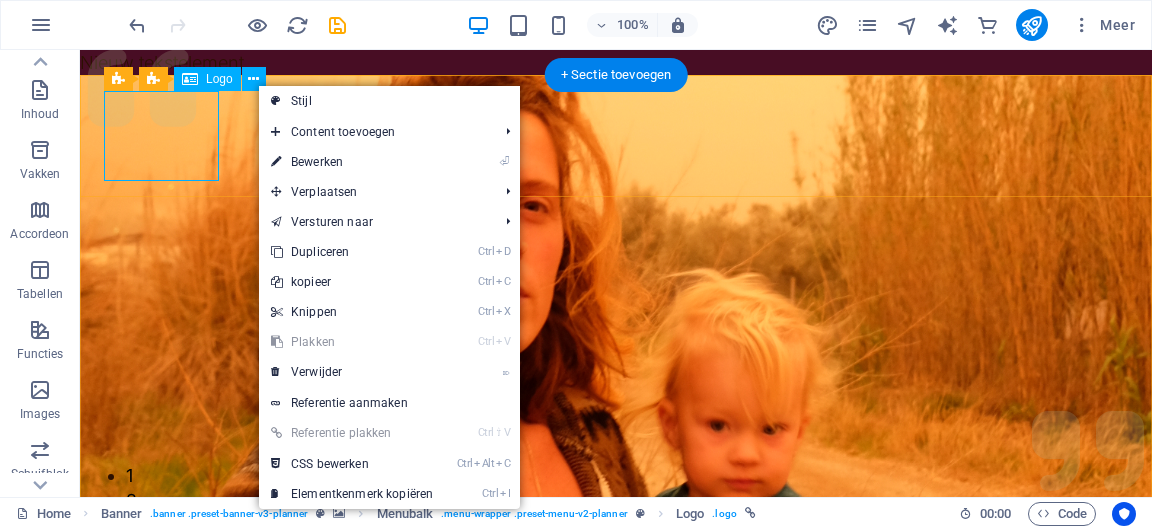 click at bounding box center (616, 1036) 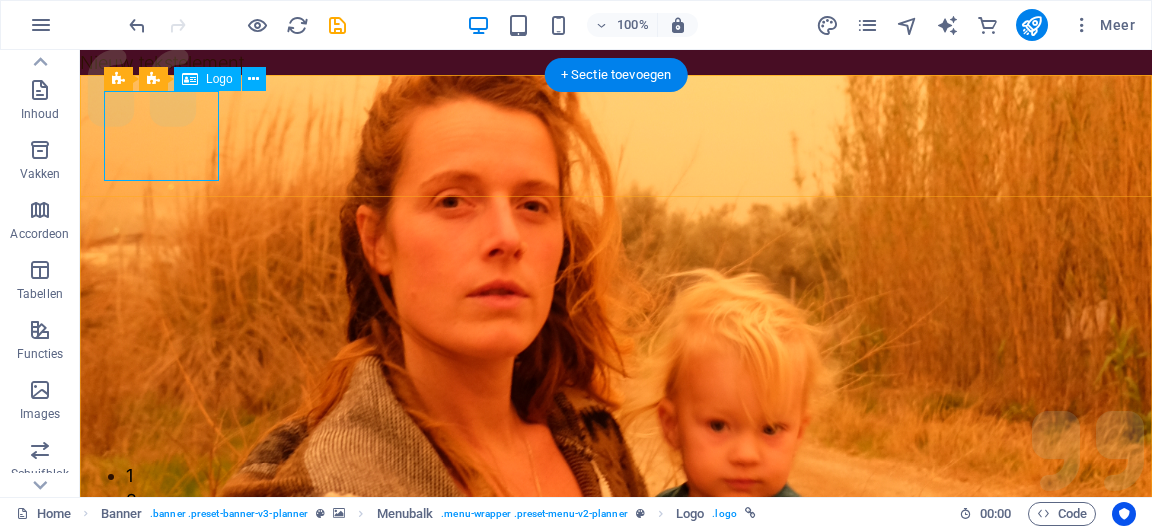 click at bounding box center [616, 1036] 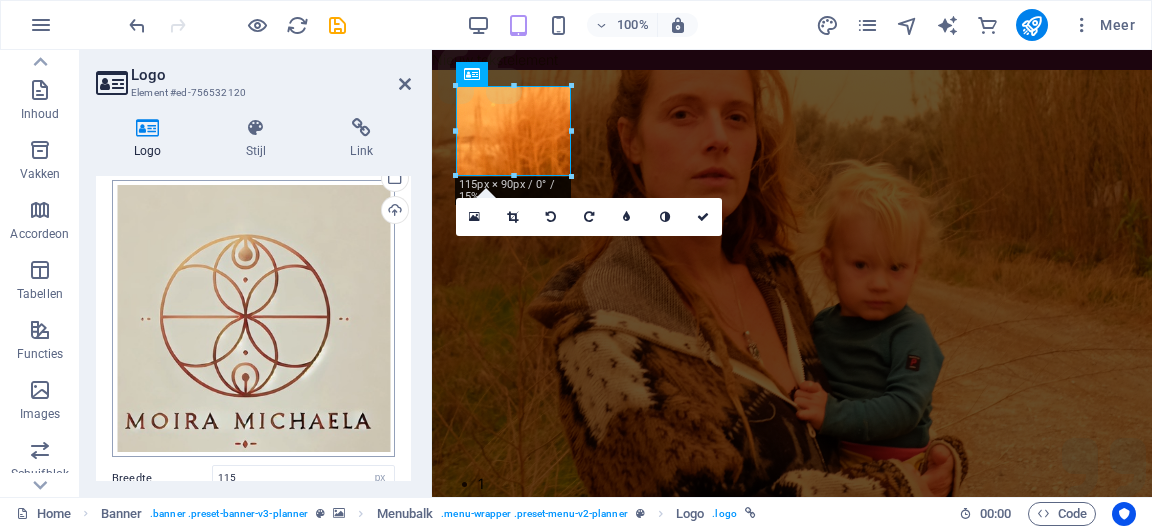 scroll, scrollTop: 89, scrollLeft: 0, axis: vertical 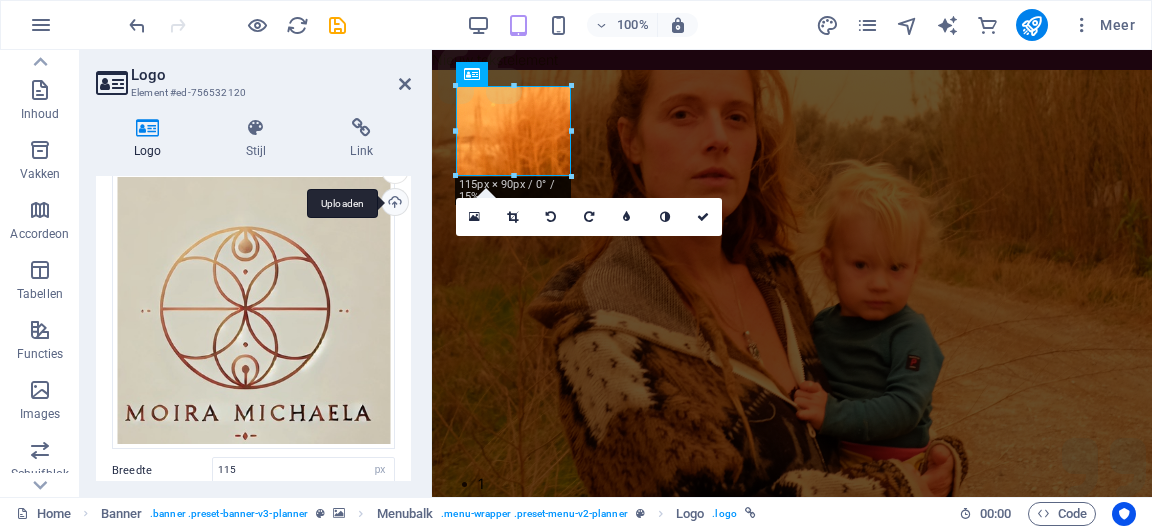 click on "Uploaden" at bounding box center (393, 204) 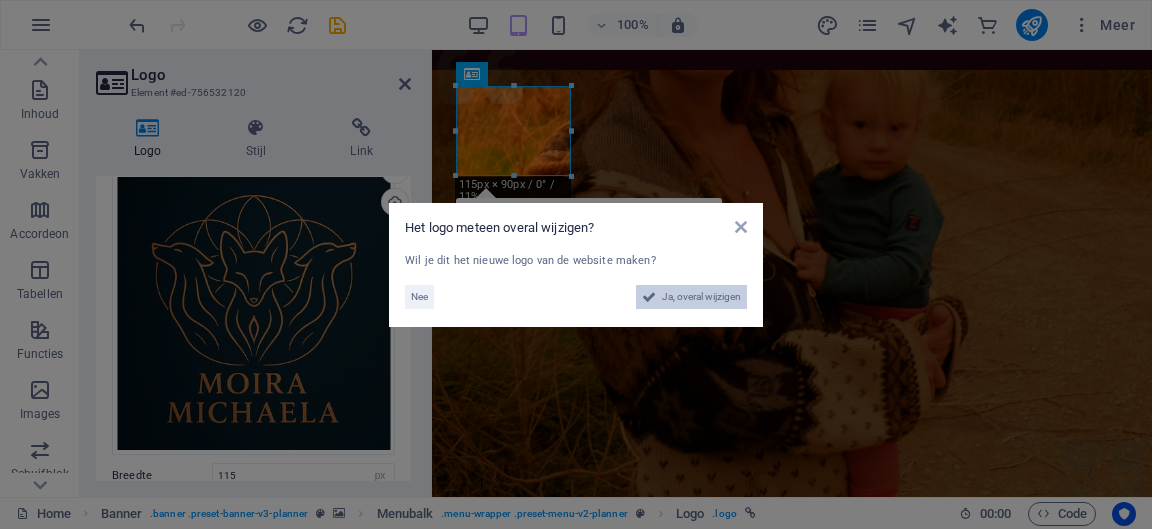click on "Ja, overal wijzigen" at bounding box center (701, 297) 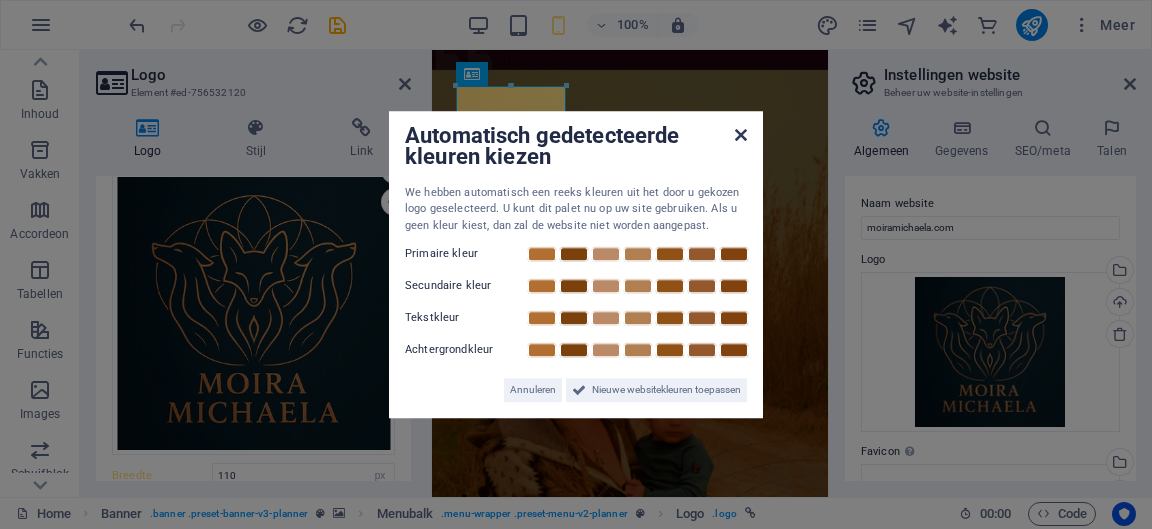 click at bounding box center [741, 135] 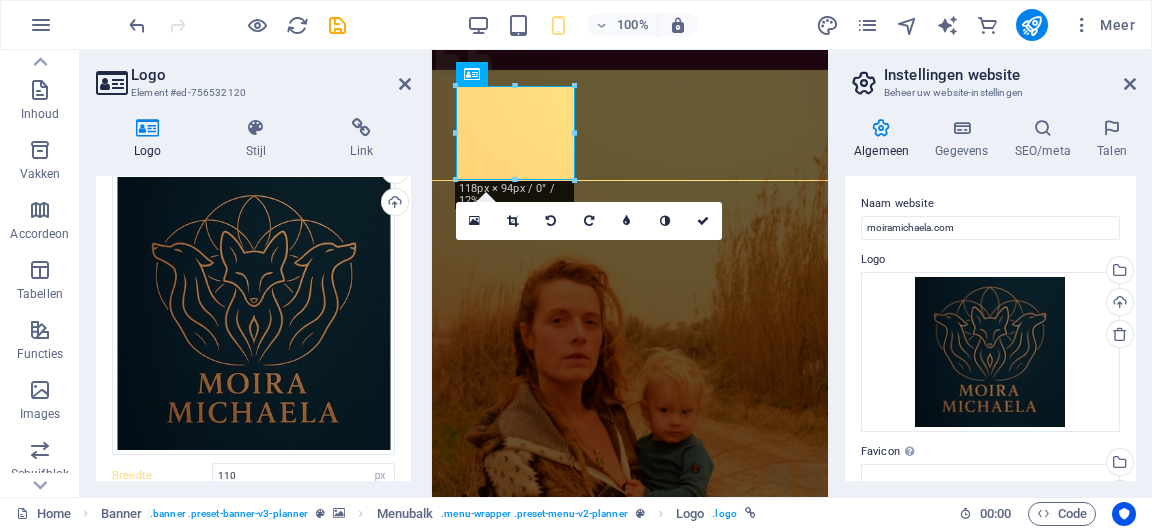 type on "118" 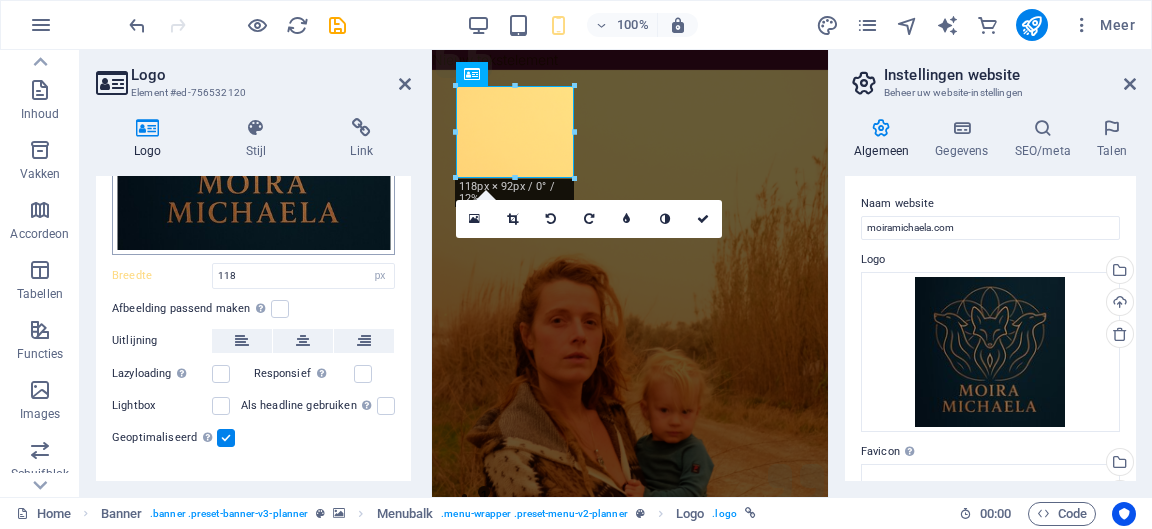 scroll, scrollTop: 290, scrollLeft: 0, axis: vertical 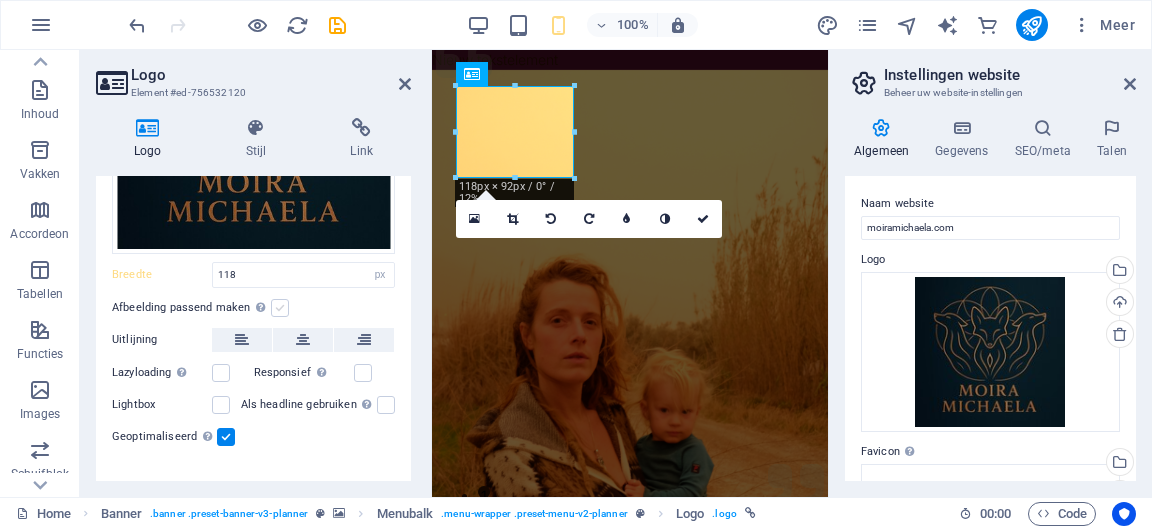 click at bounding box center [280, 308] 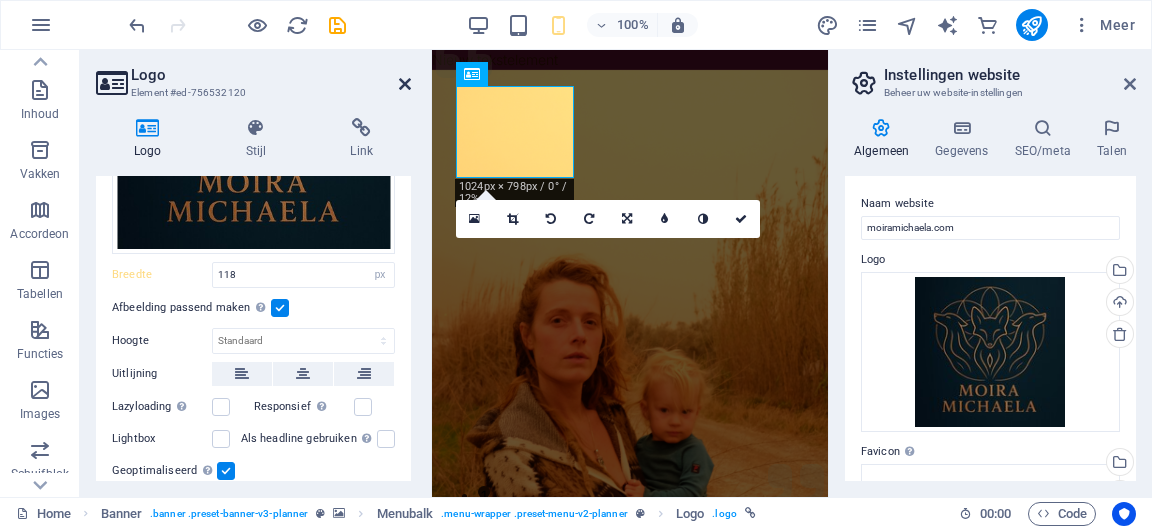 click at bounding box center (405, 84) 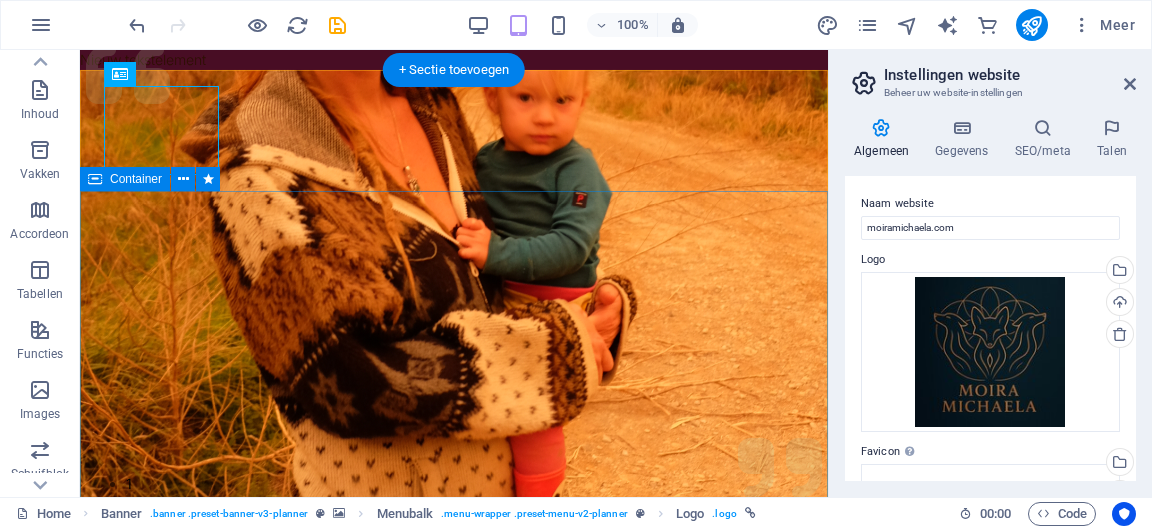 click on "Moira Michaela Trust your Intuition Follow your Nature Live your Full Potential" at bounding box center (454, 1218) 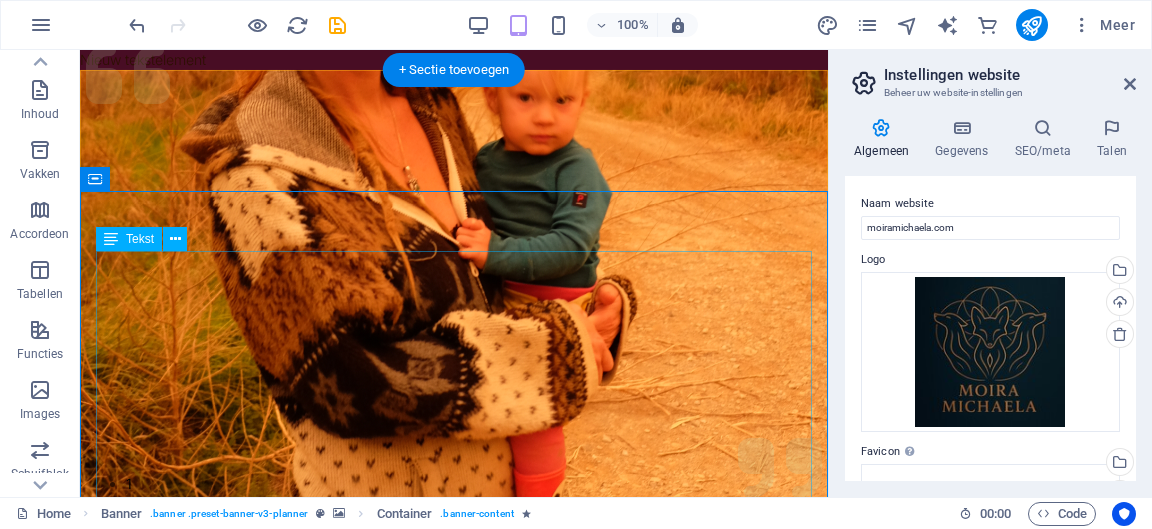 click on "Moira Michaela Trust your Intuition Follow your Nature Live your Full Potential" at bounding box center (454, 1226) 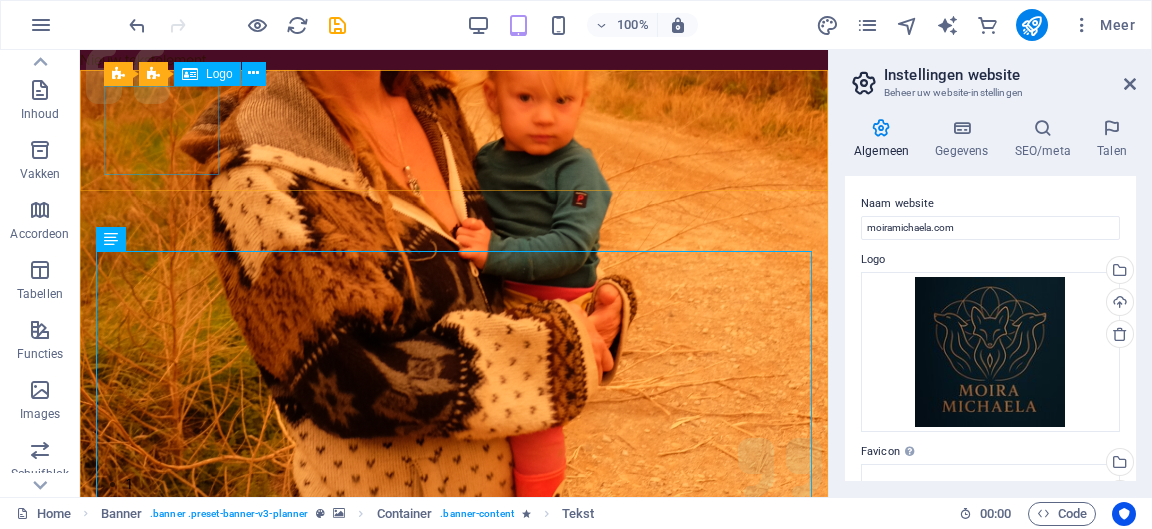 click at bounding box center [190, 74] 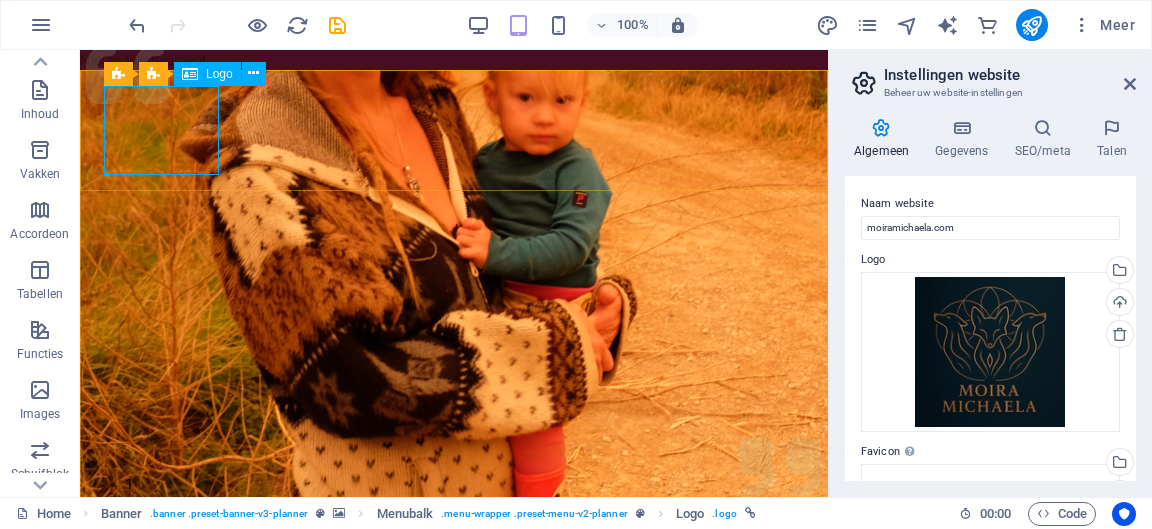 click on "Logo" at bounding box center [219, 74] 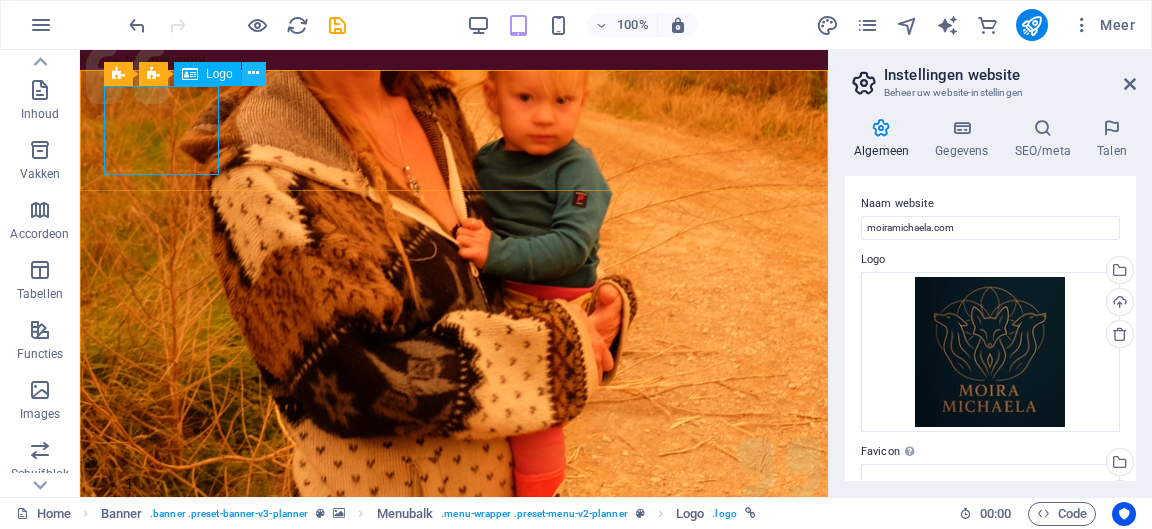 click at bounding box center (253, 73) 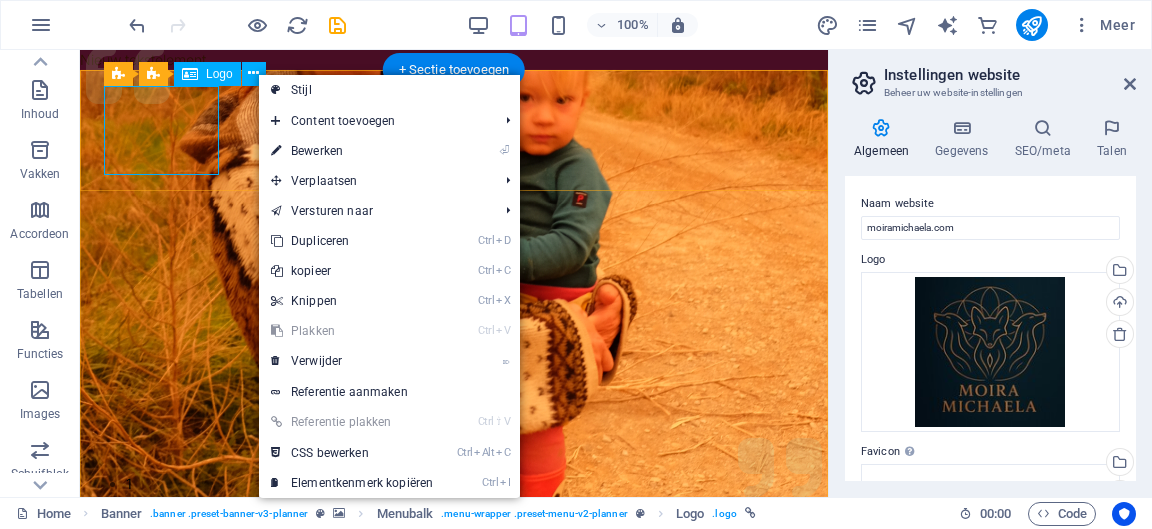 click at bounding box center [454, 891] 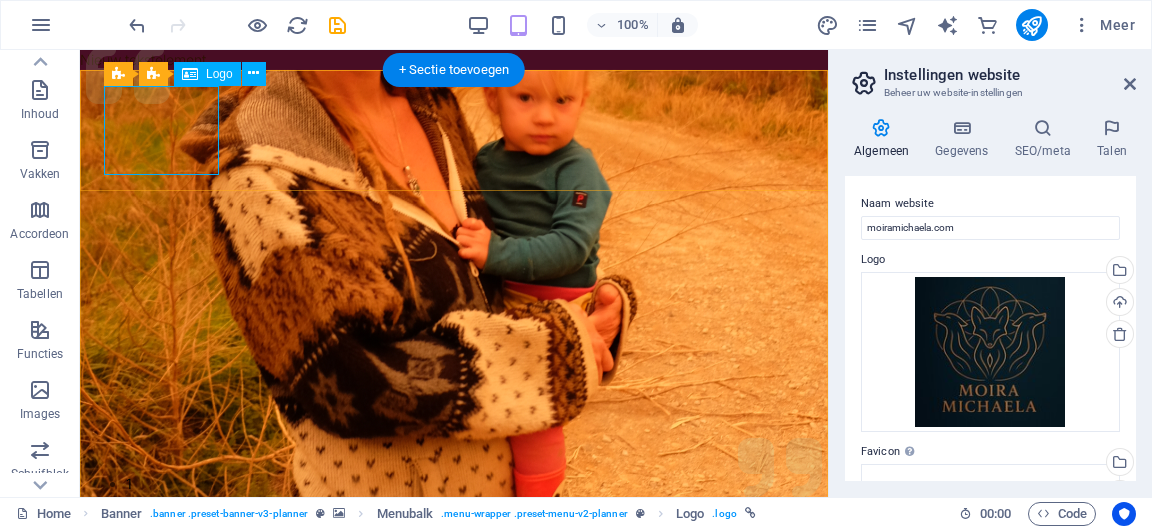 click at bounding box center [454, 891] 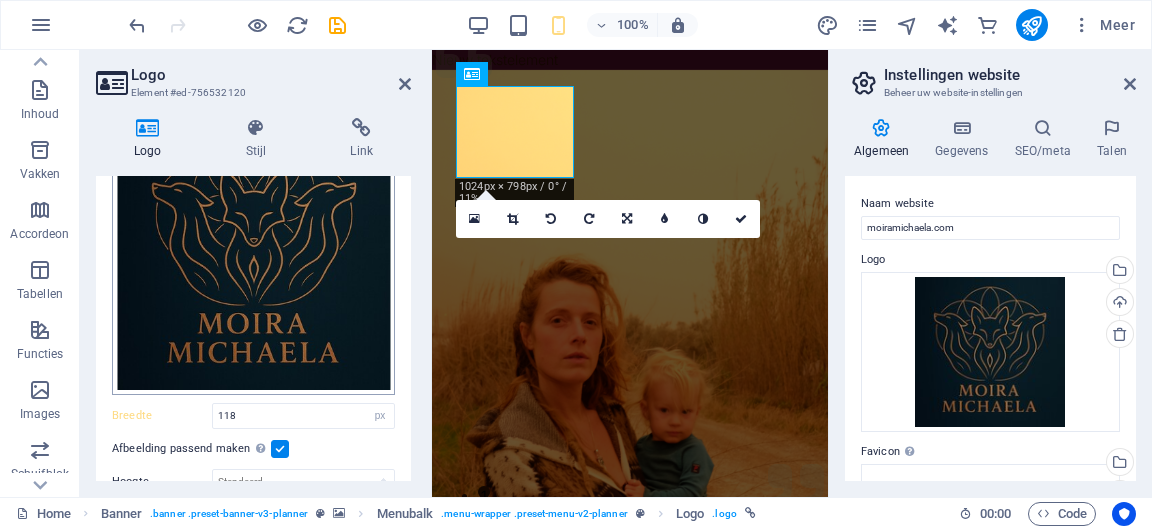 scroll, scrollTop: 150, scrollLeft: 0, axis: vertical 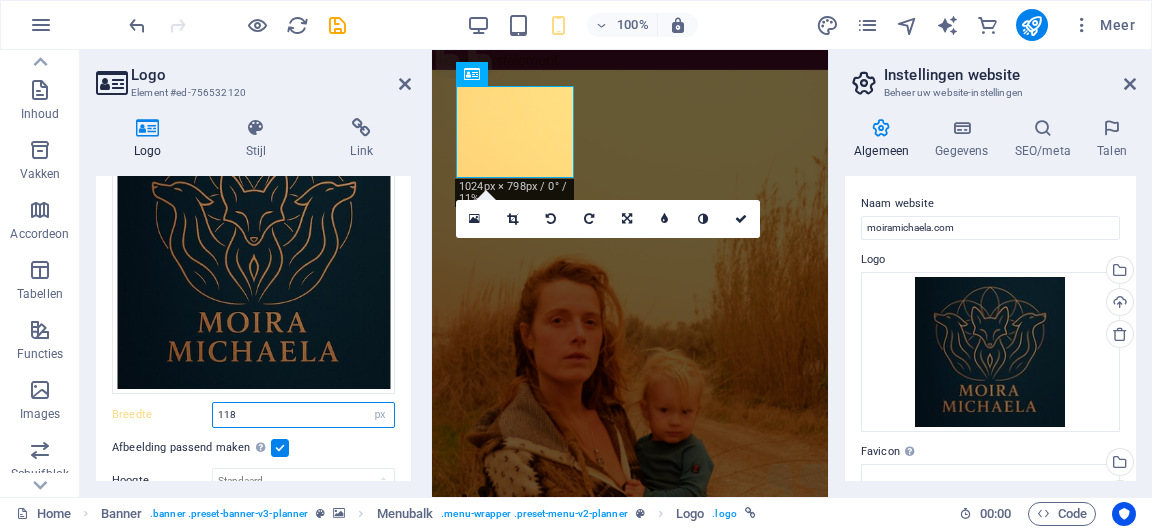 click on "118" at bounding box center (303, 415) 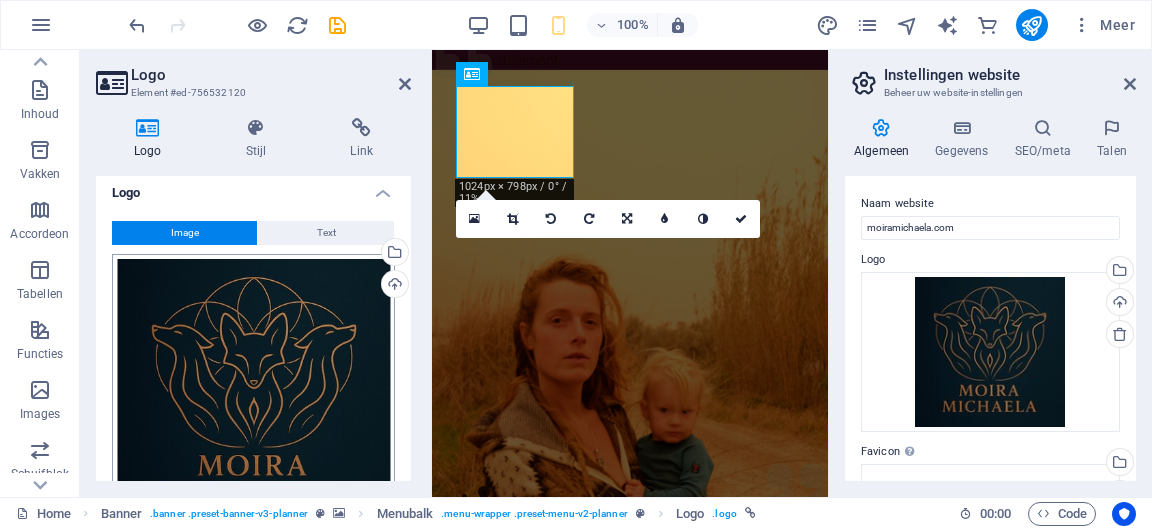 scroll, scrollTop: 8, scrollLeft: 0, axis: vertical 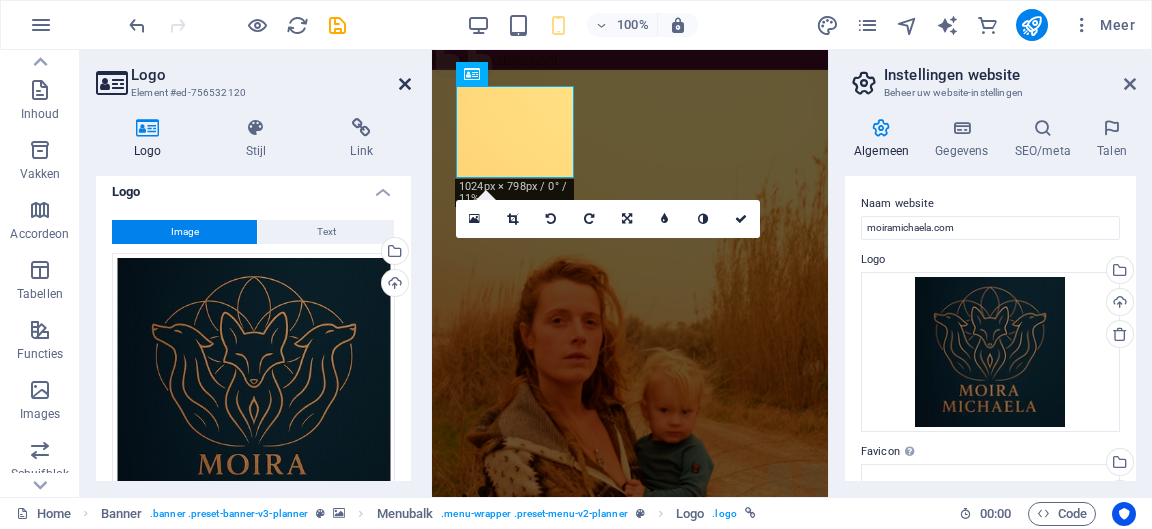 click at bounding box center (405, 84) 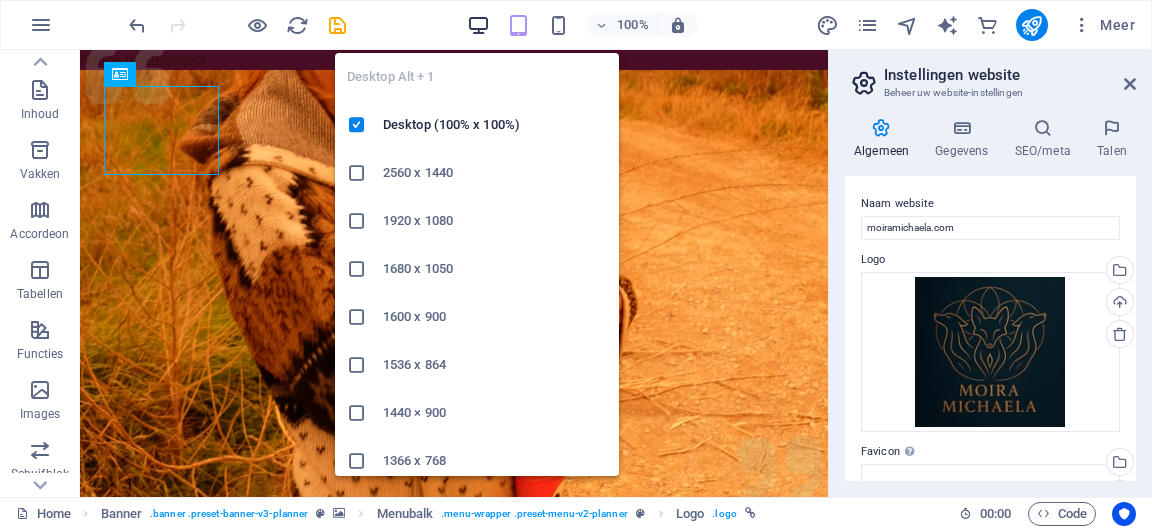 click at bounding box center [478, 25] 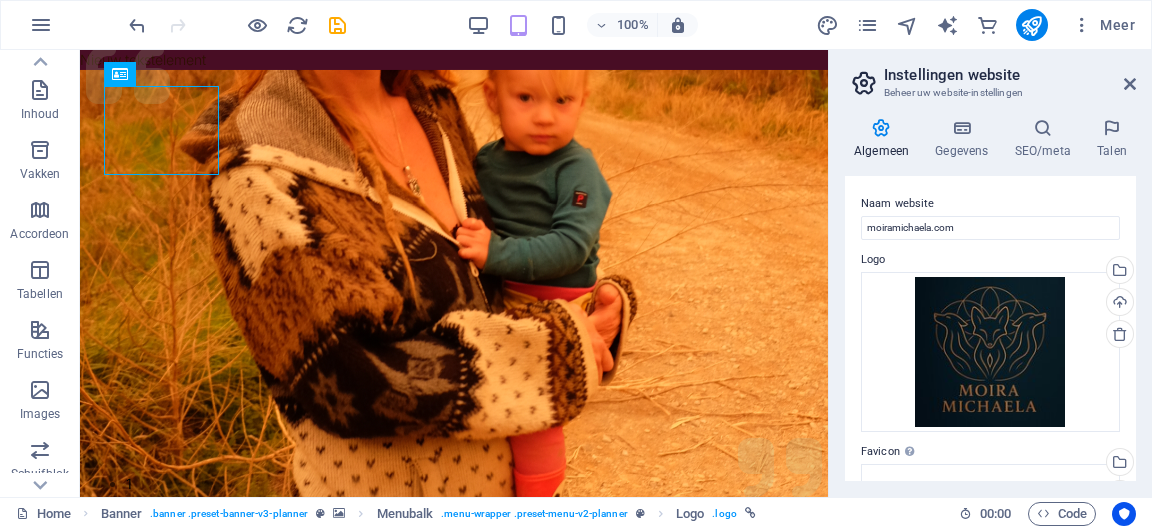 click on "100% Meer" at bounding box center [634, 25] 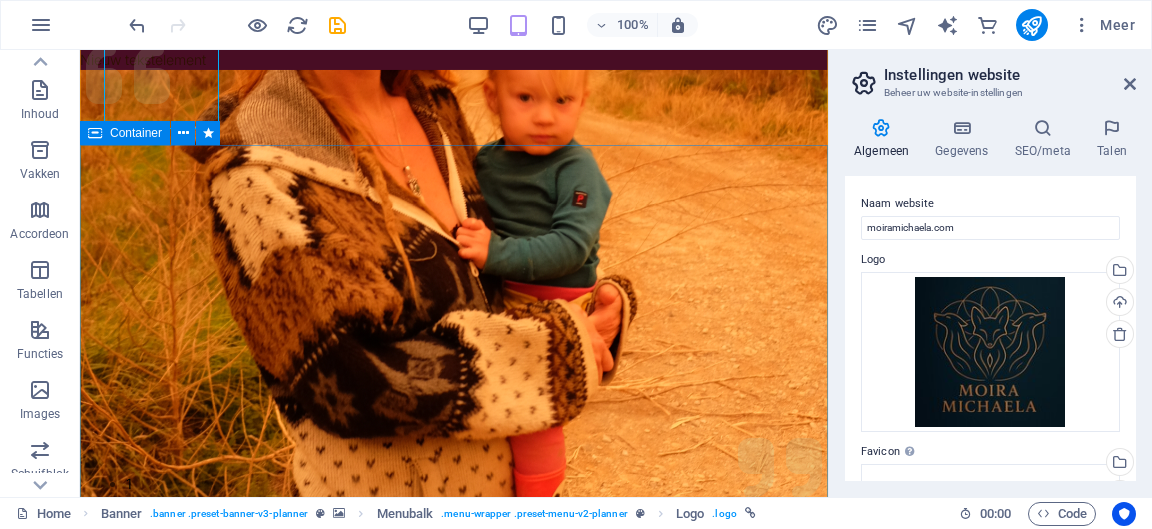 scroll, scrollTop: 46, scrollLeft: 0, axis: vertical 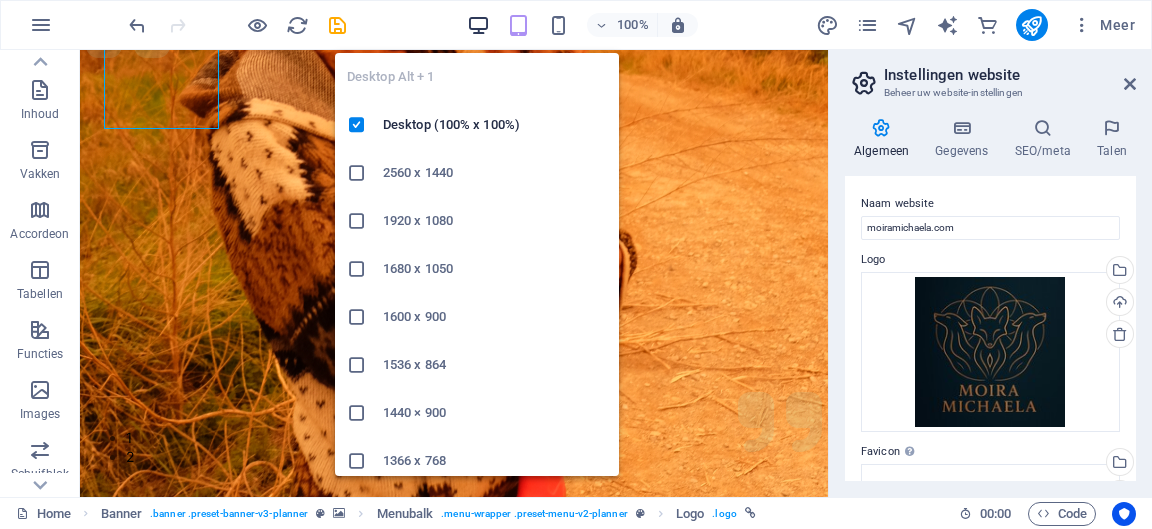 click at bounding box center [478, 25] 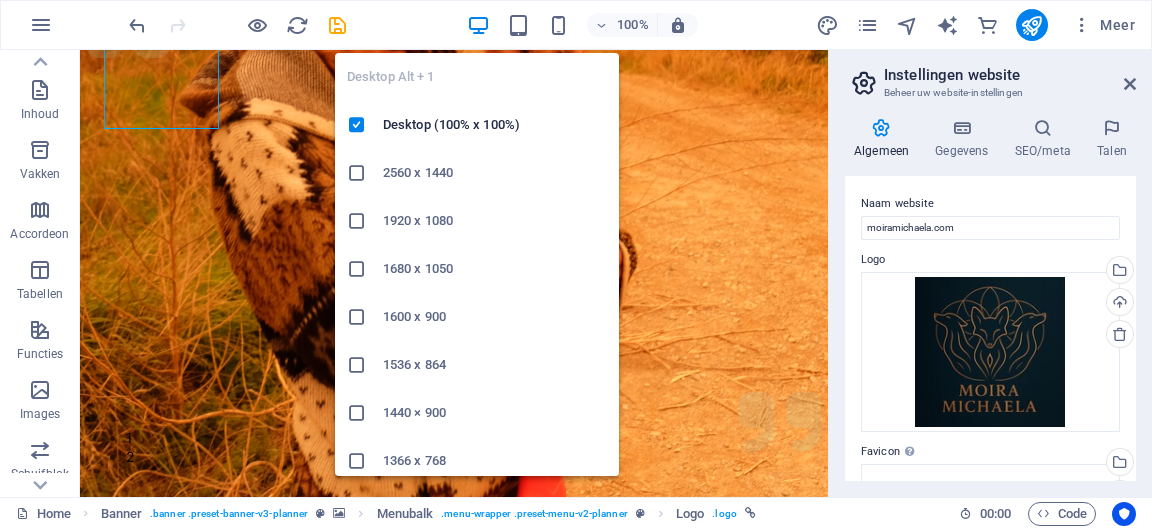 click at bounding box center [478, 25] 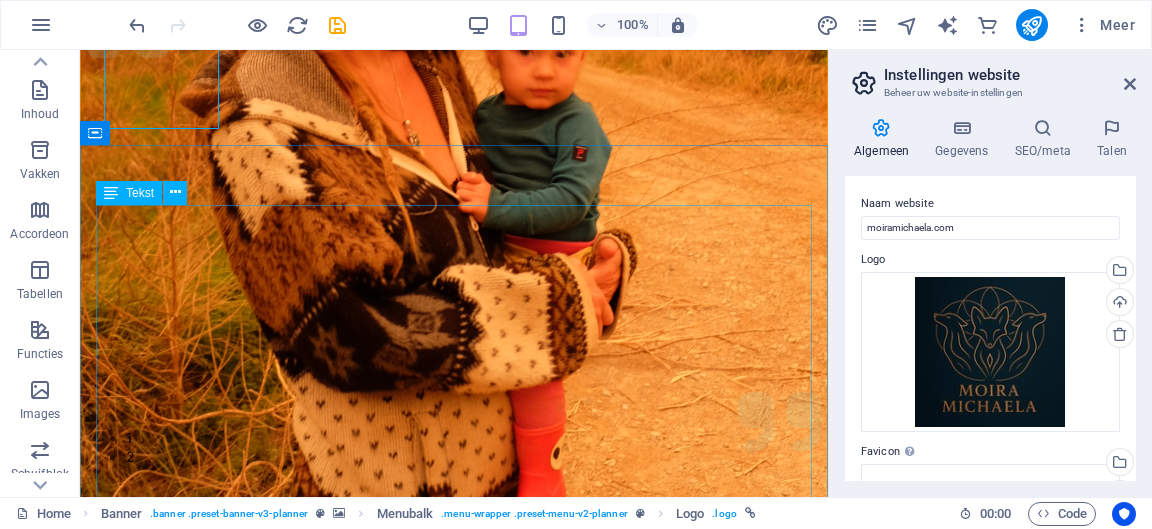 scroll, scrollTop: 0, scrollLeft: 0, axis: both 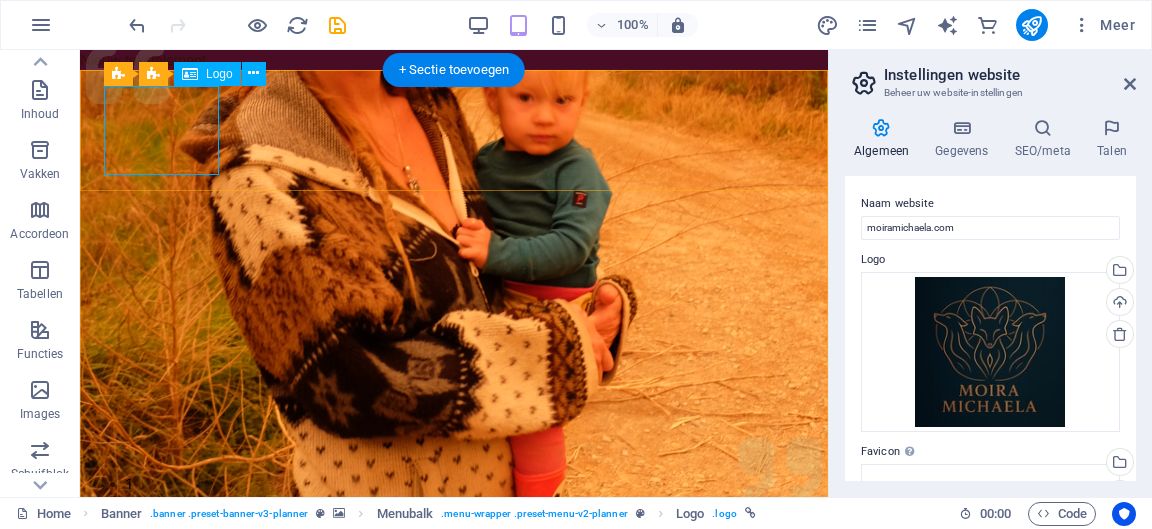 click at bounding box center [454, 891] 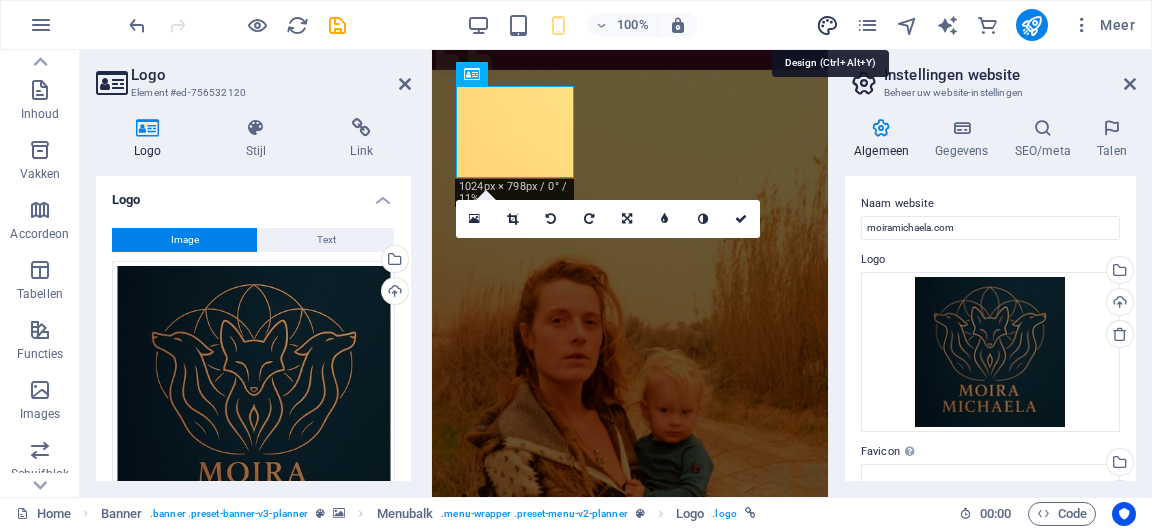 click at bounding box center (827, 25) 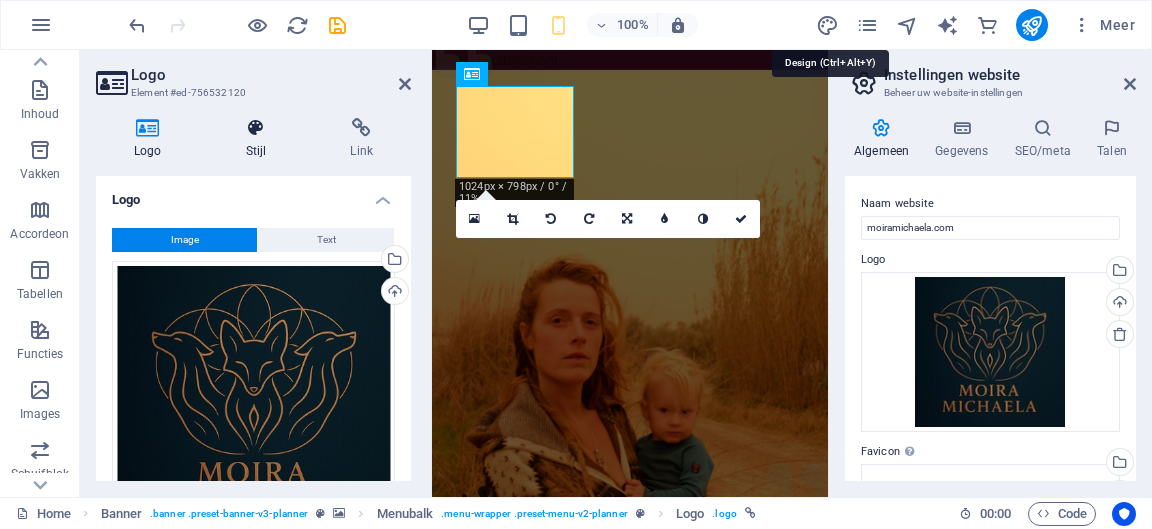 select on "px" 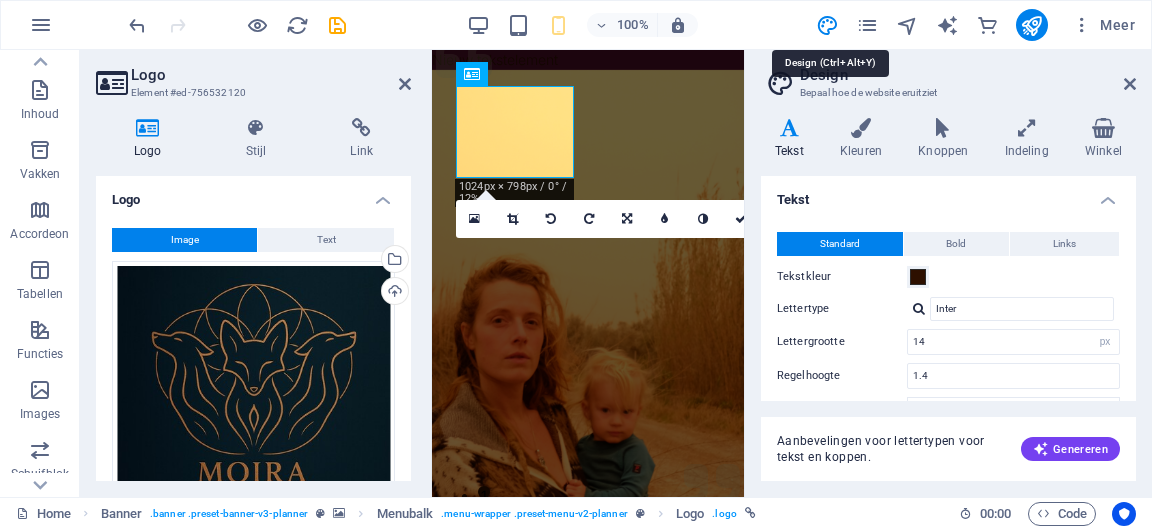 scroll, scrollTop: 421, scrollLeft: 0, axis: vertical 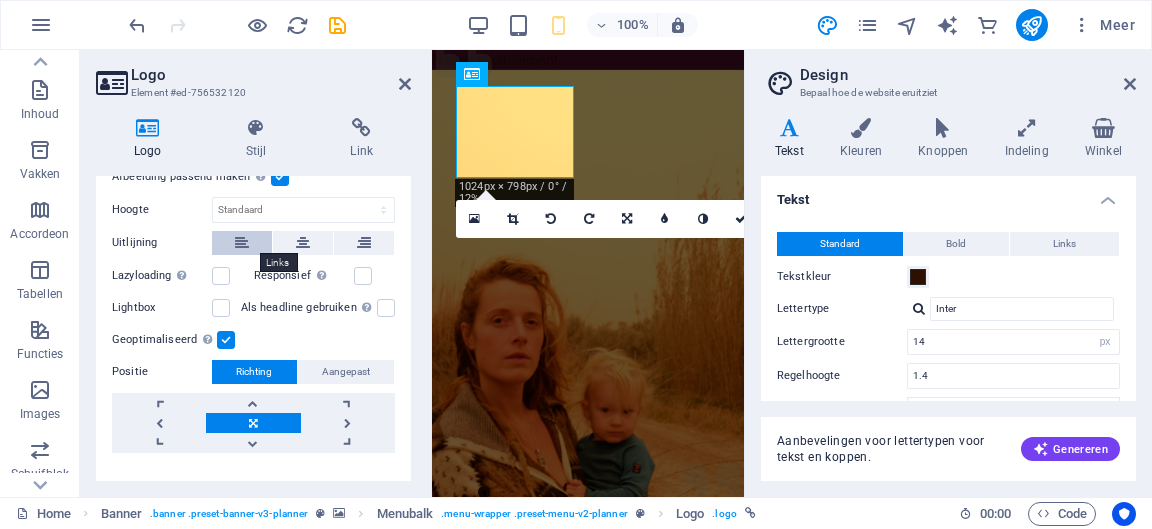 click at bounding box center (242, 243) 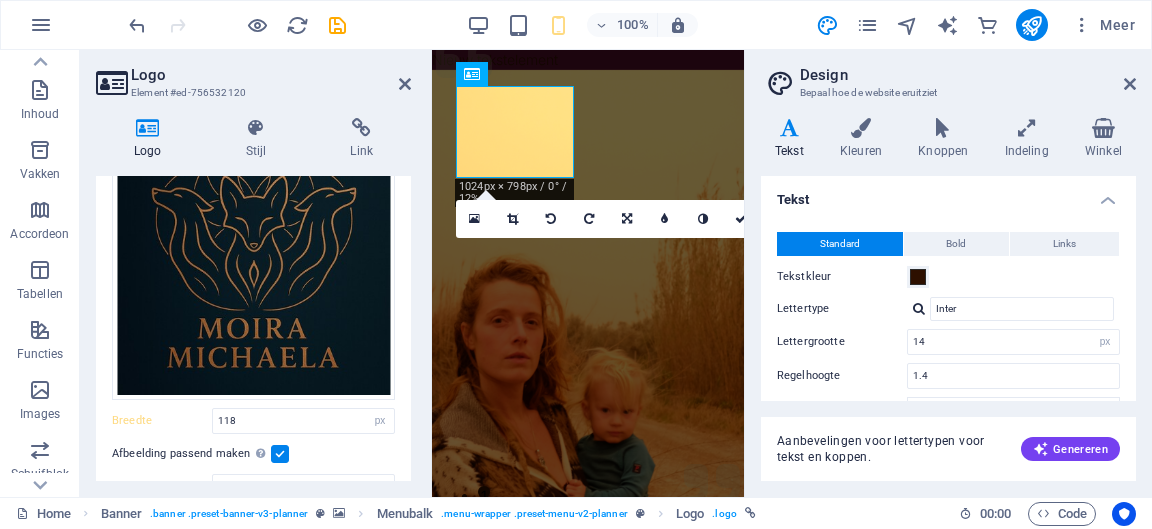 scroll, scrollTop: 456, scrollLeft: 0, axis: vertical 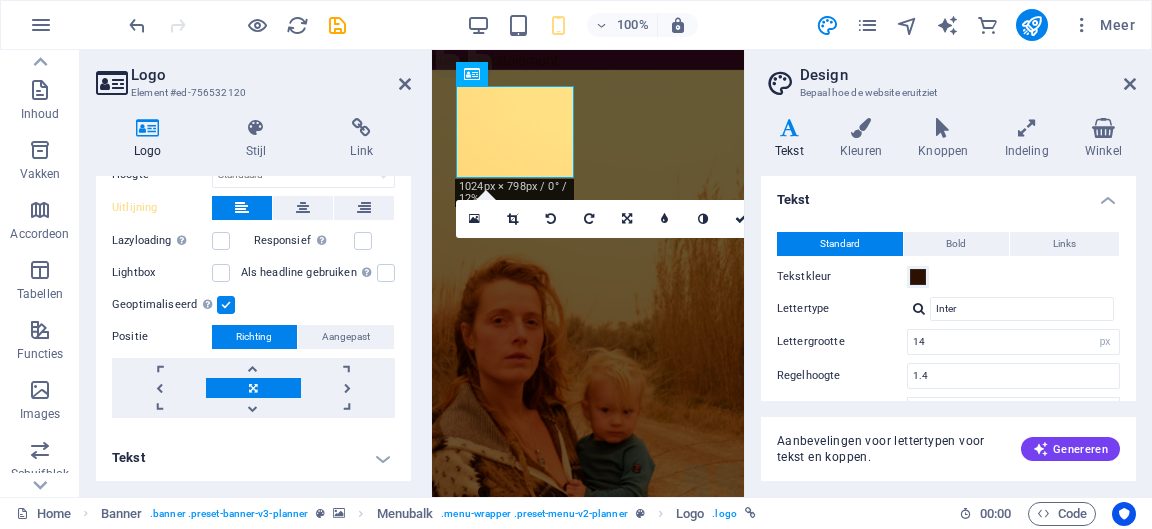 click on "Tekst" at bounding box center [253, 458] 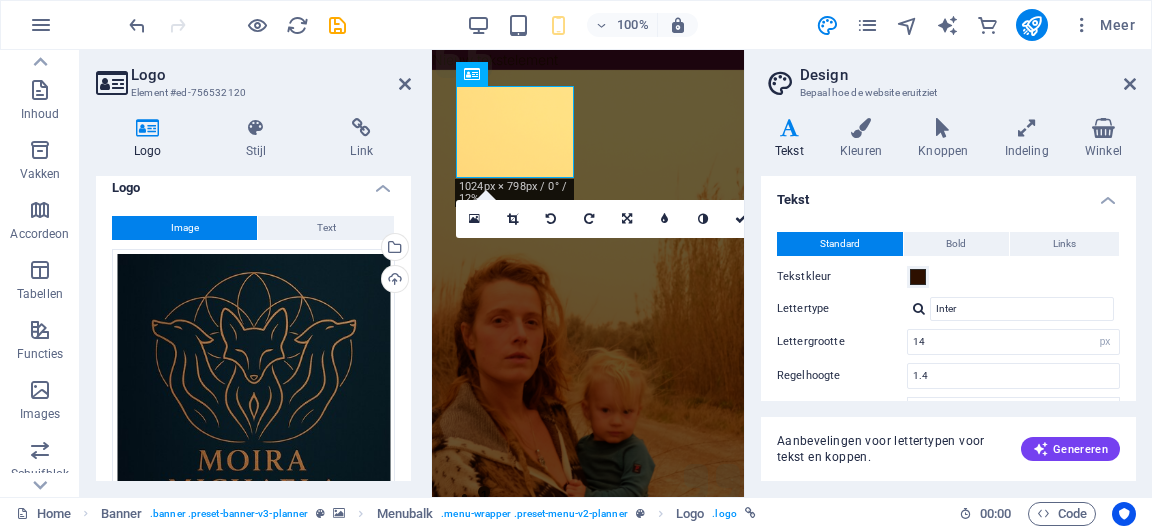scroll, scrollTop: 0, scrollLeft: 0, axis: both 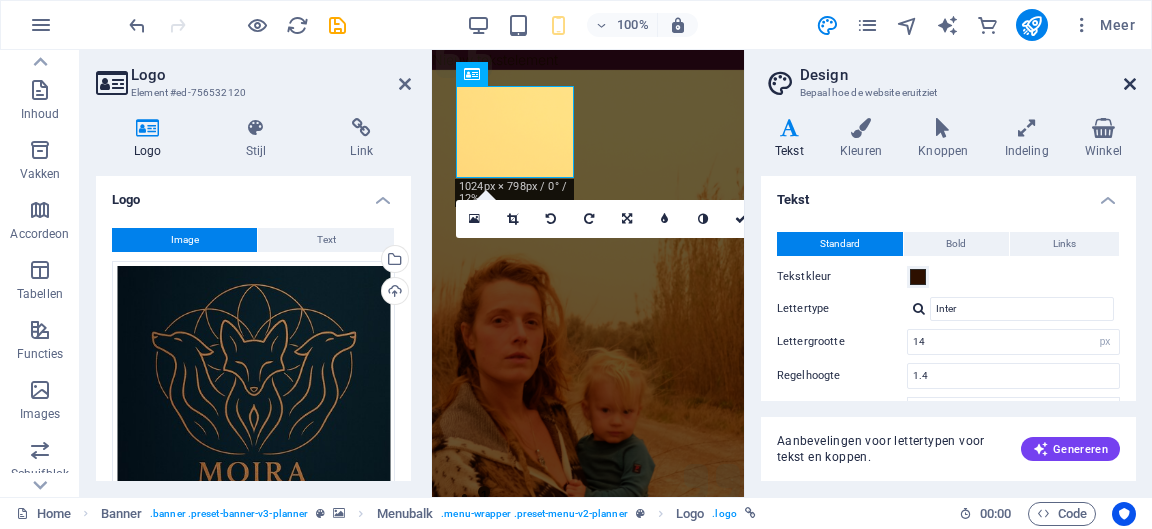 click at bounding box center (1130, 84) 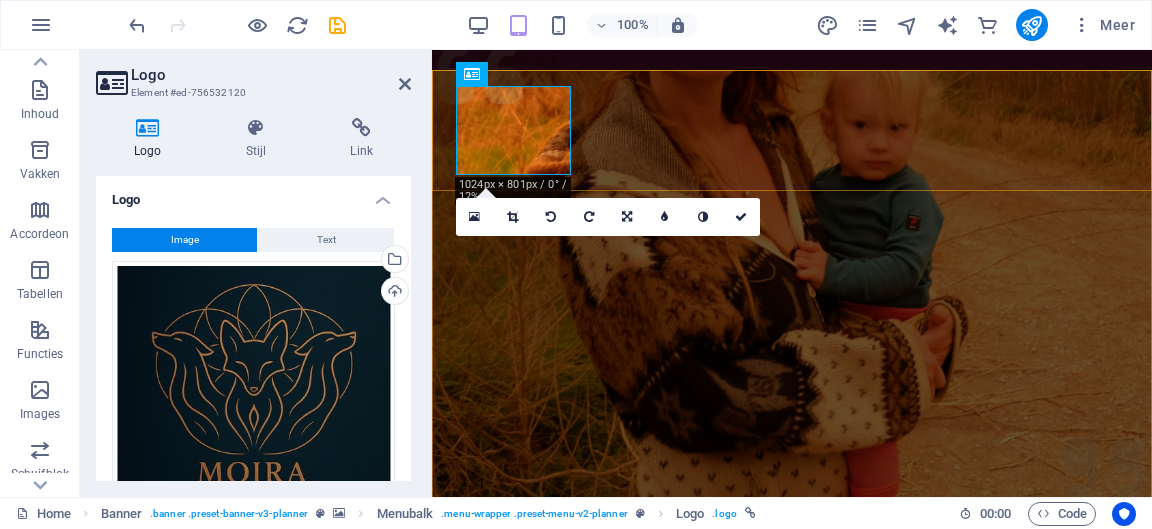 type on "115" 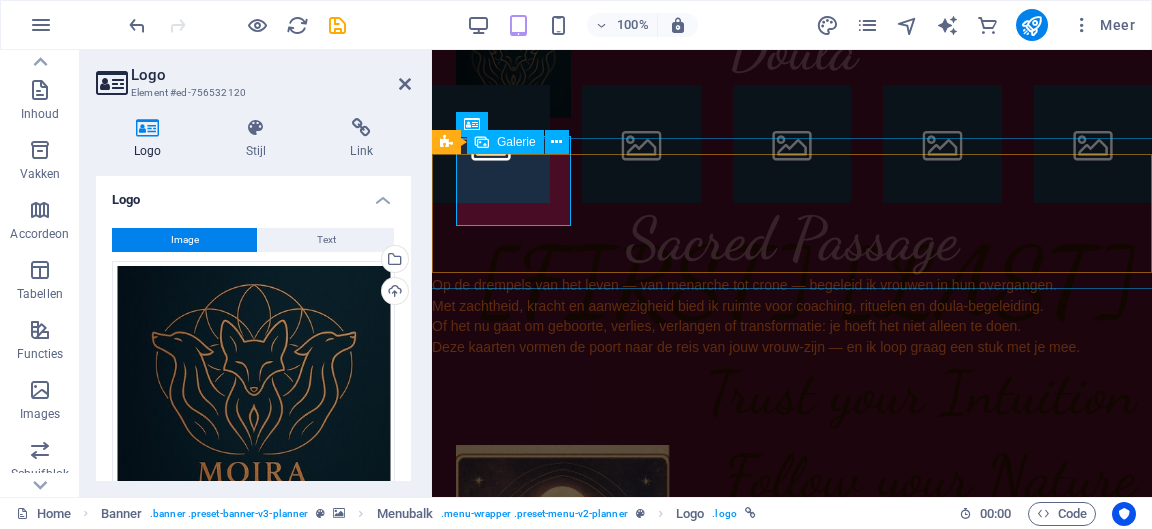 scroll, scrollTop: 683, scrollLeft: 0, axis: vertical 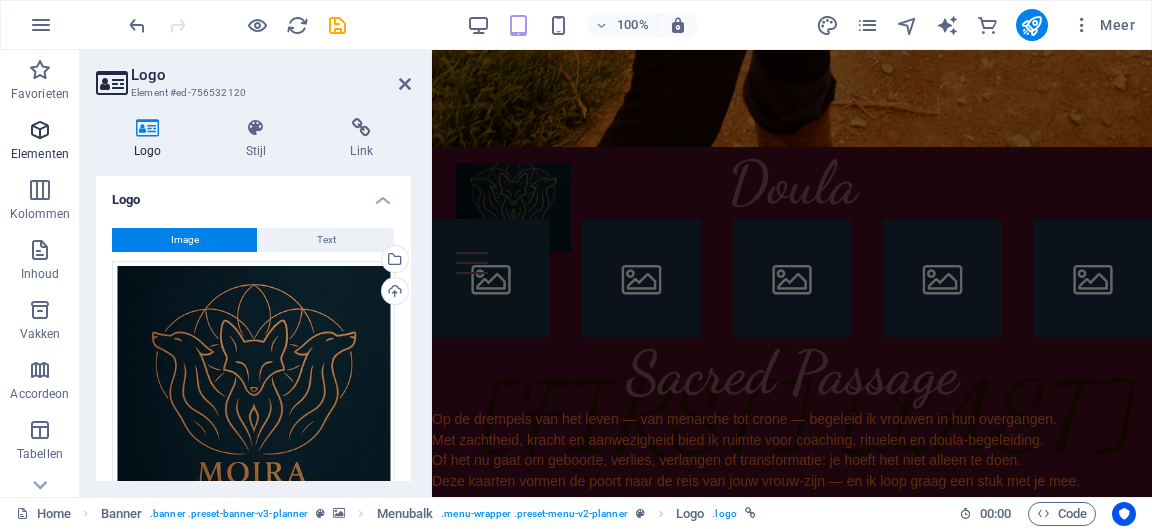 click at bounding box center (40, 130) 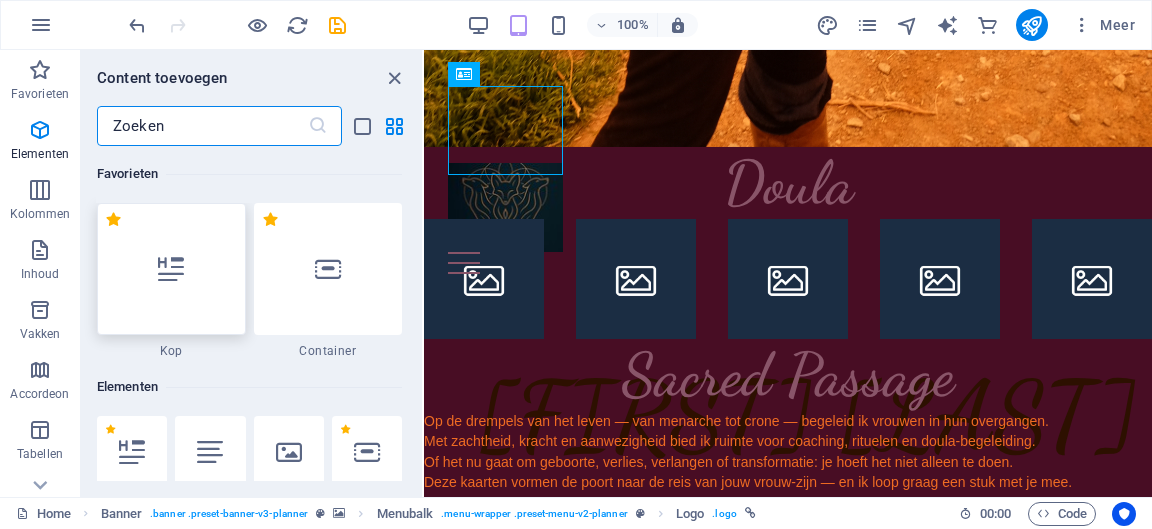 scroll, scrollTop: 0, scrollLeft: 0, axis: both 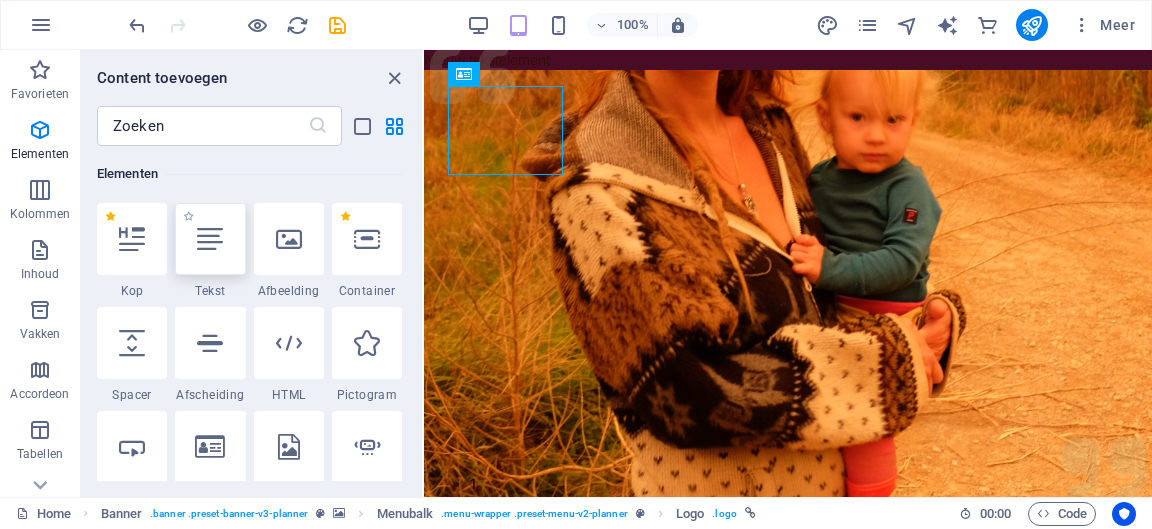 click at bounding box center [210, 239] 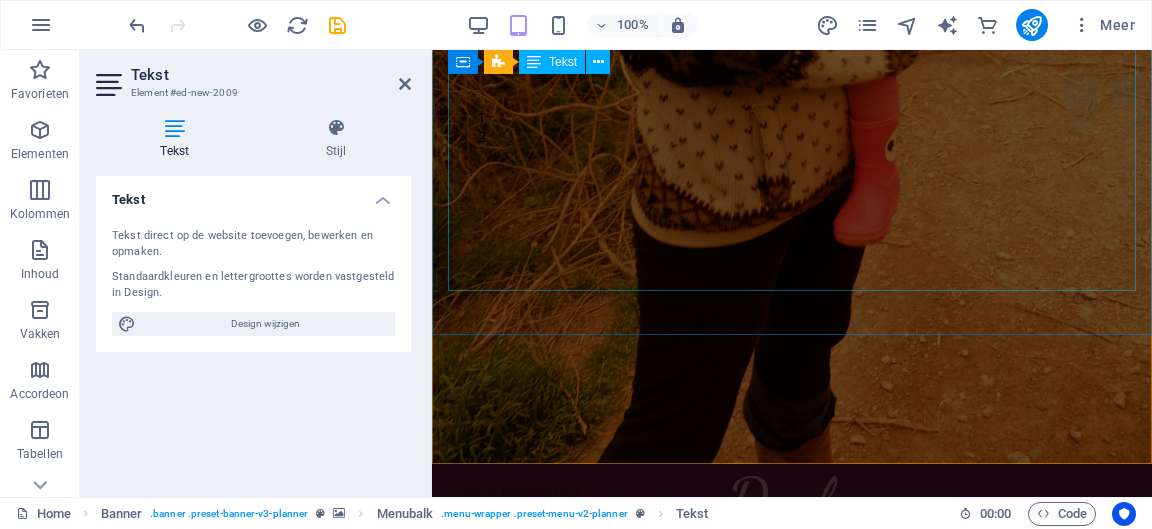 scroll, scrollTop: 0, scrollLeft: 0, axis: both 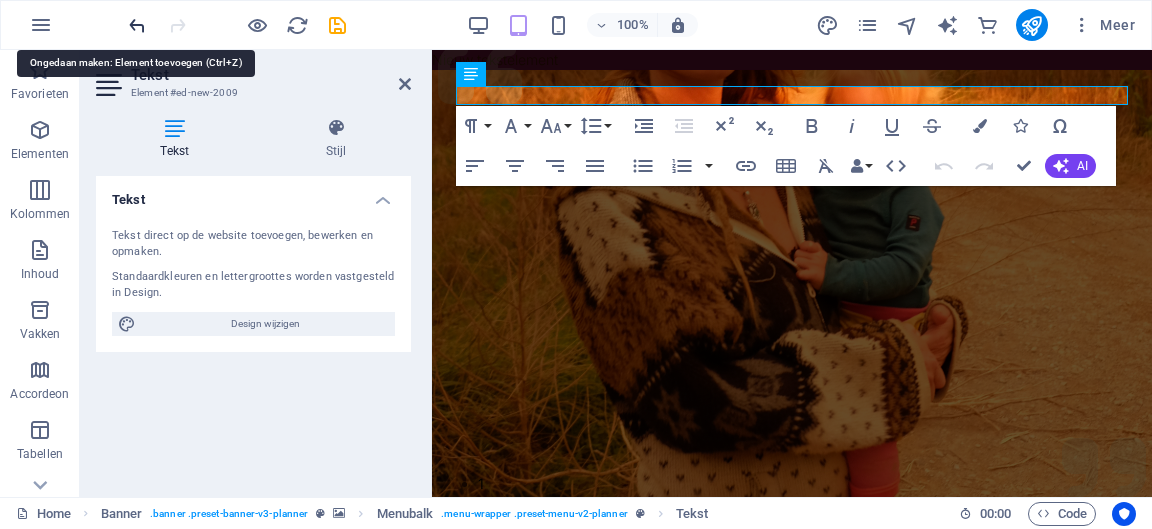 click at bounding box center (137, 25) 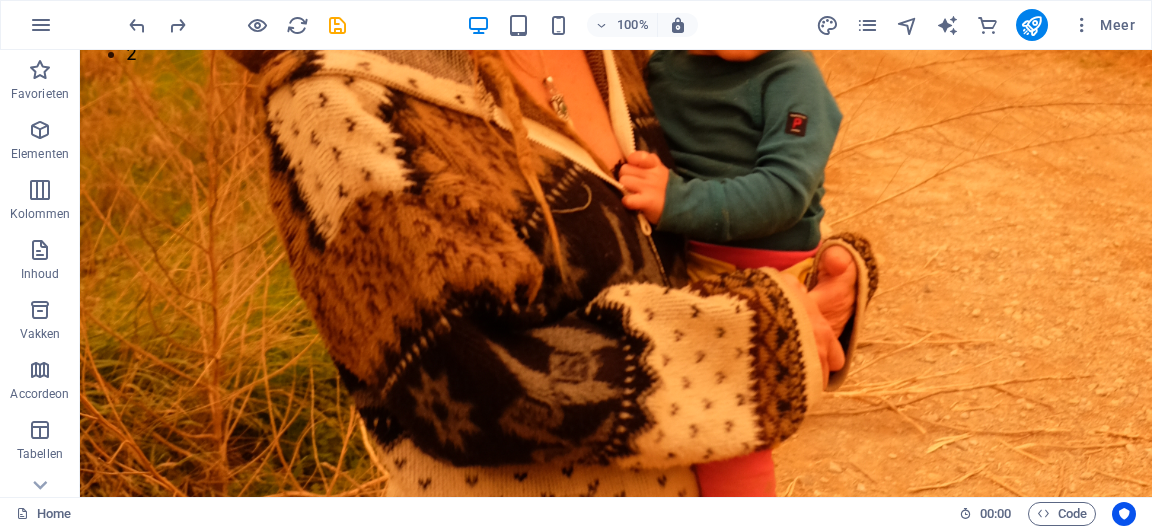 scroll, scrollTop: 914, scrollLeft: 0, axis: vertical 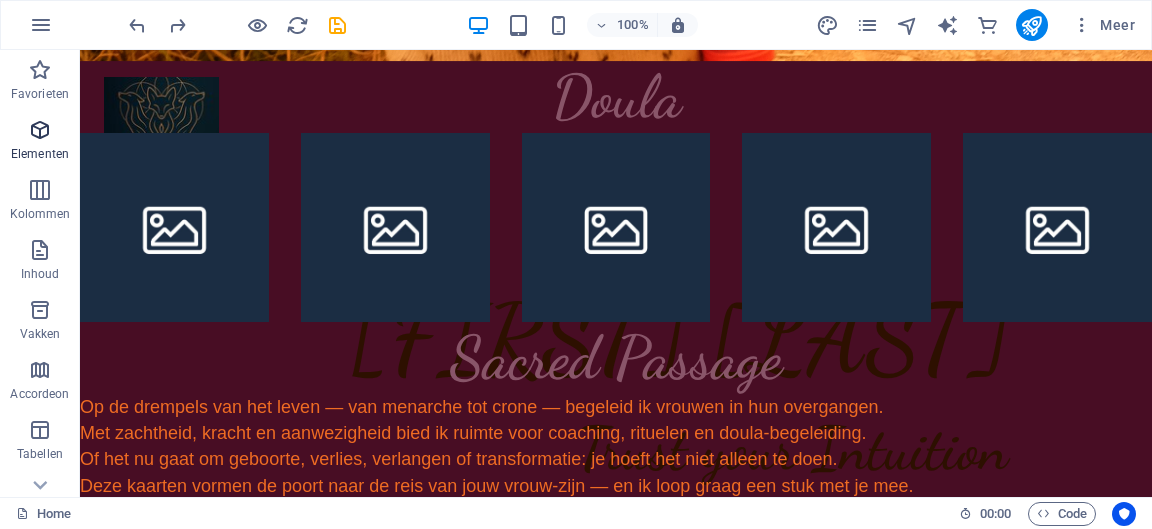 click on "Elementen" at bounding box center (40, 142) 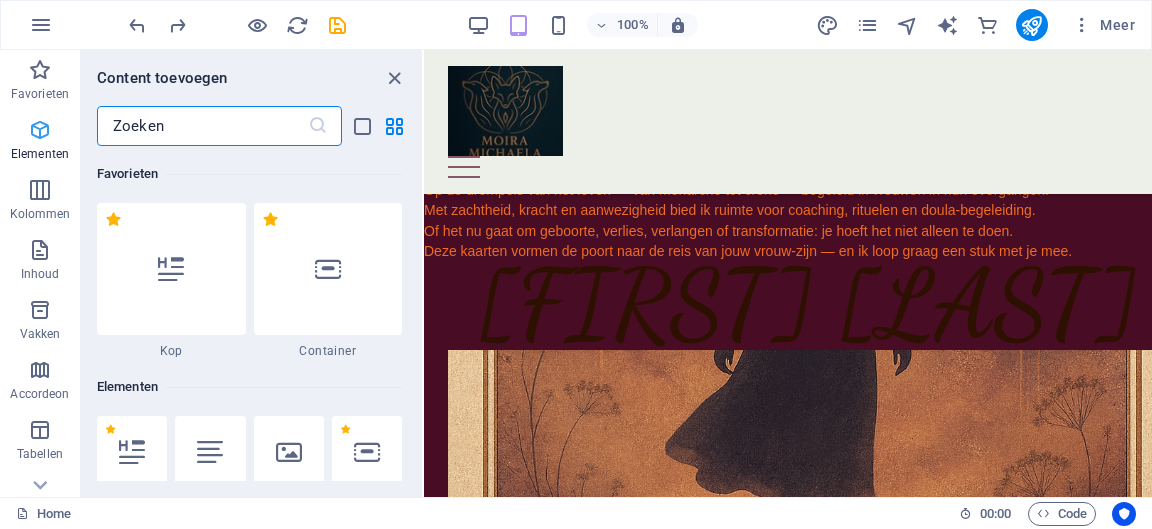 scroll, scrollTop: 213, scrollLeft: 0, axis: vertical 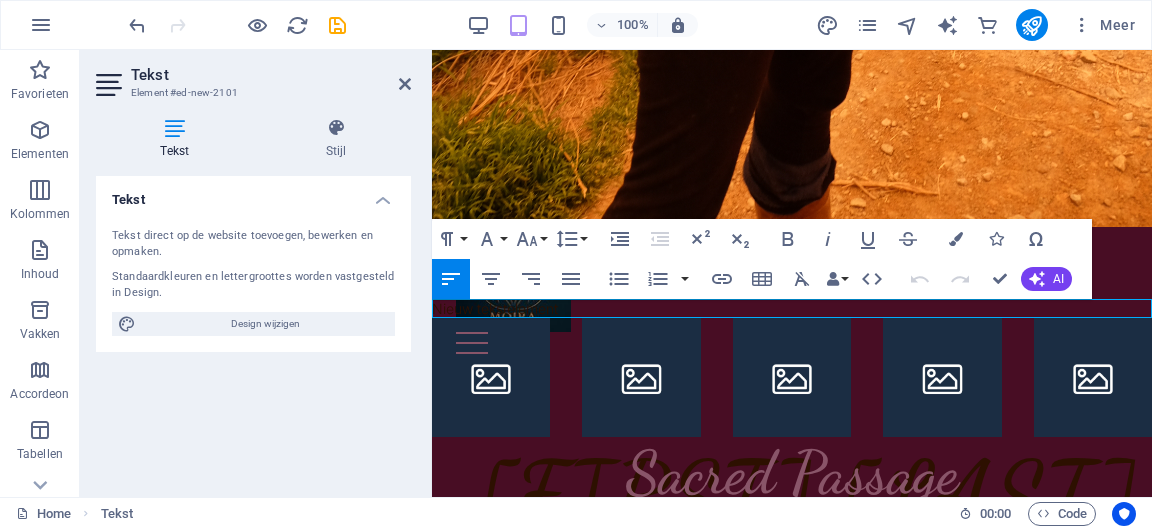 click on "Nieuw tekstelement" at bounding box center (792, 309) 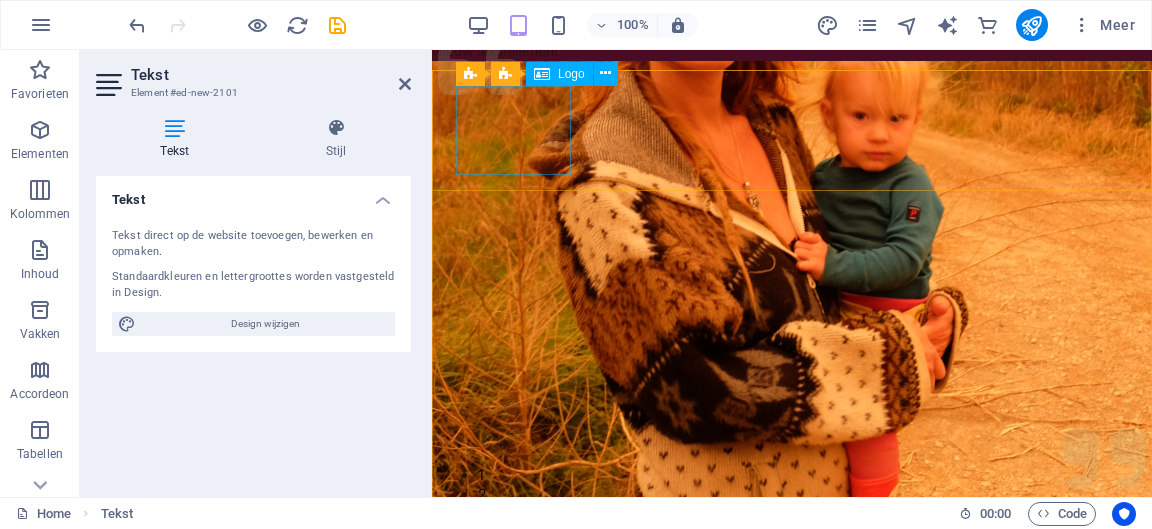 scroll, scrollTop: 0, scrollLeft: 0, axis: both 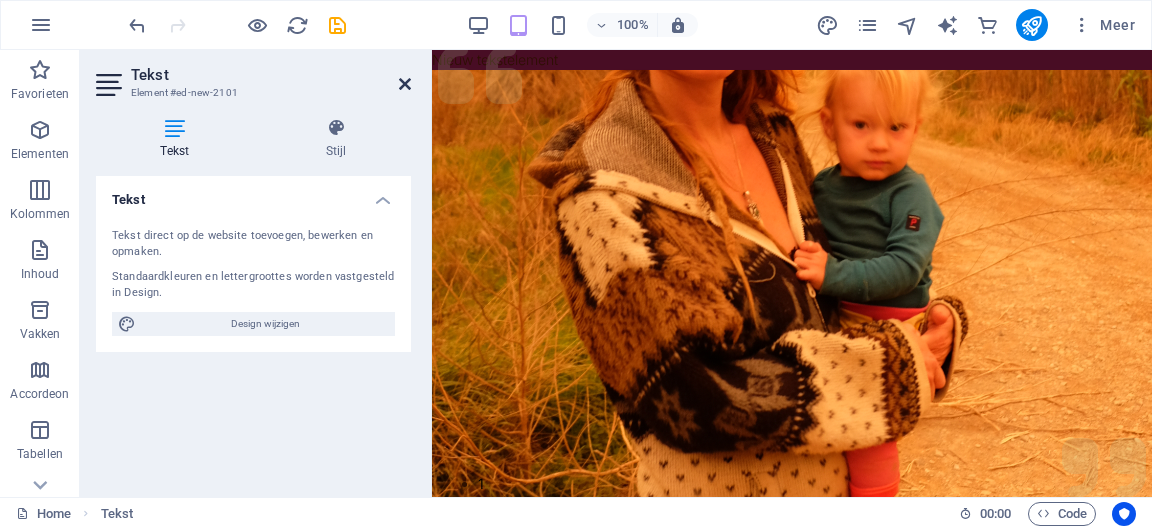 click at bounding box center [405, 84] 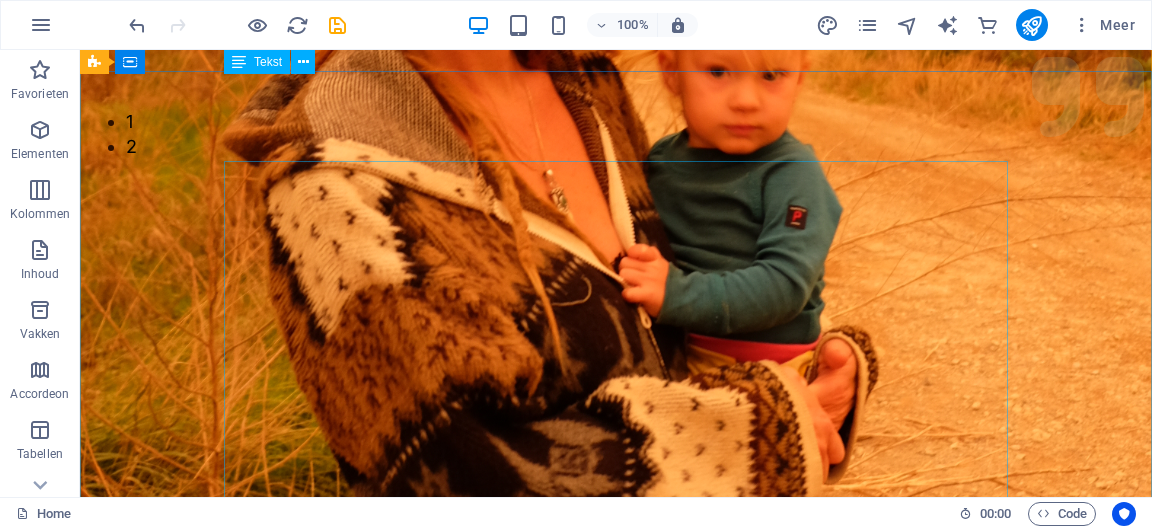 scroll, scrollTop: 0, scrollLeft: 0, axis: both 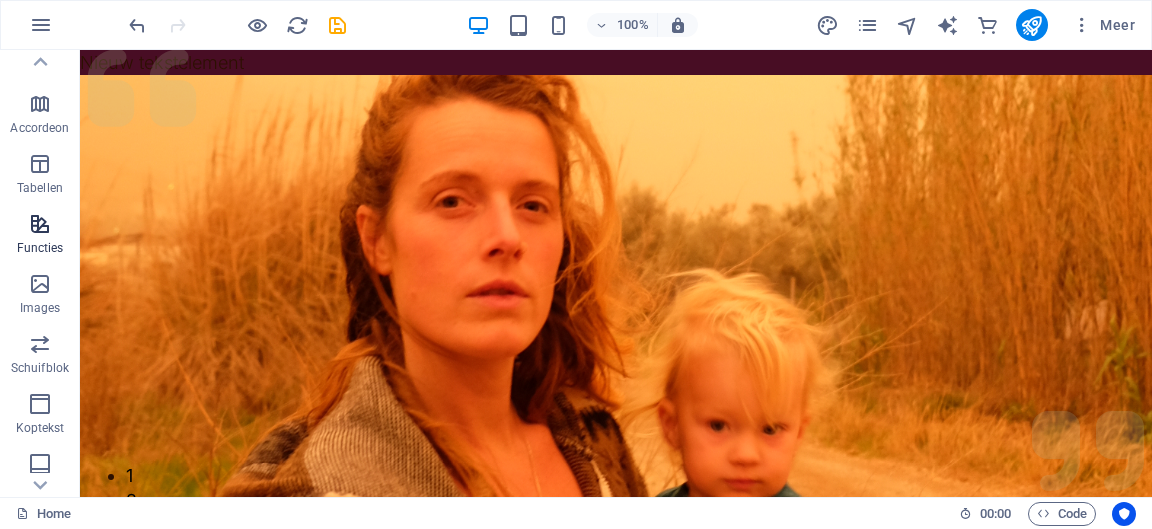 click at bounding box center (40, 224) 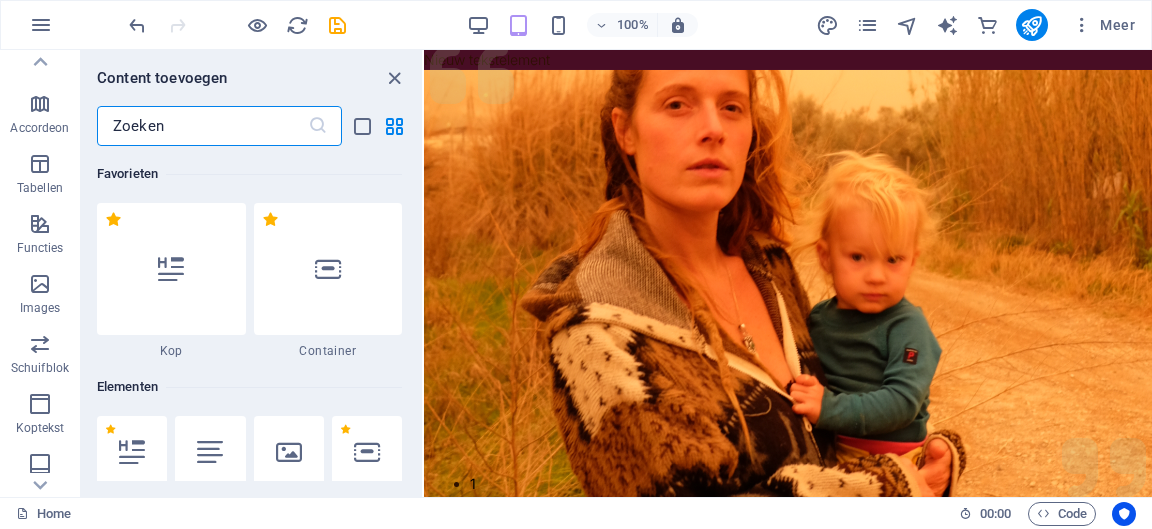 scroll, scrollTop: 266, scrollLeft: 0, axis: vertical 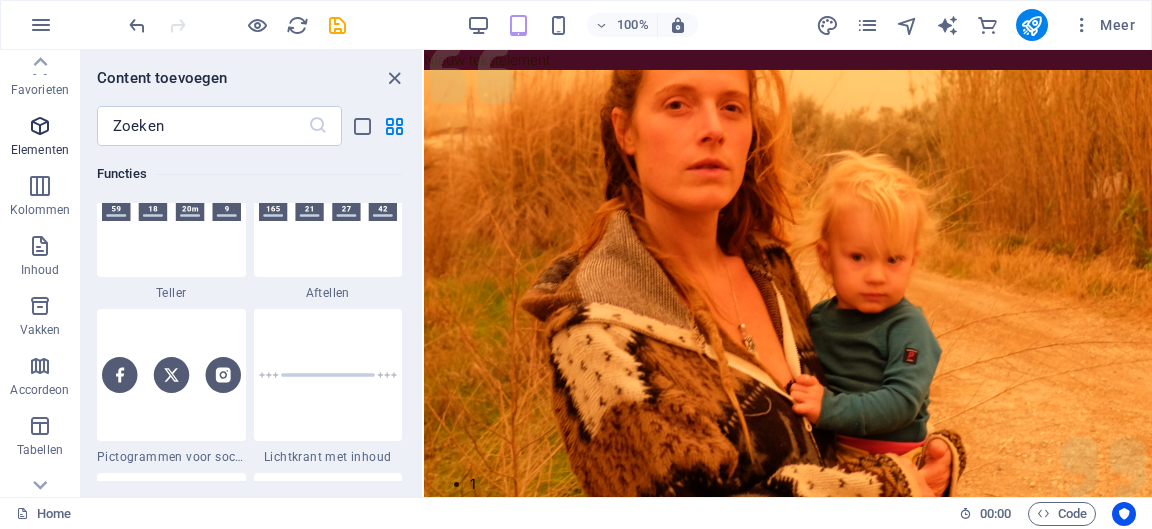 click at bounding box center (40, 126) 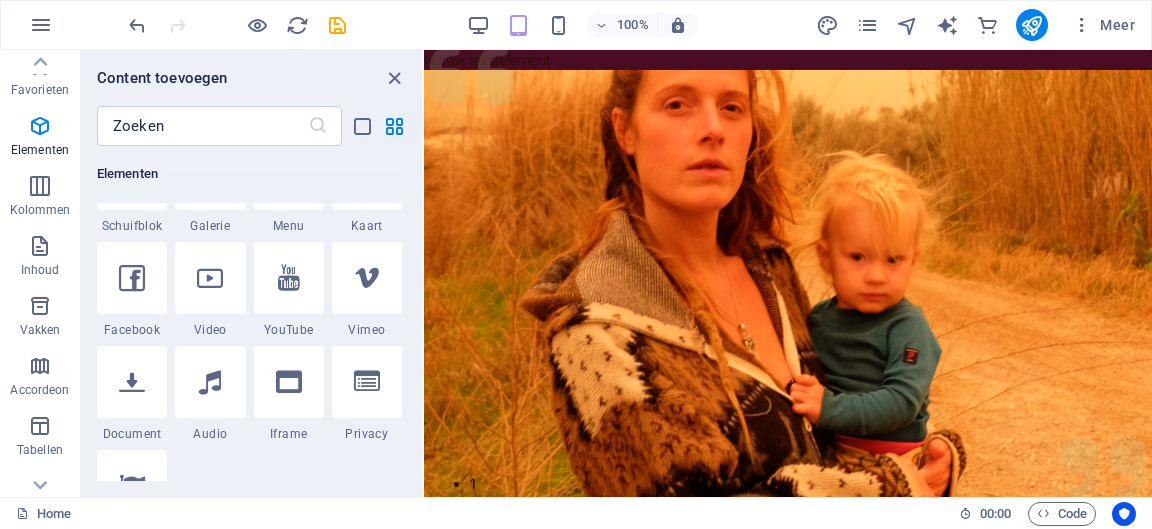 scroll, scrollTop: 478, scrollLeft: 0, axis: vertical 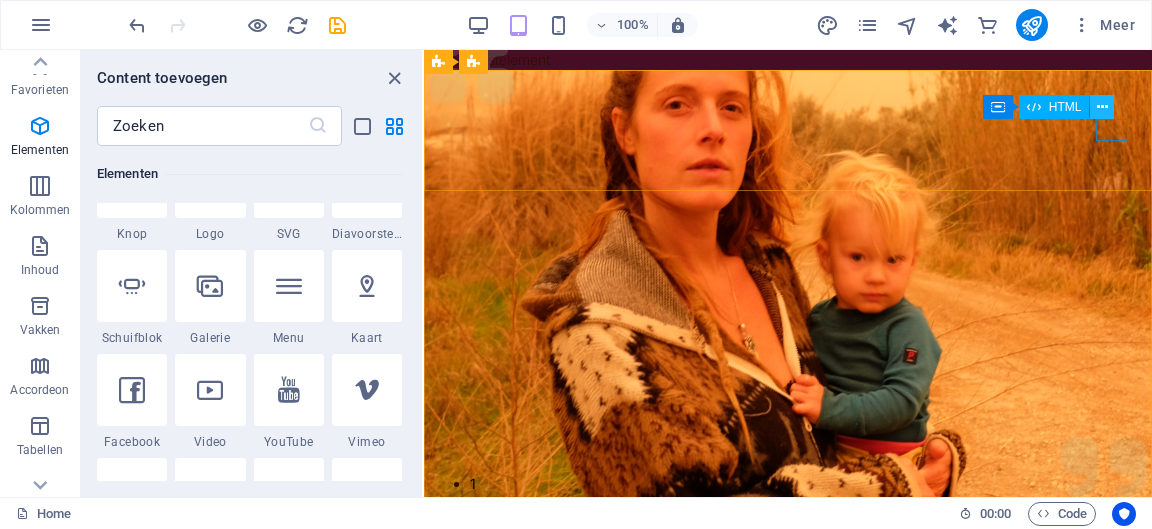 click at bounding box center (1102, 107) 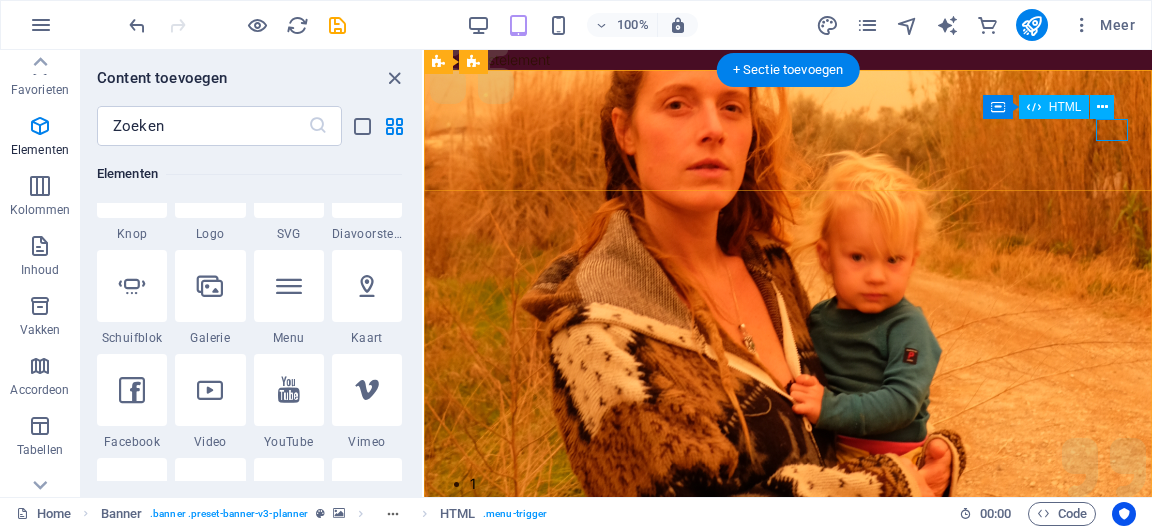 click at bounding box center (788, 1086) 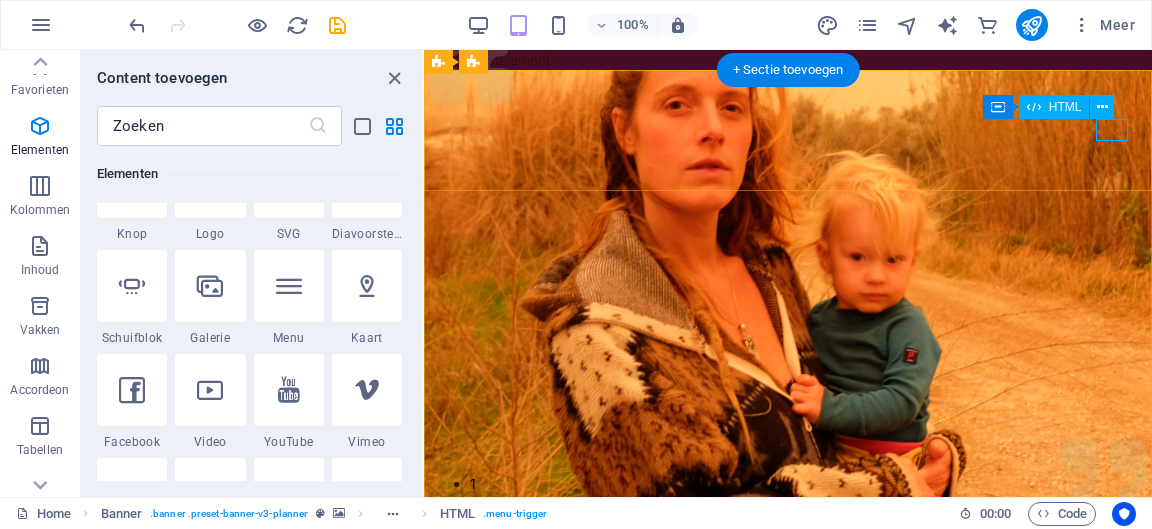 click at bounding box center [464, 1086] 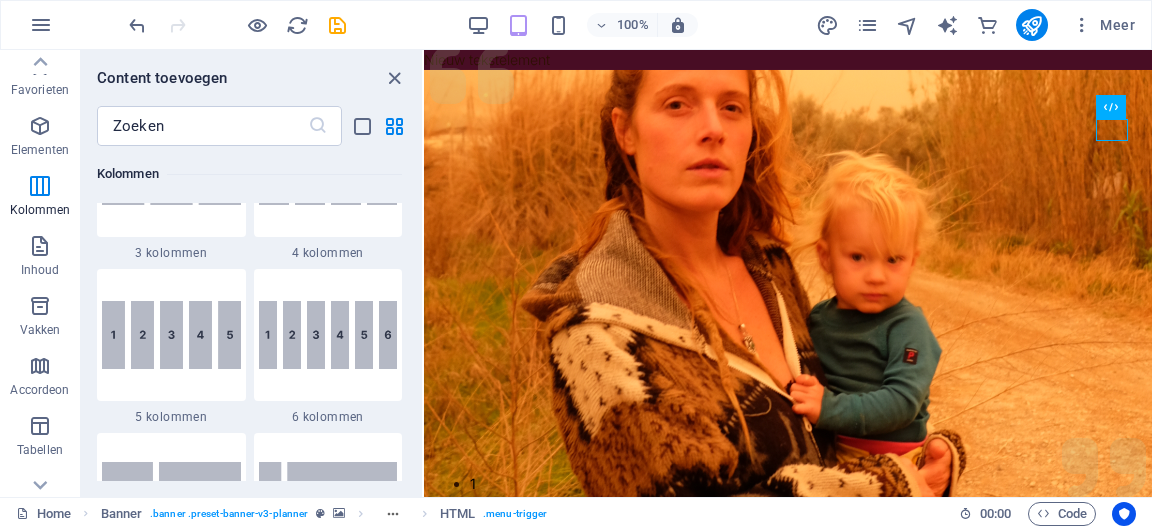 scroll, scrollTop: 1252, scrollLeft: 0, axis: vertical 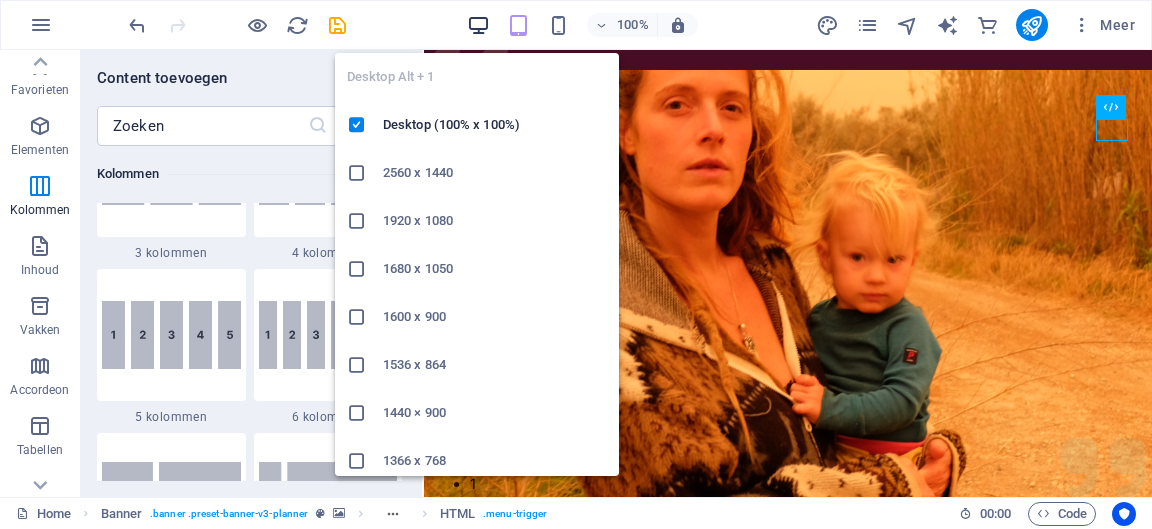 click at bounding box center (478, 25) 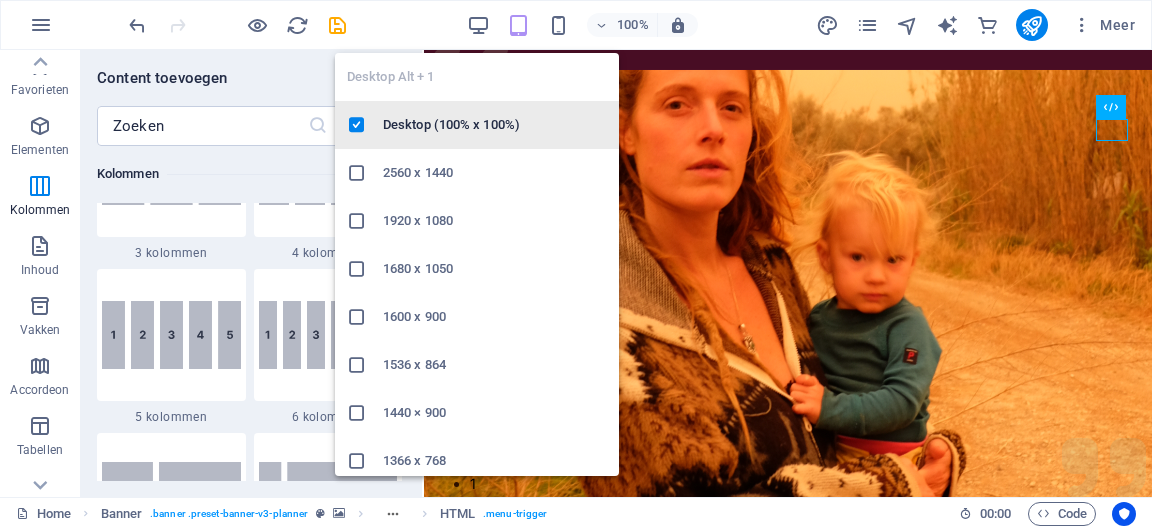 click on "Desktop (100% x 100%)" at bounding box center (477, 125) 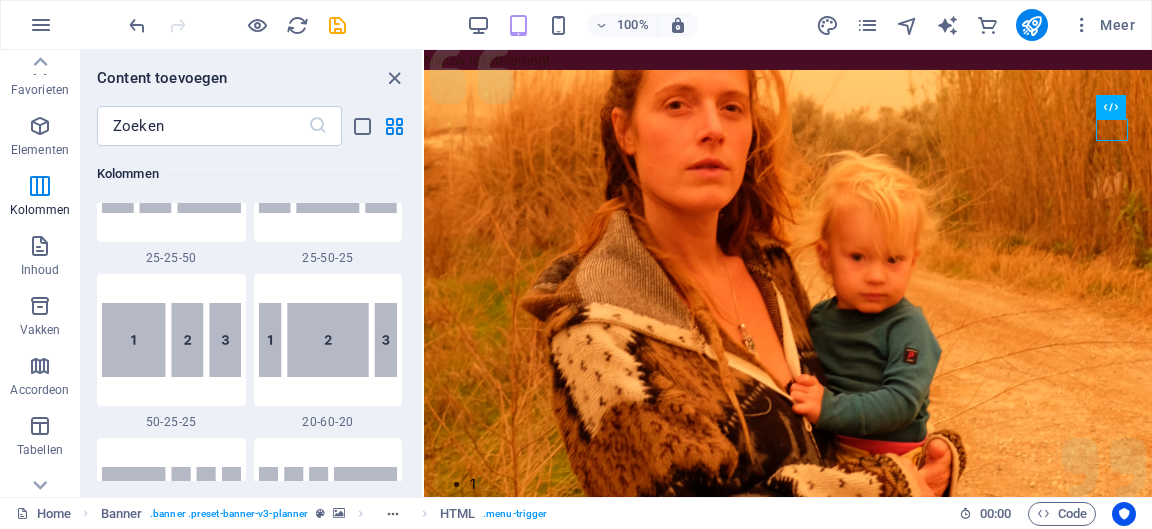 scroll, scrollTop: 2076, scrollLeft: 0, axis: vertical 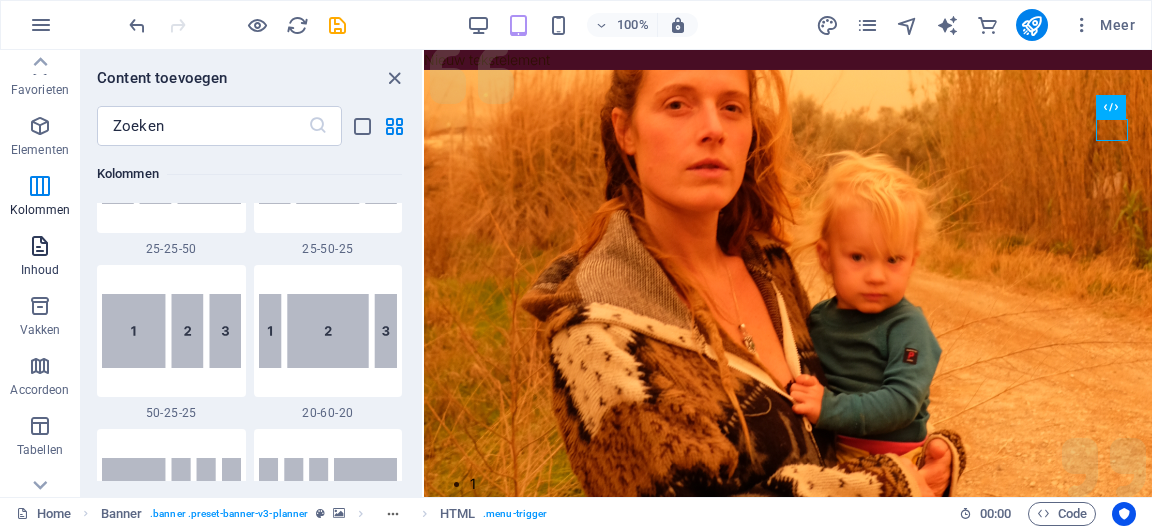 click at bounding box center (40, 246) 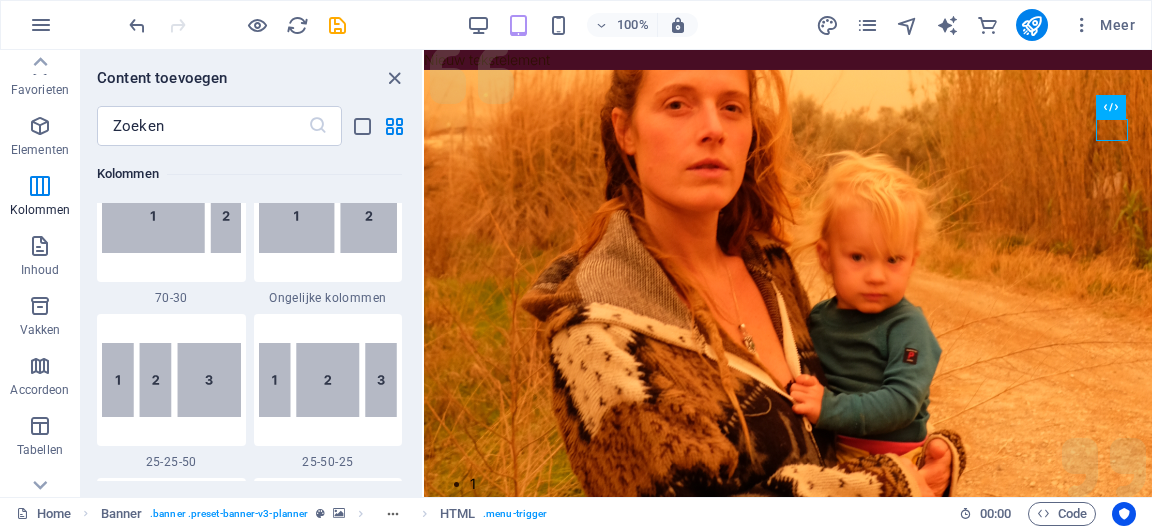 scroll, scrollTop: 1832, scrollLeft: 0, axis: vertical 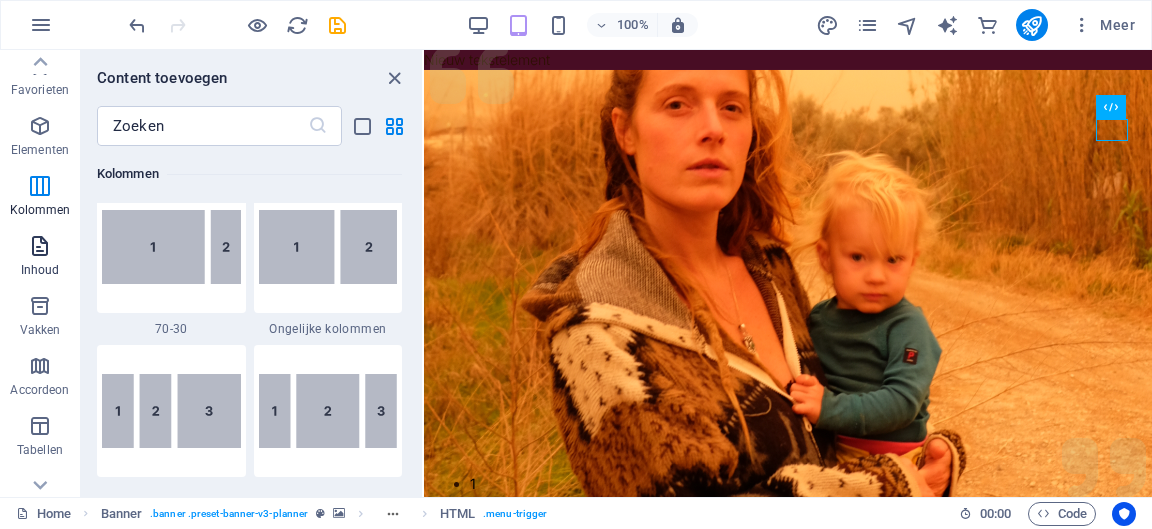 click on "Inhoud" at bounding box center (40, 258) 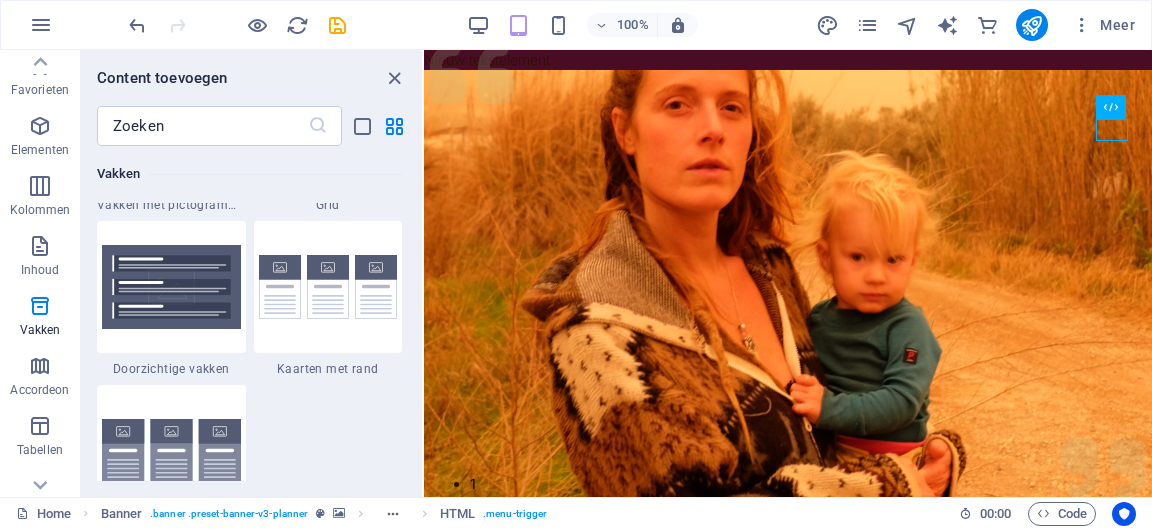 scroll, scrollTop: 5992, scrollLeft: 0, axis: vertical 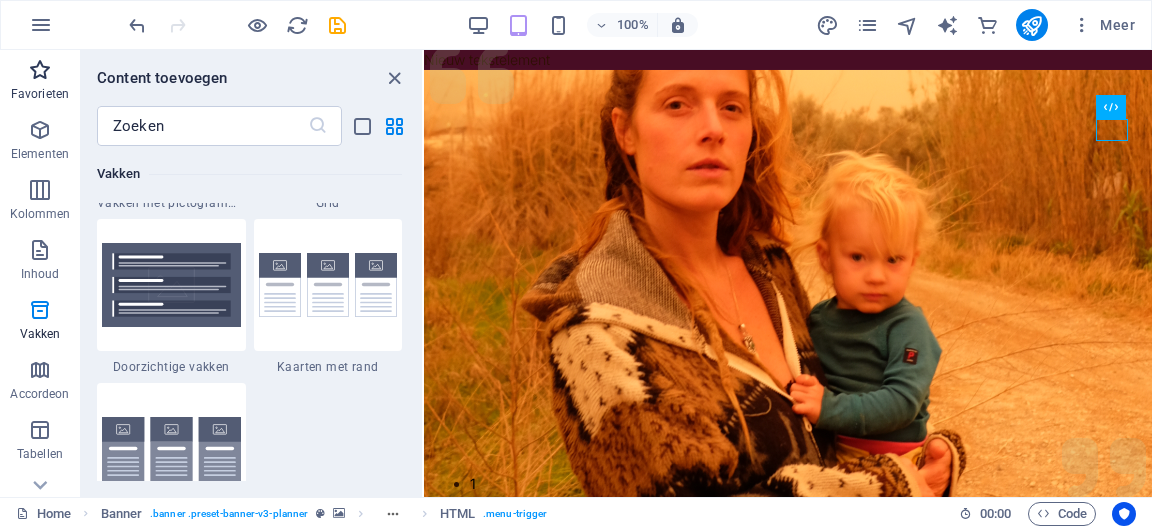 click at bounding box center (40, 70) 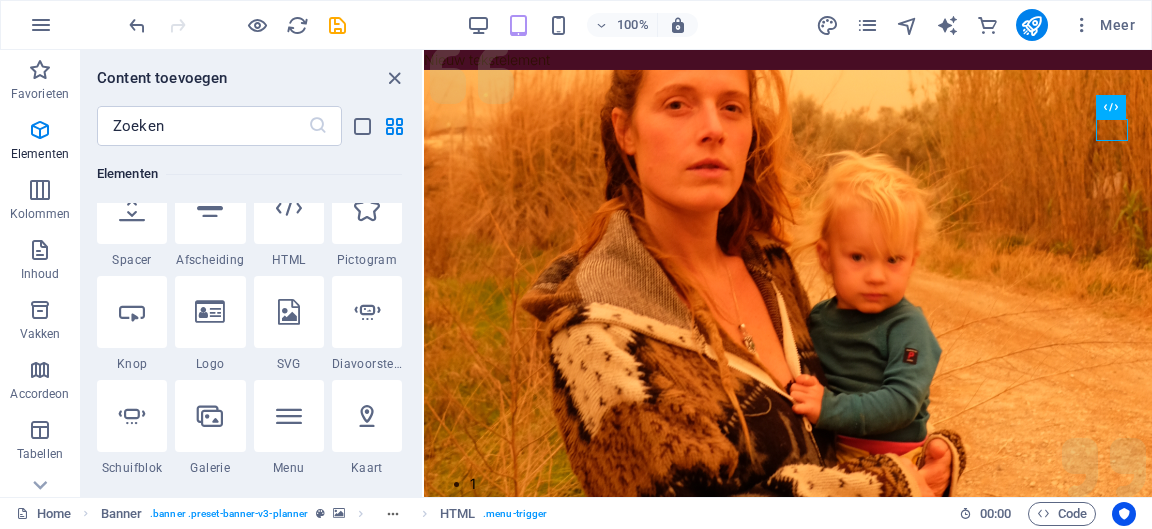 scroll, scrollTop: 349, scrollLeft: 0, axis: vertical 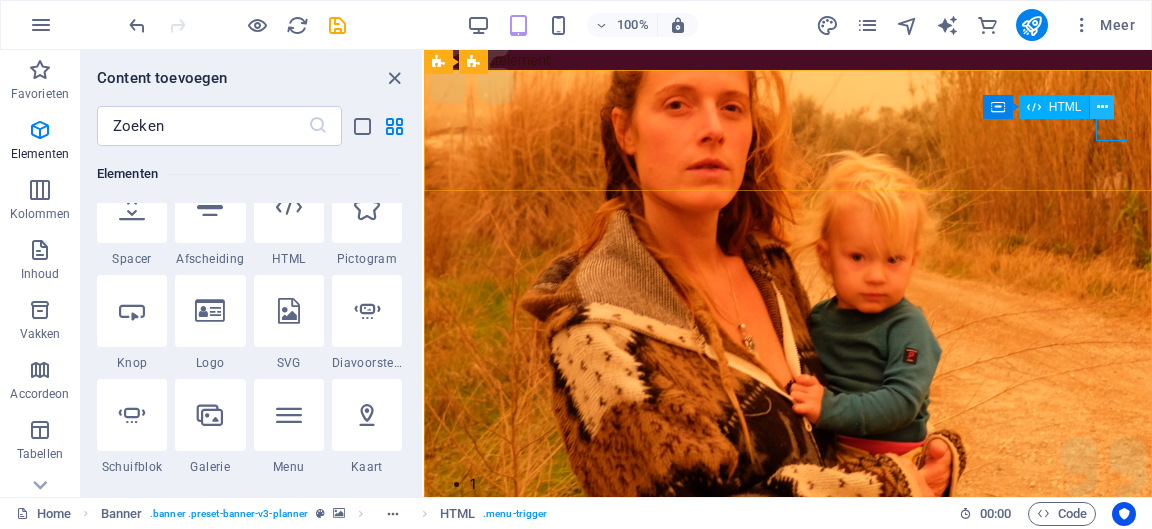 click at bounding box center (1102, 107) 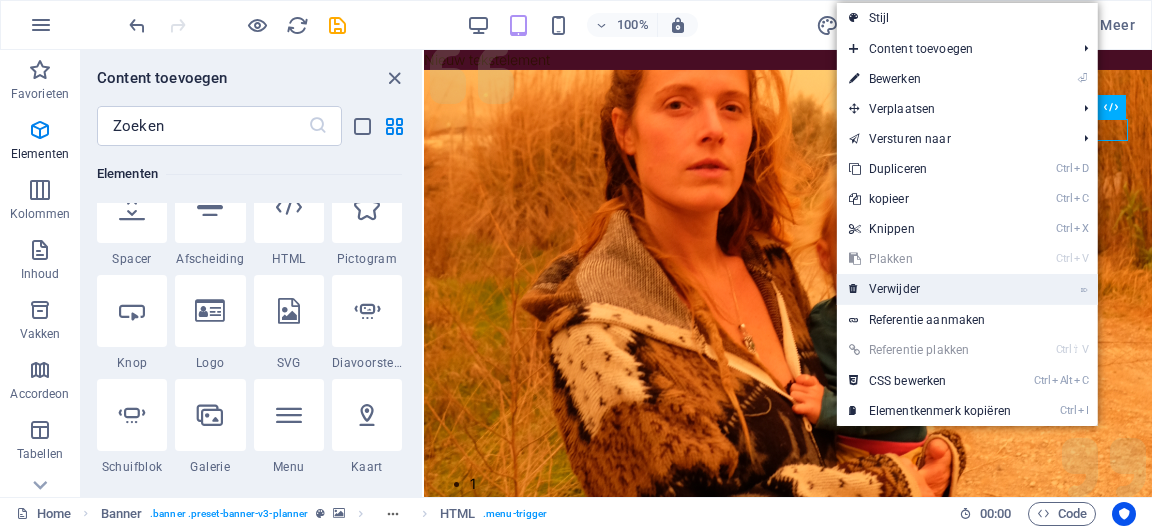 click on "⌦  Verwijder" at bounding box center [930, 289] 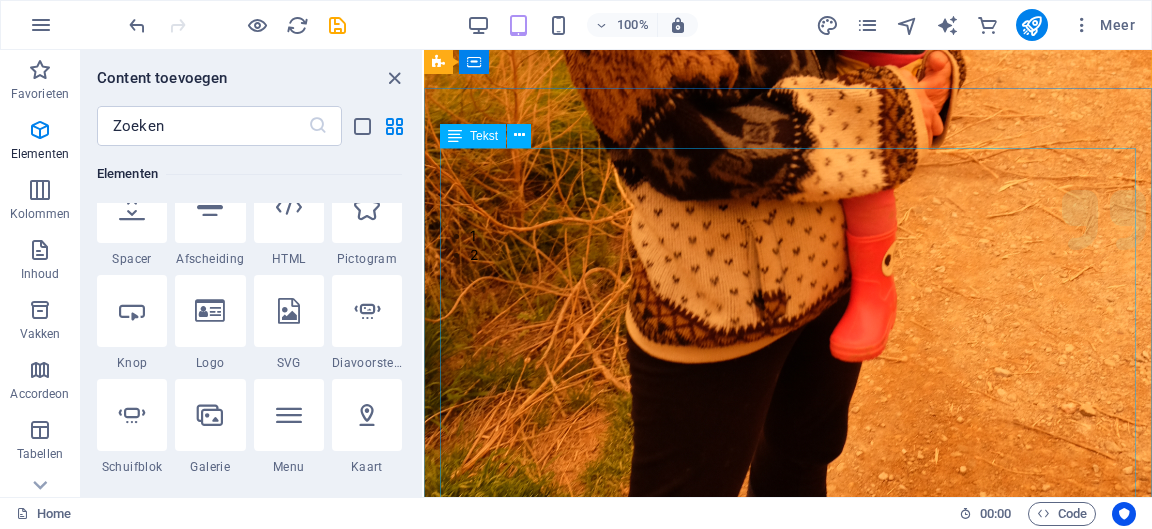 scroll, scrollTop: 0, scrollLeft: 0, axis: both 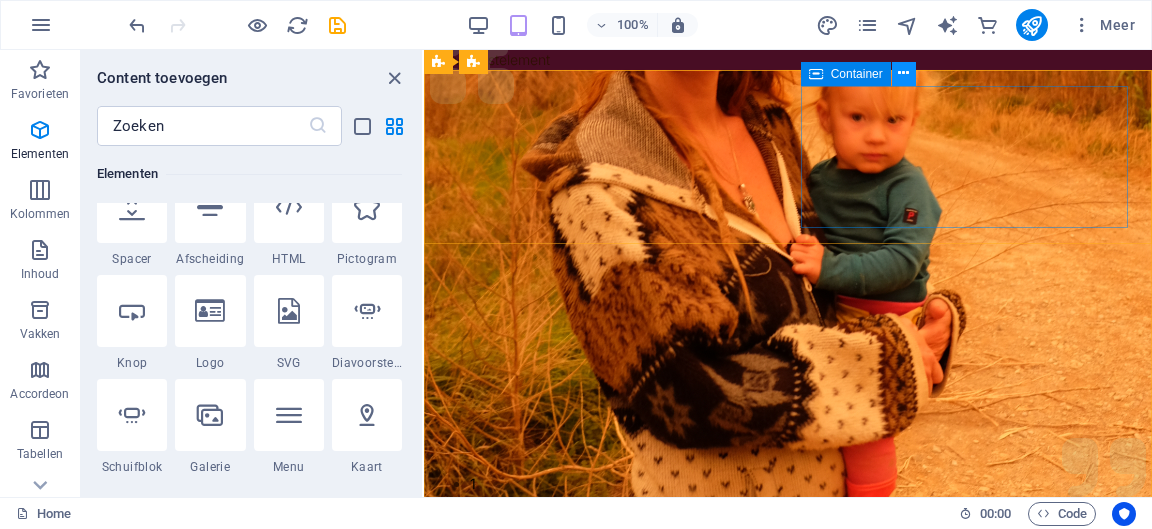 click at bounding box center (903, 73) 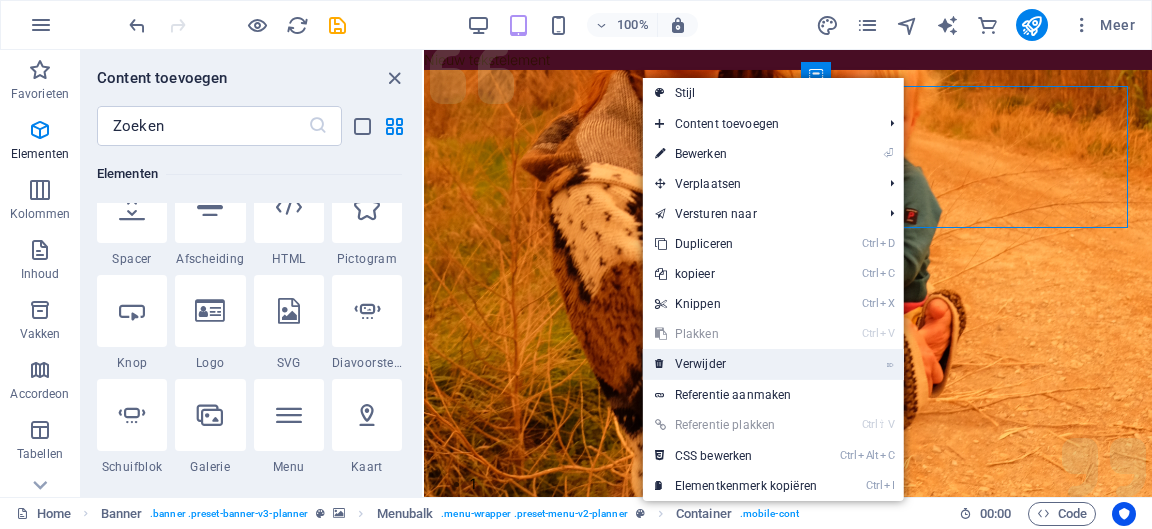 click on "⌦  Verwijder" at bounding box center [736, 364] 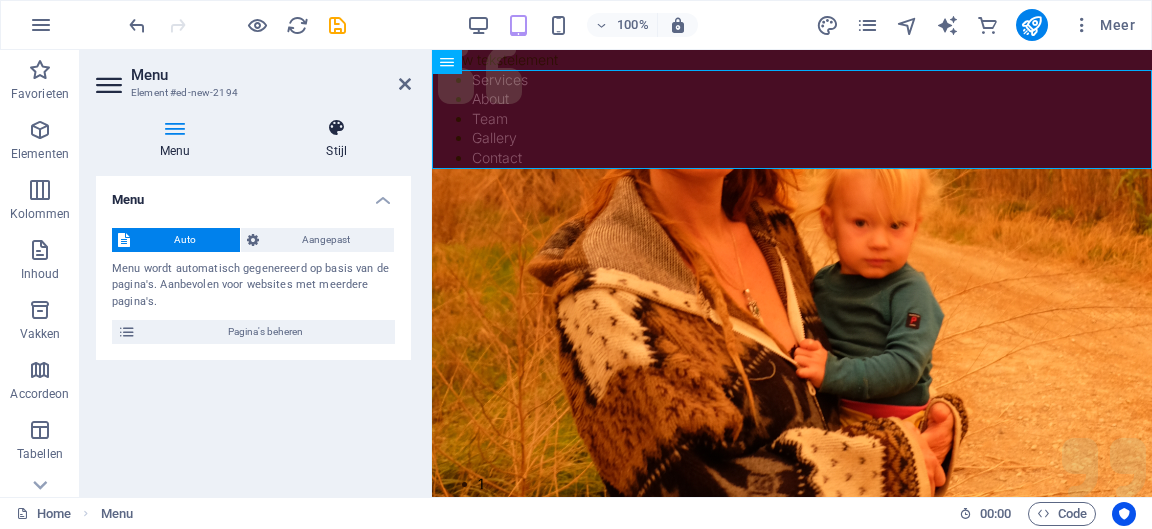 click at bounding box center (336, 128) 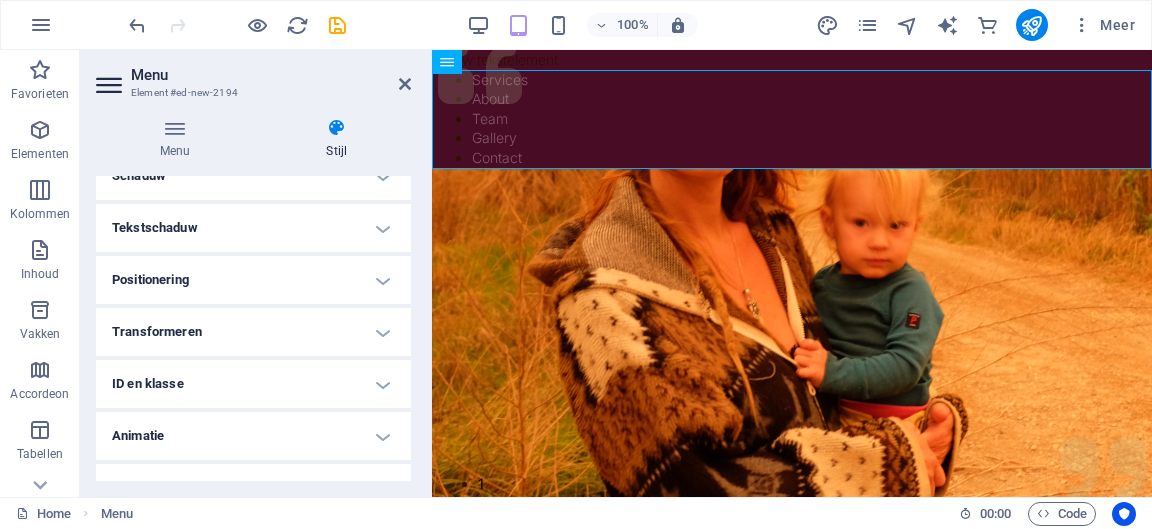 scroll, scrollTop: 295, scrollLeft: 0, axis: vertical 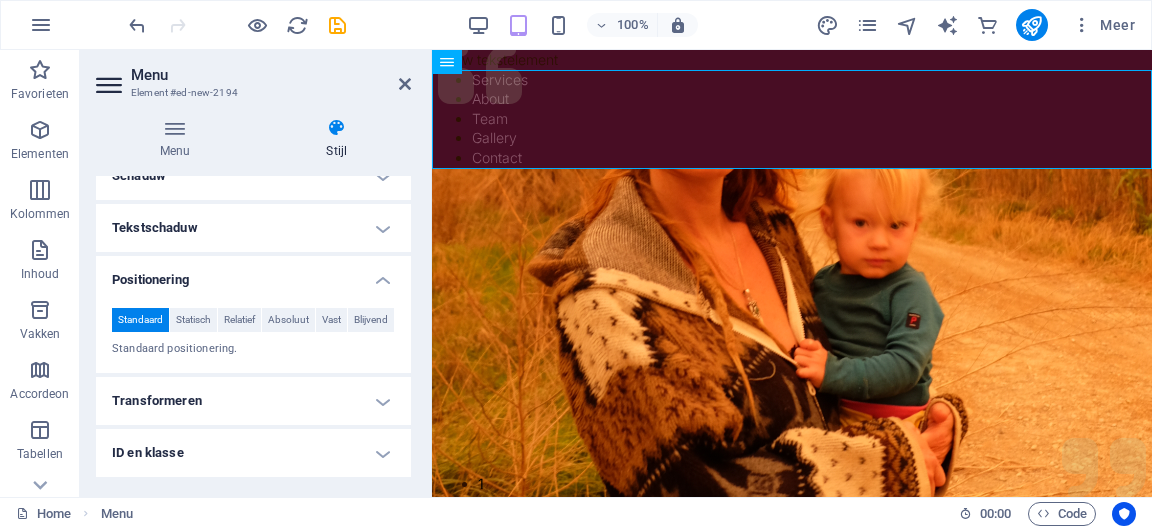 click on "Positionering" at bounding box center [253, 274] 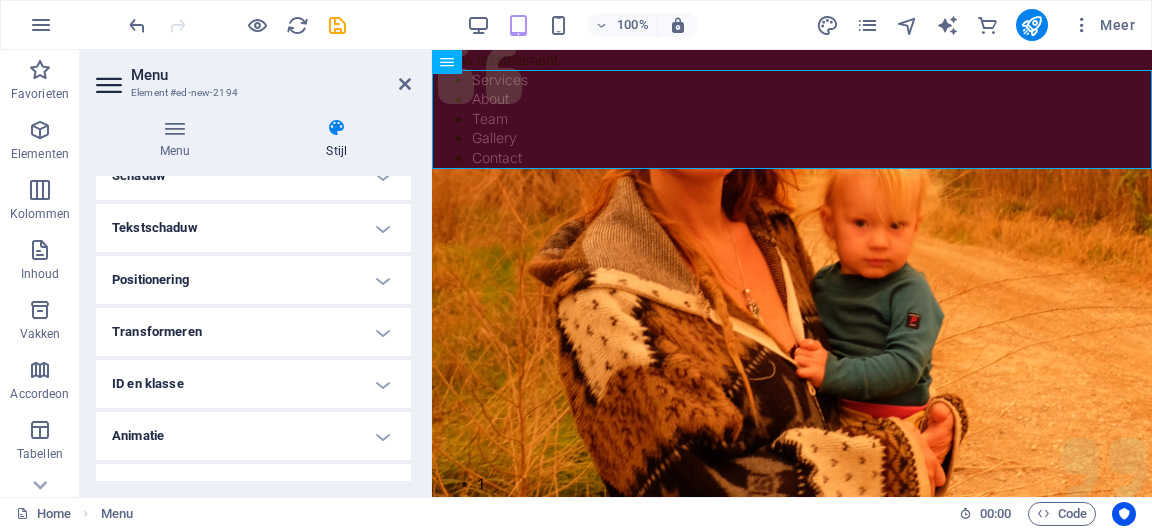 click on "Positionering" at bounding box center [253, 280] 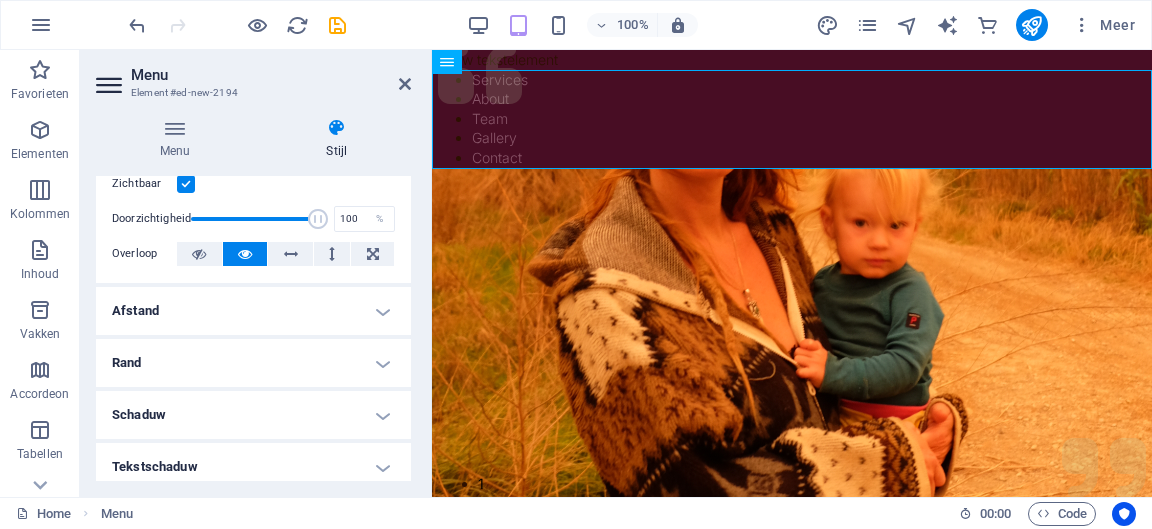 scroll, scrollTop: 0, scrollLeft: 0, axis: both 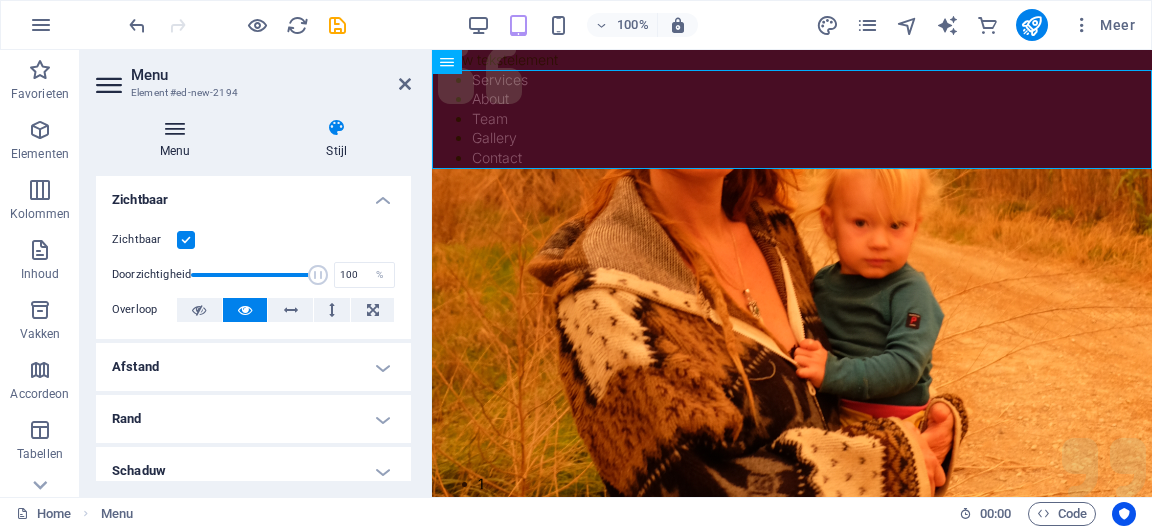 click at bounding box center (175, 128) 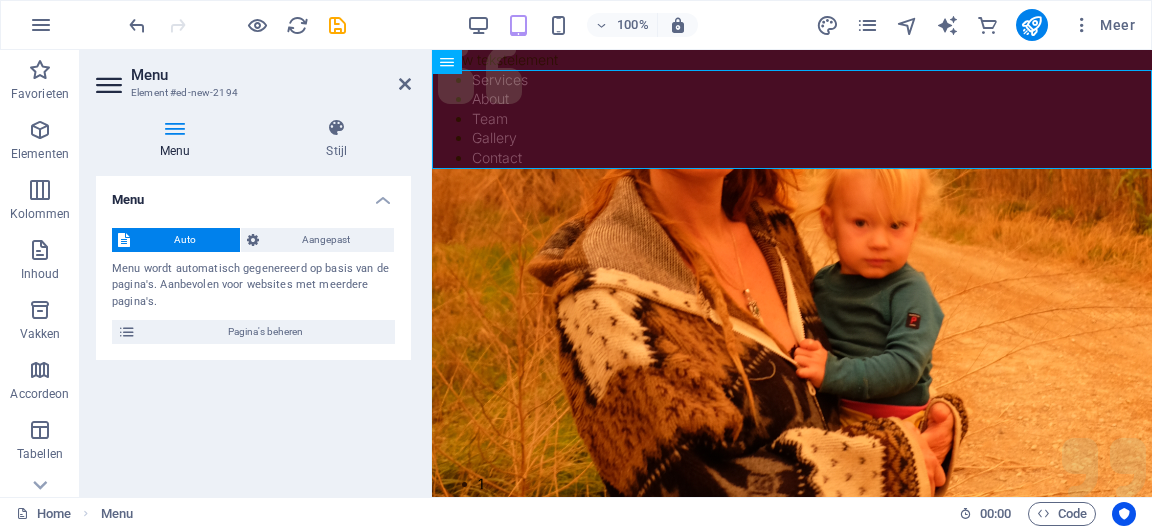 click at bounding box center [175, 128] 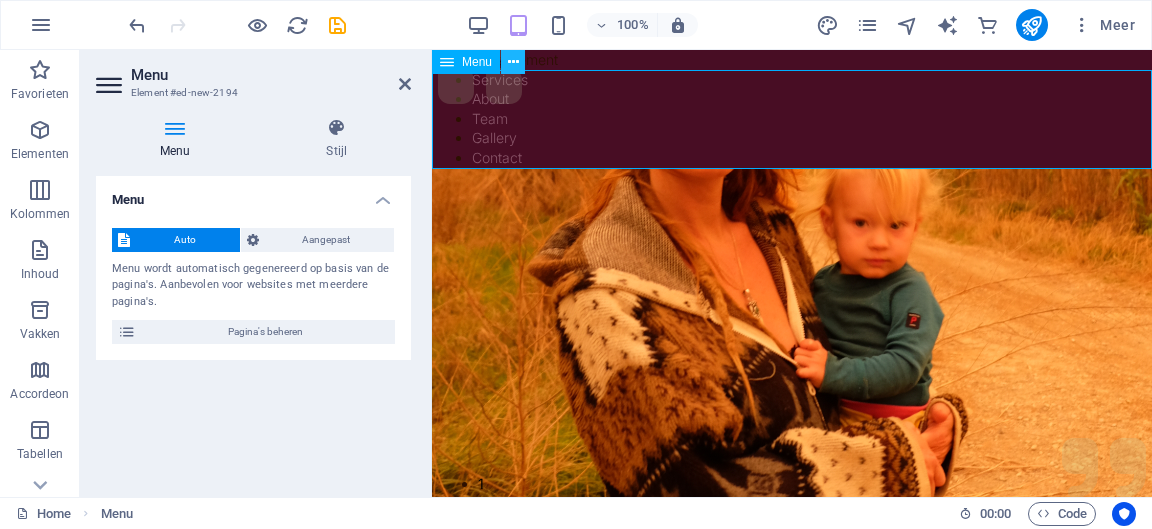 click at bounding box center (513, 62) 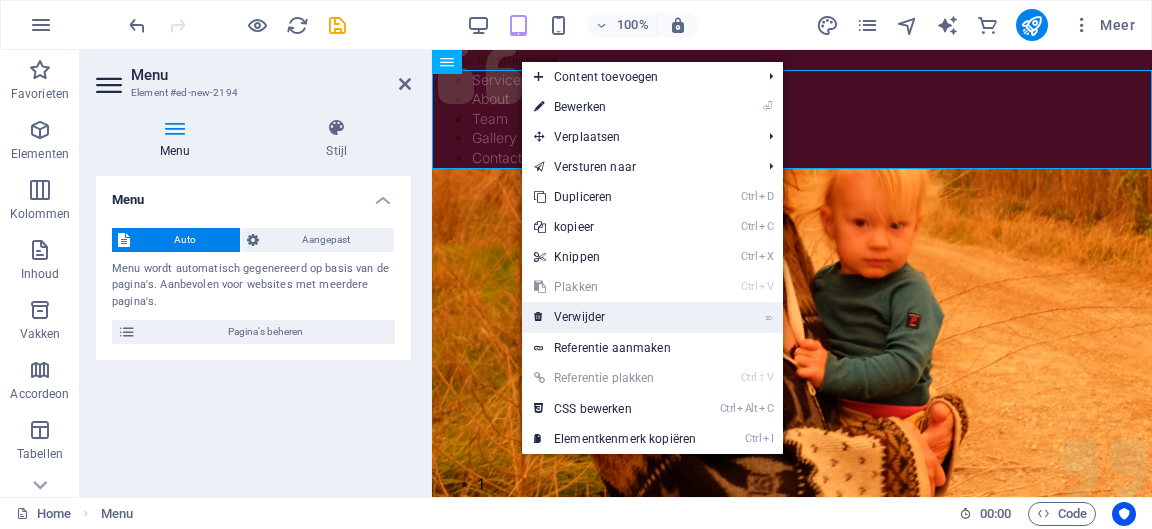 click on "⌦  Verwijder" at bounding box center (615, 317) 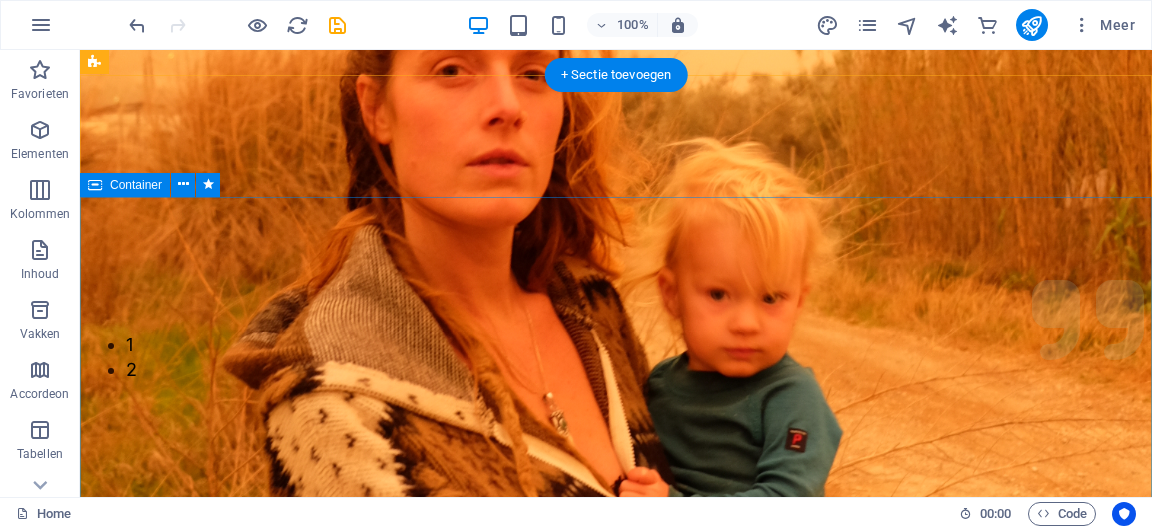 scroll, scrollTop: 0, scrollLeft: 0, axis: both 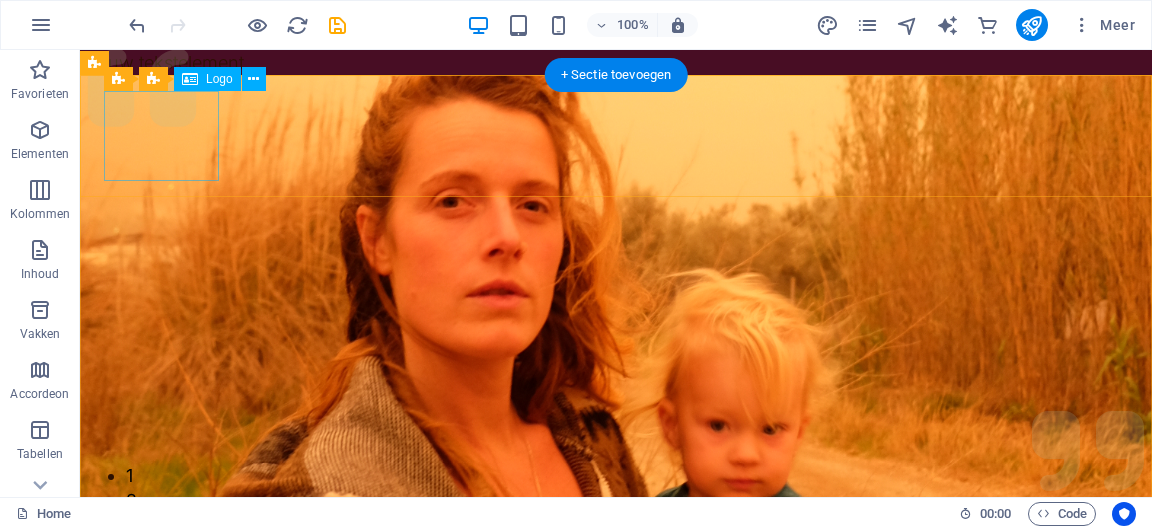 click at bounding box center [616, 1036] 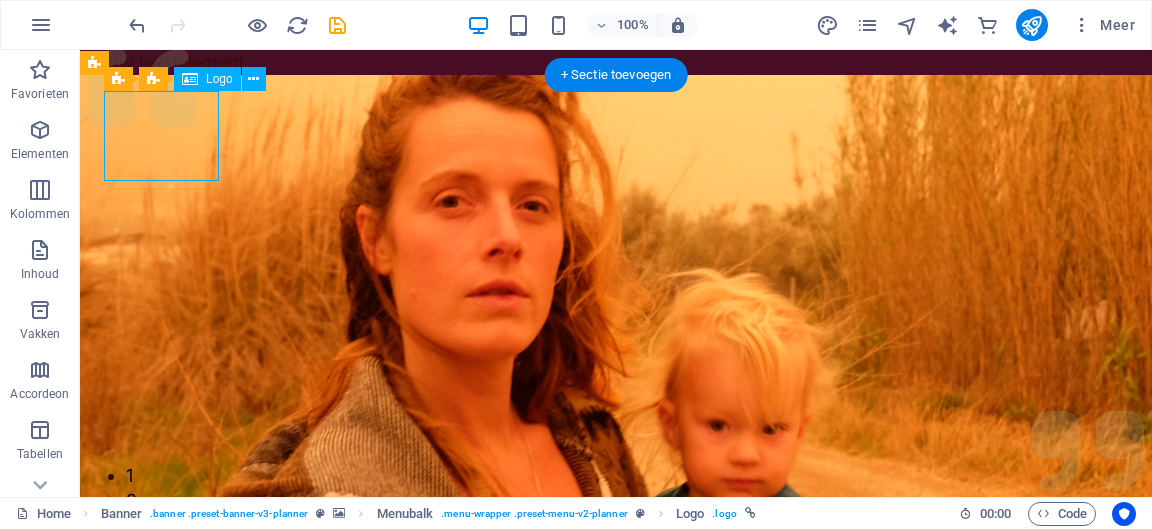 click at bounding box center [616, 1036] 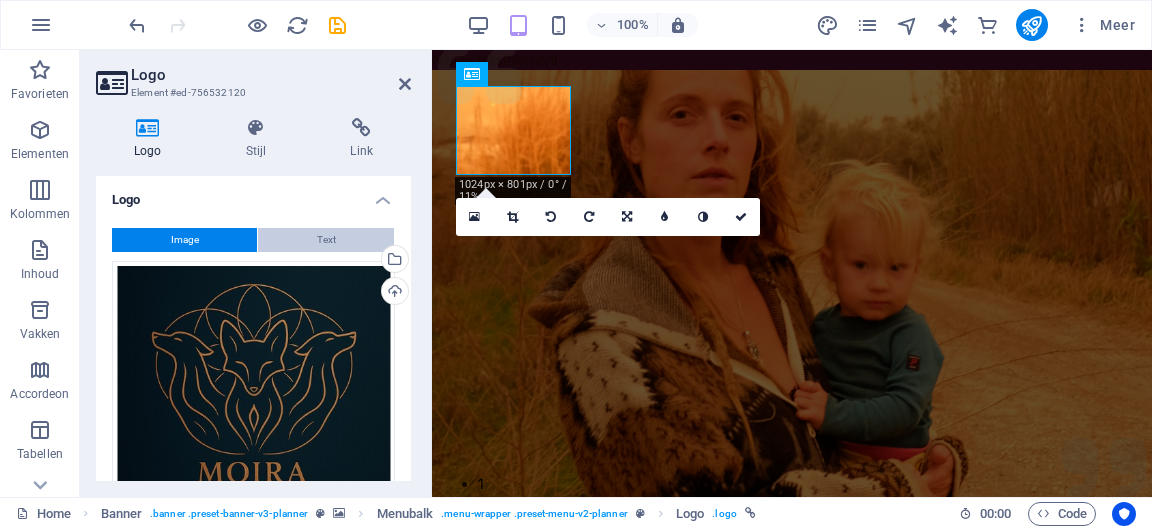 click on "Text" at bounding box center (326, 240) 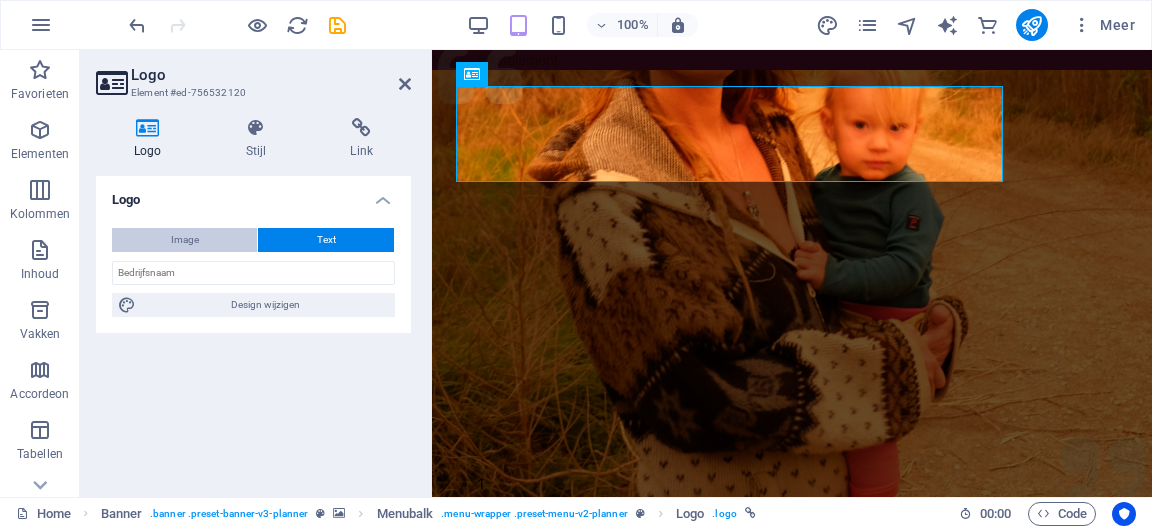click on "Image" at bounding box center [185, 240] 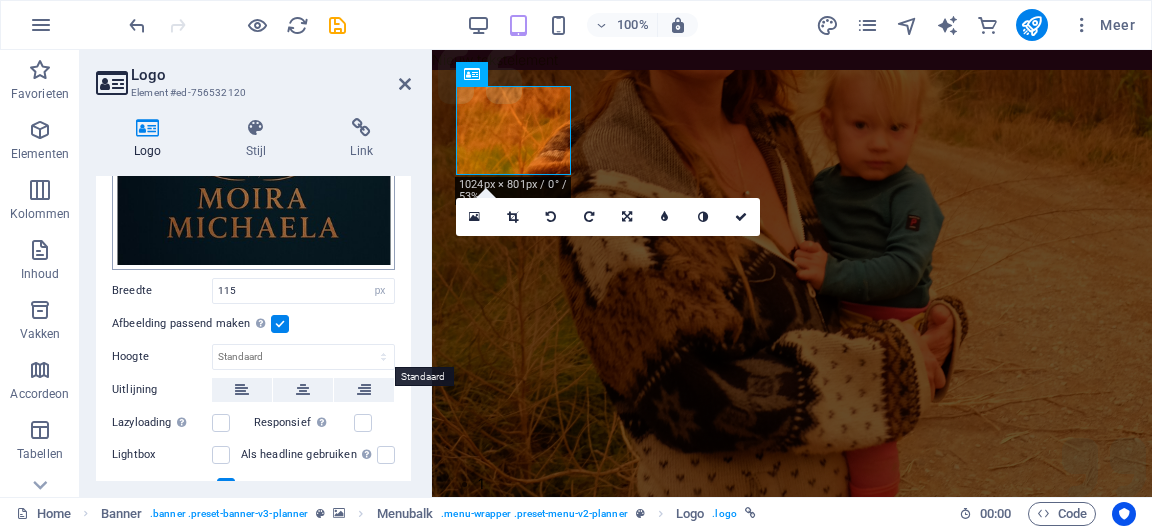 scroll, scrollTop: 275, scrollLeft: 0, axis: vertical 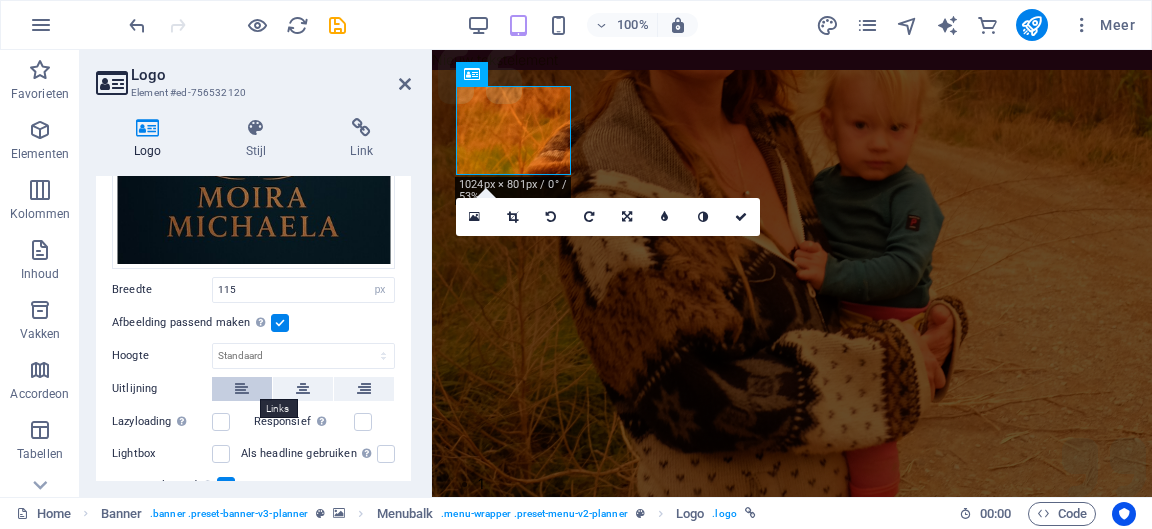 click at bounding box center [242, 389] 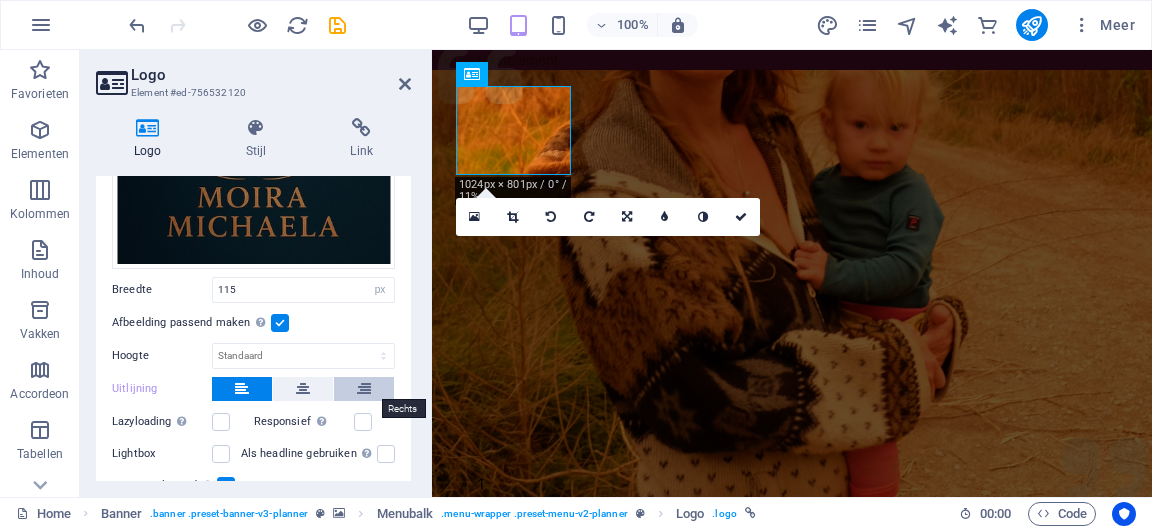 click at bounding box center [364, 389] 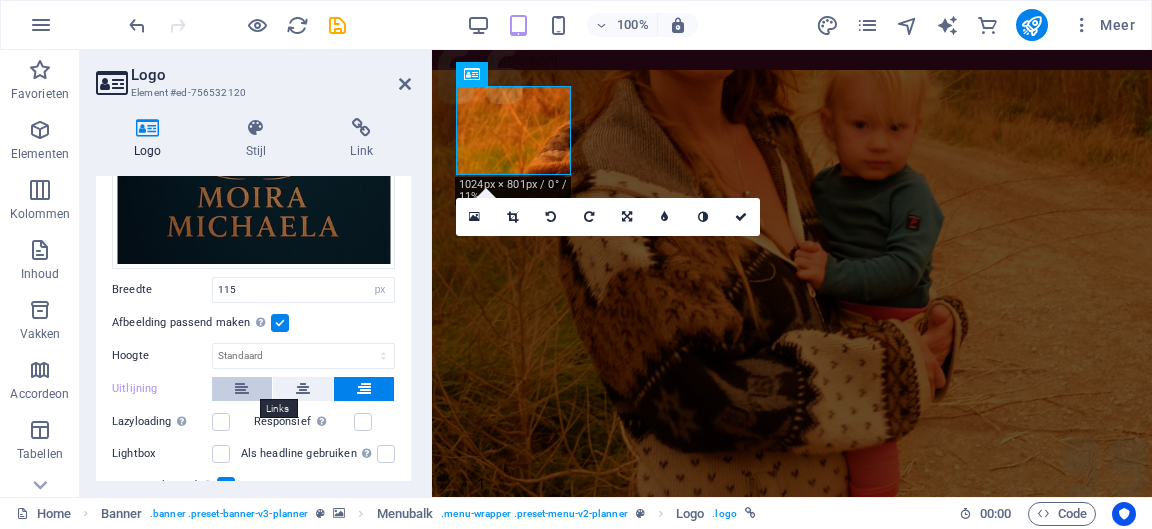 click at bounding box center (242, 389) 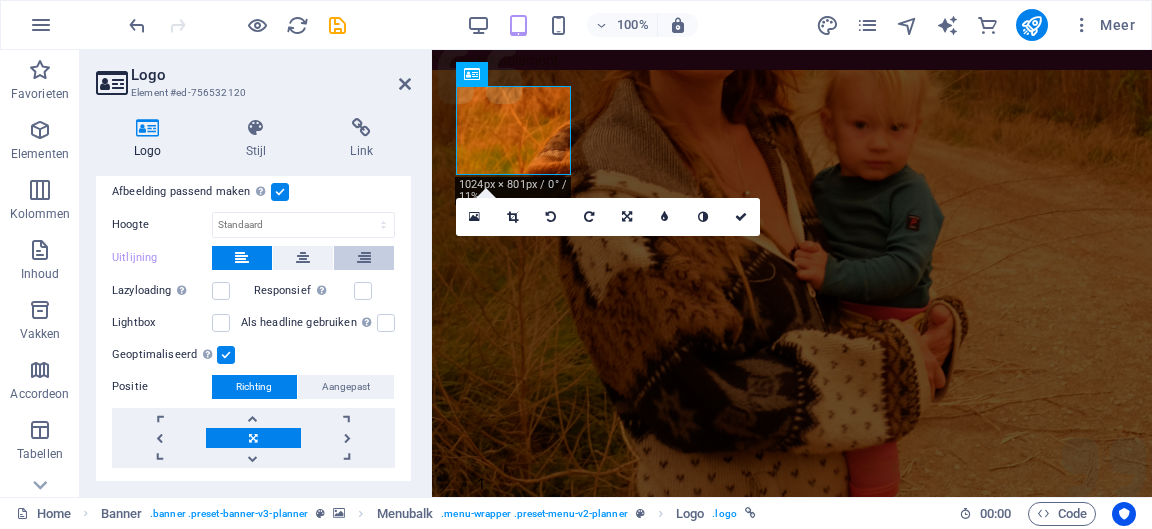 scroll, scrollTop: 406, scrollLeft: 0, axis: vertical 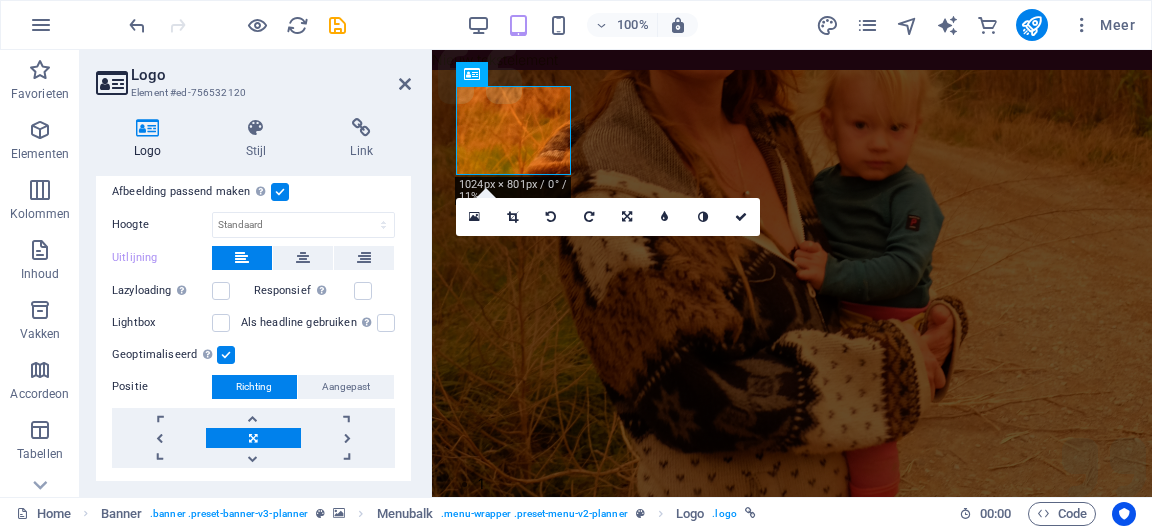 click at bounding box center (280, 192) 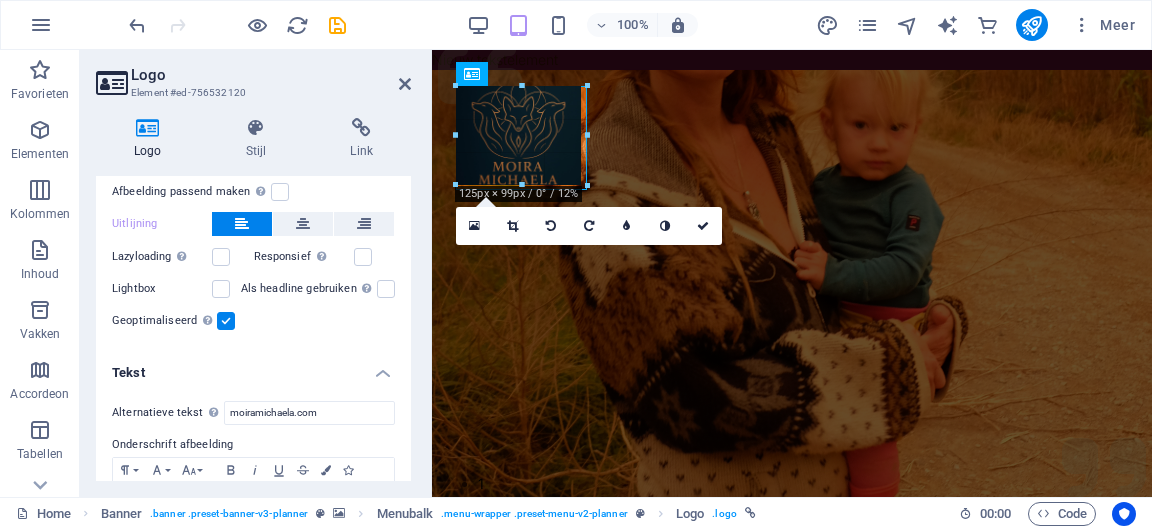 drag, startPoint x: 569, startPoint y: 176, endPoint x: 578, endPoint y: 190, distance: 16.643316 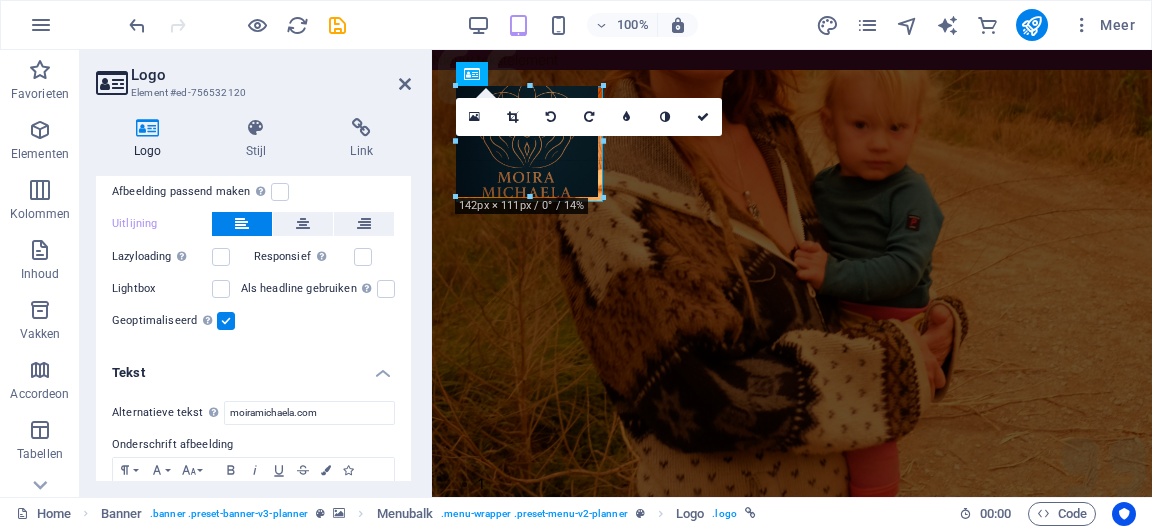 drag, startPoint x: 587, startPoint y: 84, endPoint x: 595, endPoint y: 70, distance: 16.124516 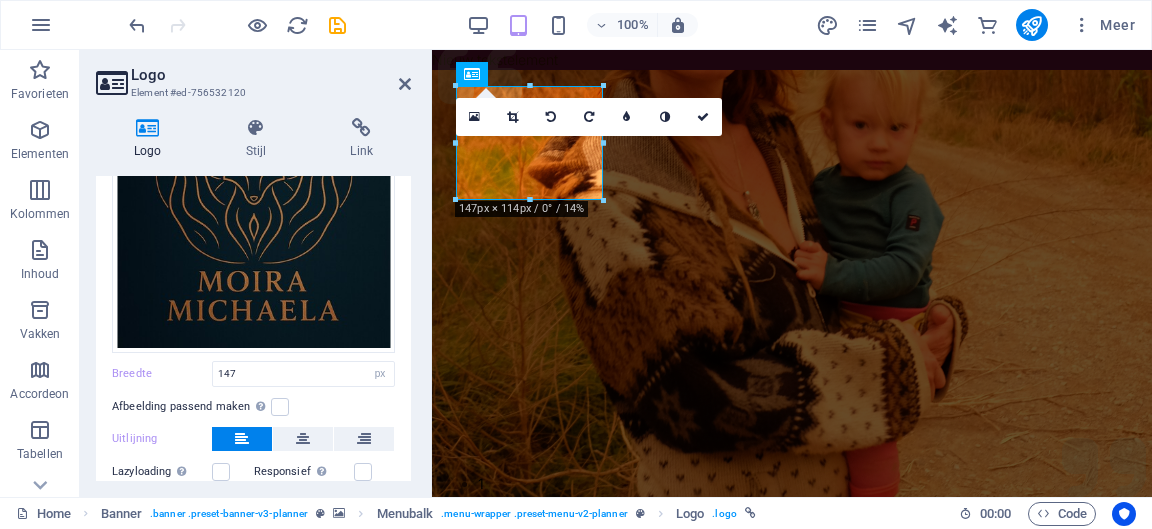 scroll, scrollTop: 0, scrollLeft: 0, axis: both 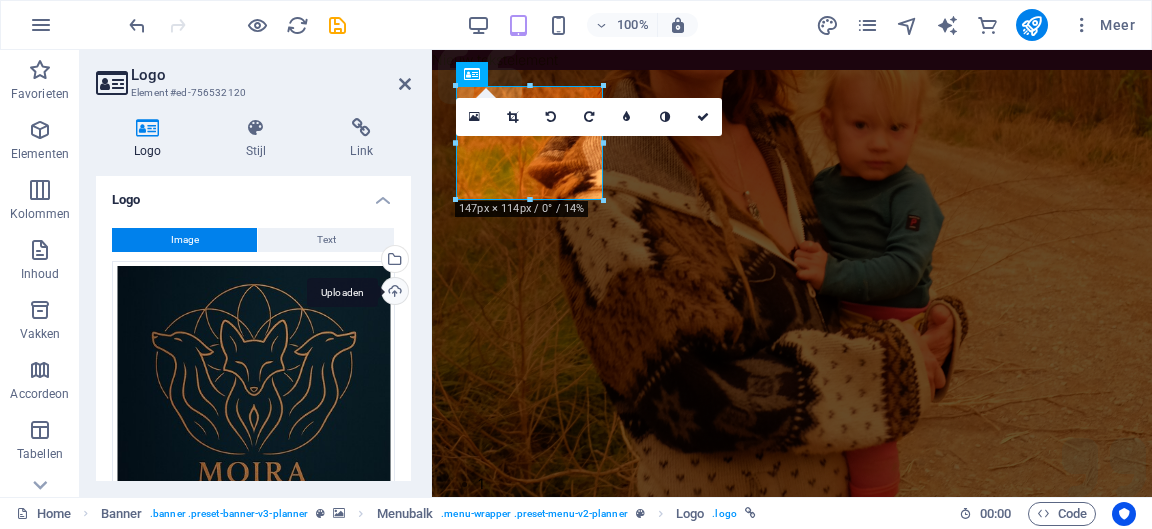 click on "Uploaden" at bounding box center (393, 293) 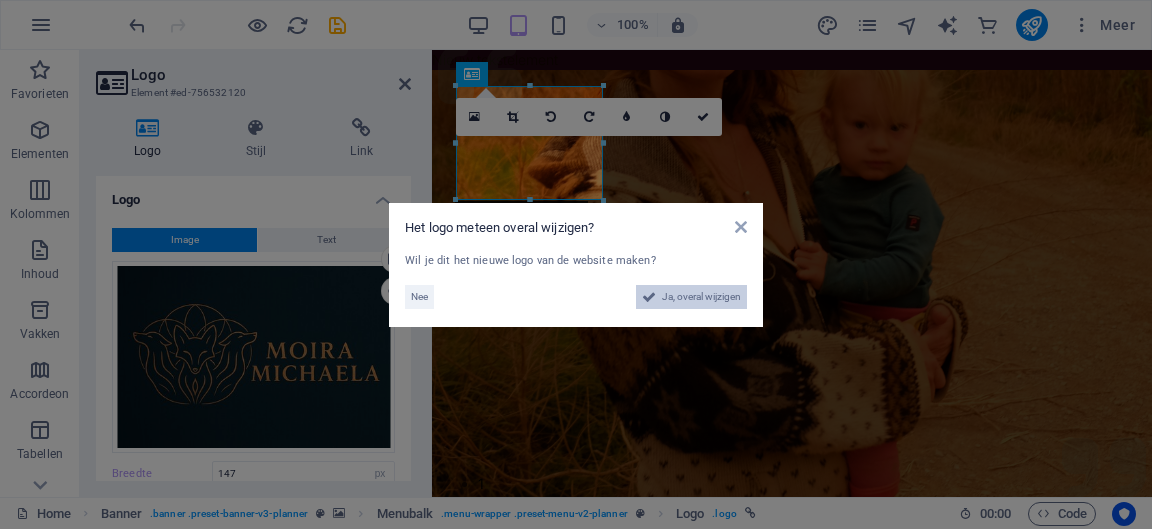 click on "Ja, overal wijzigen" at bounding box center (701, 297) 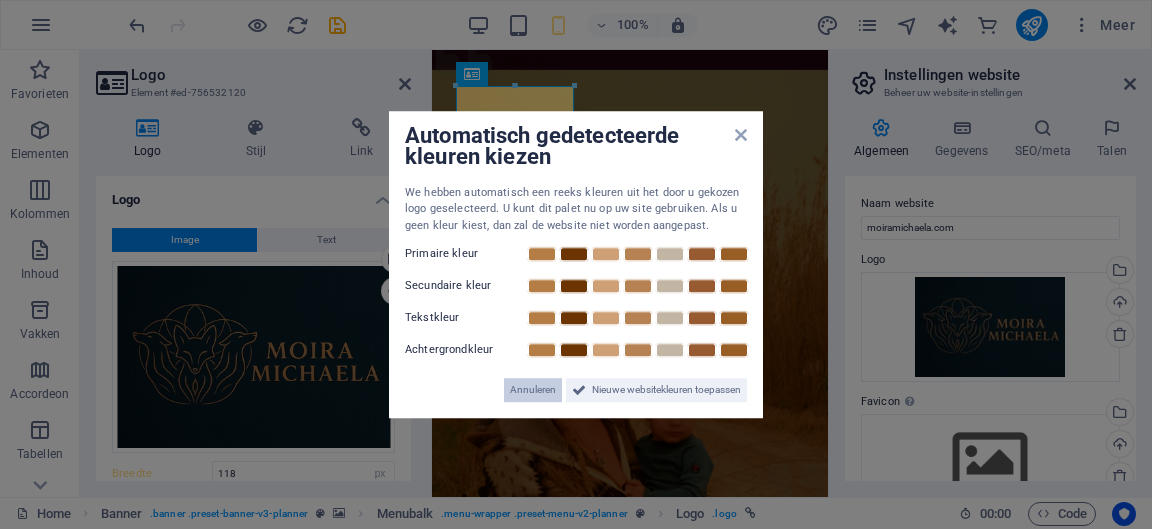 click on "Annuleren" at bounding box center [533, 390] 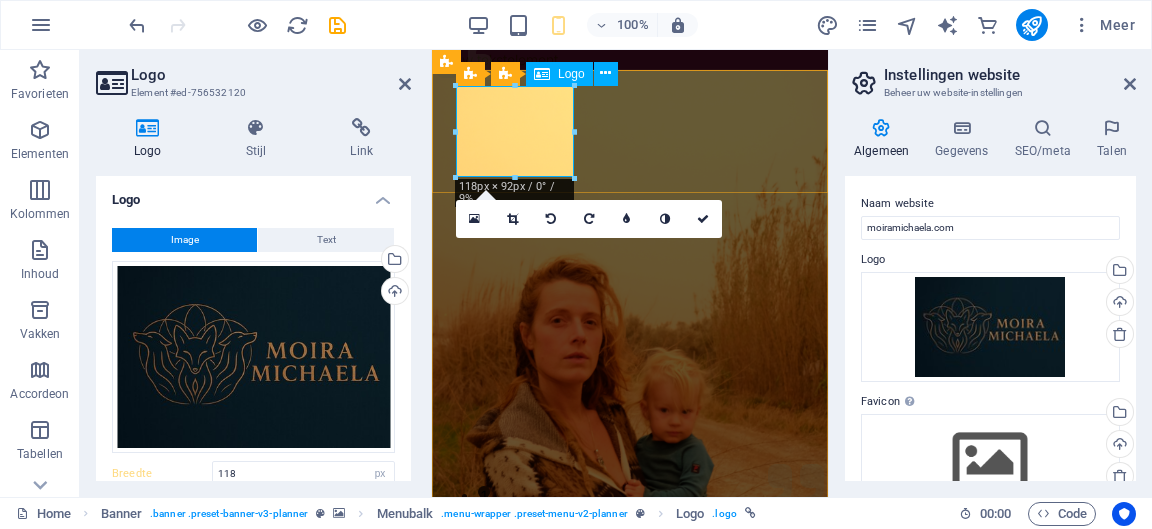 click at bounding box center (630, 892) 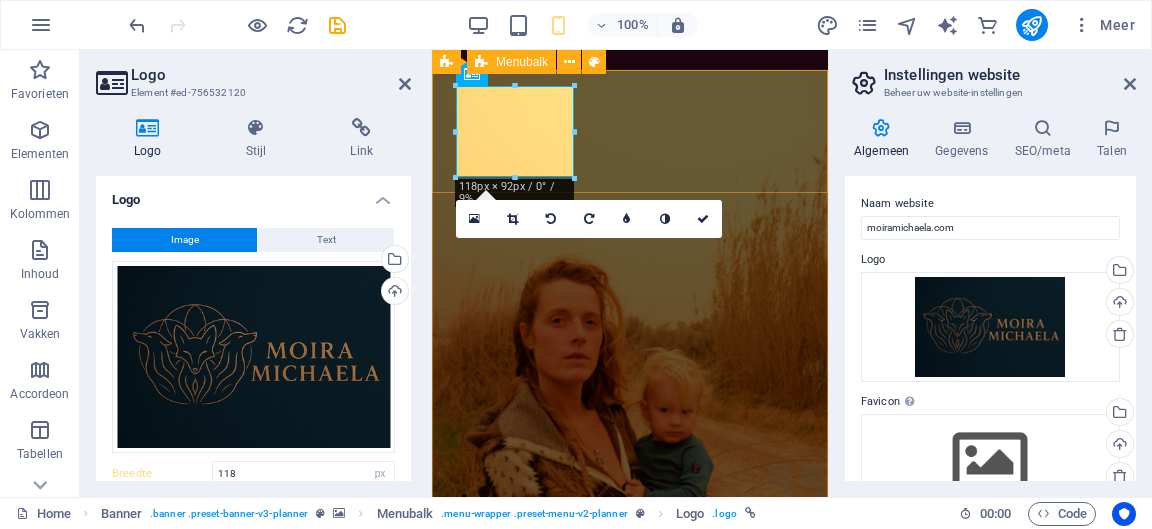 drag, startPoint x: 1008, startPoint y: 180, endPoint x: 633, endPoint y: 127, distance: 378.7268 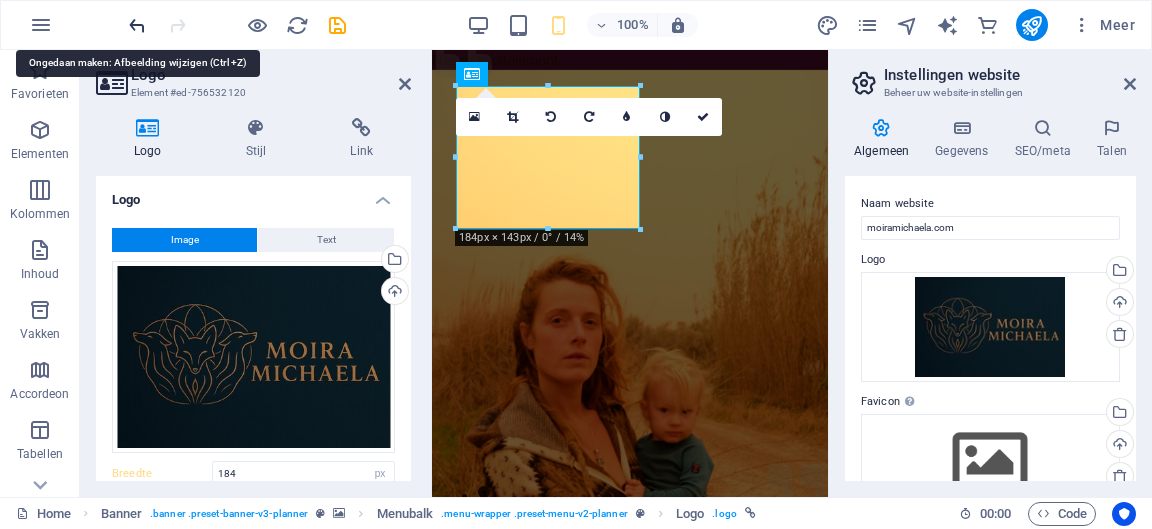 click at bounding box center [137, 25] 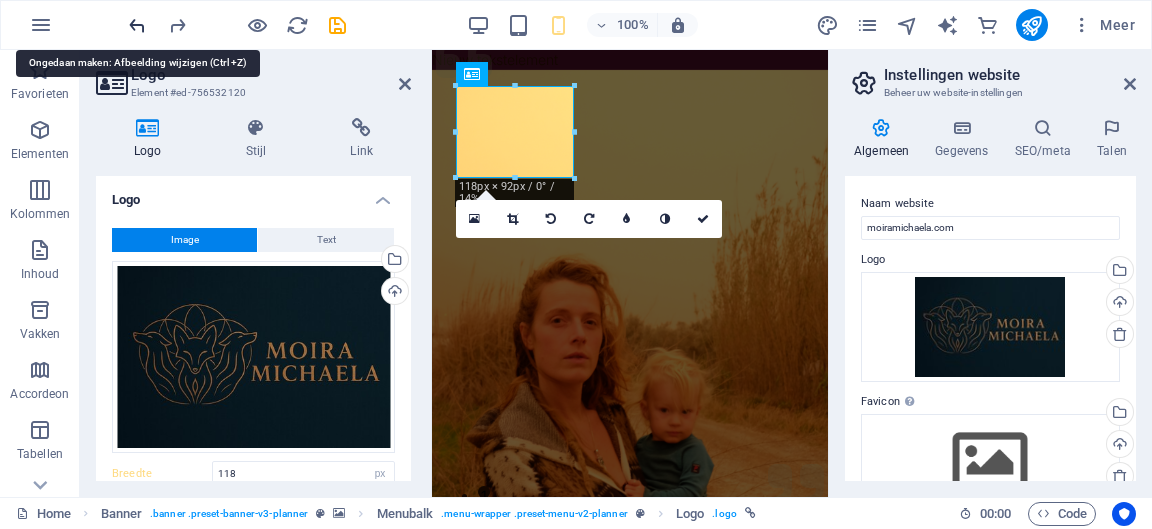 click at bounding box center [137, 25] 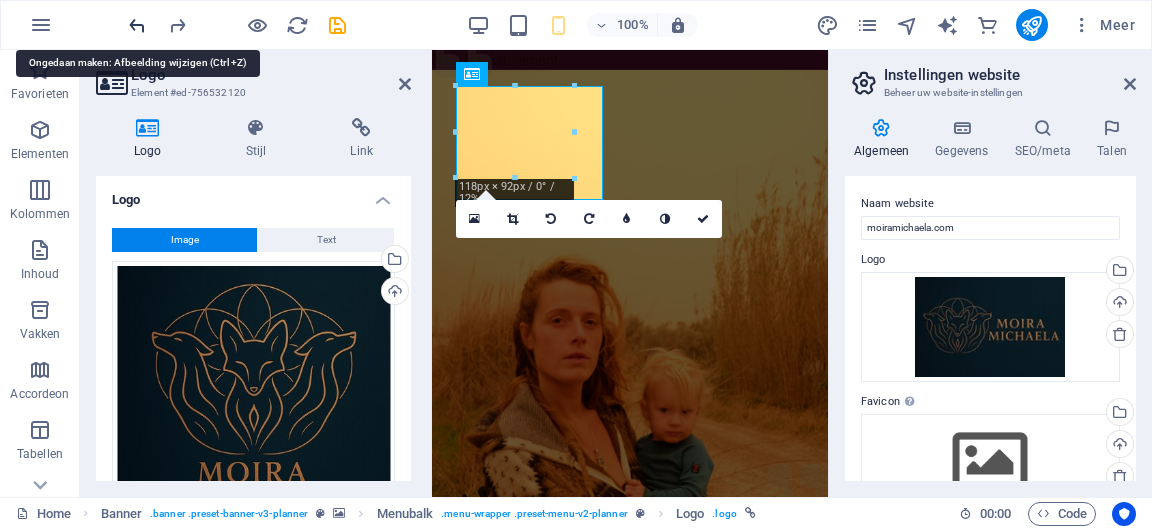click at bounding box center [137, 25] 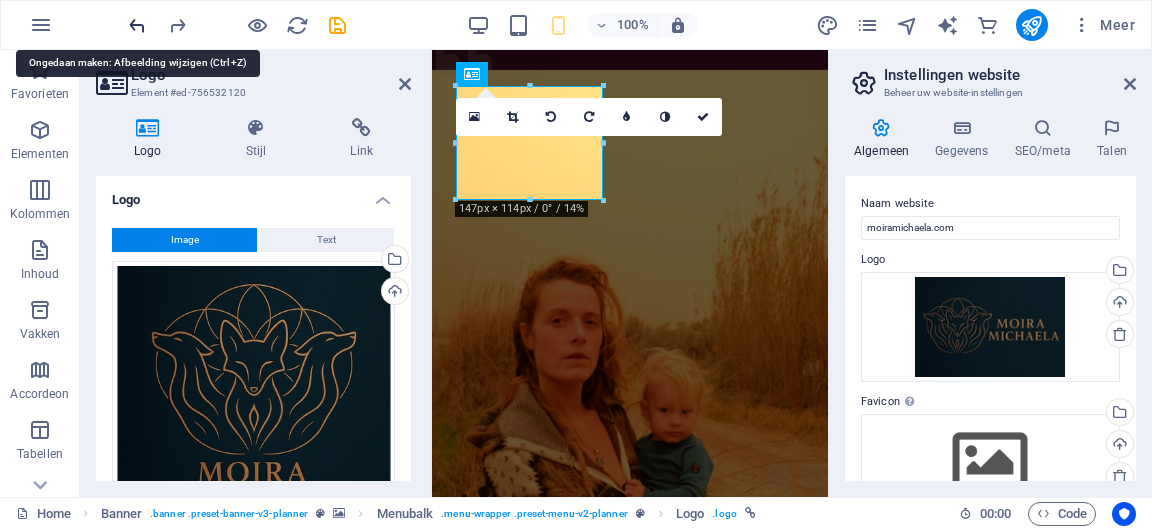 type on "131" 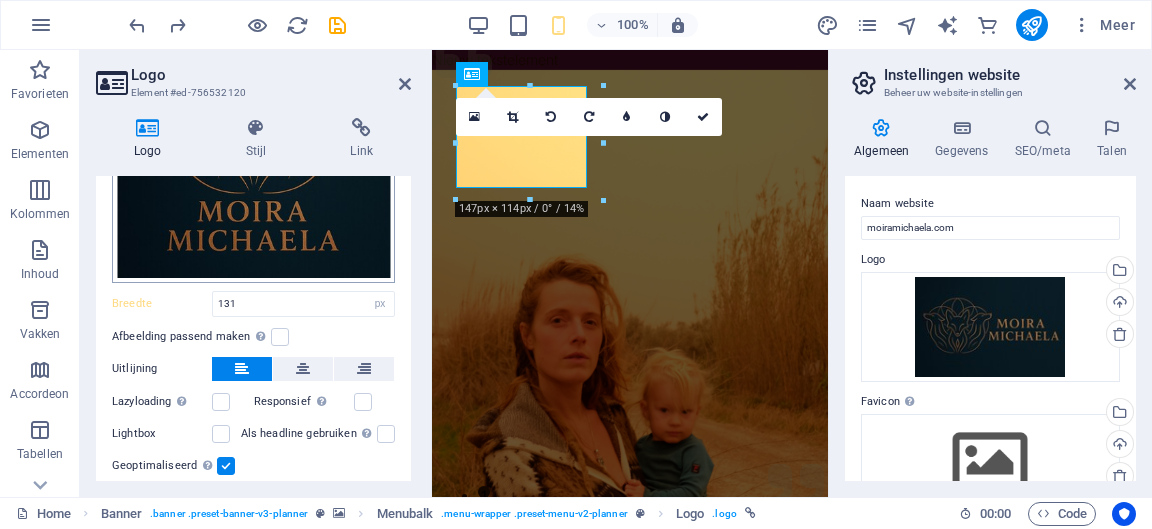 scroll, scrollTop: 279, scrollLeft: 0, axis: vertical 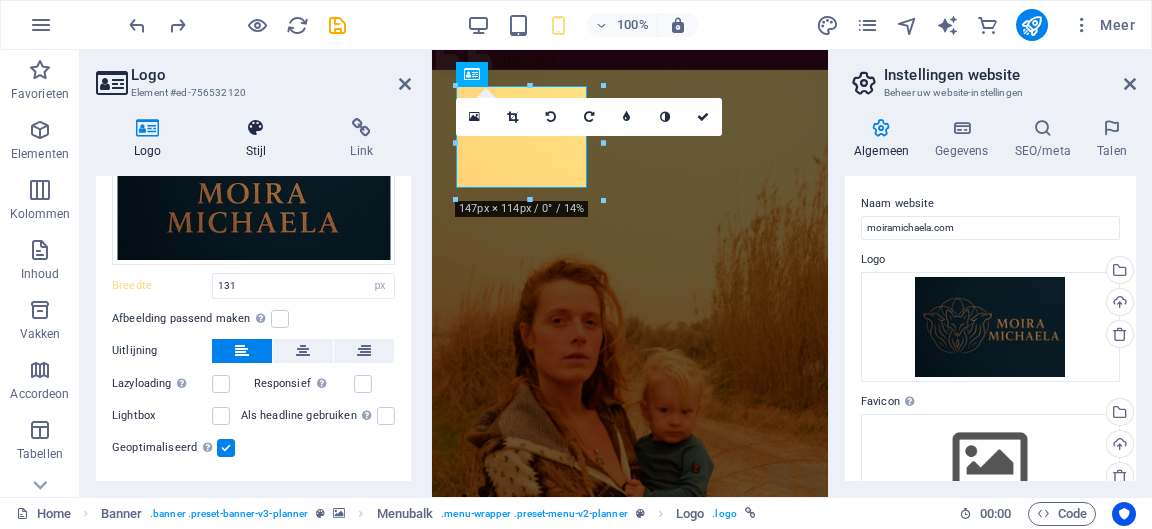 click at bounding box center (256, 128) 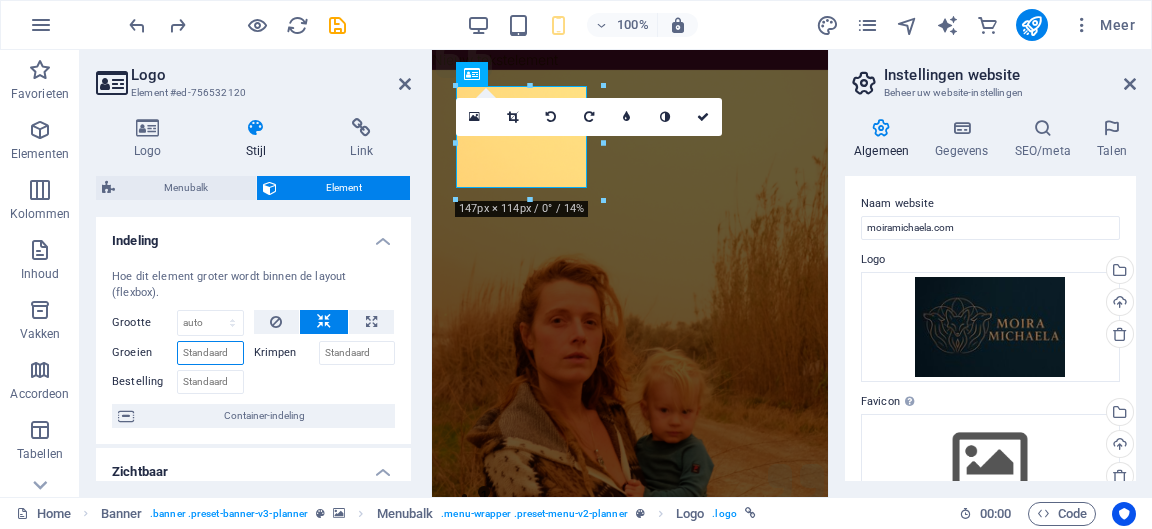 click on "Groeien" at bounding box center (210, 353) 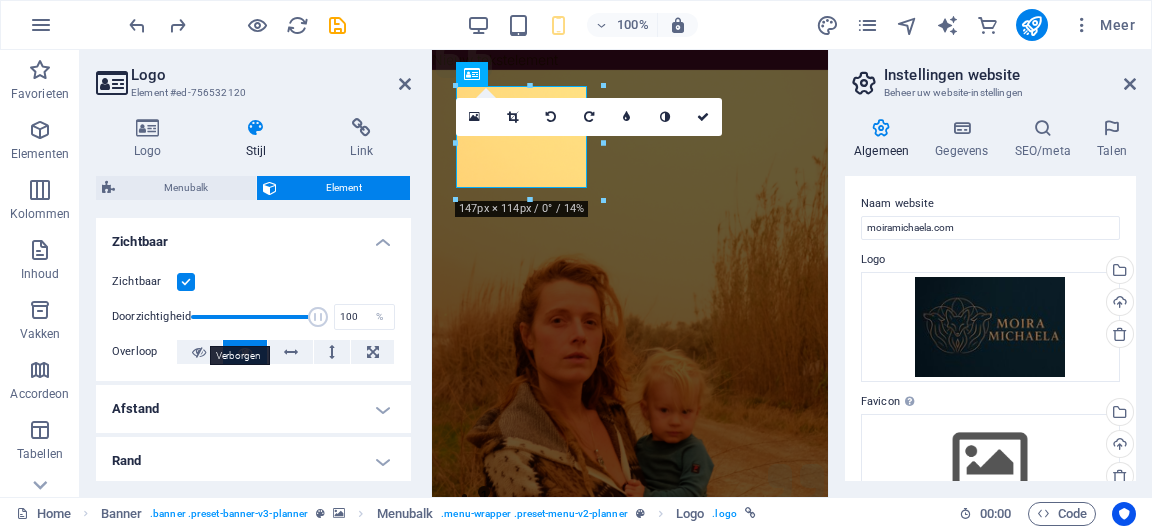 scroll, scrollTop: 304, scrollLeft: 0, axis: vertical 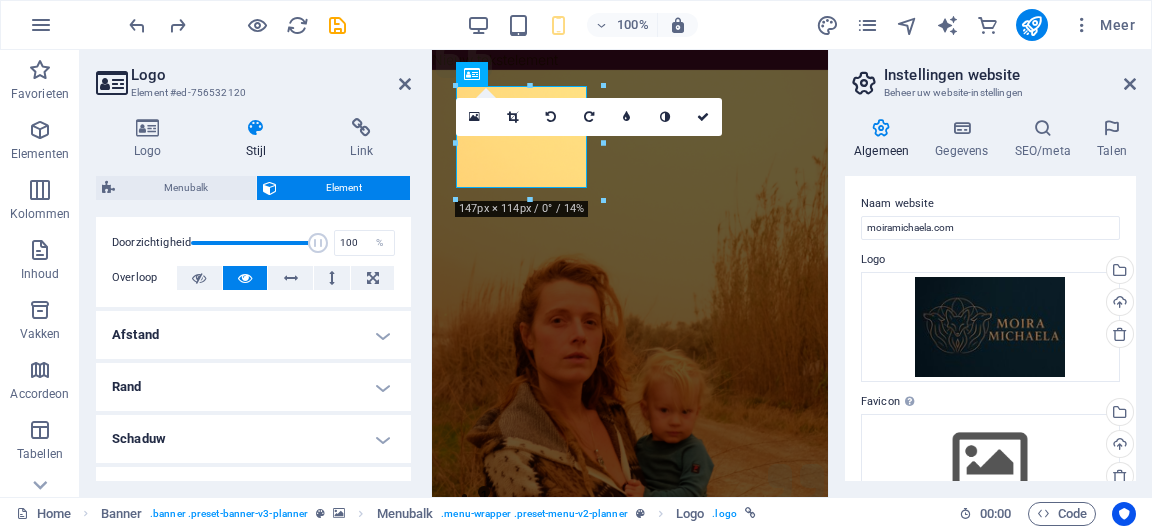 click on "Afstand" at bounding box center (253, 335) 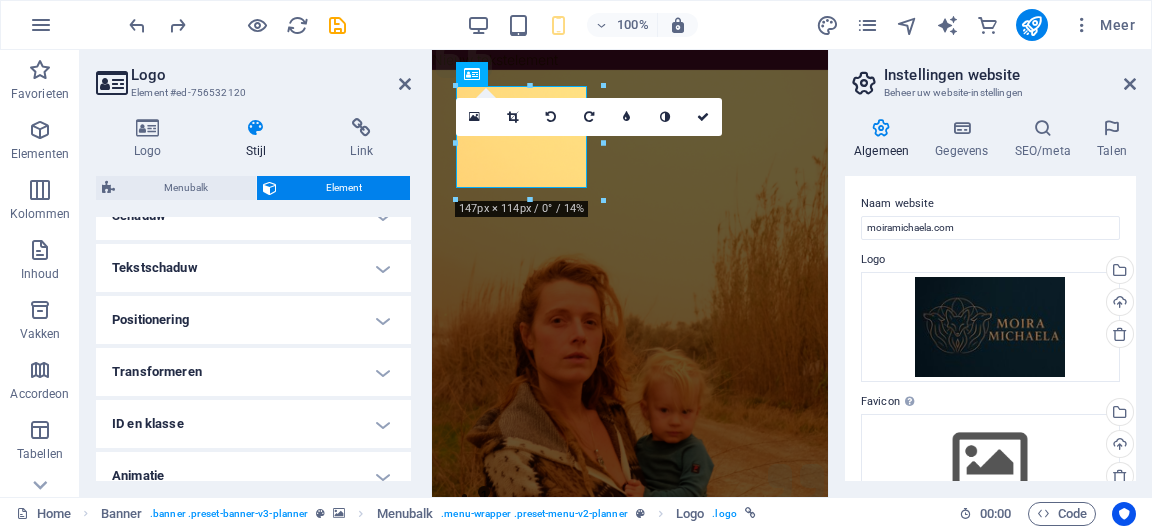 scroll, scrollTop: 607, scrollLeft: 0, axis: vertical 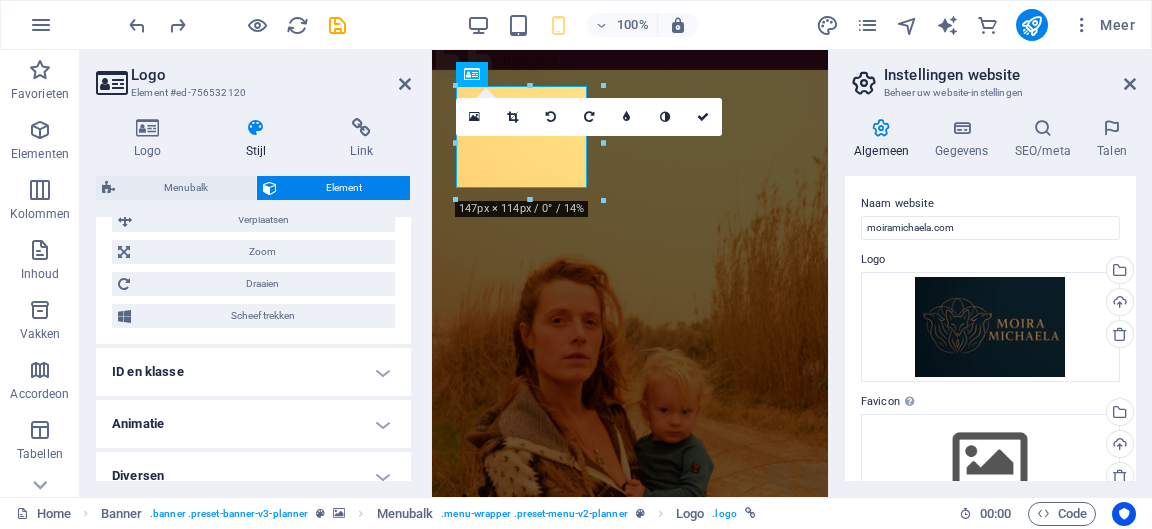click on "Diversen" at bounding box center [253, 476] 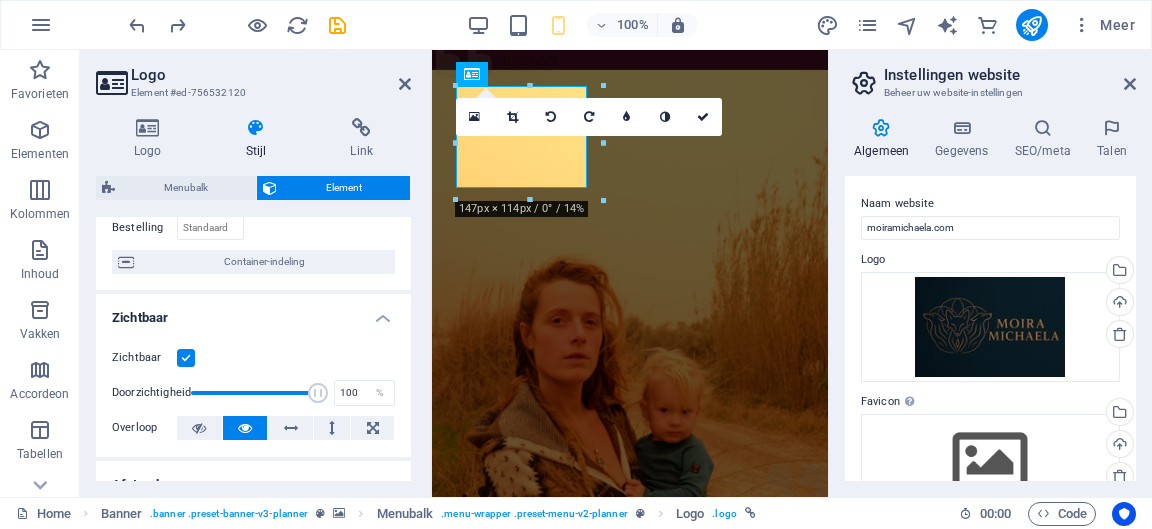 scroll, scrollTop: 154, scrollLeft: 0, axis: vertical 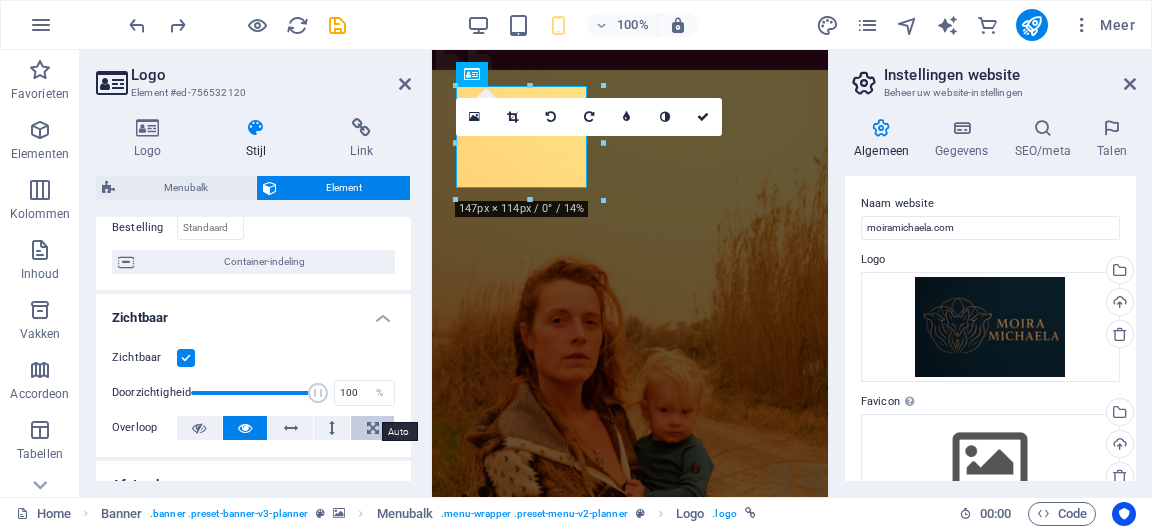 click at bounding box center (372, 428) 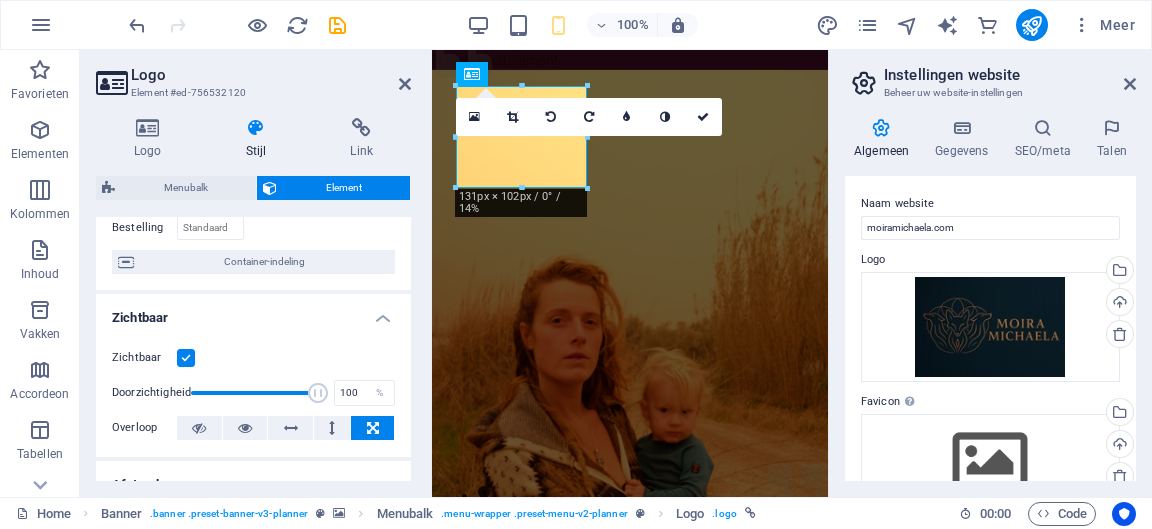 scroll, scrollTop: 0, scrollLeft: 0, axis: both 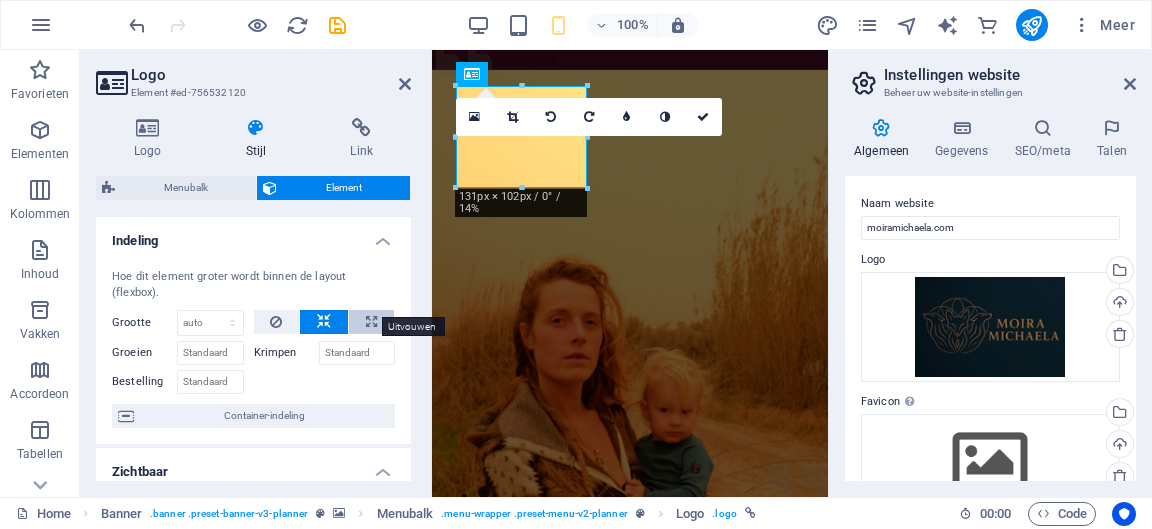 click at bounding box center [371, 322] 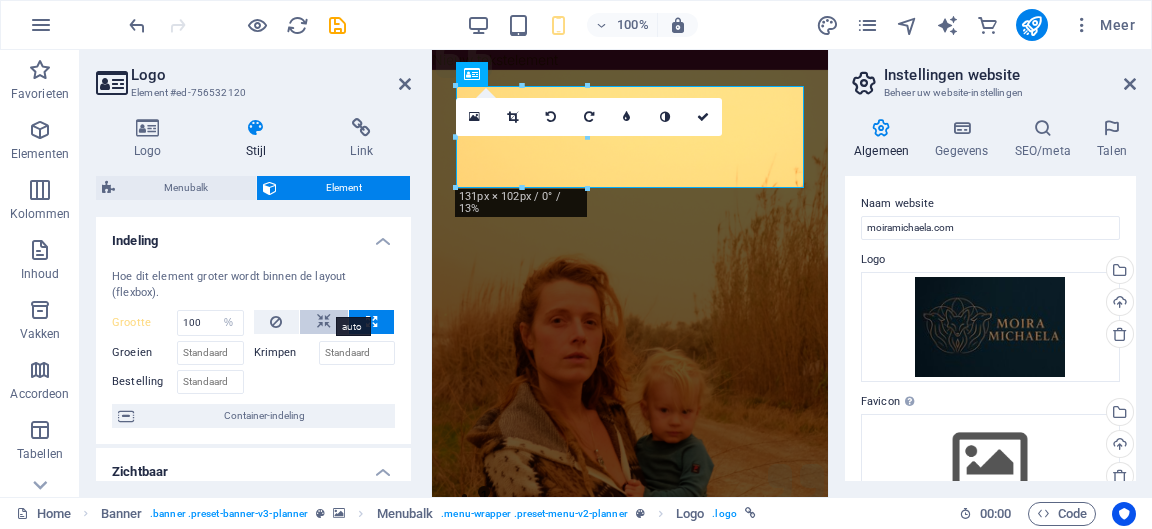 click at bounding box center [324, 322] 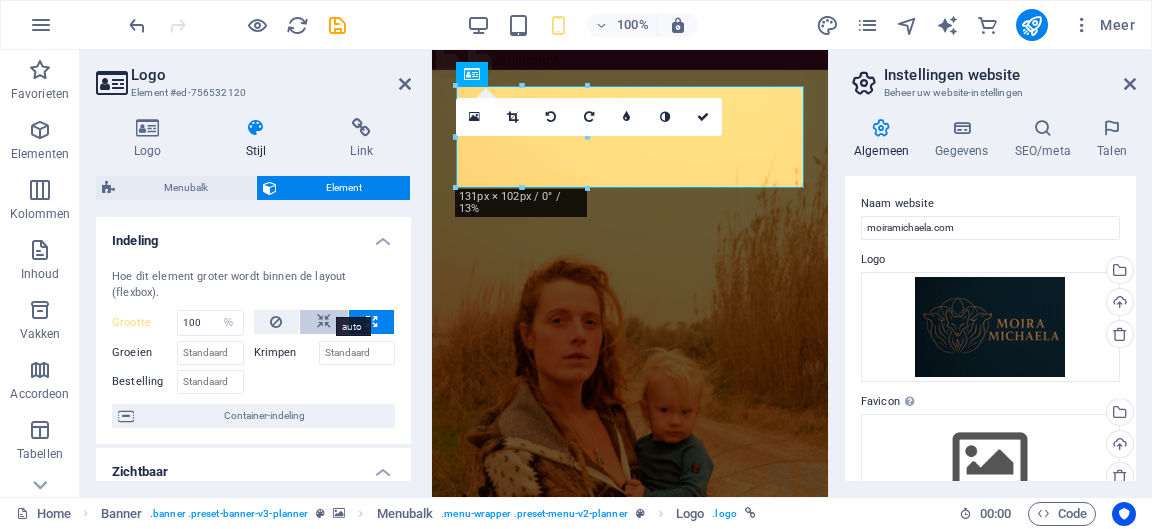 select on "DISABLED_OPTION_VALUE" 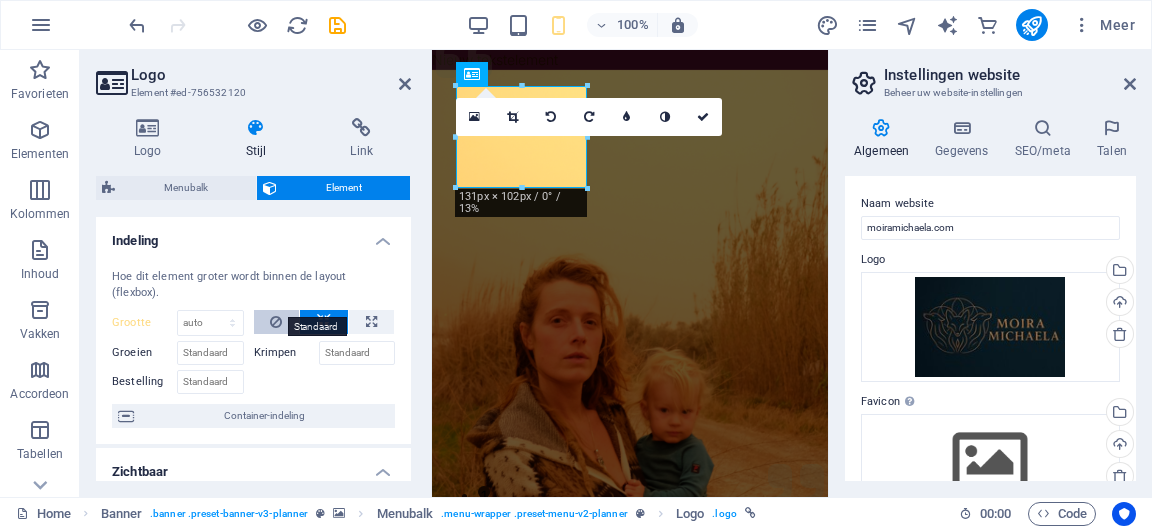 click at bounding box center [276, 322] 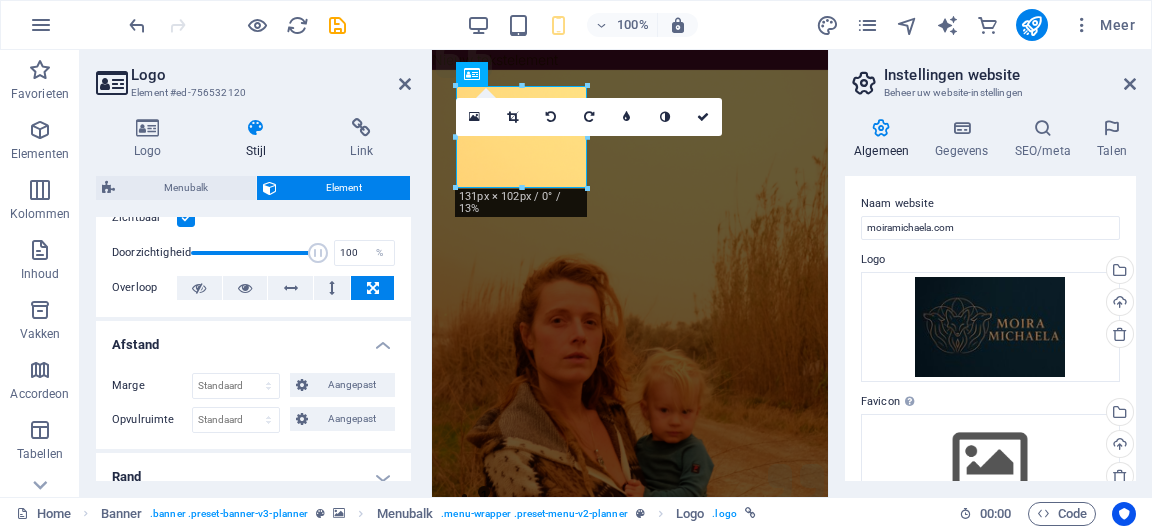 scroll, scrollTop: 295, scrollLeft: 0, axis: vertical 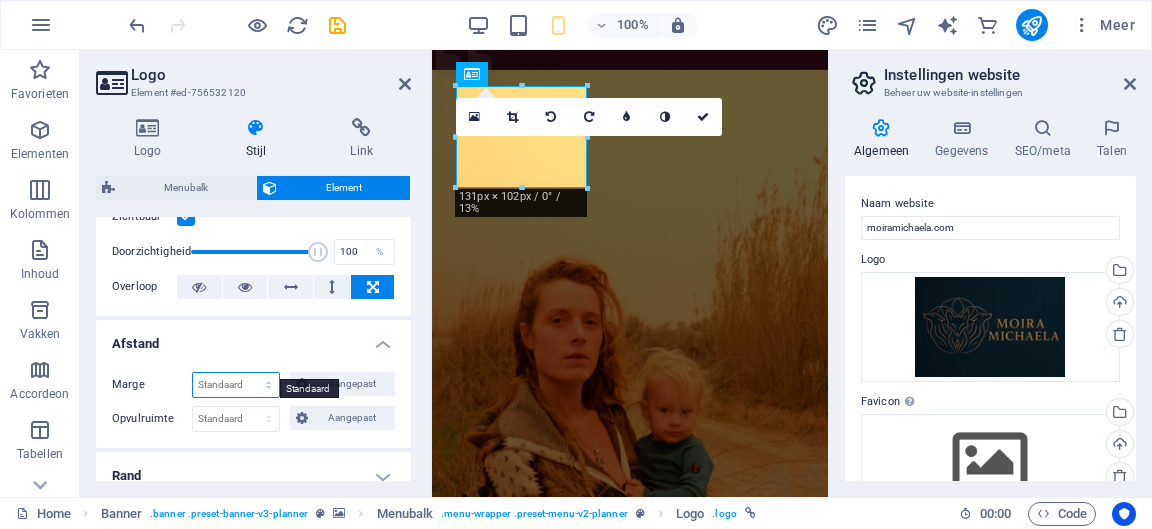 click on "Standaard auto px % rem vw vh Aangepast" at bounding box center (236, 385) 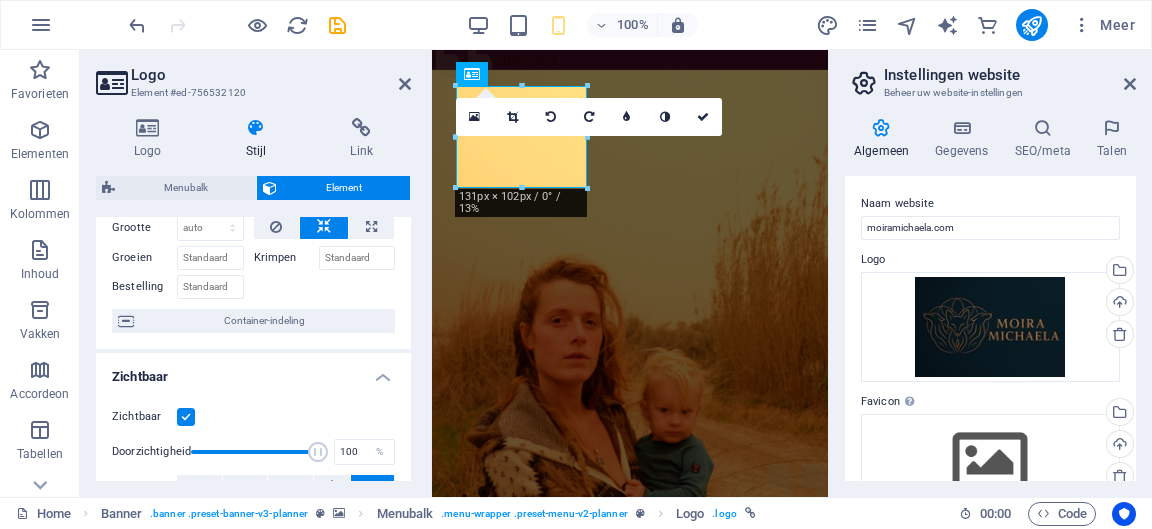 scroll, scrollTop: 0, scrollLeft: 0, axis: both 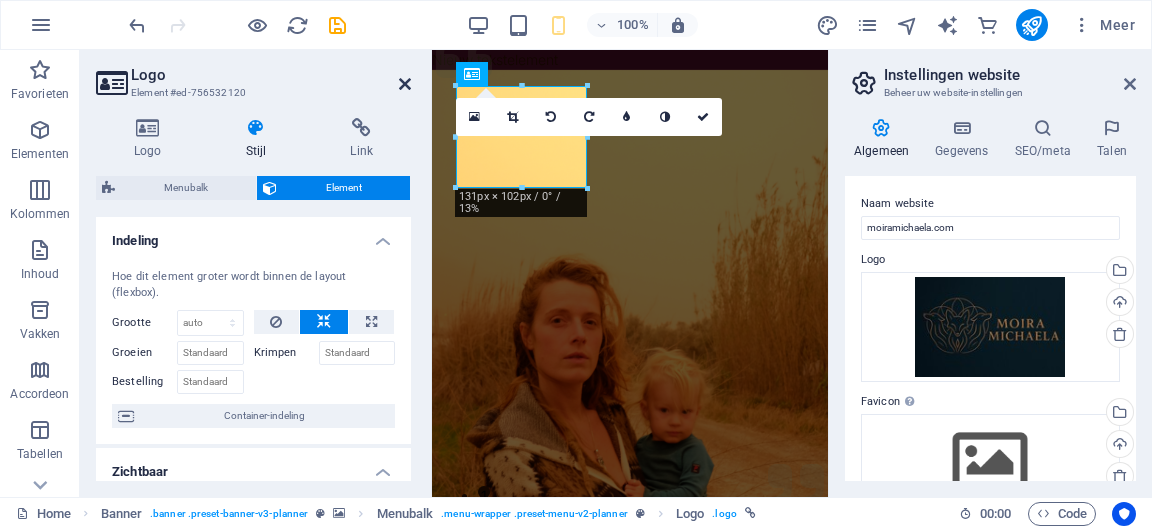 click at bounding box center (405, 84) 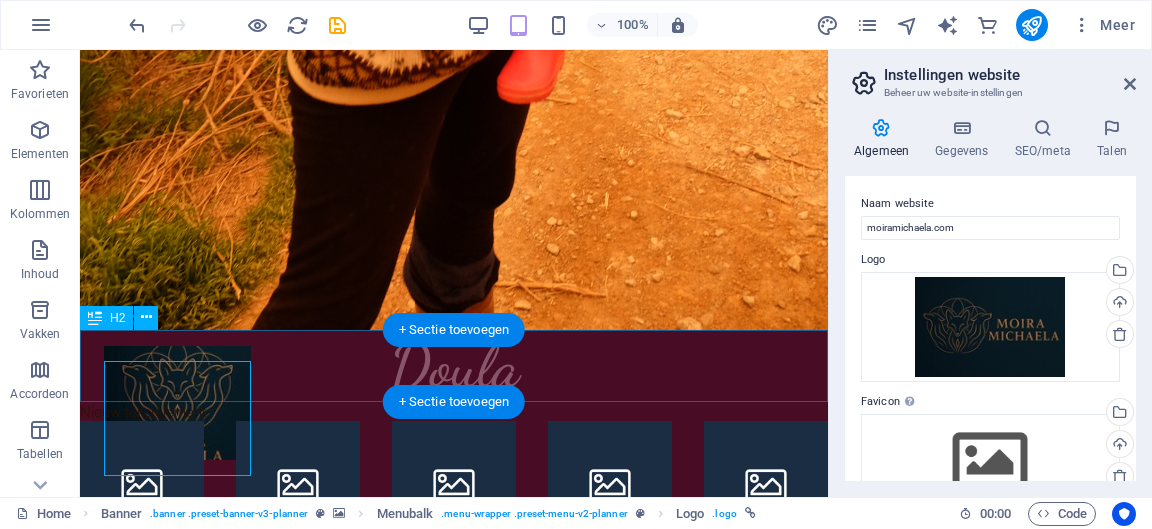scroll, scrollTop: 499, scrollLeft: 0, axis: vertical 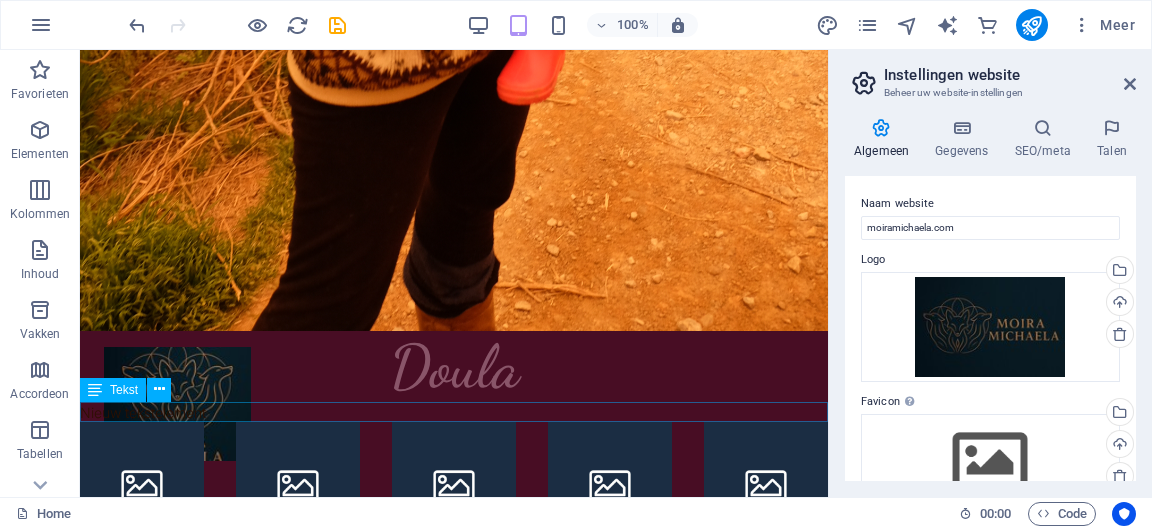 click on "Nieuw tekstelement" at bounding box center [454, 413] 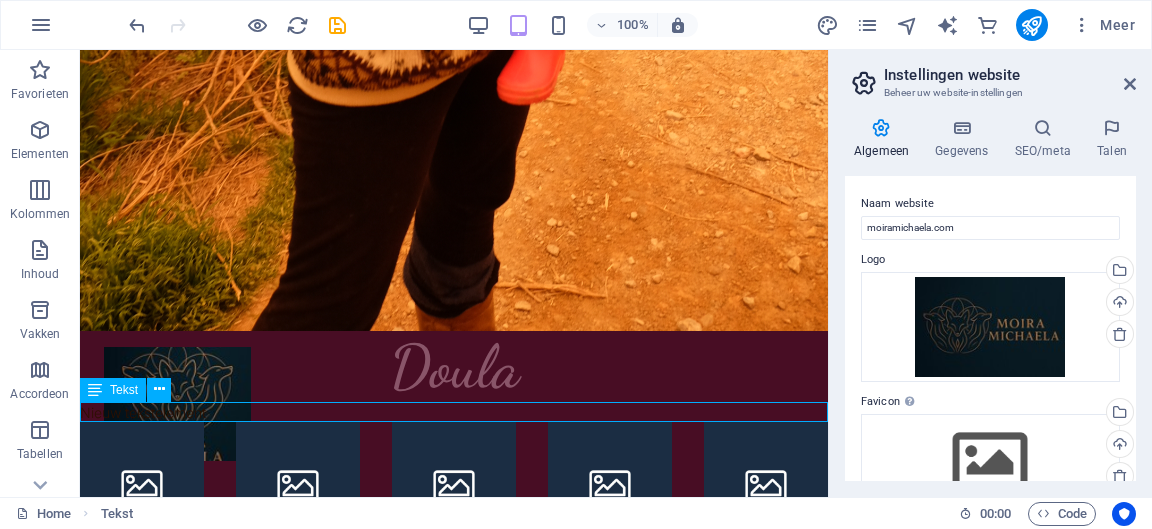 click on "Nieuw tekstelement" at bounding box center [454, 413] 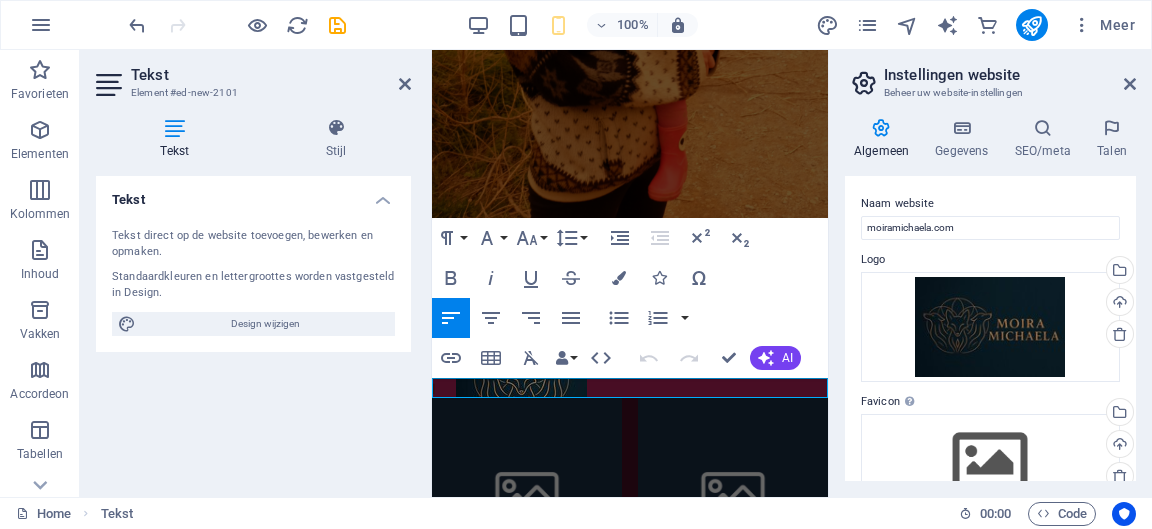 type 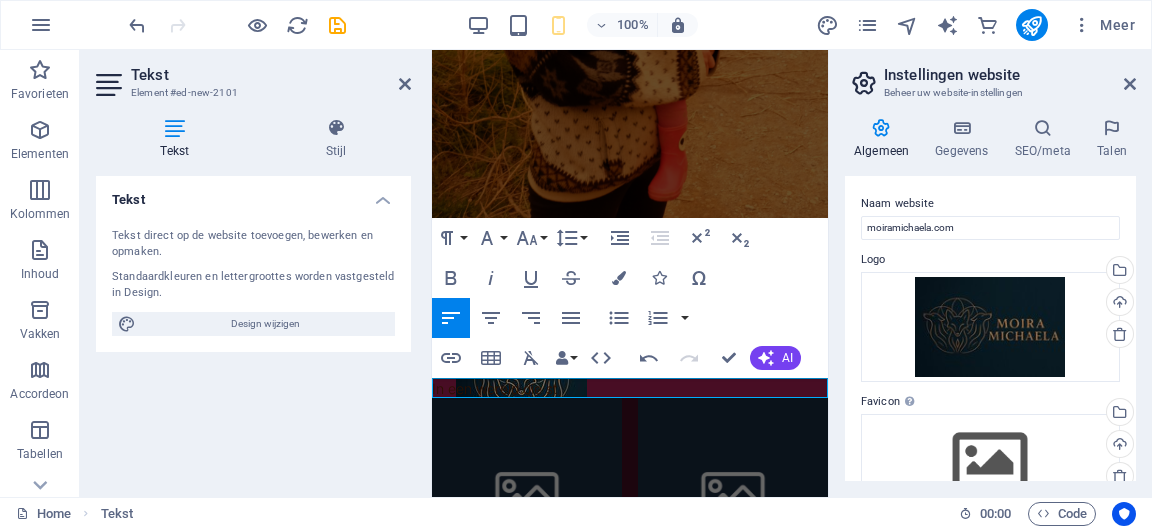 click on "In een wereld die st" at bounding box center (630, 389) 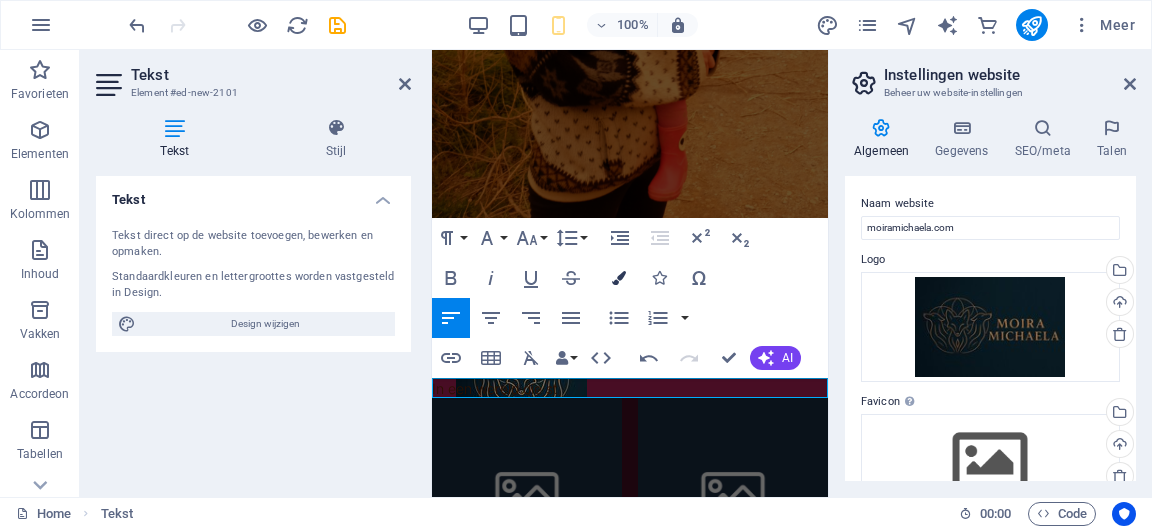click at bounding box center (619, 278) 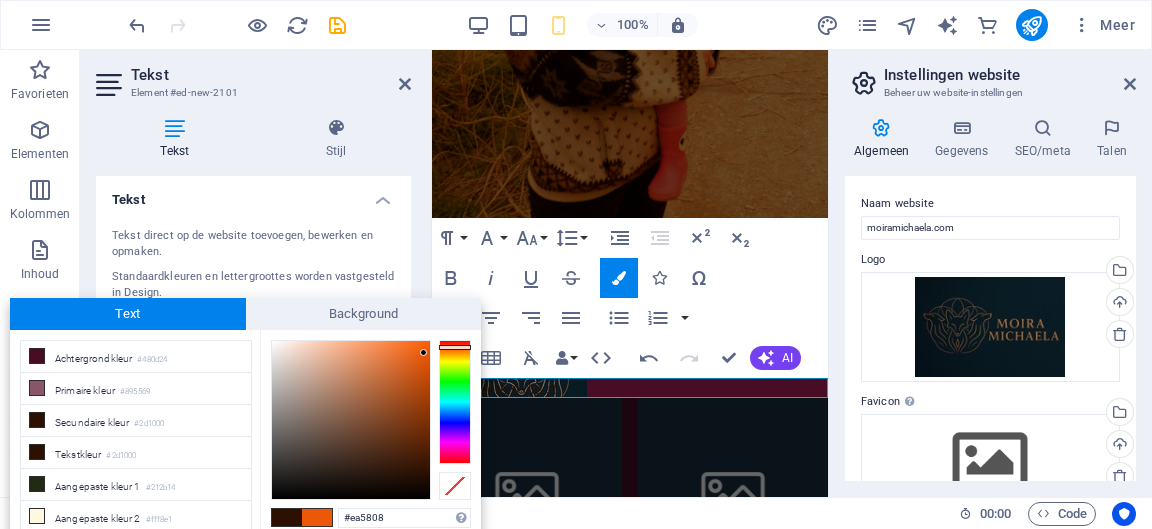click at bounding box center [351, 420] 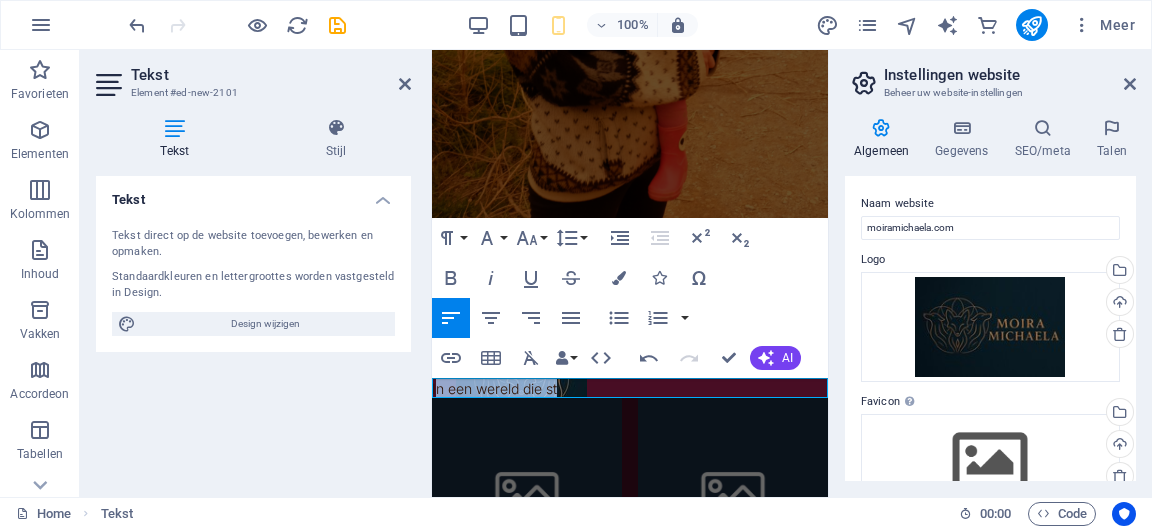 drag, startPoint x: 608, startPoint y: 389, endPoint x: 437, endPoint y: 383, distance: 171.10522 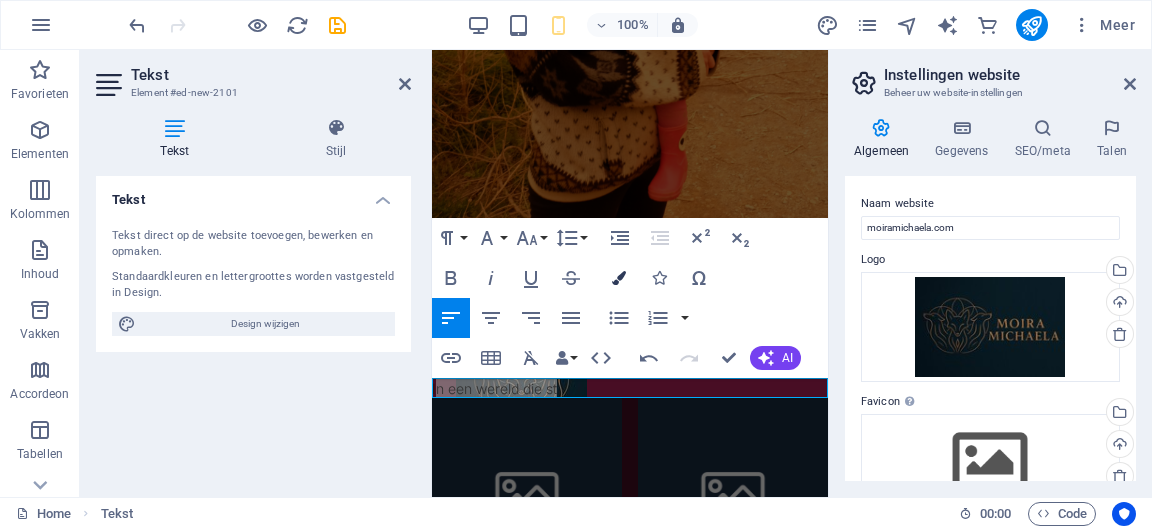 click at bounding box center (619, 278) 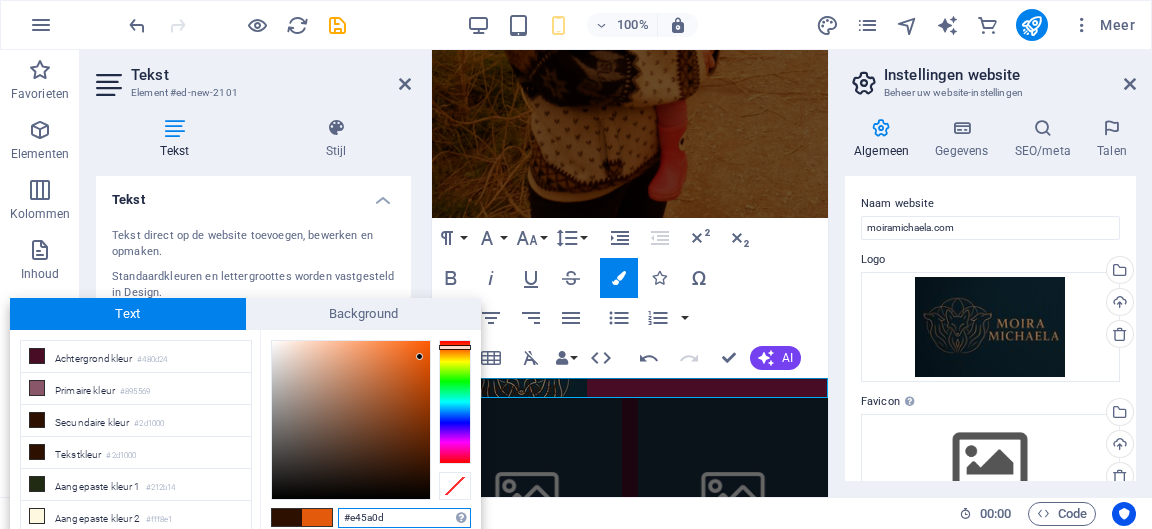 click at bounding box center [351, 420] 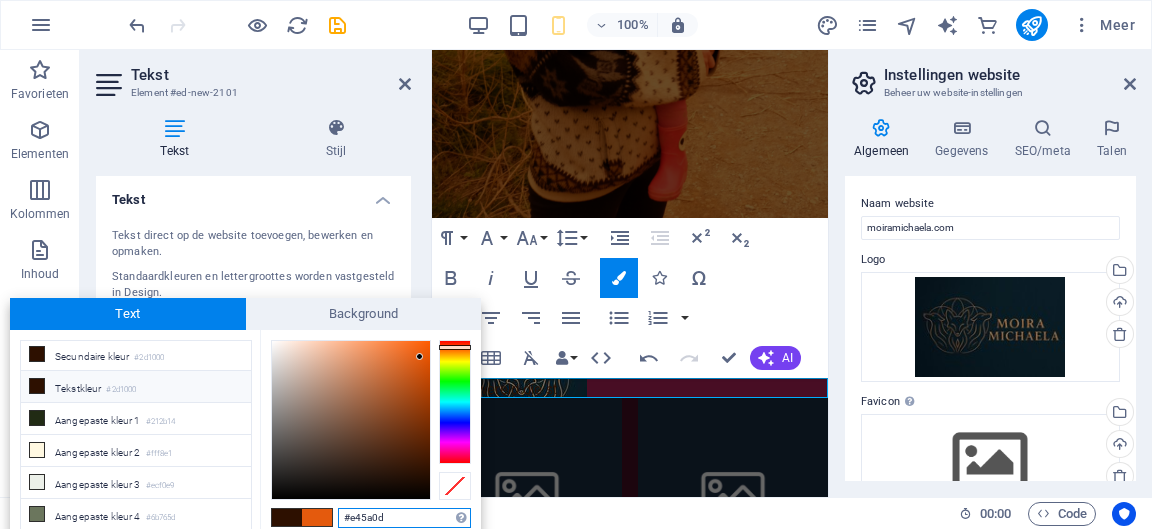 scroll, scrollTop: 0, scrollLeft: 0, axis: both 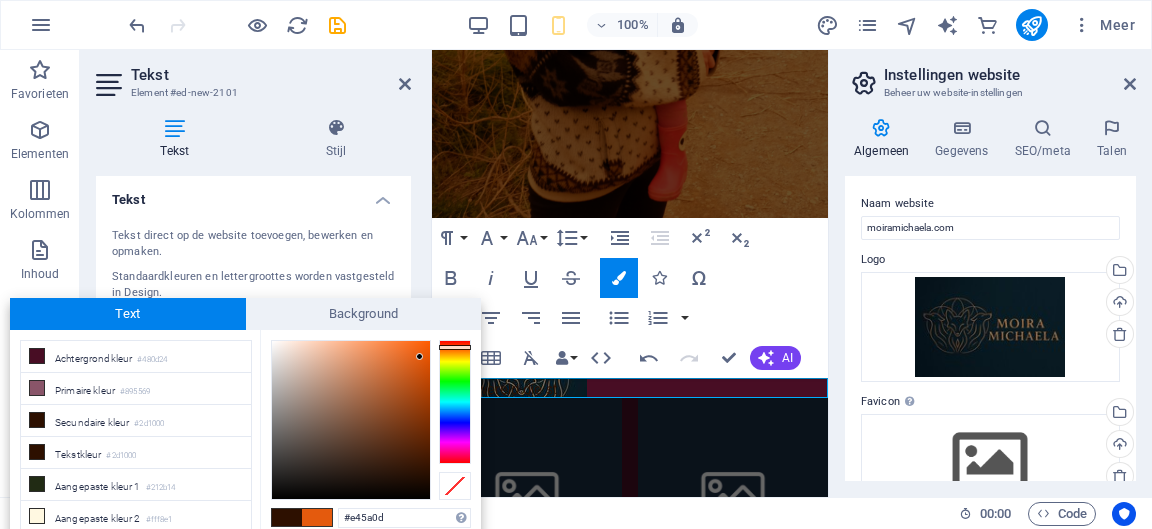click at bounding box center (317, 517) 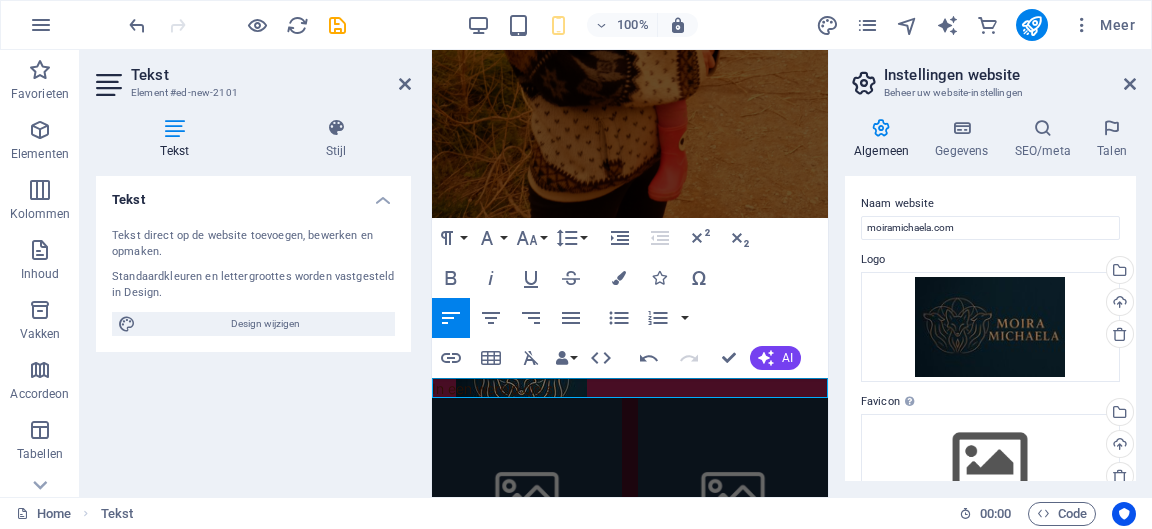 click on "In een wereld die s" at bounding box center [630, 389] 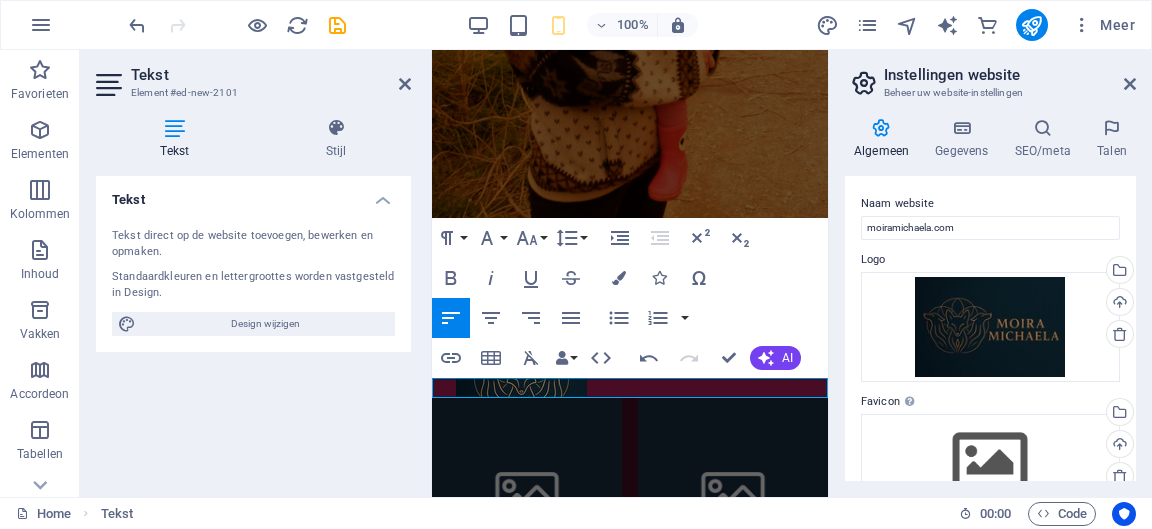 click at bounding box center [630, 389] 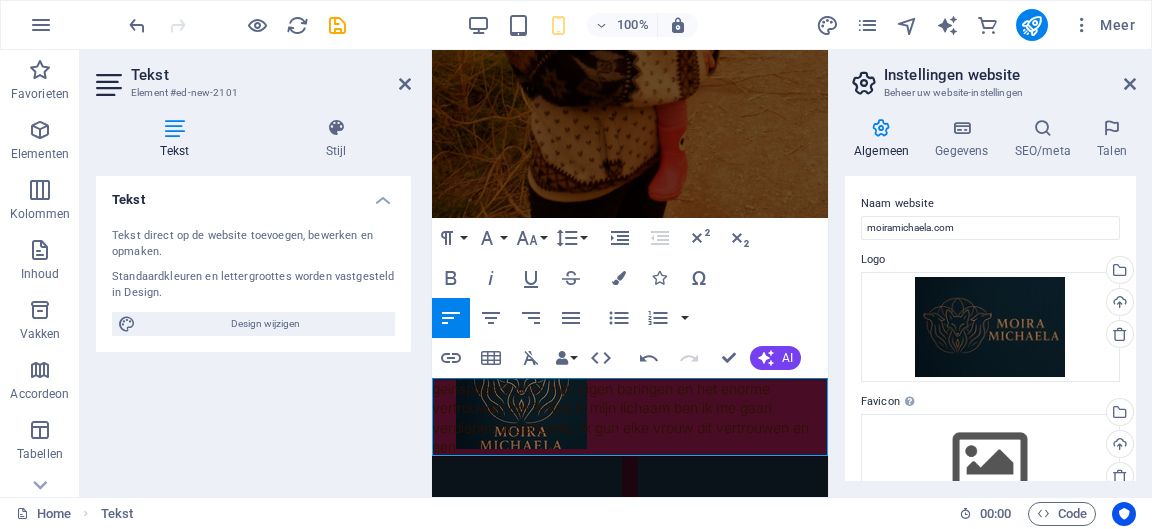 drag, startPoint x: 466, startPoint y: 446, endPoint x: 428, endPoint y: 388, distance: 69.339745 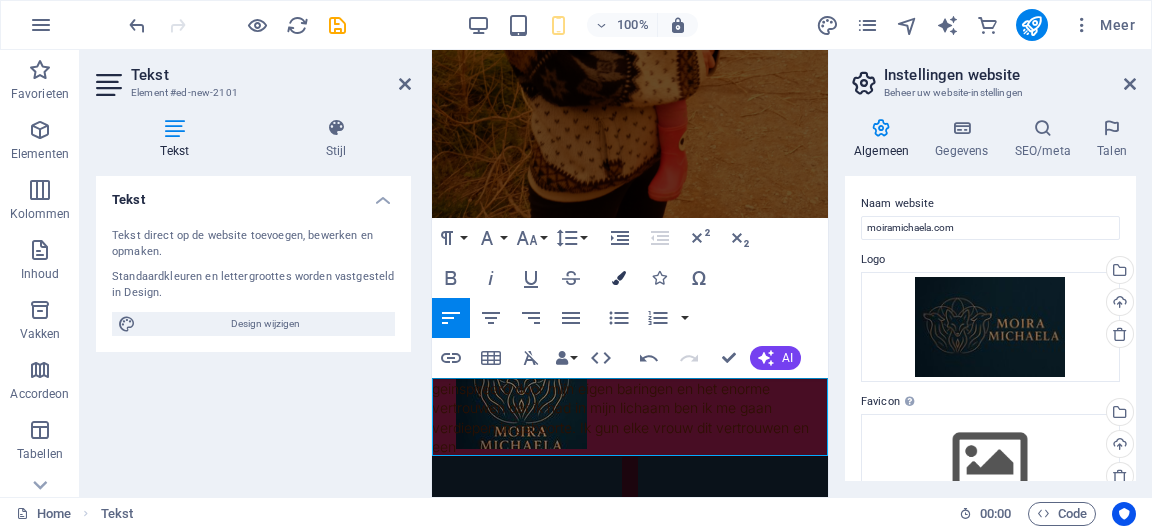 click on "Colors" at bounding box center (619, 278) 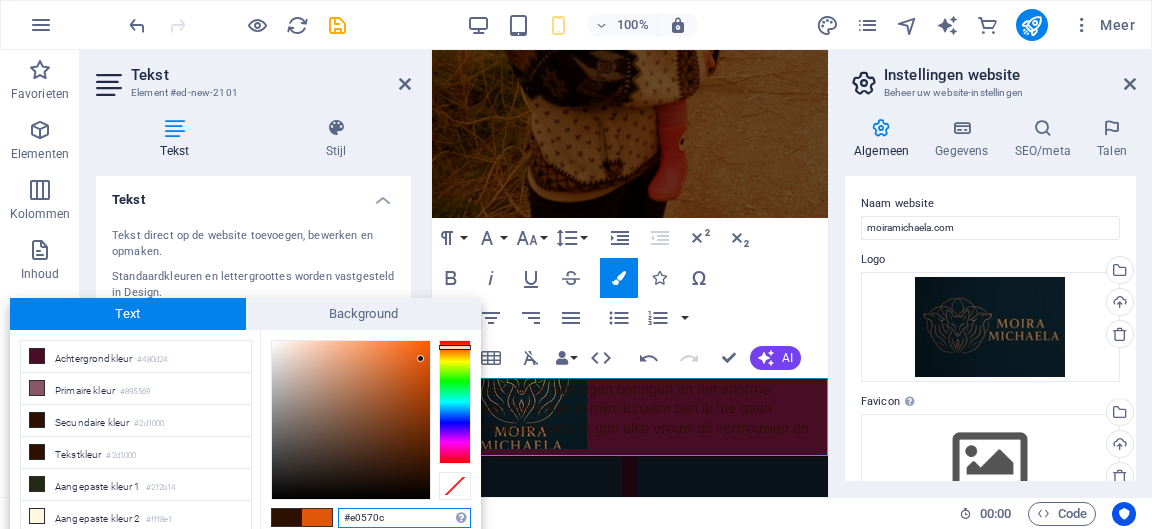 click at bounding box center (351, 420) 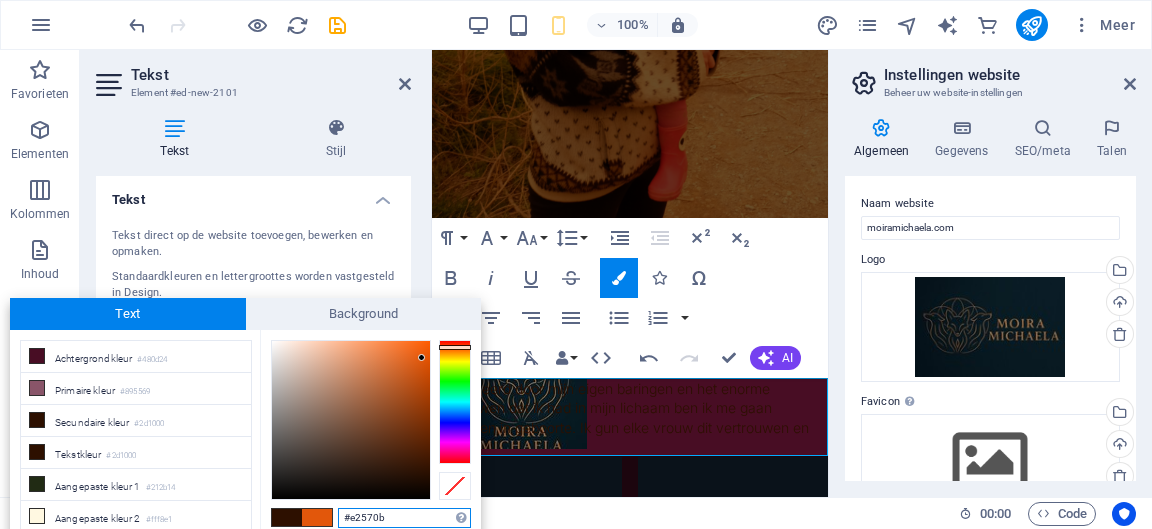 click at bounding box center (421, 357) 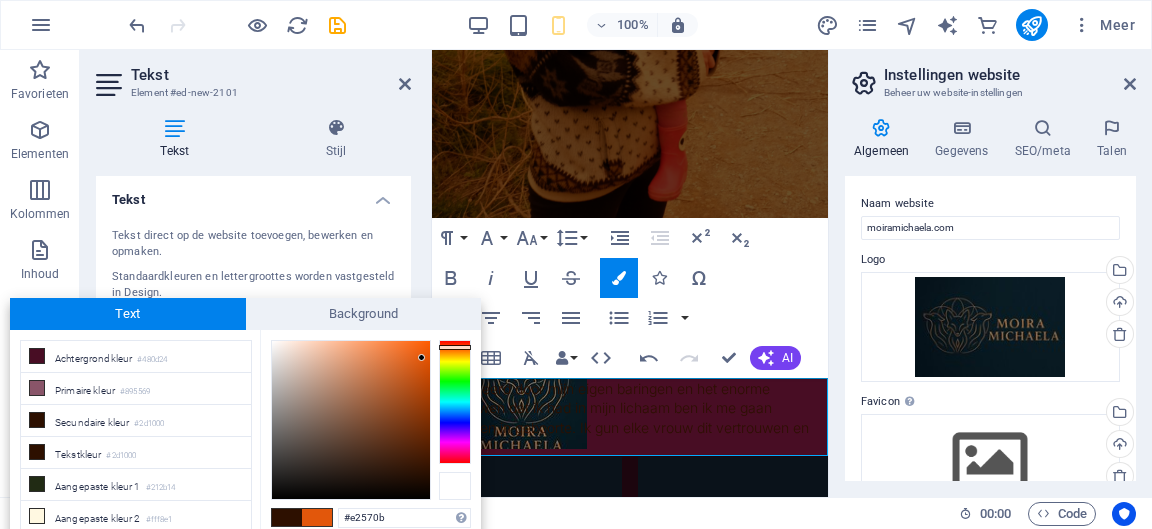 click at bounding box center (455, 486) 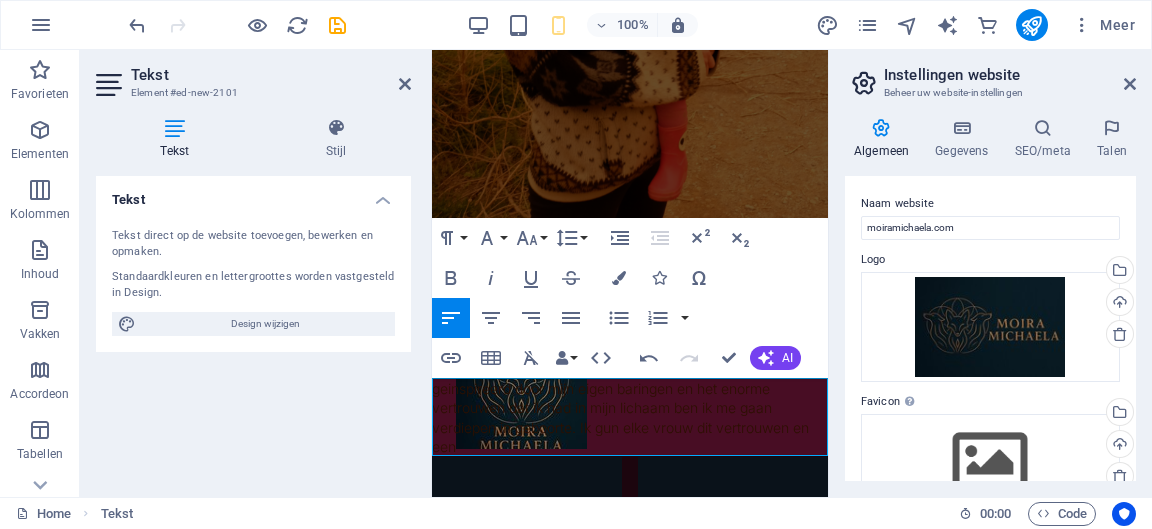 click on "geinspireerd door mijn eigen baringen en het enorme vertrouwen dat ik had in mijn lichaam ben ik me gaan verdiepen in geboorte. Ik gun elke vrouw dit vertrouwen en een" at bounding box center [630, 418] 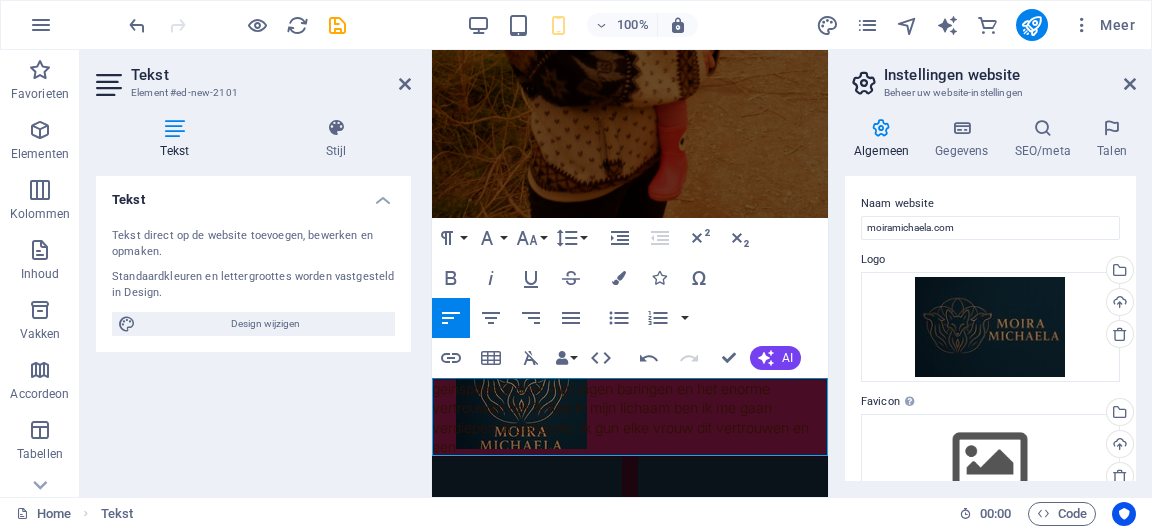 drag, startPoint x: 482, startPoint y: 448, endPoint x: 418, endPoint y: 377, distance: 95.587654 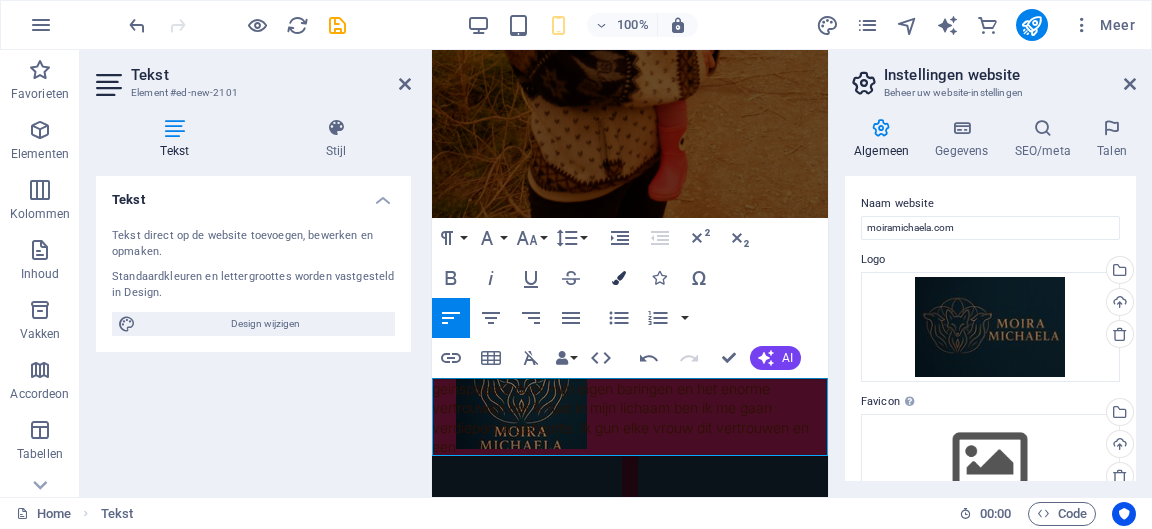 click on "Colors" at bounding box center [619, 278] 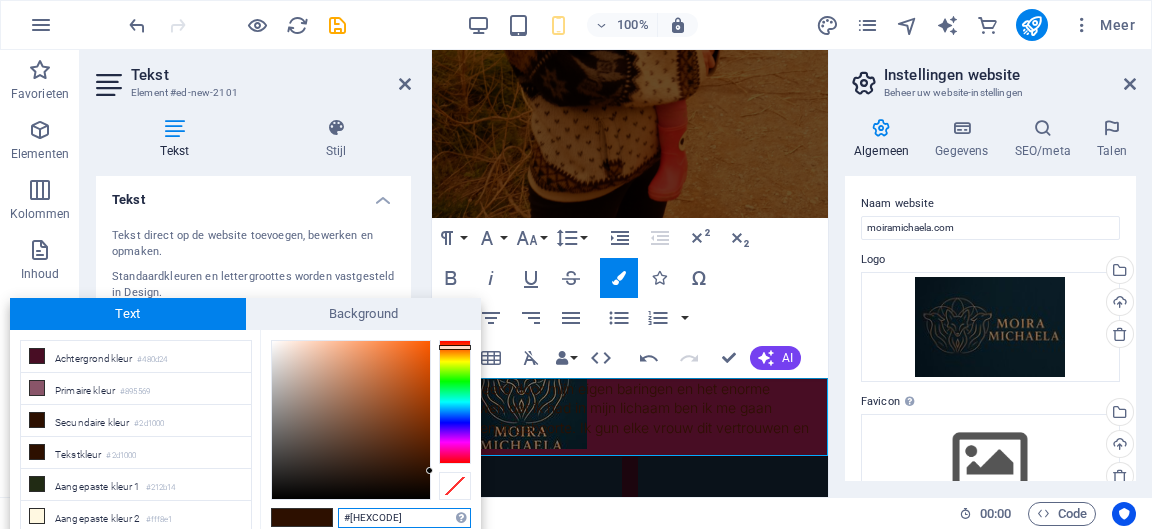 click at bounding box center (351, 420) 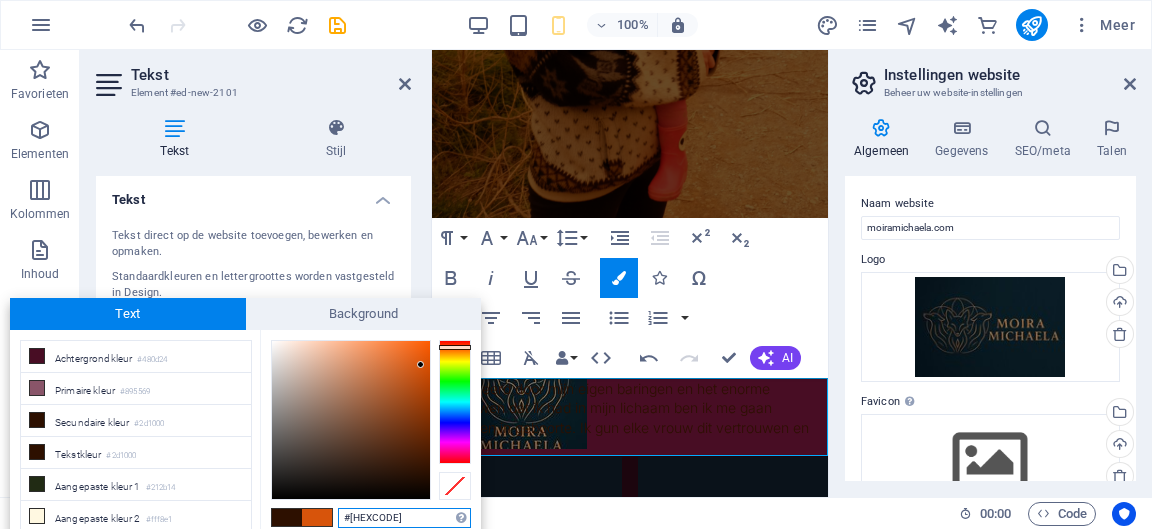 click at bounding box center (420, 364) 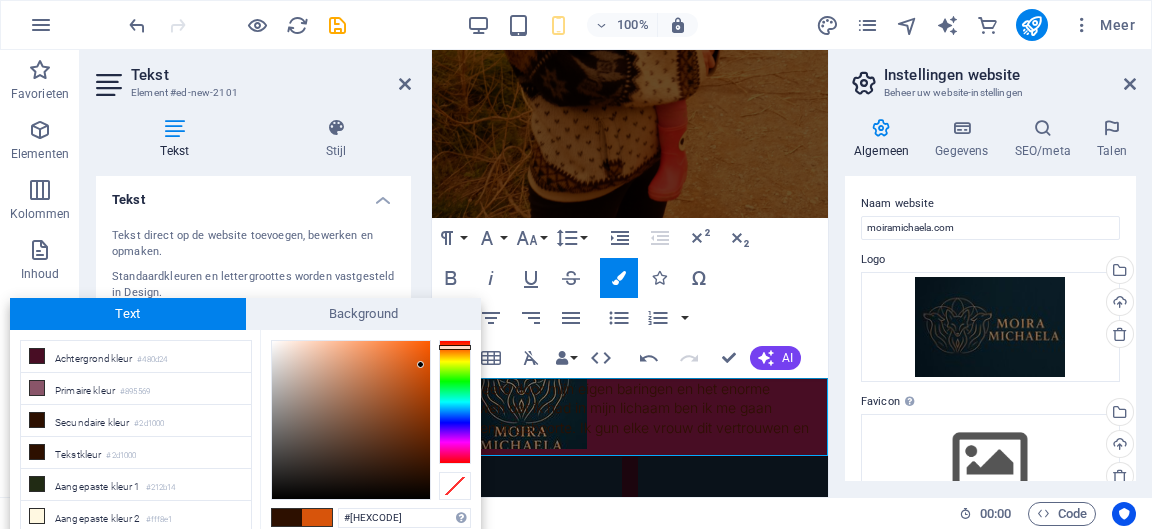 click at bounding box center (317, 517) 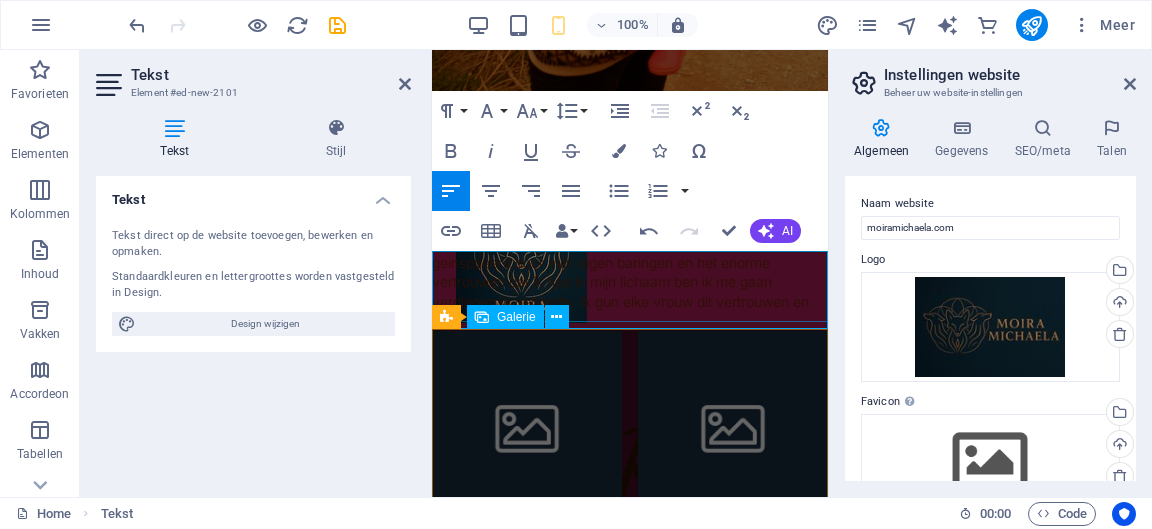 scroll, scrollTop: 626, scrollLeft: 0, axis: vertical 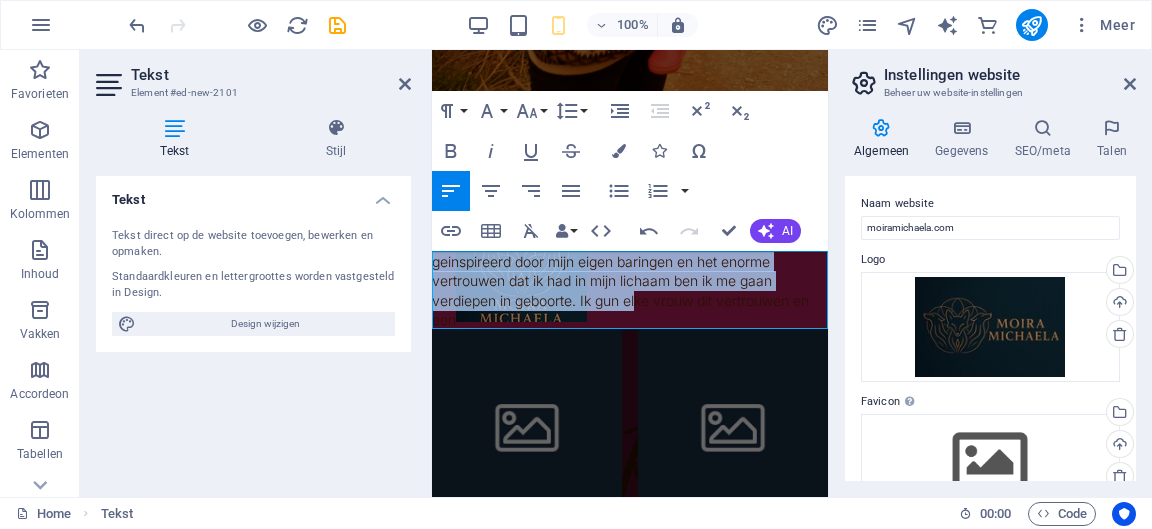 drag, startPoint x: 637, startPoint y: 308, endPoint x: 418, endPoint y: 251, distance: 226.29626 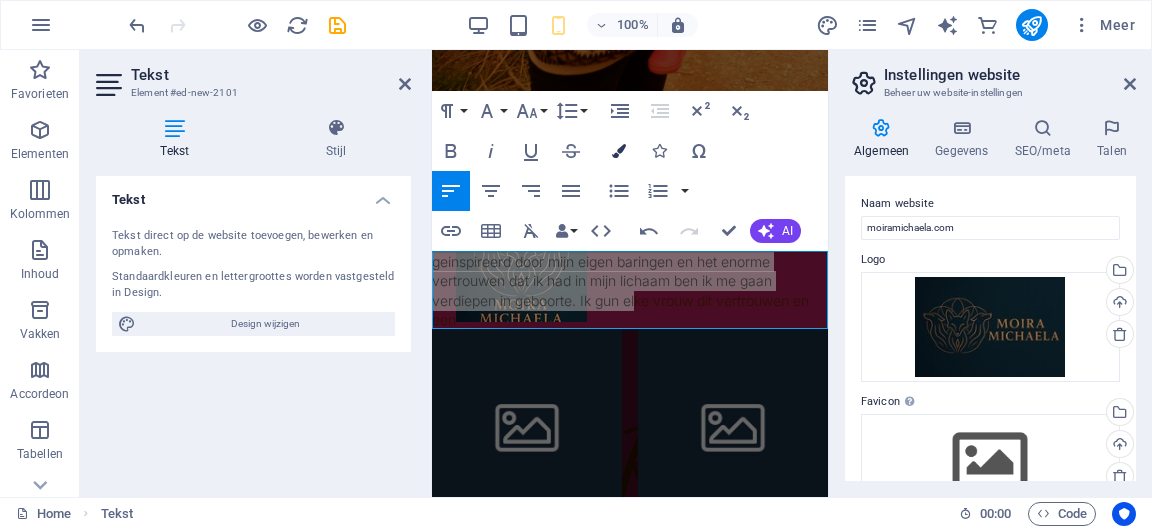 click at bounding box center [619, 151] 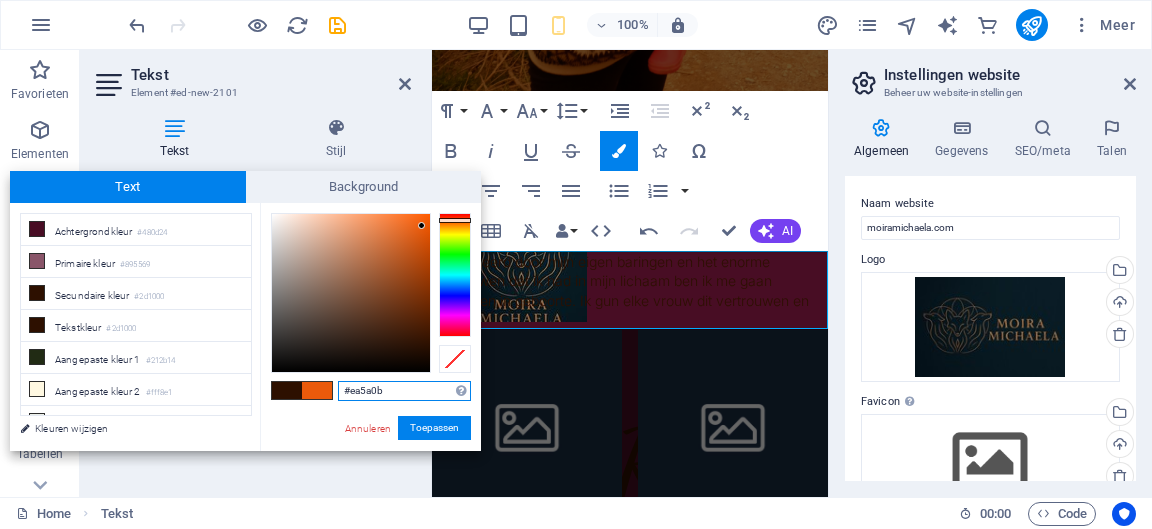 click at bounding box center [351, 293] 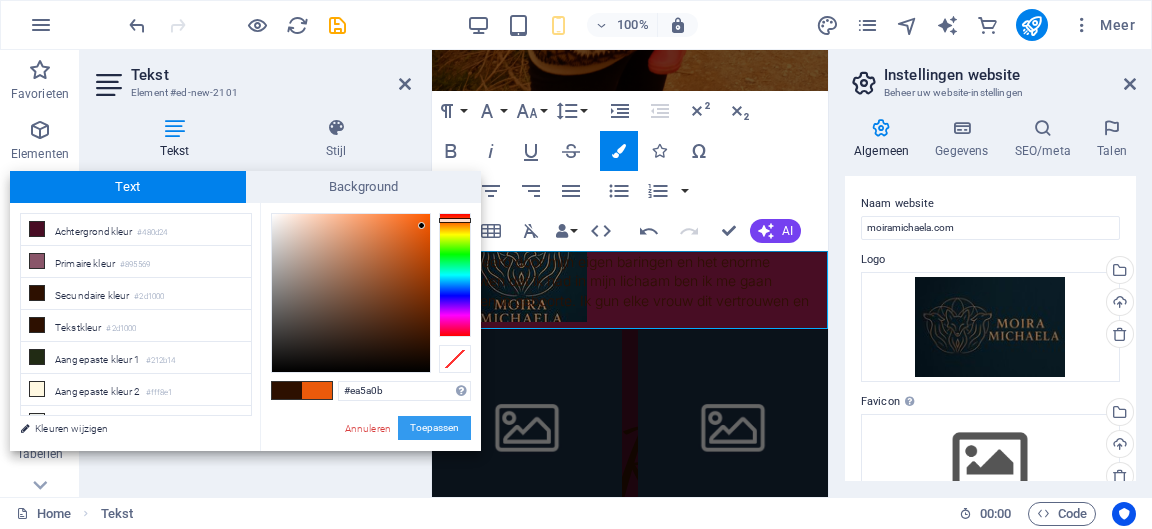 click on "Toepassen" at bounding box center (434, 428) 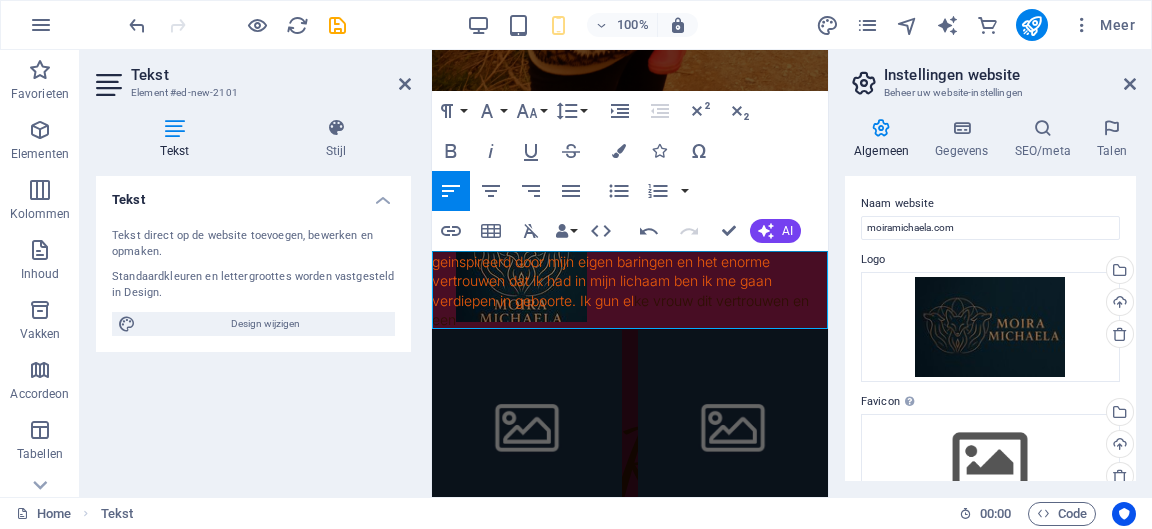 click on "geinspireerd door mijn eigen baringen en het enorme vertrouwen dat ik had in mijn lichaam ben ik me gaan verdiepen in geboorte. Ik gun el ke vrouw dit vertrouwen en een" at bounding box center [630, 291] 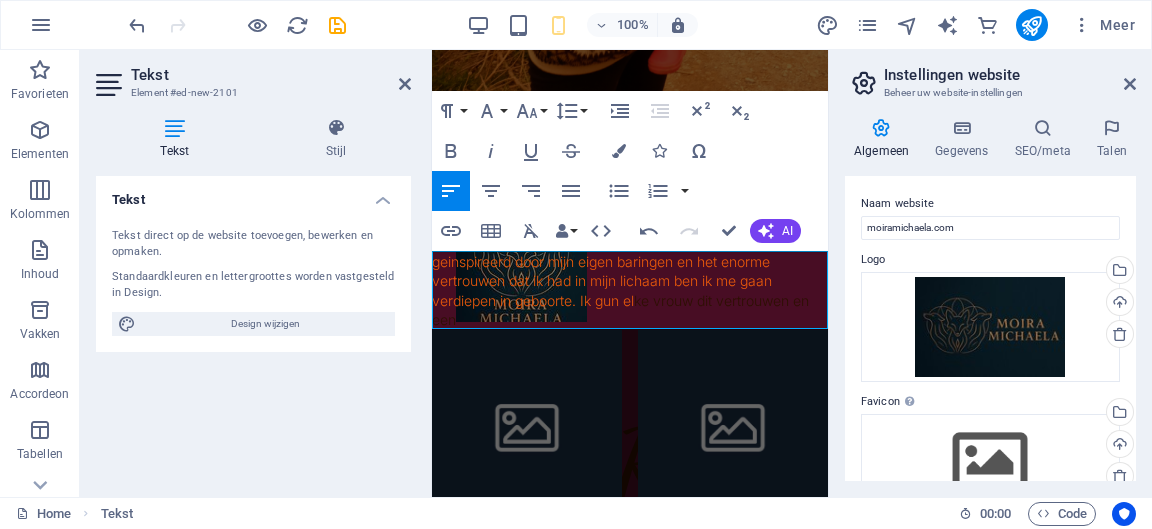 drag, startPoint x: 722, startPoint y: 323, endPoint x: 423, endPoint y: 266, distance: 304.3846 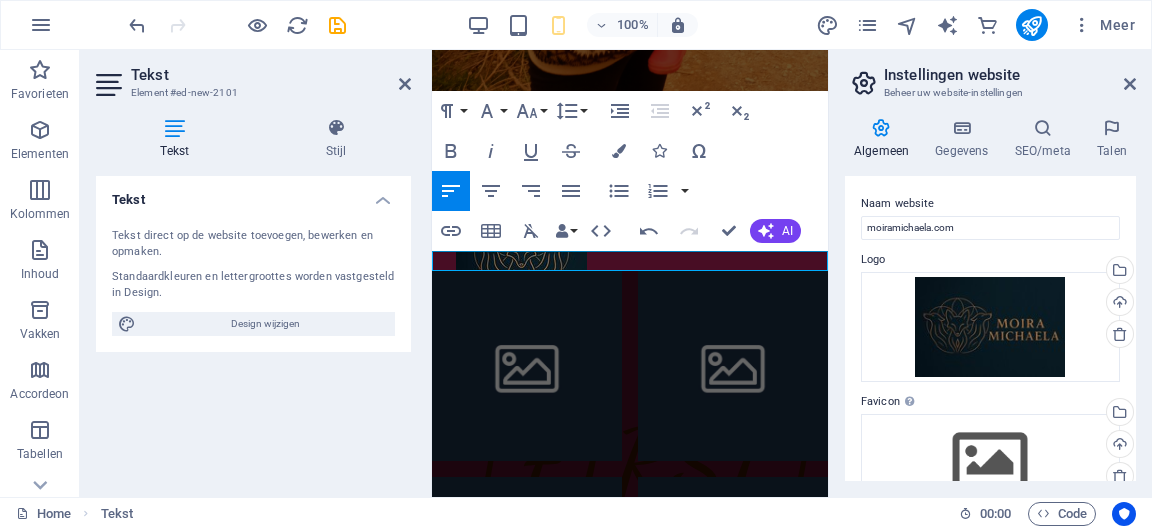 click at bounding box center (630, 262) 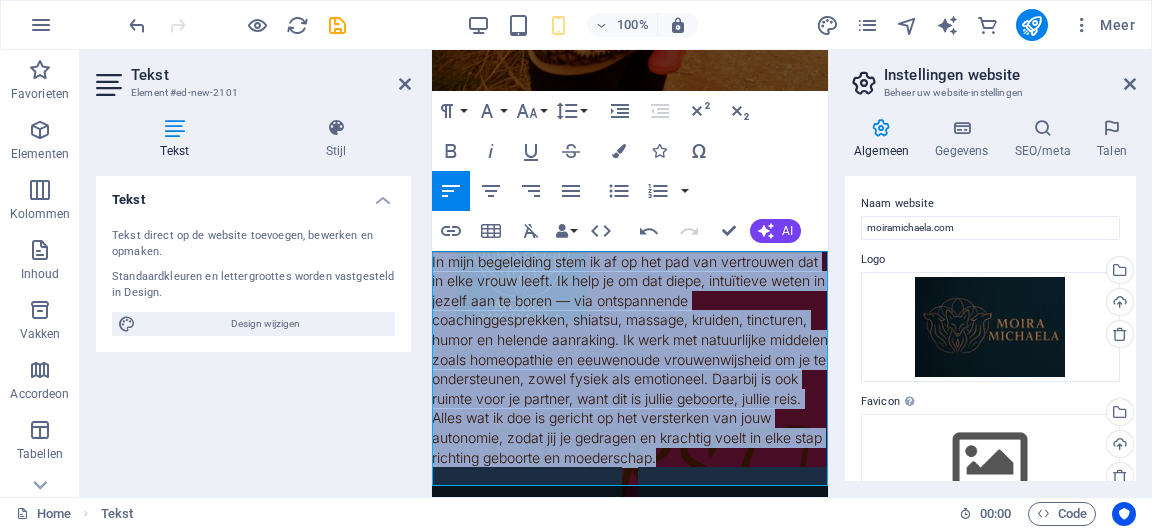 drag, startPoint x: 540, startPoint y: 476, endPoint x: 422, endPoint y: 245, distance: 259.39352 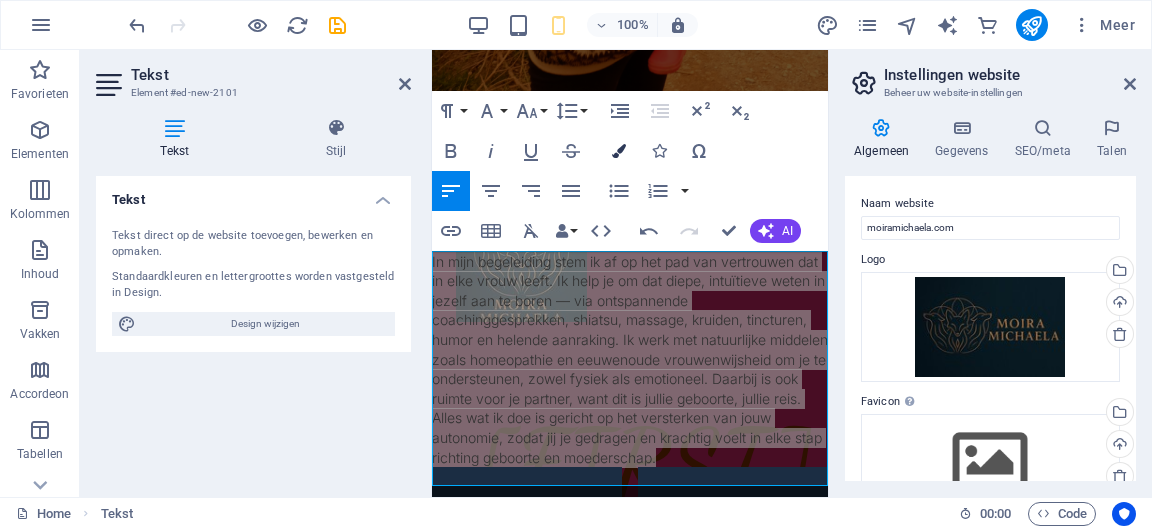 click at bounding box center [619, 151] 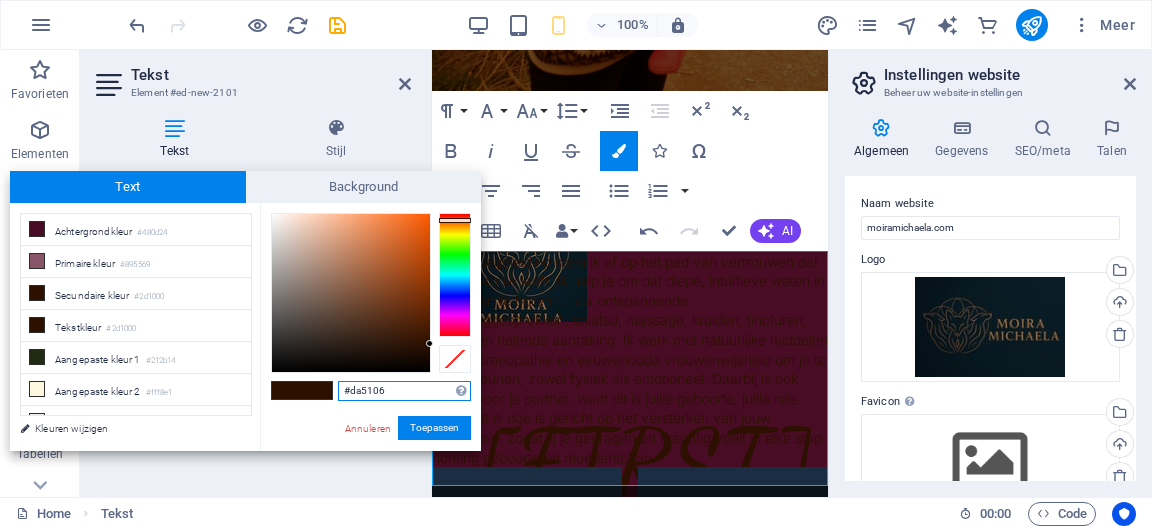 click at bounding box center (351, 293) 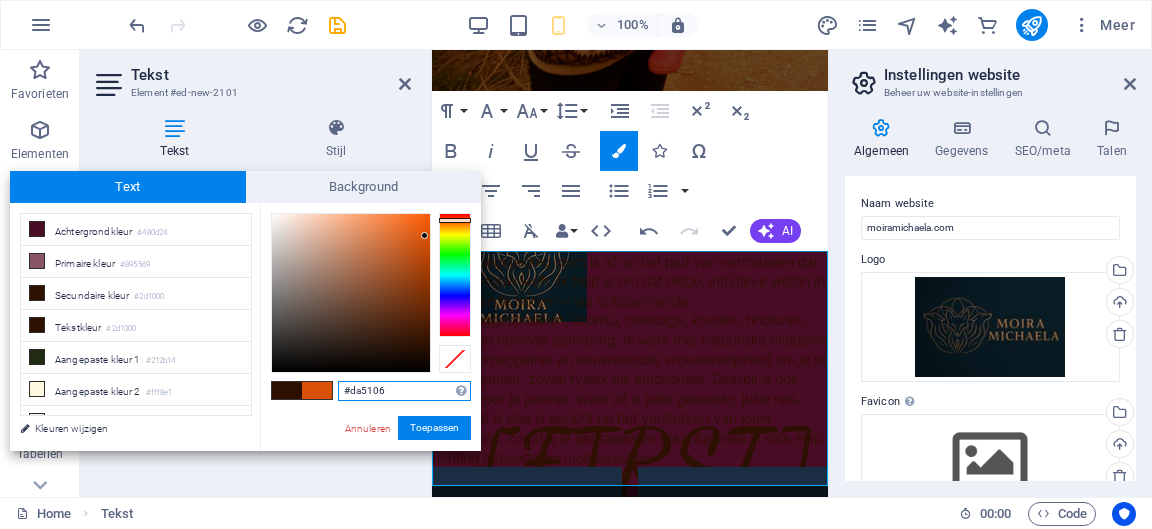 type on "#e85706" 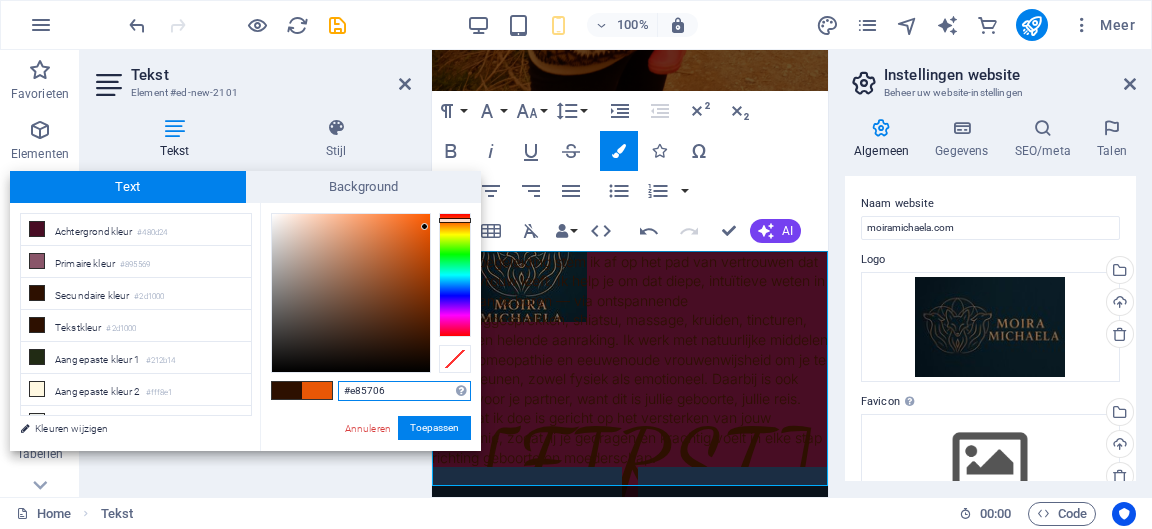 click at bounding box center [351, 293] 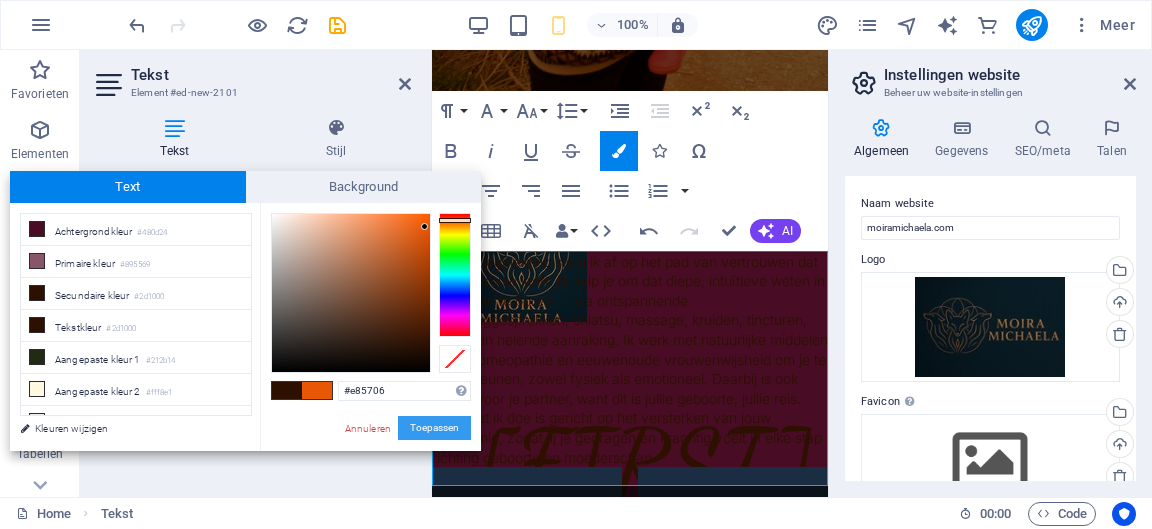 click on "Toepassen" at bounding box center [434, 428] 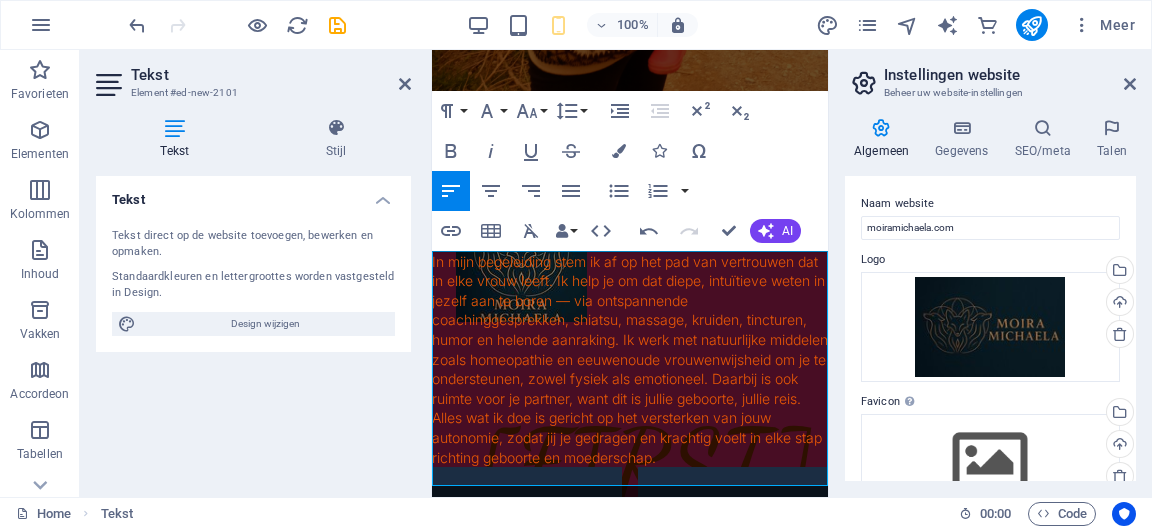 click on "In mijn begeleiding stem ik af op het pad van vertrouwen dat in elke vrouw leeft. Ik help je om dat diepe, intuïtieve weten in jezelf aan te boren — via ontspannende coachinggesprekken, shiatsu, massage, kruiden, tincturen, humor en helende aanraking. Ik werk met natuurlijke middelen zoals homeopathie en eeuwenoude vrouwenwijsheid om je te ondersteunen, zowel fysiek als emotioneel. Daarbij is ook ruimte voor je partner, want dit is jullie geboorte, jullie reis. Alles wat ik doe is gericht op het versterken van jouw autonomie, zodat jij je gedragen en krachtig voelt in elke stap richting geboorte en moederschap." at bounding box center (630, 360) 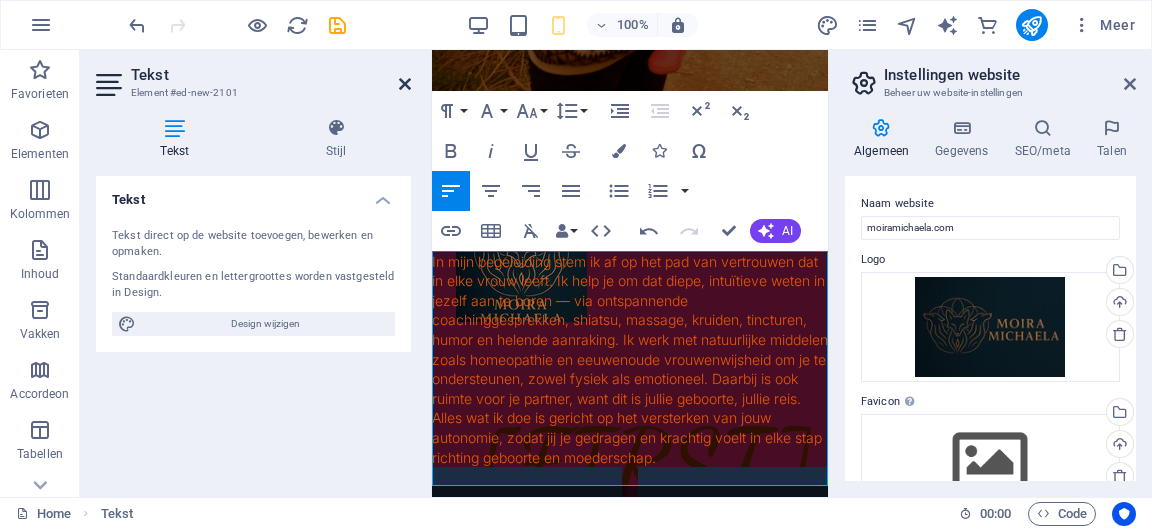 click at bounding box center (405, 84) 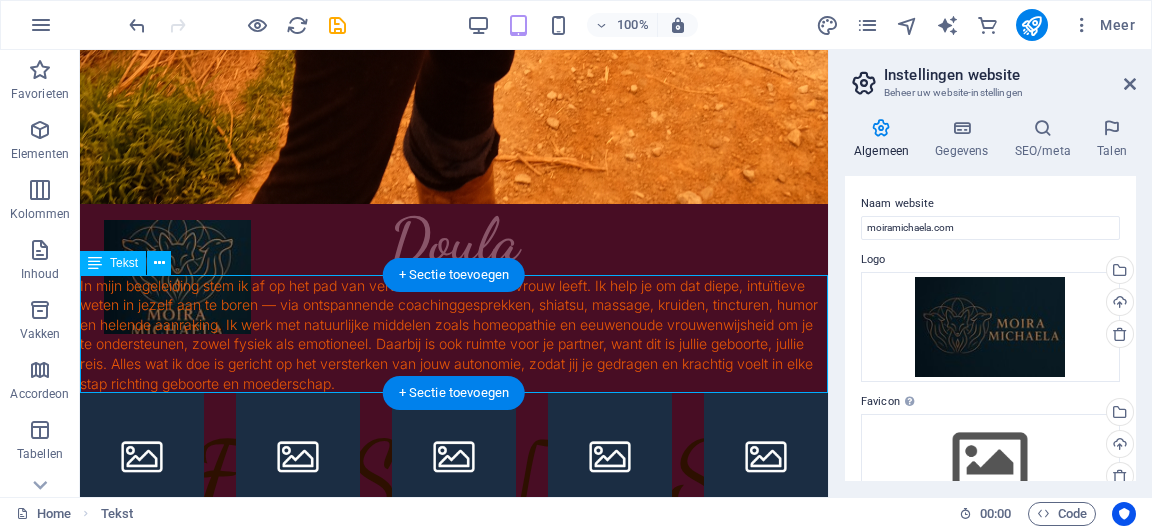 click on "In mijn begeleiding stem ik af op het pad van vertrouwen dat in elke vrouw leeft. Ik help je om dat diepe, intuïtieve weten in jezelf aan te boren — via ontspannende coachinggesprekken, shiatsu, massage, kruiden, tincturen, humor en helende aanraking. Ik werk met natuurlijke middelen zoals homeopathie en eeuwenoude vrouwenwijsheid om je te ondersteunen, zowel fysiek als emotioneel. Daarbij is ook ruimte voor je partner, want dit is jullie geboorte, jullie reis. Alles wat ik doe is gericht op het versterken van jouw autonomie, zodat jij je gedragen en krachtig voelt in elke stap richting geboorte en moederschap." at bounding box center [454, 335] 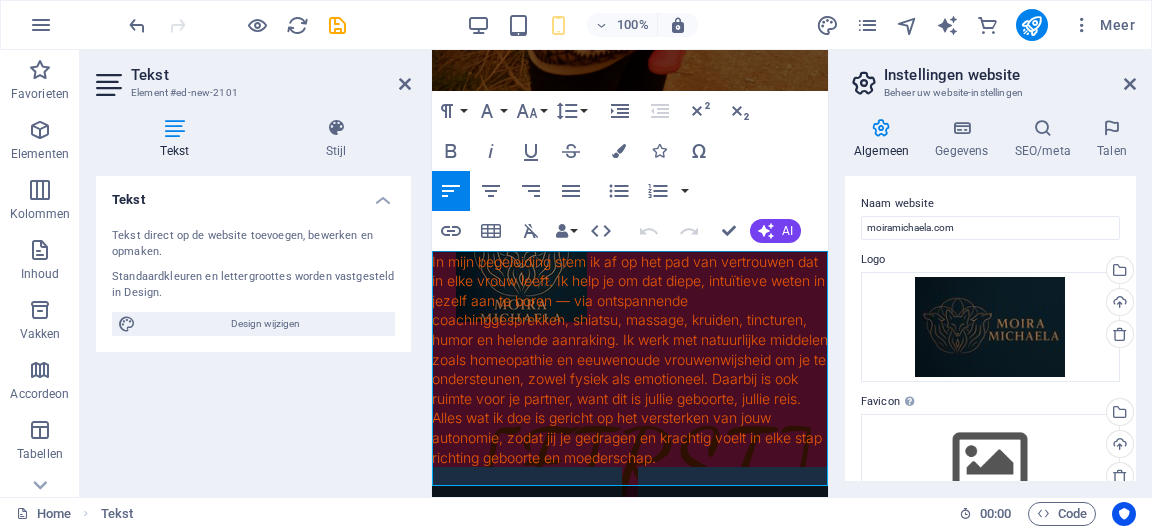 click on "In mijn begeleiding stem ik af op het pad van vertrouwen dat in elke vrouw leeft. Ik help je om dat diepe, intuïtieve weten in jezelf aan te boren — via ontspannende coachinggesprekken, shiatsu, massage, kruiden, tincturen, humor en helende aanraking. Ik werk met natuurlijke middelen zoals homeopathie en eeuwenoude vrouwenwijsheid om je te ondersteunen, zowel fysiek als emotioneel. Daarbij is ook ruimte voor je partner, want dit is jullie geboorte, jullie reis. Alles wat ik doe is gericht op het versterken van jouw autonomie, zodat jij je gedragen en krachtig voelt in elke stap richting geboorte en moederschap." at bounding box center [630, 359] 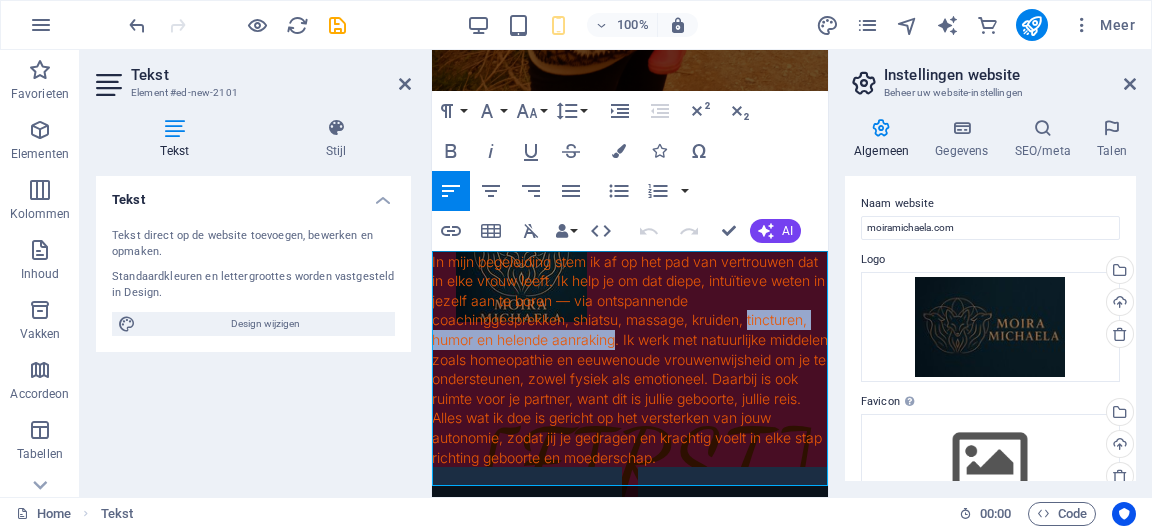 drag, startPoint x: 619, startPoint y: 341, endPoint x: 753, endPoint y: 318, distance: 135.95955 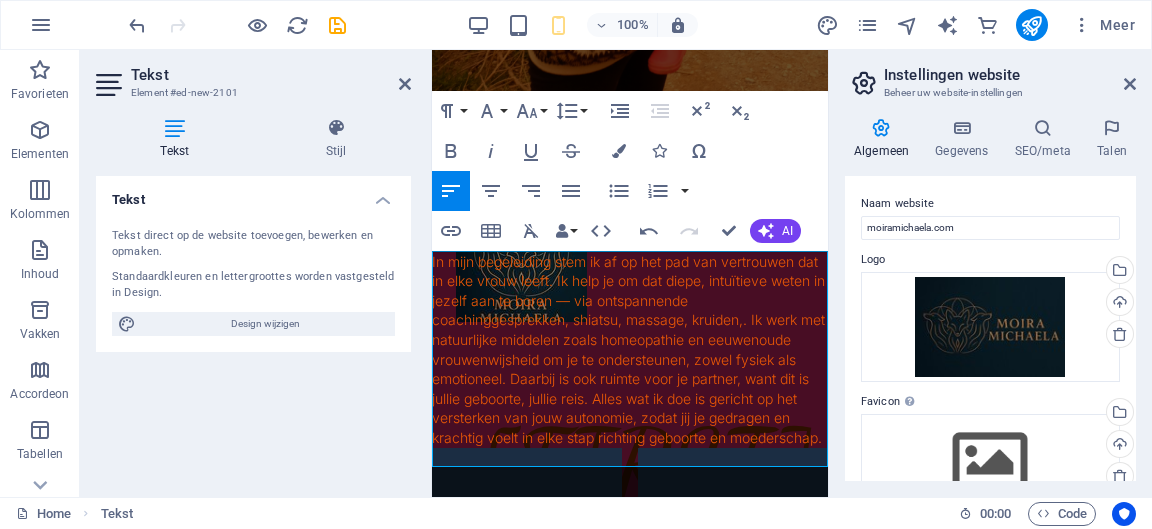 click on "In mijn begeleiding stem ik af op het pad van vertrouwen dat in elke vrouw leeft. Ik help je om dat diepe, intuïtieve weten in jezelf aan te boren — via ontspannende coachinggesprekken, shiatsu, massage, kruiden,. Ik werk met natuurlijke middelen zoals homeopathie en eeuwenoude vrouwenwijsheid om je te ondersteunen, zowel fysiek als emotioneel. Daarbij is ook ruimte voor je partner, want dit is jullie geboorte, jullie reis. Alles wat ik doe is gericht op het versterken van jouw autonomie, zodat jij je gedragen en krachtig voelt in elke stap richting geboorte en moederschap." at bounding box center (628, 349) 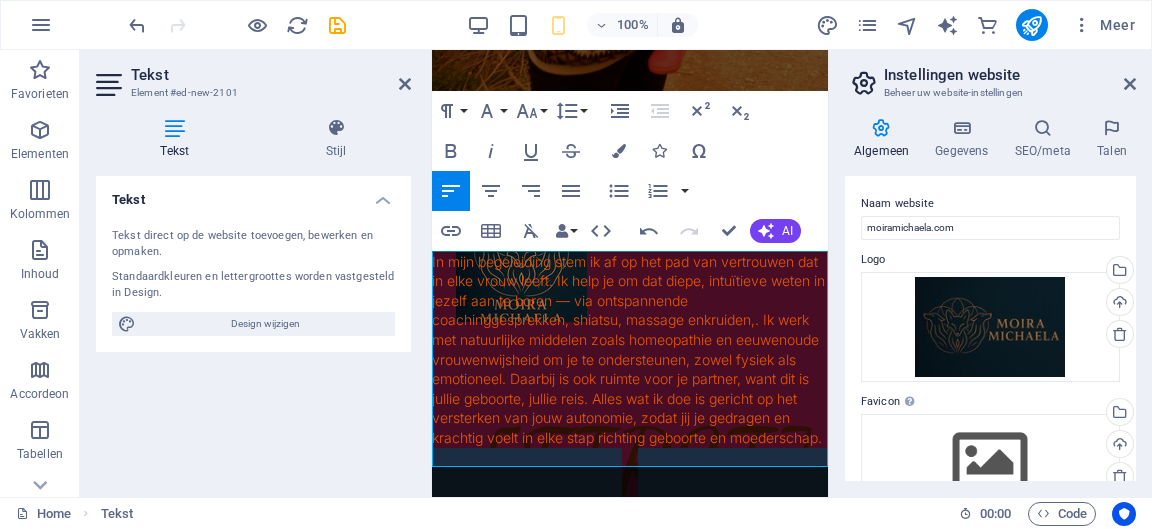 click on "In mijn begeleiding stem ik af op het pad van vertrouwen dat in elke vrouw leeft. Ik help je om dat diepe, intuïtieve weten in jezelf aan te boren — via ontspannende coachinggesprekken, shiatsu, massage en  kruiden,. Ik werk met natuurlijke middelen zoals homeopathie en eeuwenoude vrouwenwijsheid om je te ondersteunen, zowel fysiek als emotioneel. Daarbij is ook ruimte voor je partner, want dit is jullie geboorte, jullie reis. Alles wat ik doe is gericht op het versterken van jouw autonomie, zodat jij je gedragen en krachtig voelt in elke stap richting geboorte en moederschap." at bounding box center (628, 349) 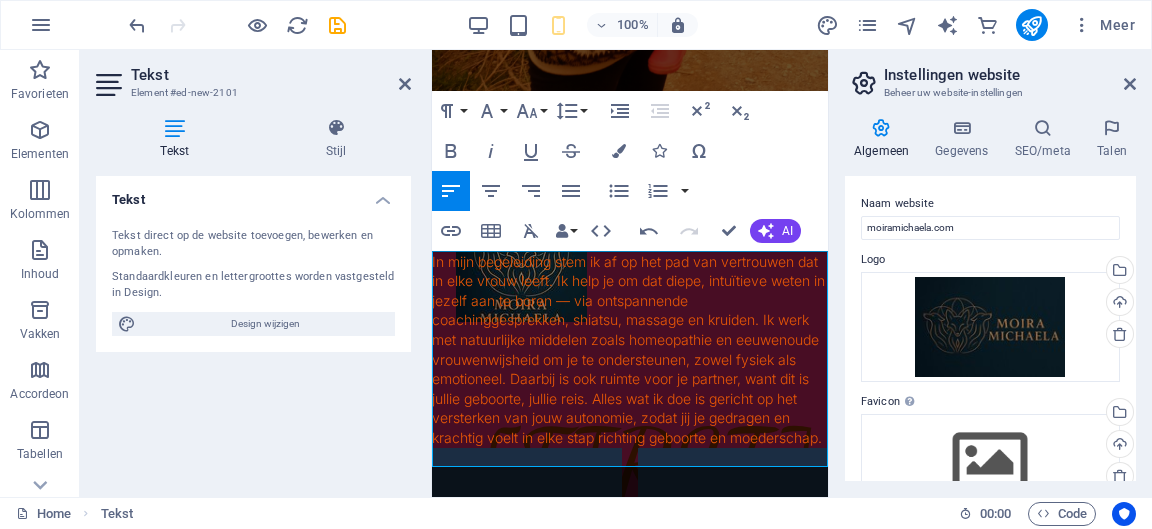 click on "In mijn begeleiding stem ik af op het pad van vertrouwen dat in elke vrouw leeft. Ik help je om dat diepe, intuïtieve weten in jezelf aan te boren — via ontspannende coachinggesprekken, shiatsu, massage en kruiden. Ik werk met natuurlijke middelen zoals homeopathie en eeuwenoude vrouwenwijsheid om je te ondersteunen, zowel fysiek als emotioneel. Daarbij is ook ruimte voor je partner, want dit is jullie geboorte, jullie reis. Alles wat ik doe is gericht op het versterken van jouw autonomie, zodat jij je gedragen en krachtig voelt in elke stap richting geboorte en moederschap." at bounding box center (628, 349) 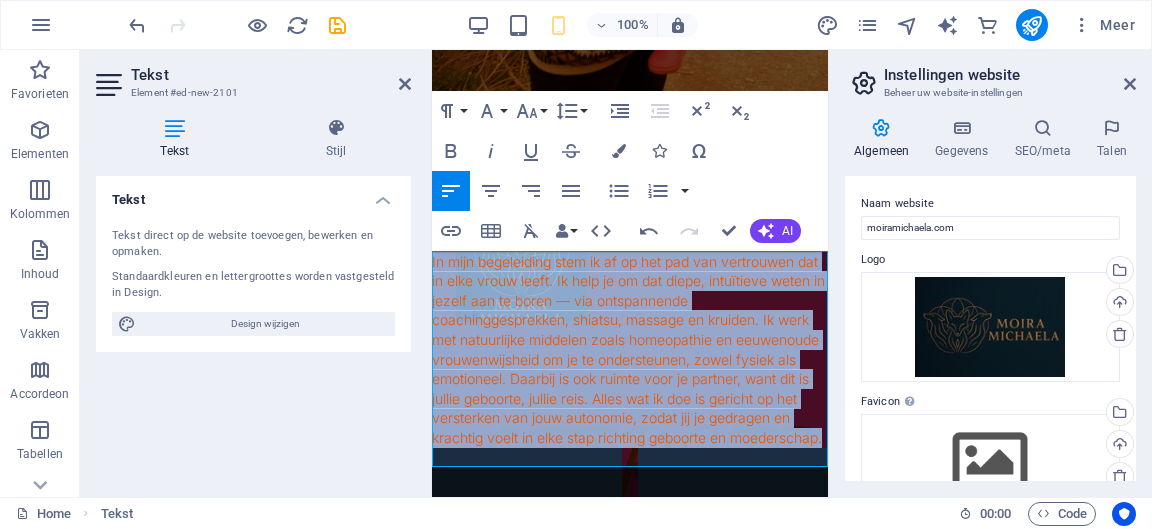 drag, startPoint x: 535, startPoint y: 458, endPoint x: 410, endPoint y: 194, distance: 292.0976 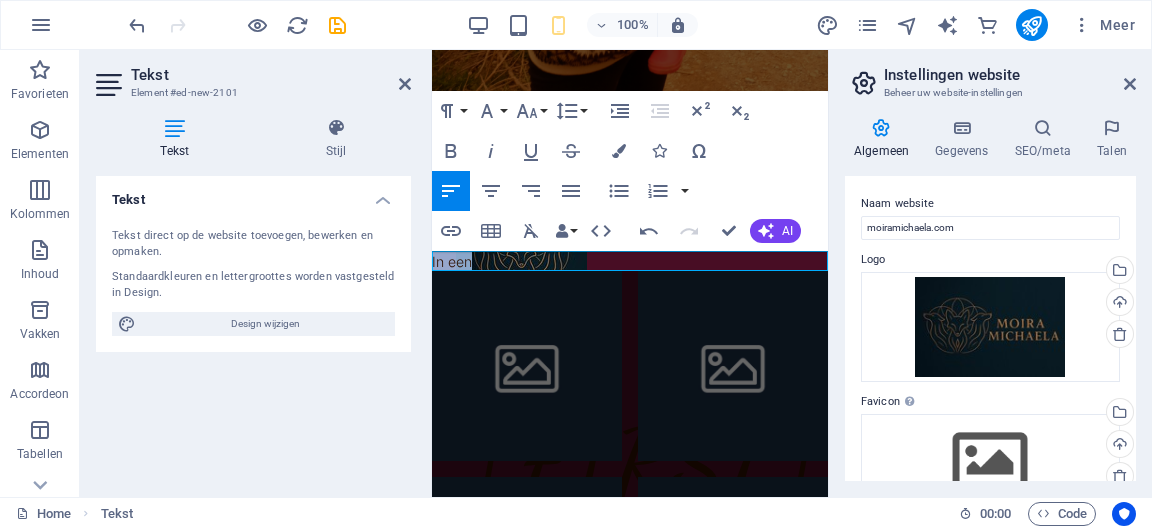 drag, startPoint x: 490, startPoint y: 263, endPoint x: 431, endPoint y: 265, distance: 59.03389 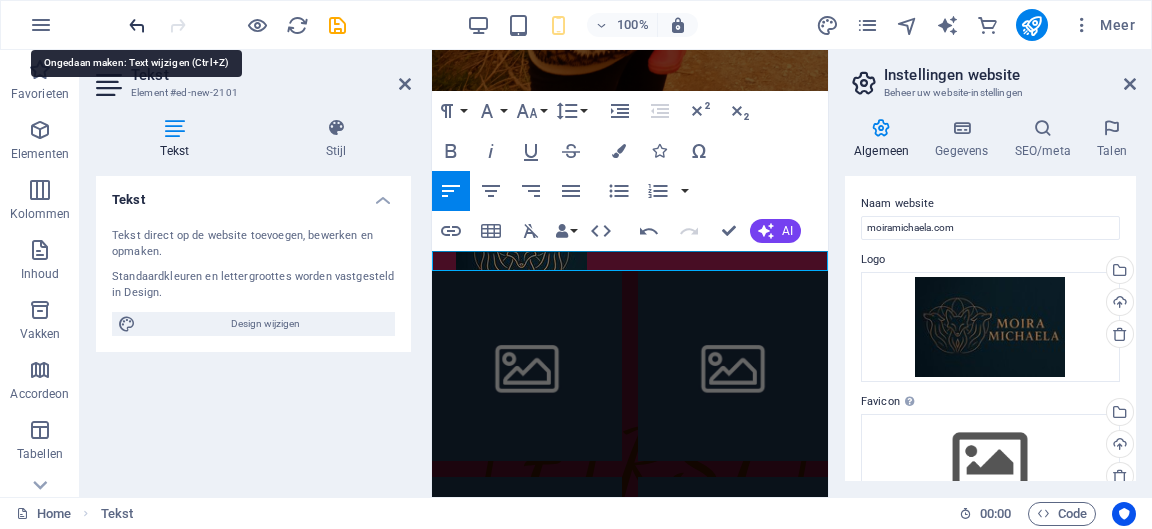 click at bounding box center [137, 25] 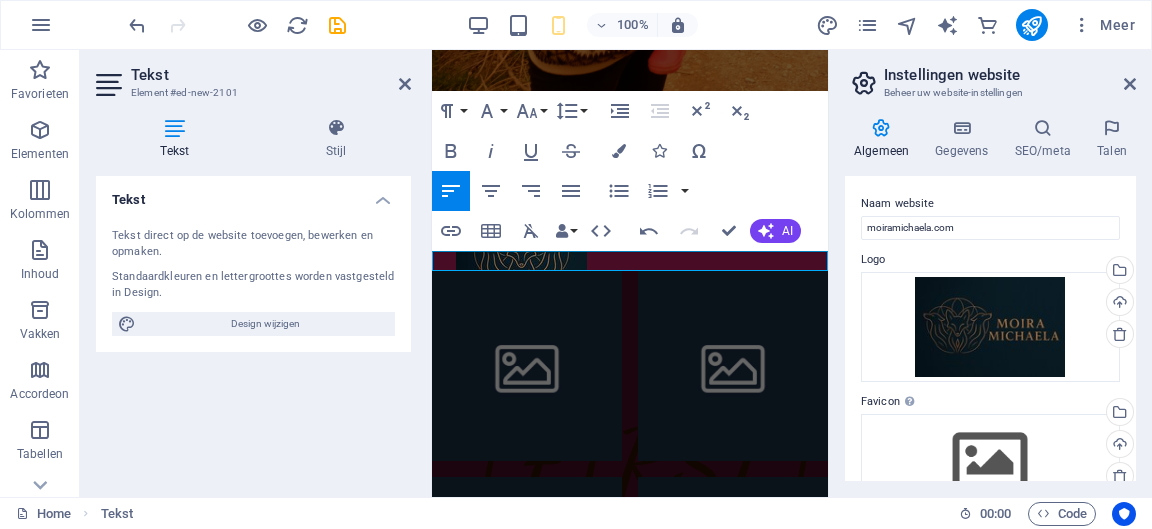 click at bounding box center [630, 262] 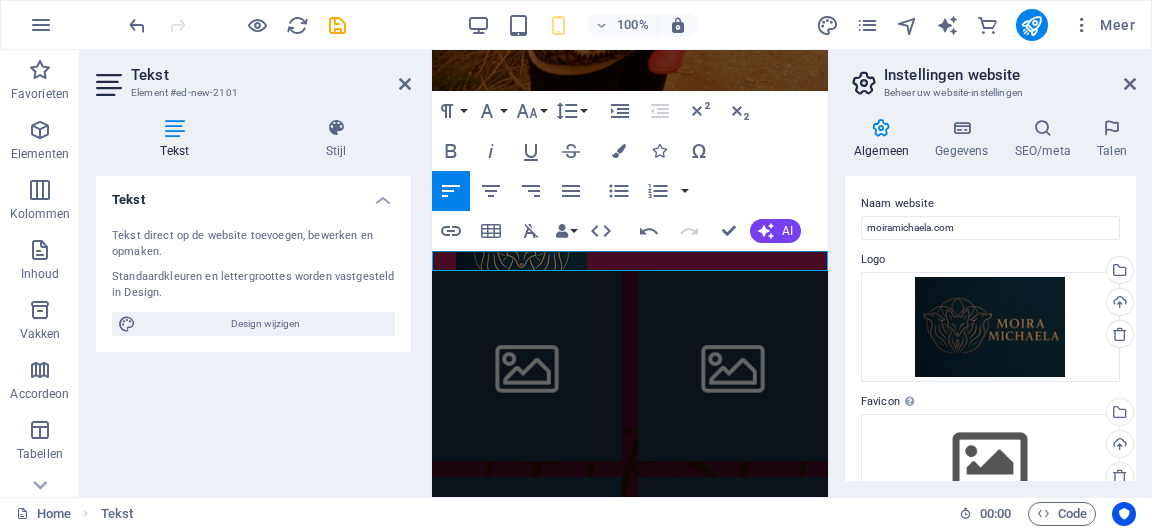 click on "i" at bounding box center [630, 262] 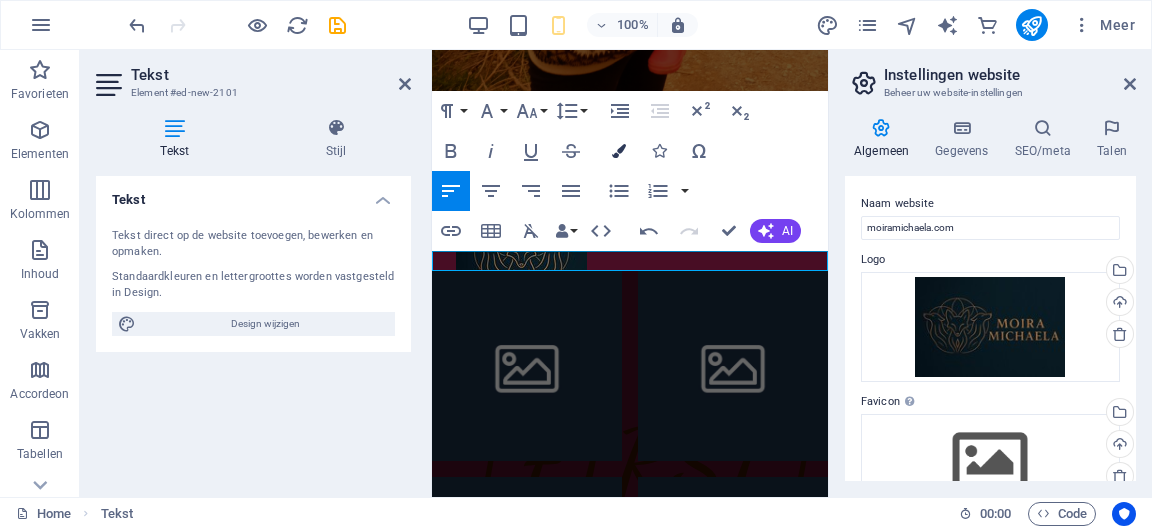 click at bounding box center (619, 151) 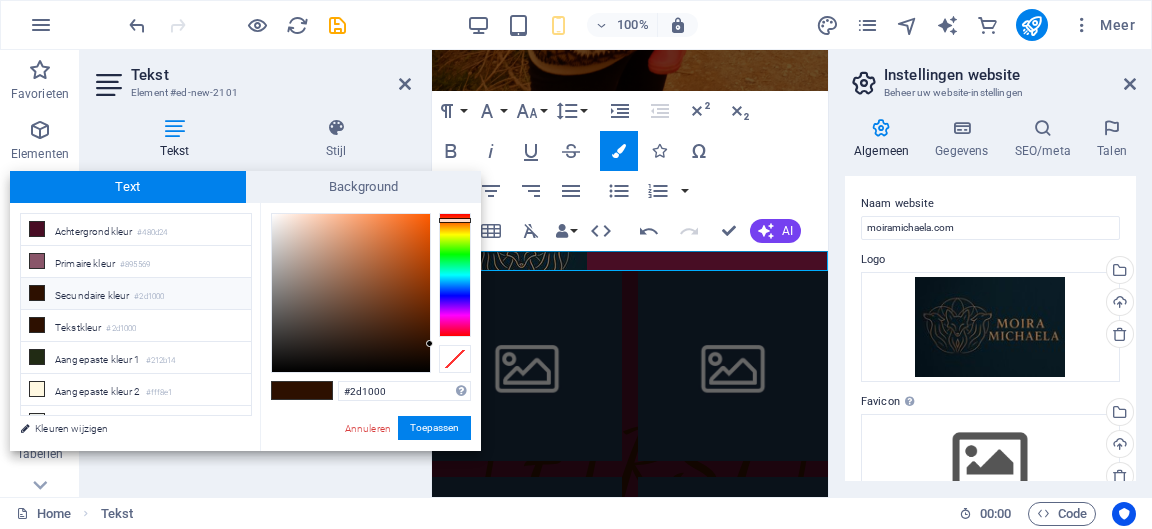 type on "#[HEXCODE]" 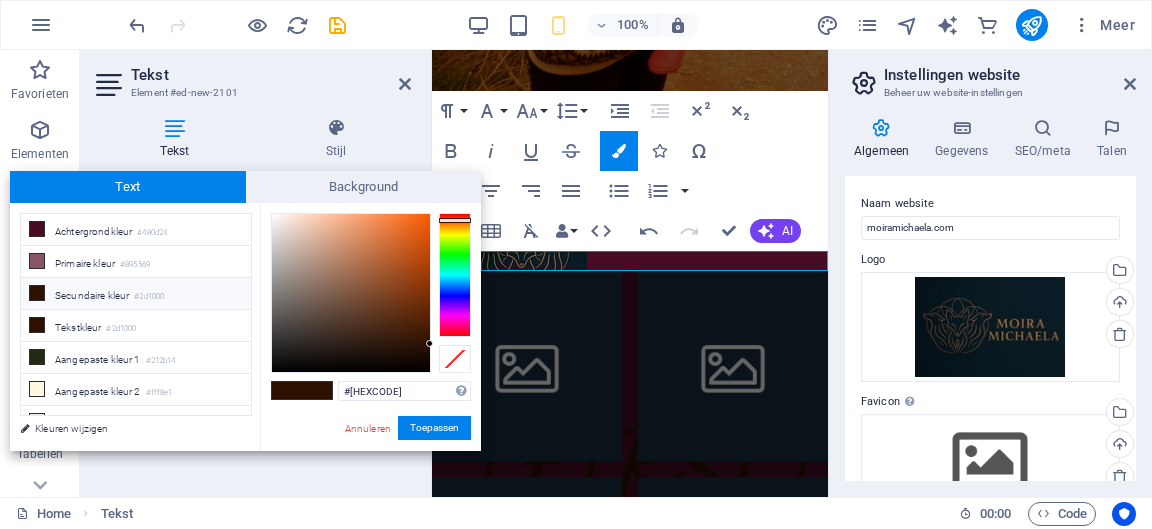 click at bounding box center [351, 293] 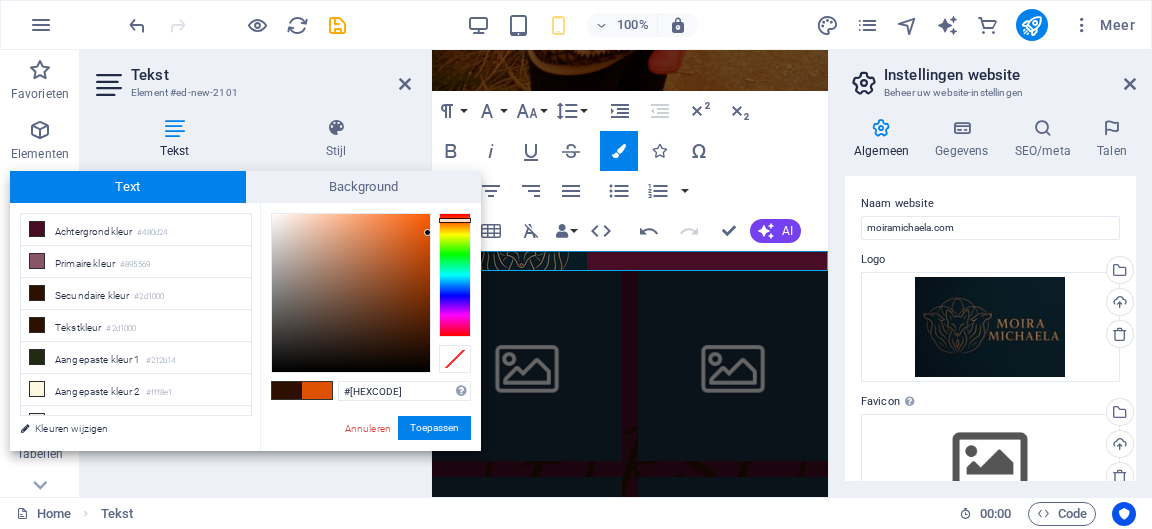 click at bounding box center [427, 232] 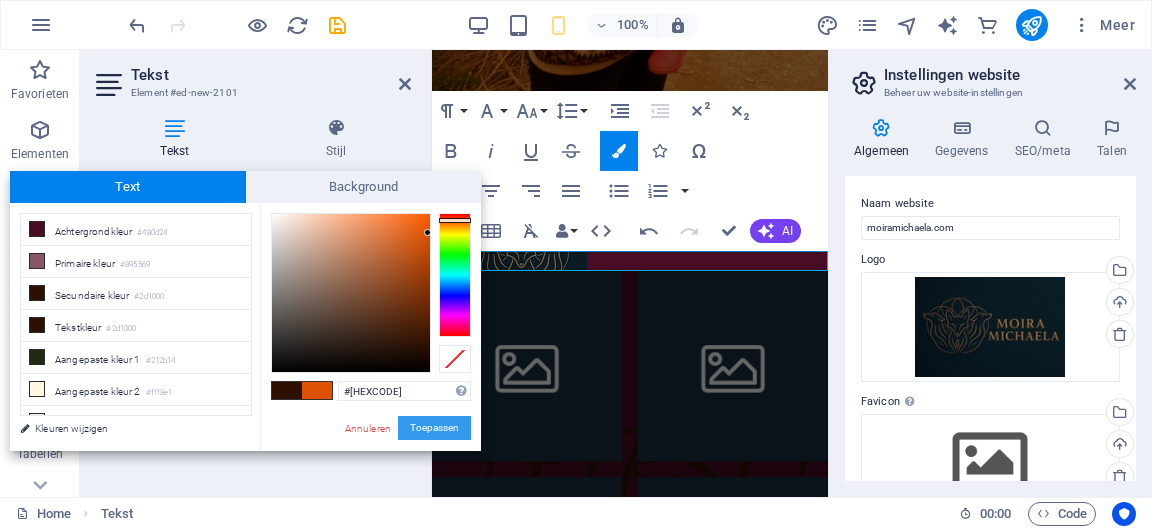 click on "Toepassen" at bounding box center [434, 428] 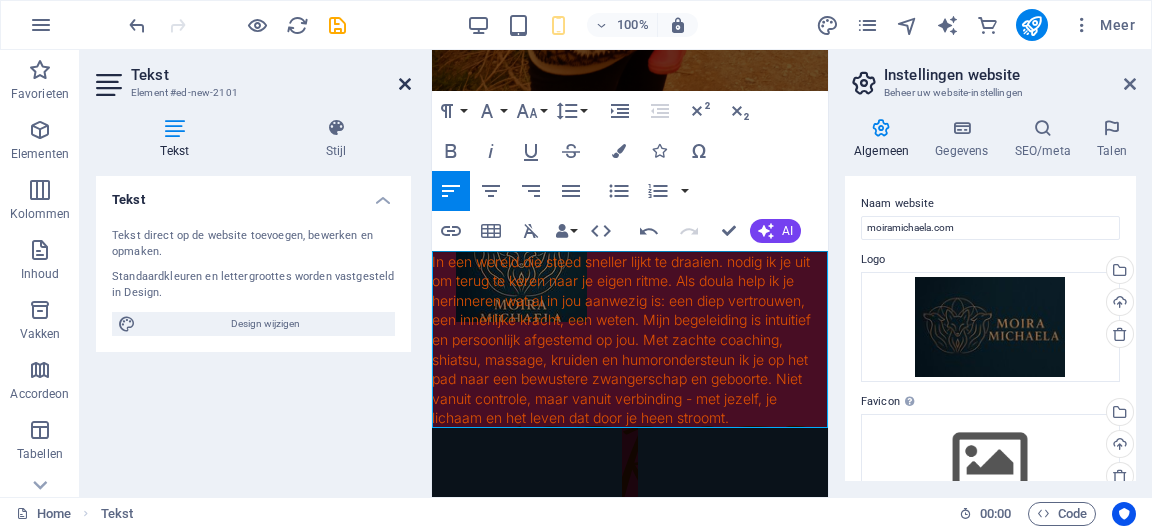 click at bounding box center (405, 84) 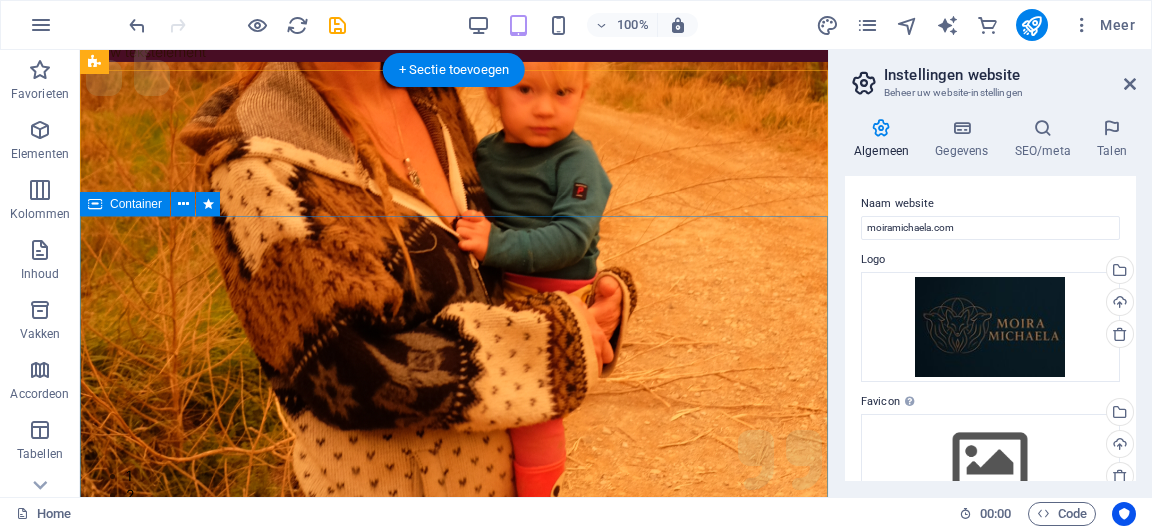 scroll, scrollTop: 0, scrollLeft: 0, axis: both 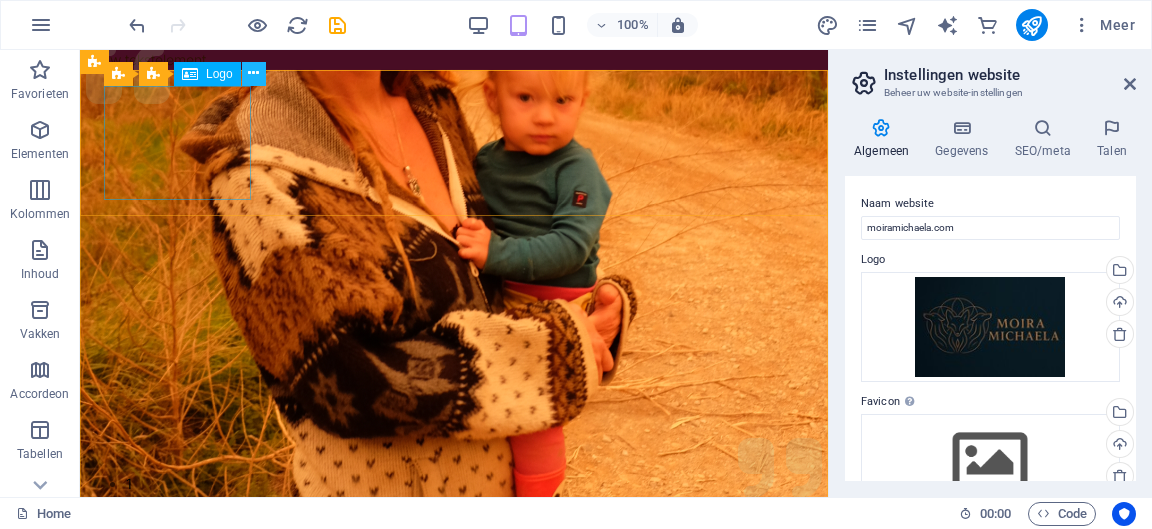 click at bounding box center [253, 73] 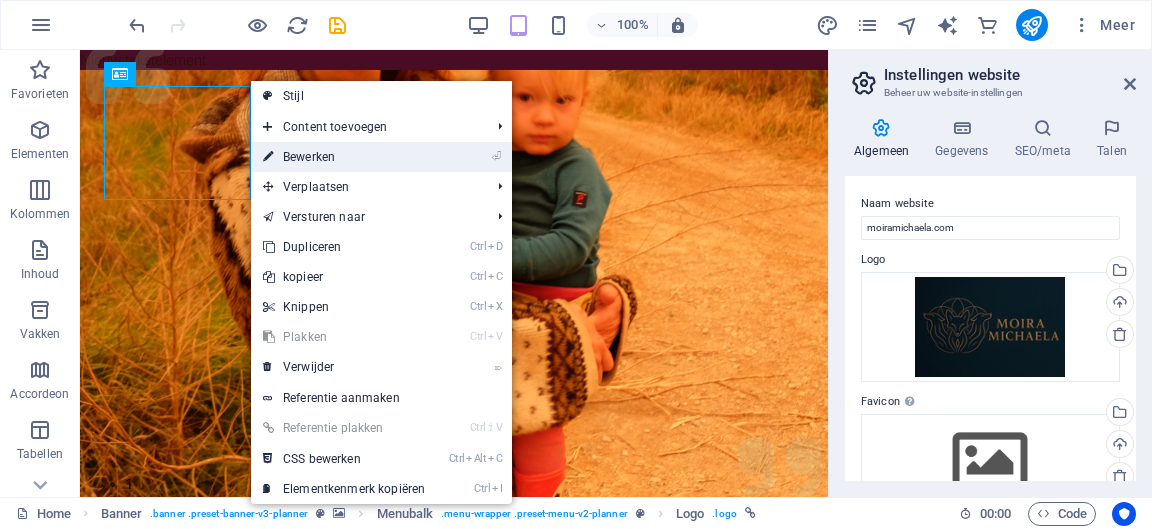 click on "⏎  Bewerken" at bounding box center (344, 157) 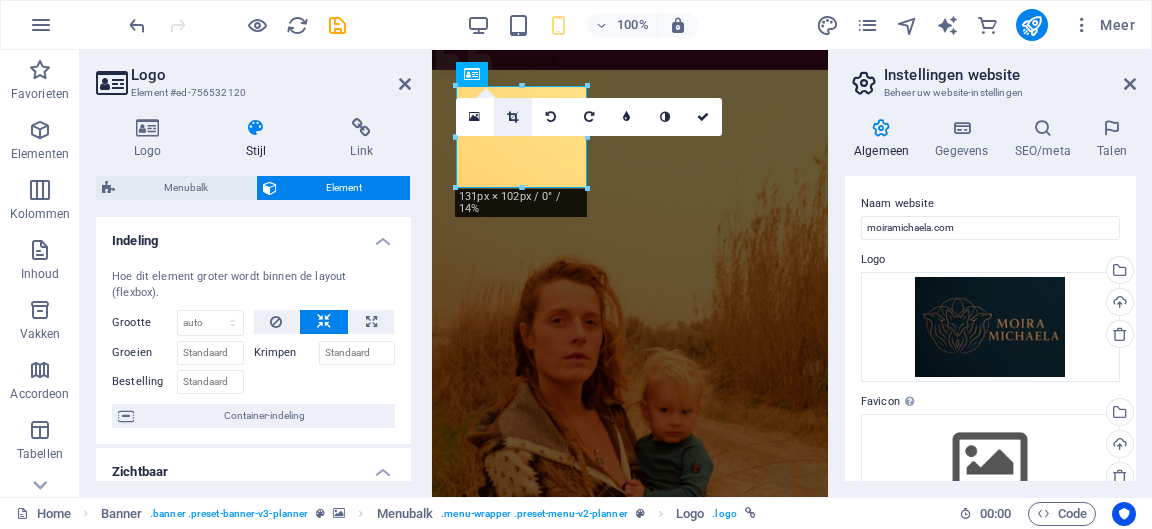 click at bounding box center [512, 117] 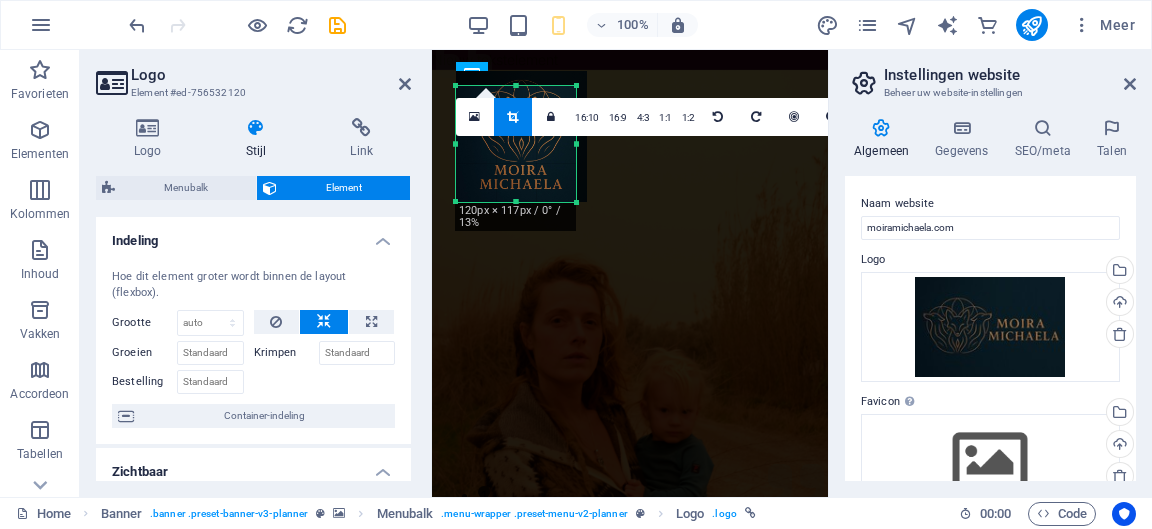 drag, startPoint x: 589, startPoint y: 190, endPoint x: 578, endPoint y: 198, distance: 13.601471 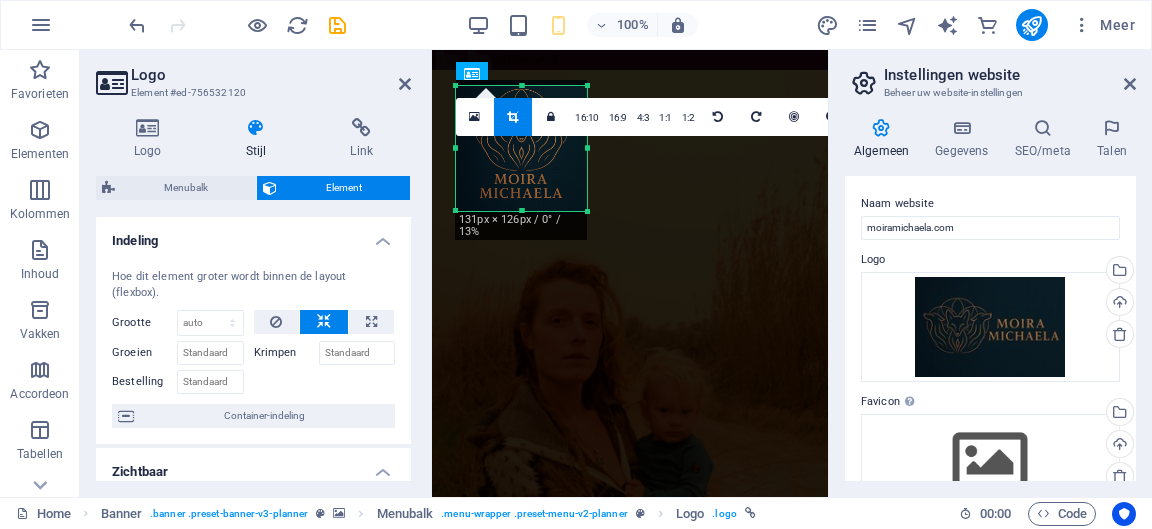 drag, startPoint x: 577, startPoint y: 84, endPoint x: 584, endPoint y: 75, distance: 11.401754 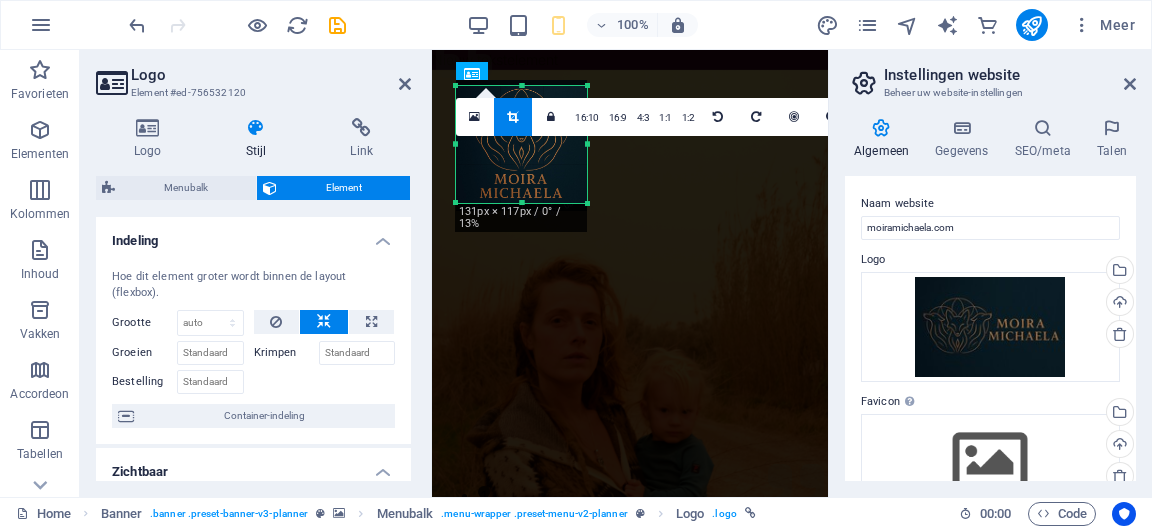 drag, startPoint x: 589, startPoint y: 214, endPoint x: 583, endPoint y: 205, distance: 10.816654 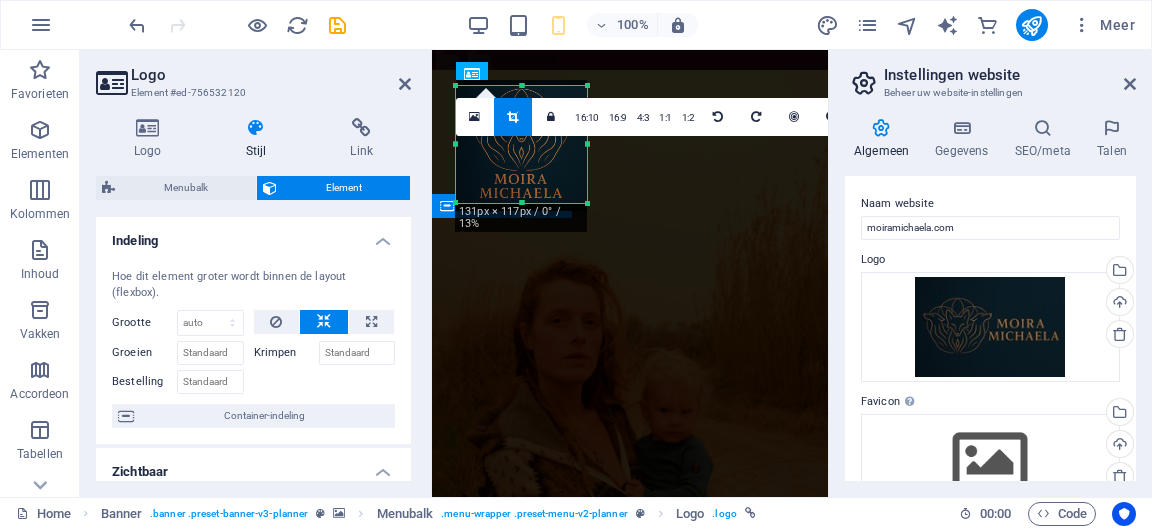 click on "Moira Michaela Trust your Intuition Follow your Nature Live your Full Potential" at bounding box center [630, 1416] 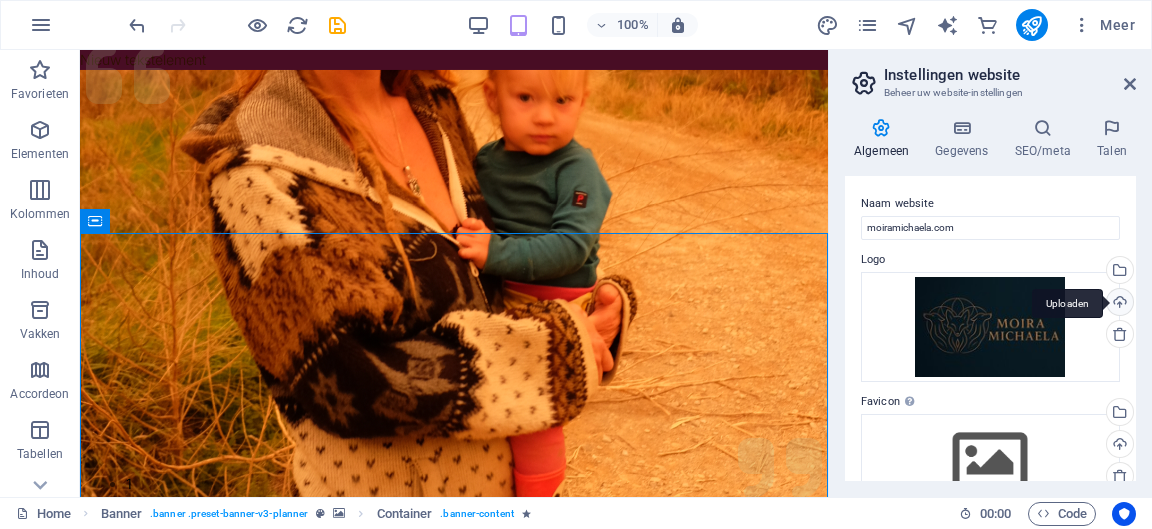 click on "Uploaden" at bounding box center (1118, 304) 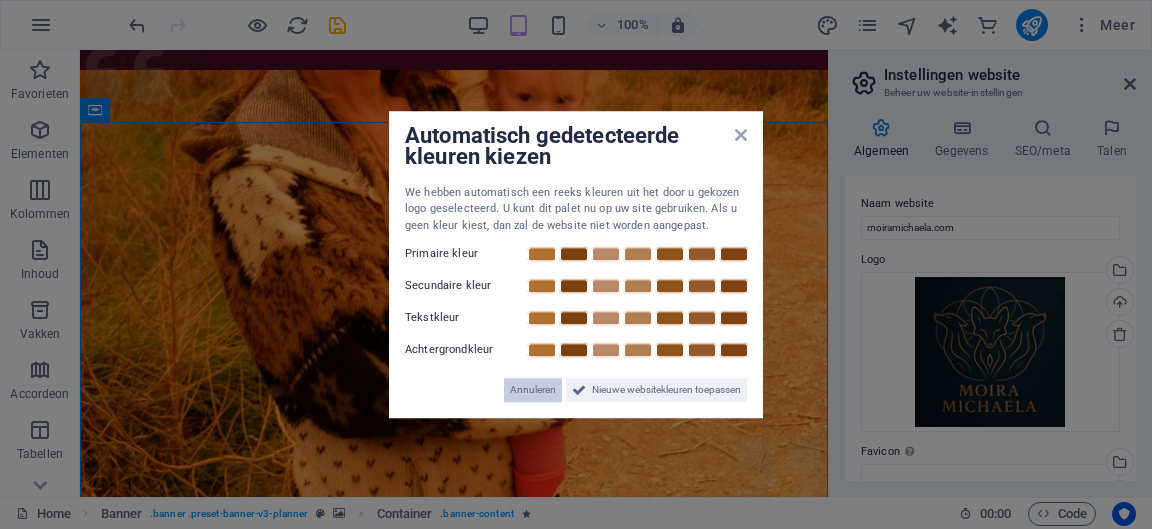 click on "Annuleren" at bounding box center (533, 390) 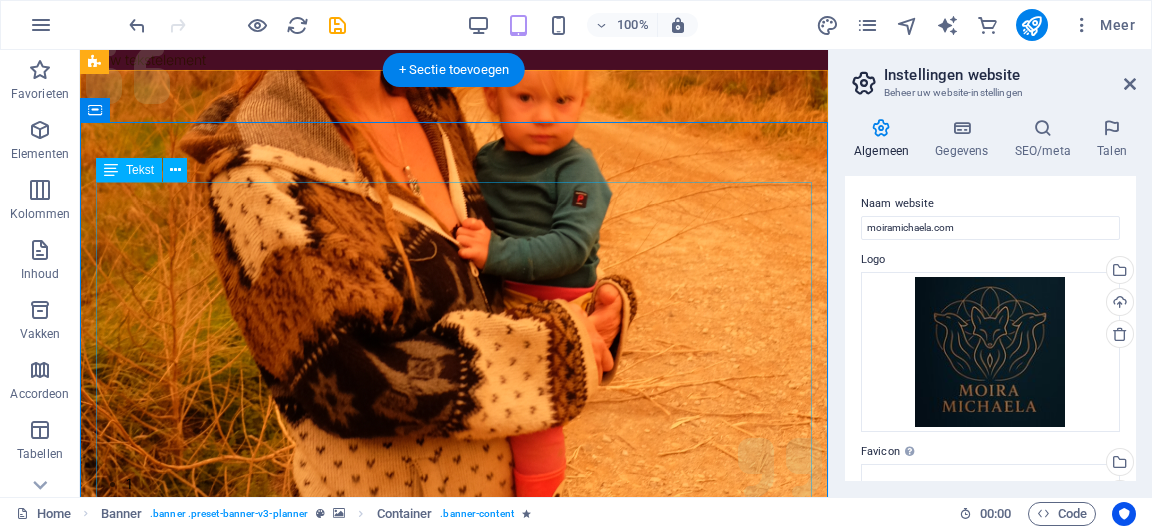 scroll, scrollTop: 10, scrollLeft: 0, axis: vertical 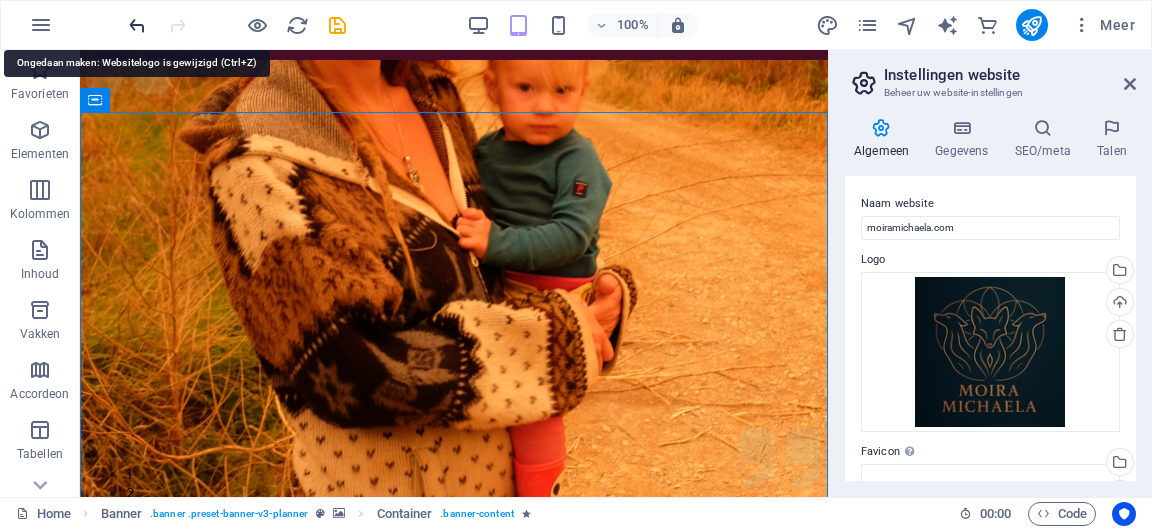 click at bounding box center [137, 25] 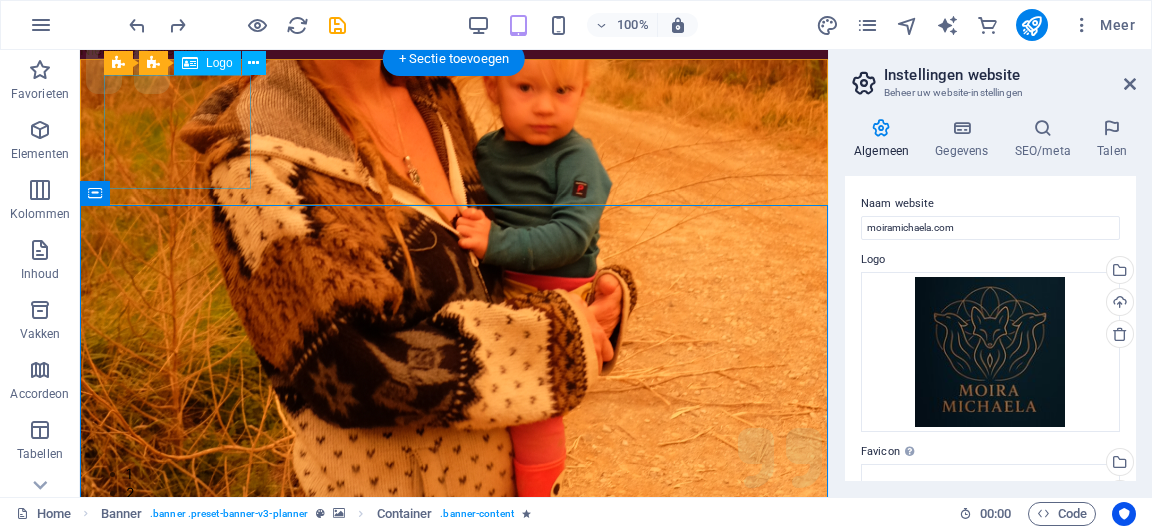 click at bounding box center (454, 893) 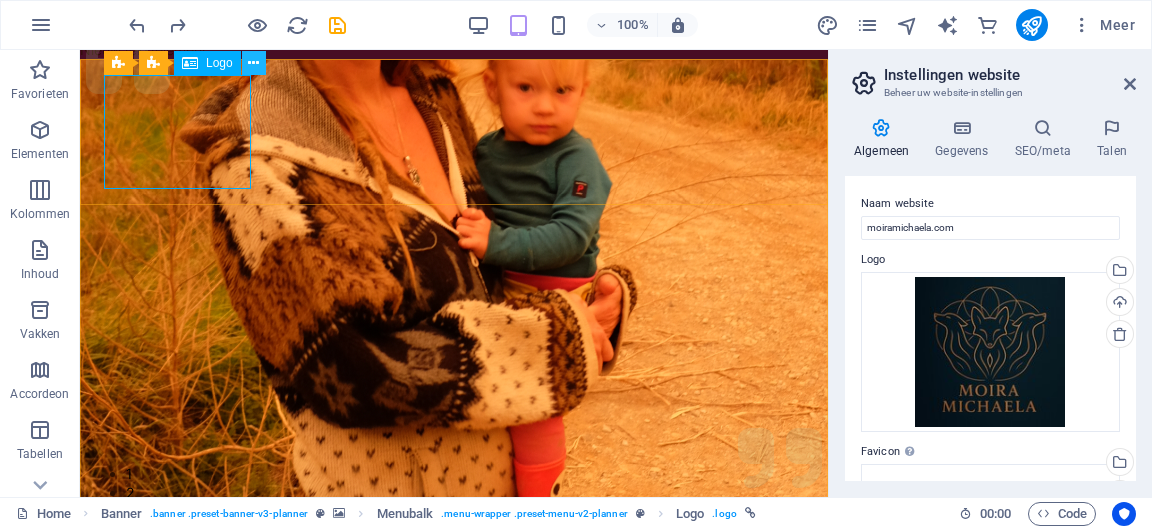 click at bounding box center (253, 63) 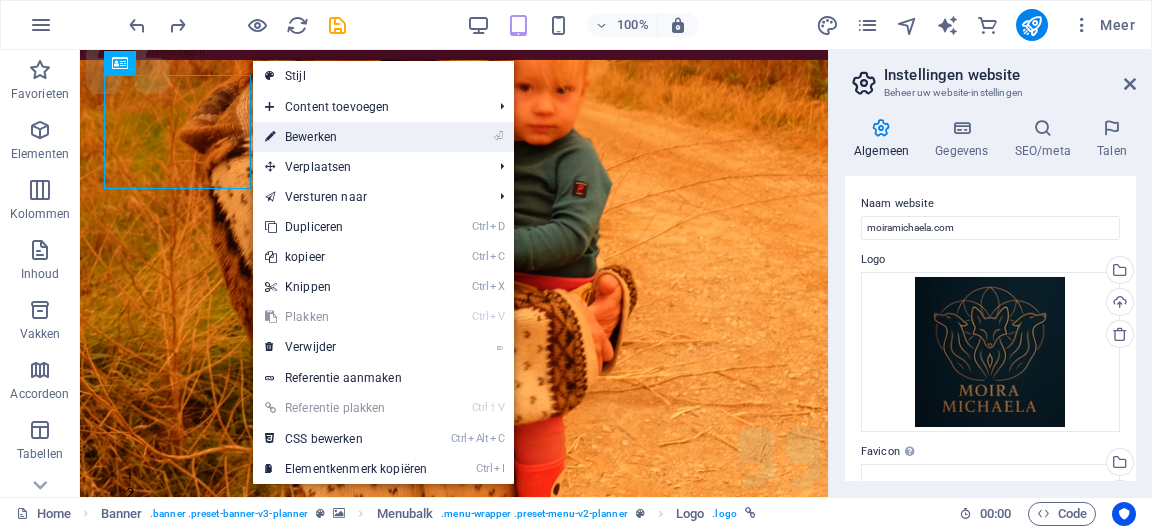 click on "⏎  Bewerken" at bounding box center [346, 137] 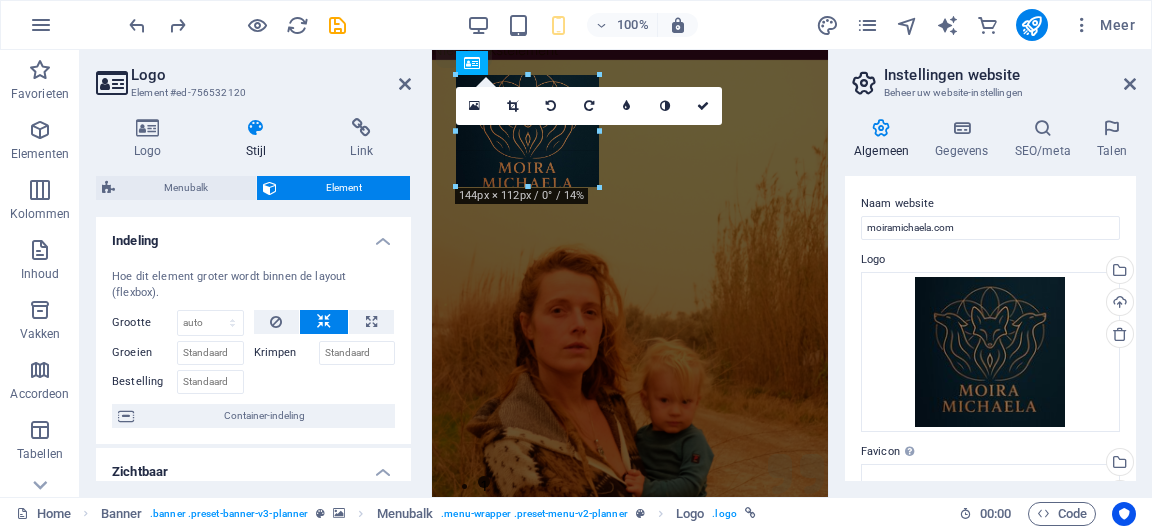 drag, startPoint x: 588, startPoint y: 178, endPoint x: 571, endPoint y: 188, distance: 19.723083 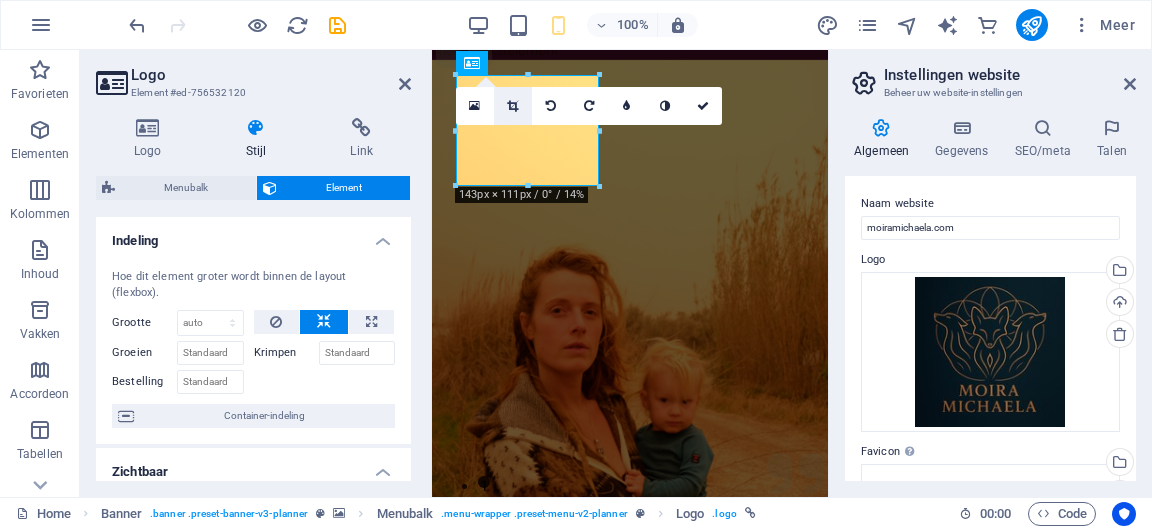 click at bounding box center (513, 106) 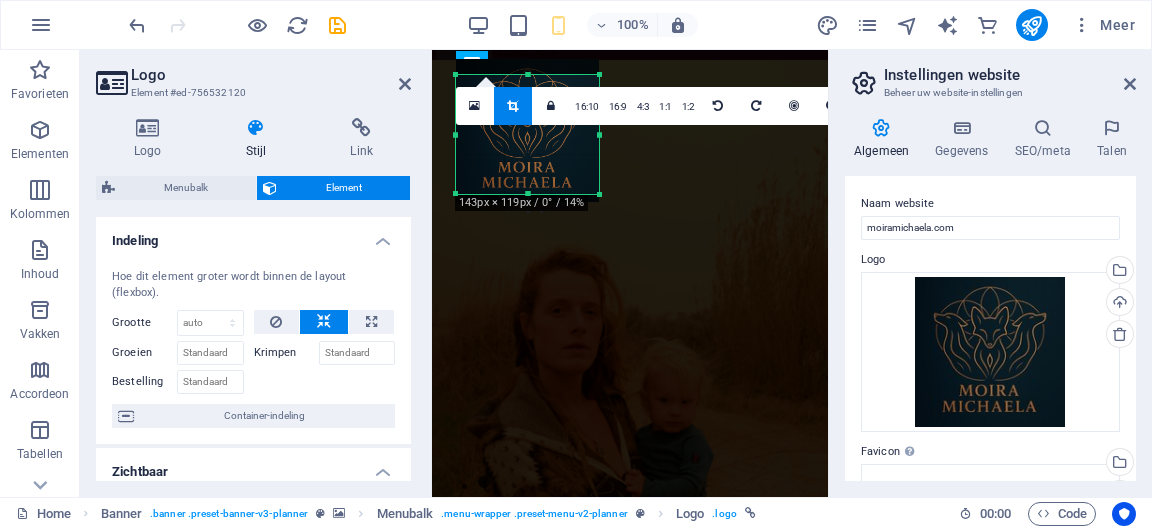 click on "180 170 160 150 140 130 120 110 100 90 80 70 60 50 40 30 20 10 0 -10 -20 -30 -40 -50 -60 -70 -80 -90 -100 -110 -120 -130 -140 -150 -160 -170 143px × 119px / 0° / 14% 16:10 16:9 4:3 1:1 1:2 0" at bounding box center (527, 134) 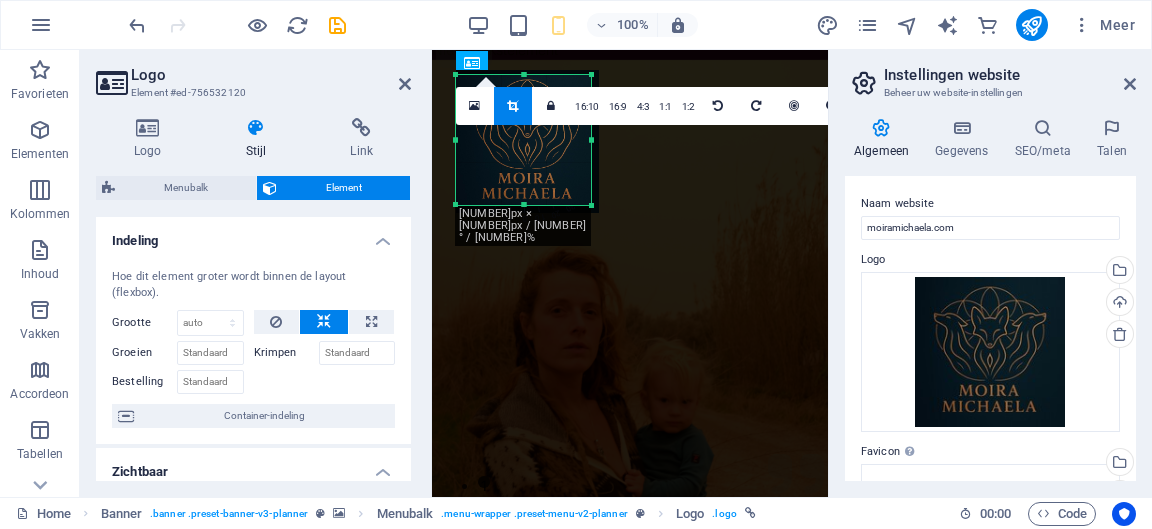 drag, startPoint x: 600, startPoint y: 74, endPoint x: 592, endPoint y: 63, distance: 13.601471 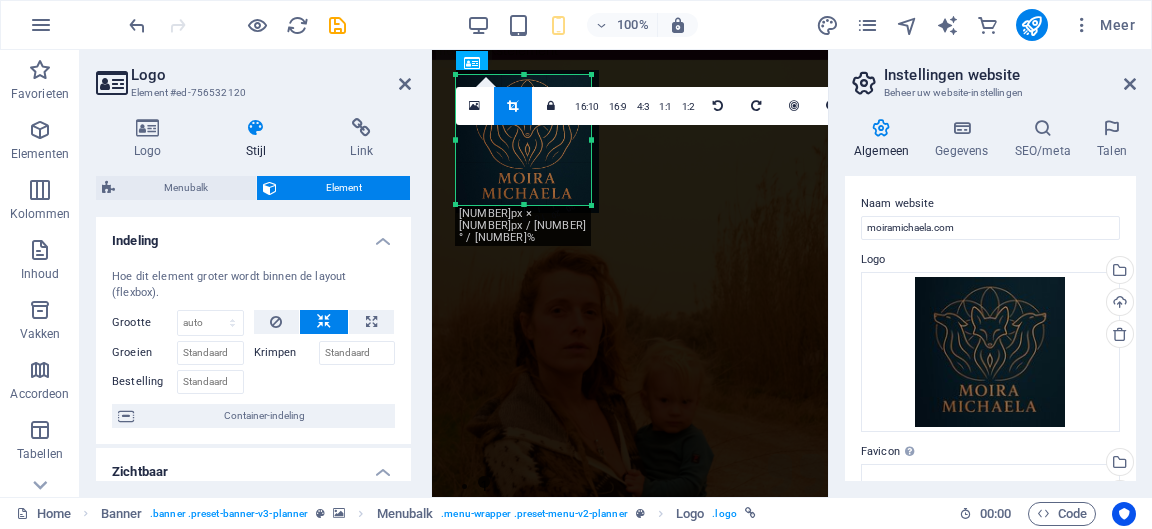 click on "[NUMBER] [NUMBER] / 0° / 14% 16:10 16:9 4:3 1:1 1:2 0" at bounding box center [523, 140] 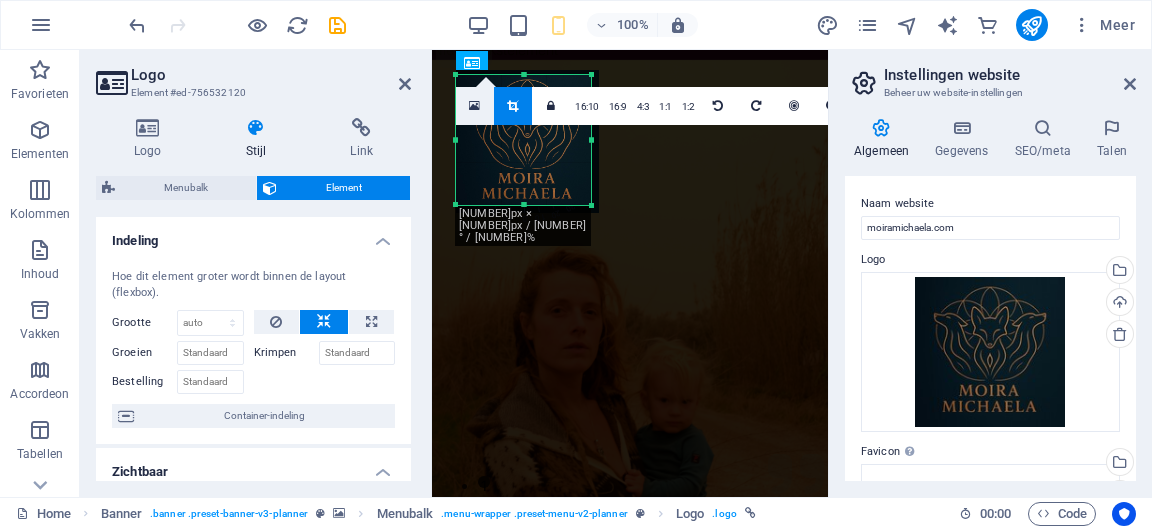 click at bounding box center (474, 106) 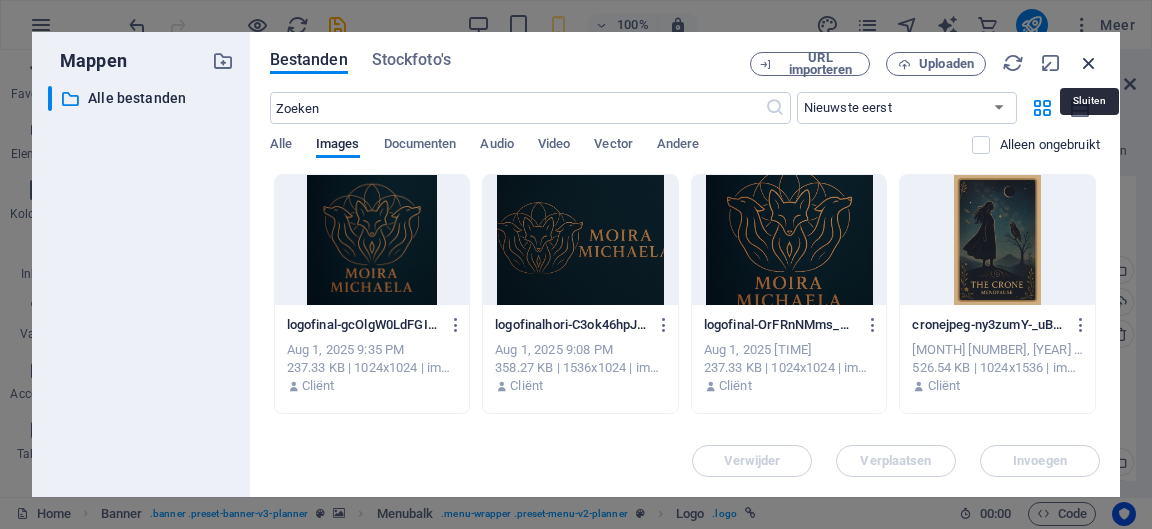 click at bounding box center (1089, 63) 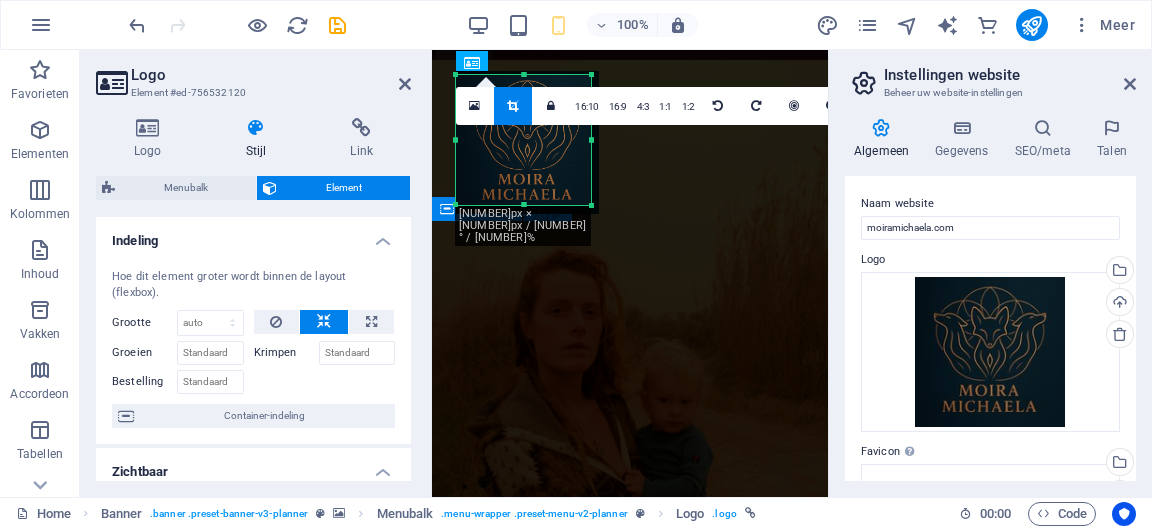 click on "Moira Michaela Trust your Intuition Follow your Nature Live your Full Potential" at bounding box center (630, 1420) 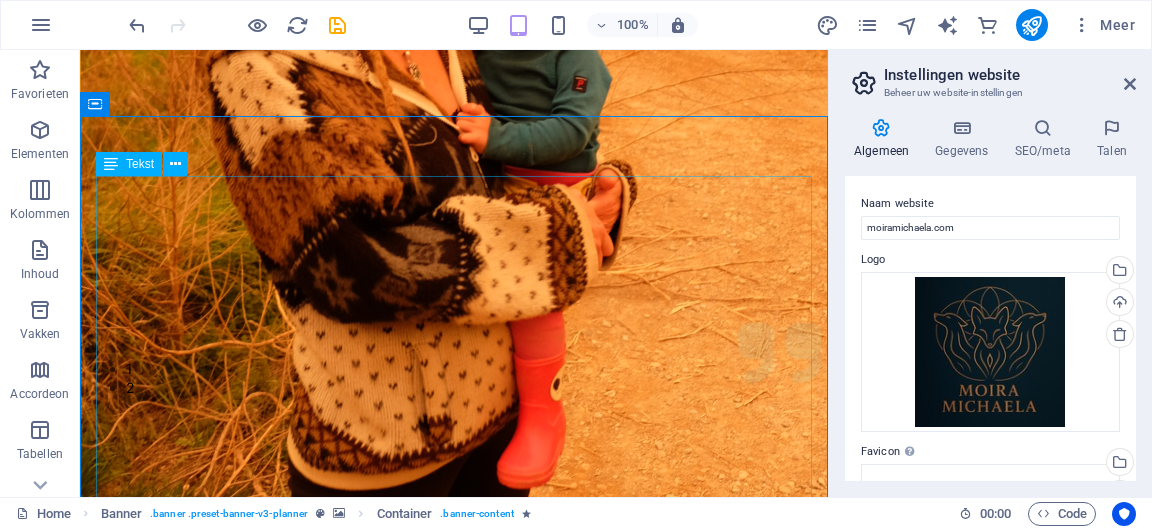 scroll, scrollTop: 115, scrollLeft: 0, axis: vertical 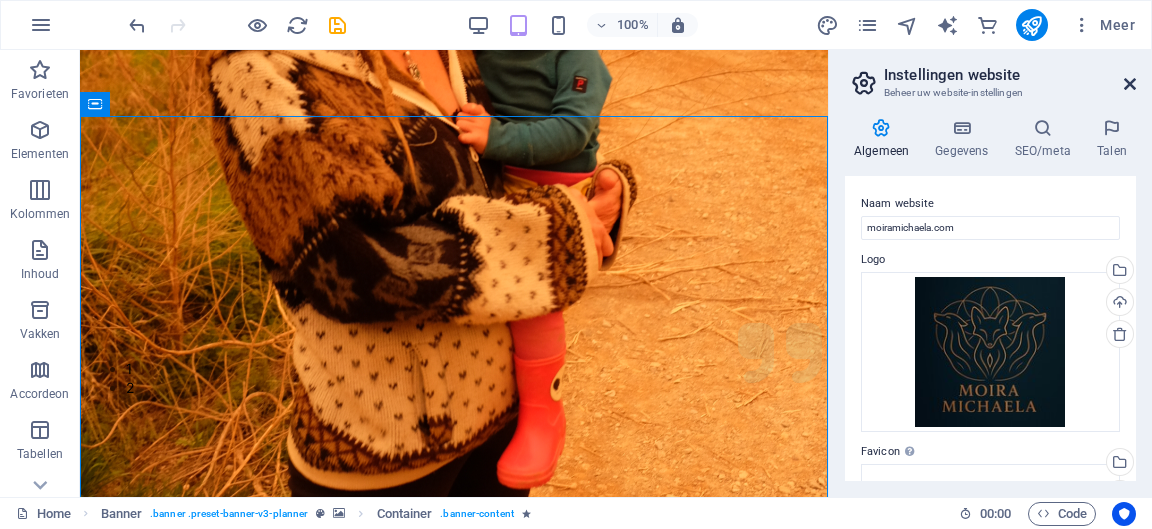 click at bounding box center [1130, 84] 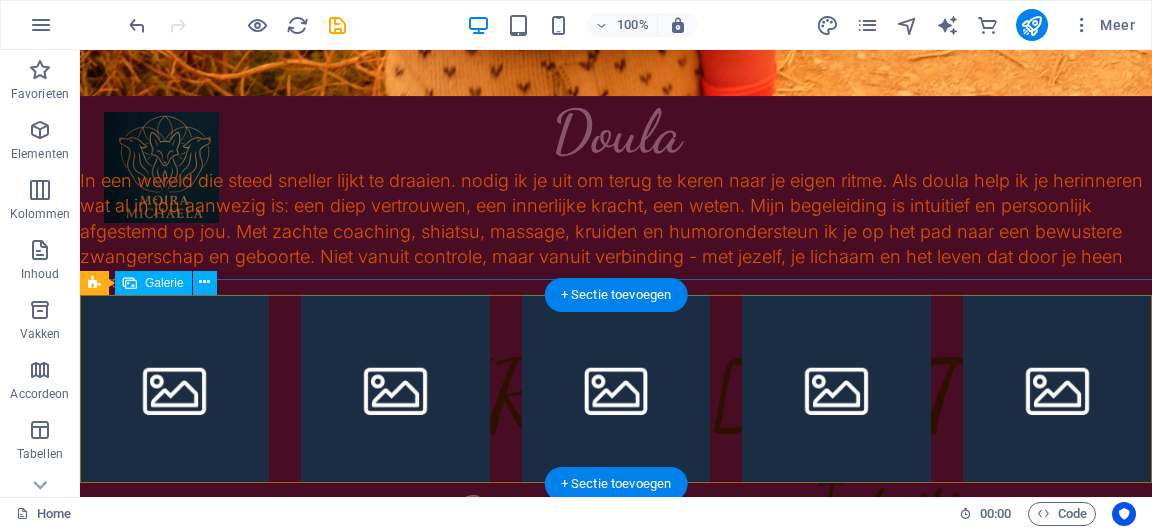 scroll, scrollTop: 879, scrollLeft: 0, axis: vertical 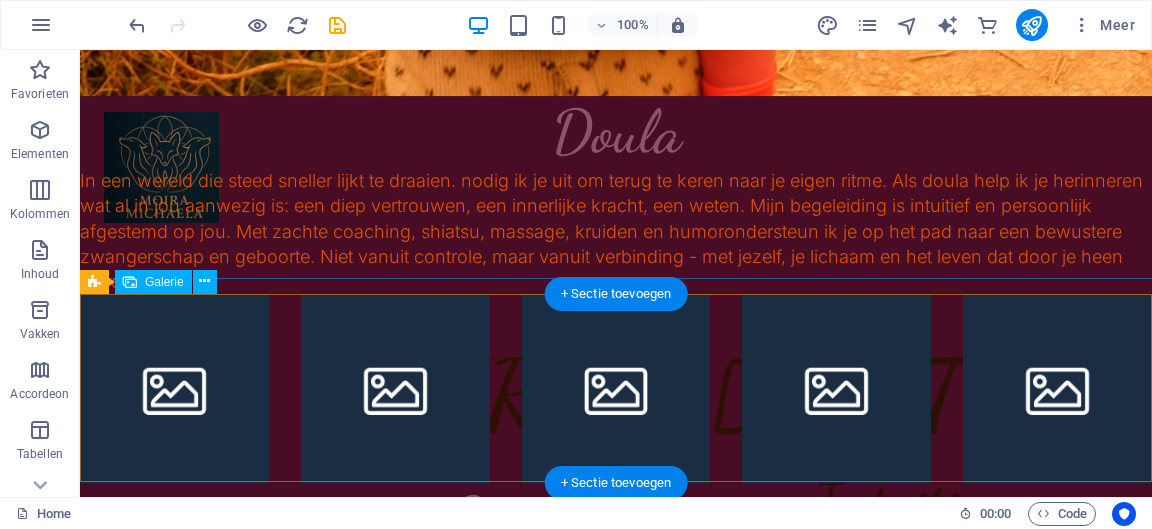 click at bounding box center (616, 388) 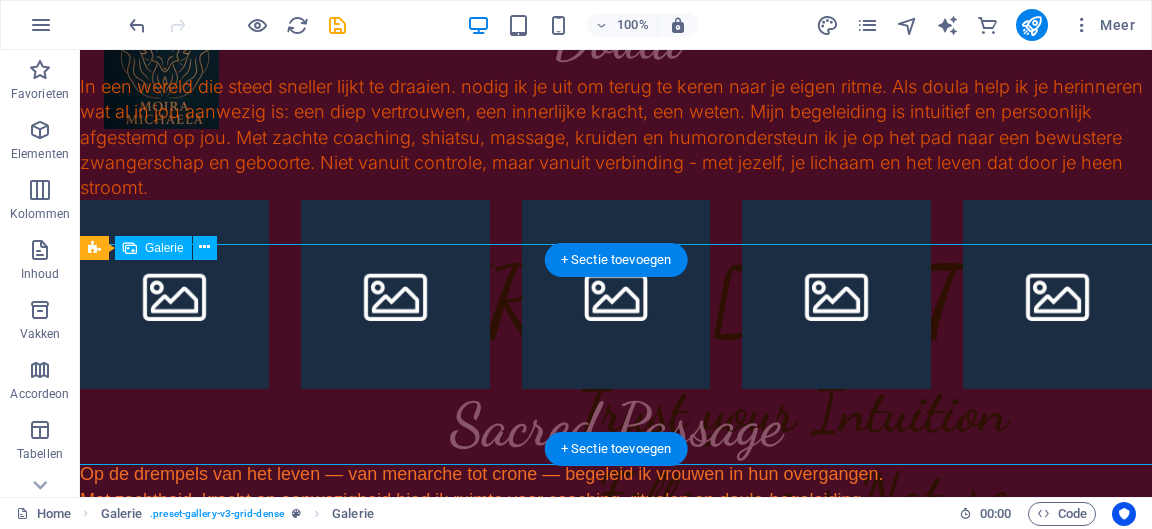 scroll, scrollTop: 900, scrollLeft: 0, axis: vertical 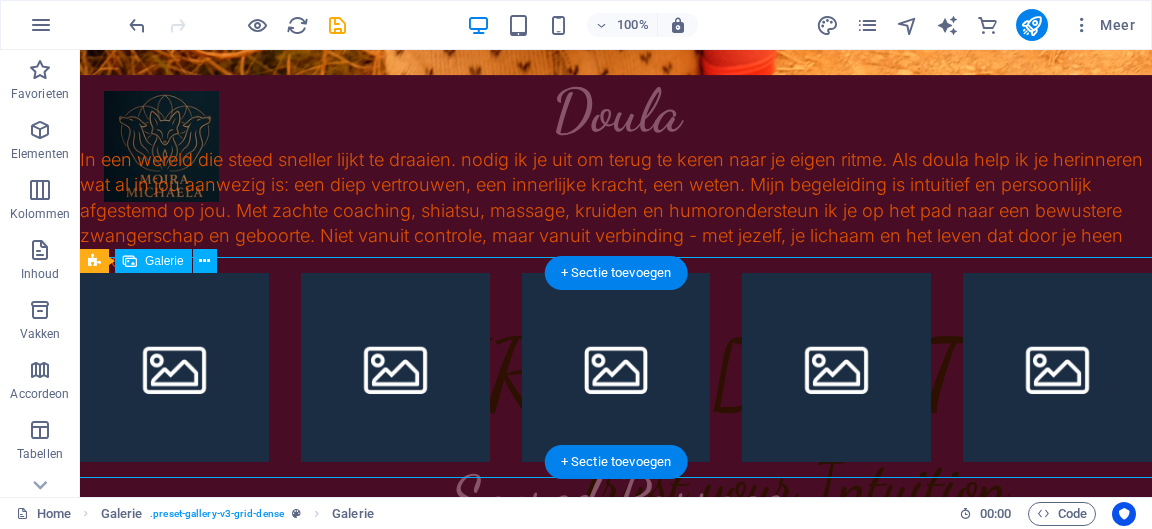 click at bounding box center (616, 367) 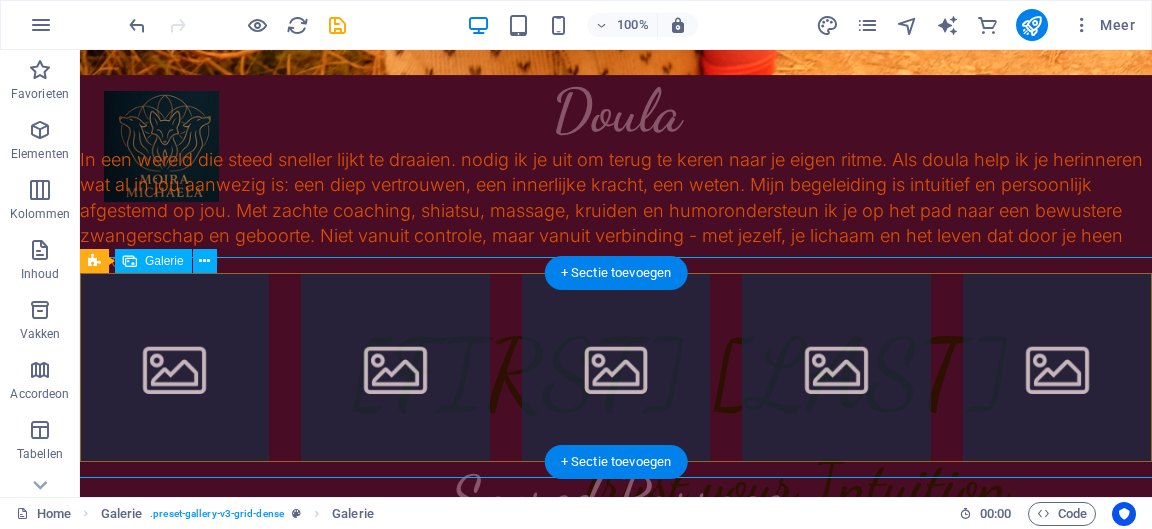 click at bounding box center (174, 367) 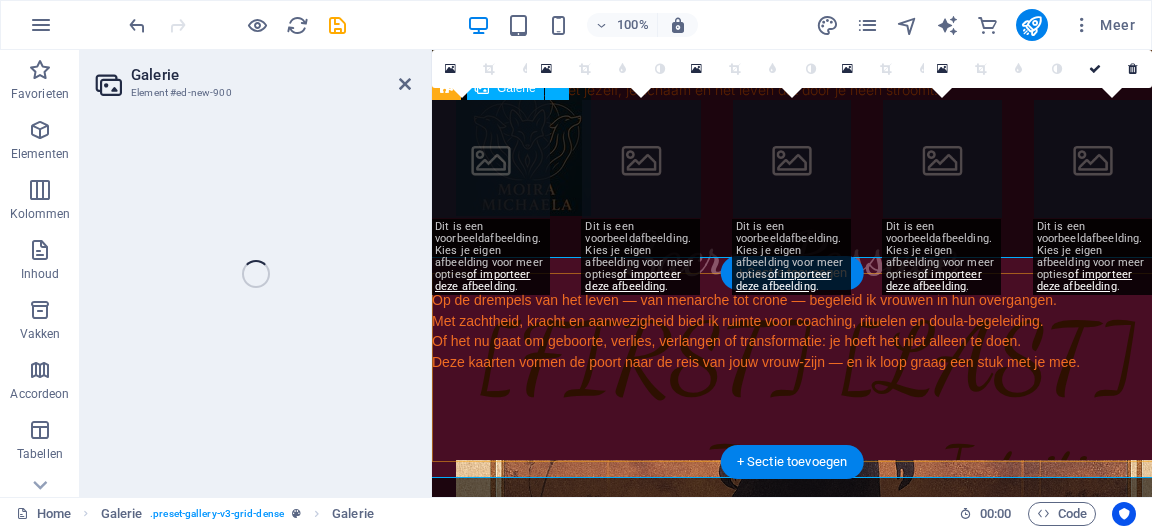 click on "Galerie Element #ed-new-900
Sleep en plaats een bestand om deze toe te voegen
H2   3 kolommen   Tijdelijke waarde   Container   Tekst   Container   Tijdelijke waarde   3 kolommen   Container   Container   Container   Container   Tijdelijke waarde   Tijdelijke waarde   Container   Container   Container   Banner   Menubalk   Banner   Container   Tijdelijke waarde   Container   Container   H2   Spacer   Container   Spacer   Knop   Container   Tijdelijke waarde   Schuifblok   Schuifblok   Schuifblok   Schuifblok   Schuifblok   Voorinstelling   Container   Spacer   Tekst   Container   Spacer   Tekst   Spacer   Container   Spacer   H2   Tijdelijke waarde   Container   Galerie   Tijdelijke waarde   Container   Container   Tekst   Banner   Logo   Galerie   Galerie   Galerie   Tekst   Banner   Tekst   Tekst   Spacer   HTML   Container   Tijdelijke waarde   Menu + Sectie toevoegen + Sectie toevoegen 180 170 160 150 140 130 120 110 100 90 80 70 60 50 40 30 20 10 0 -10 -20 -30 -40 -50 -60 -70 -80 -90" at bounding box center [616, 273] 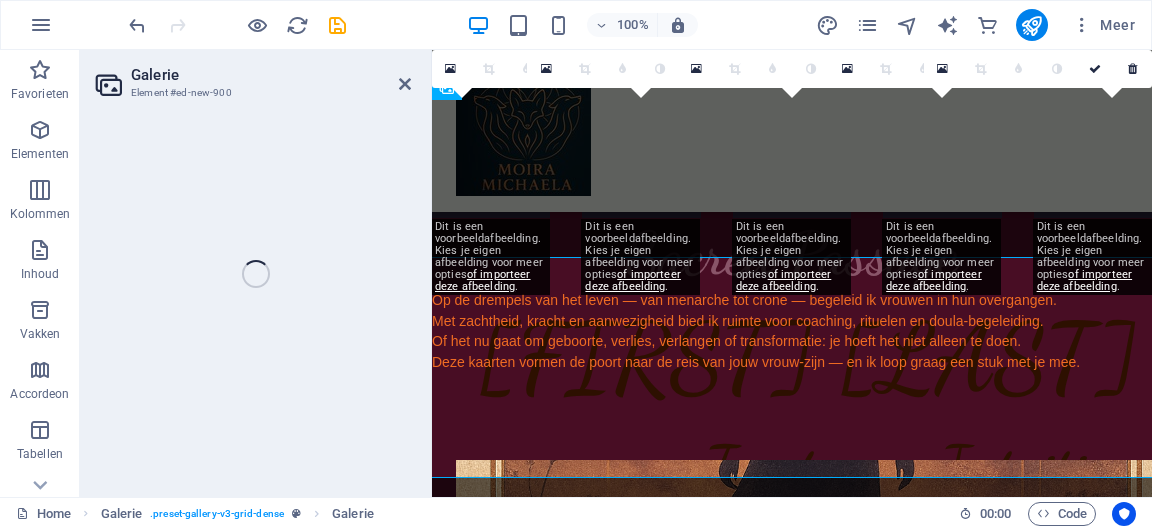 select on "4" 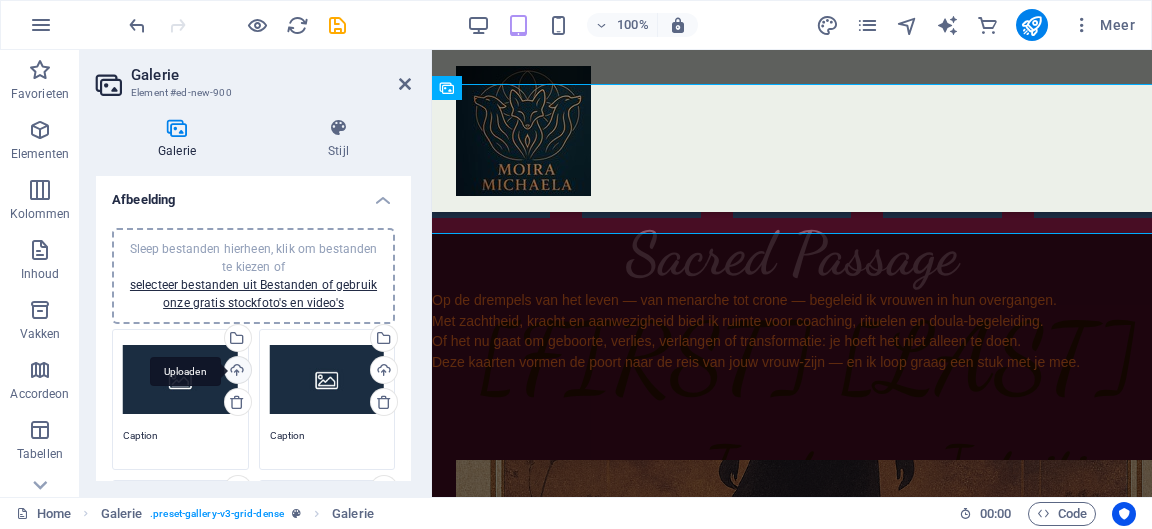 click on "Uploaden" at bounding box center (236, 372) 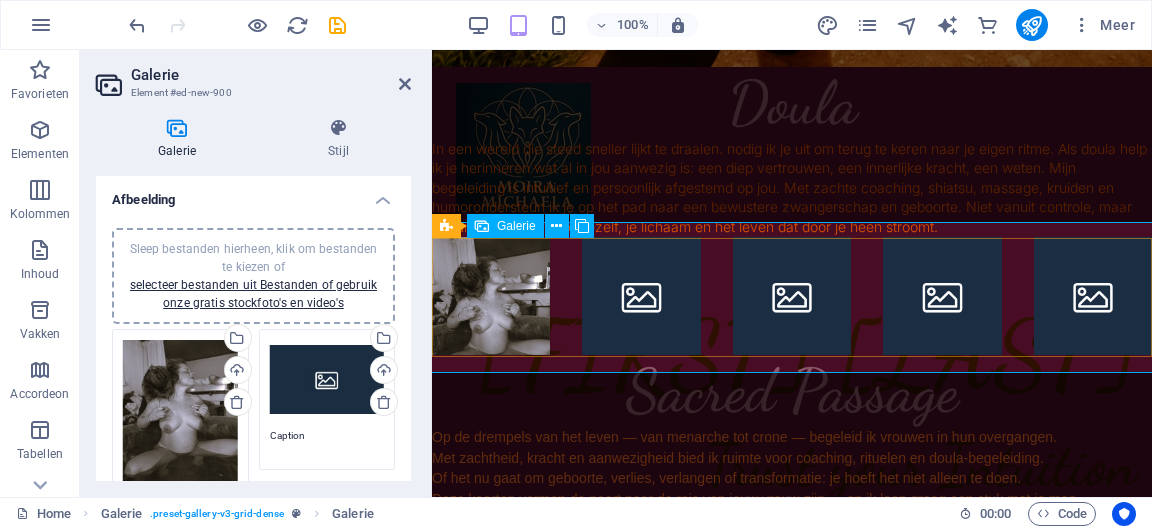 scroll, scrollTop: 761, scrollLeft: 0, axis: vertical 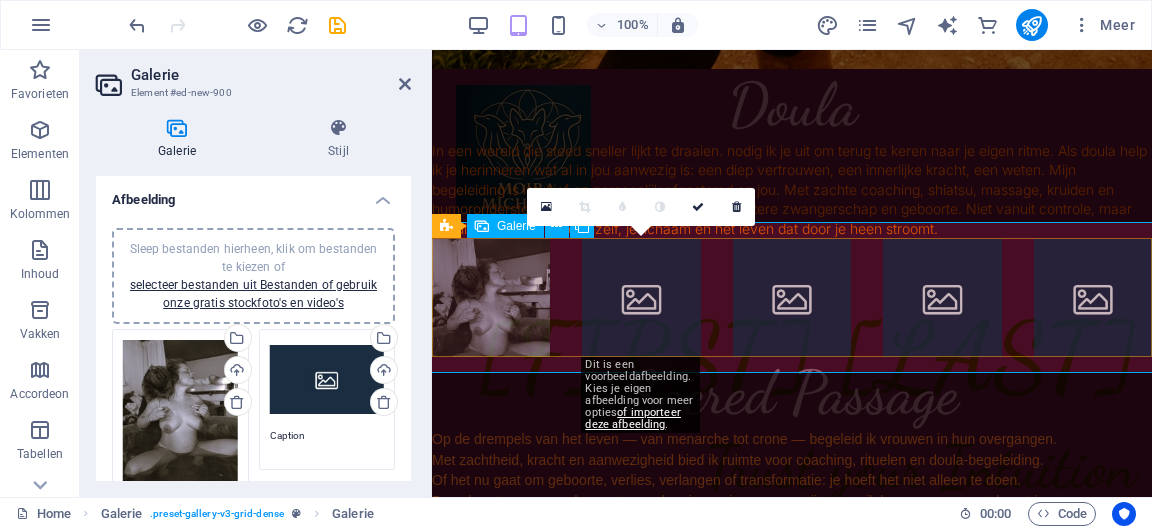 click at bounding box center [641, 298] 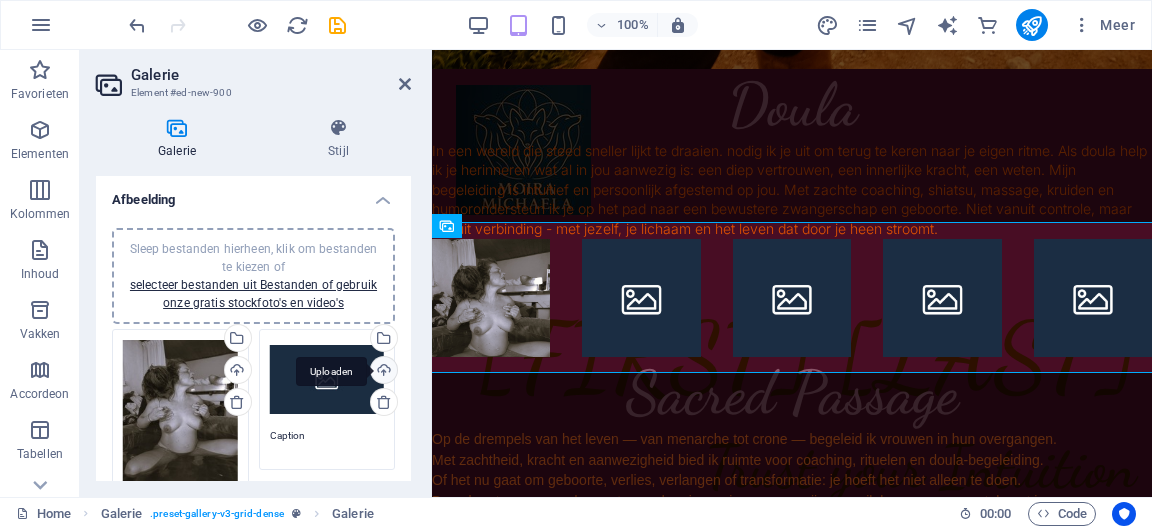 click on "Uploaden" at bounding box center [382, 372] 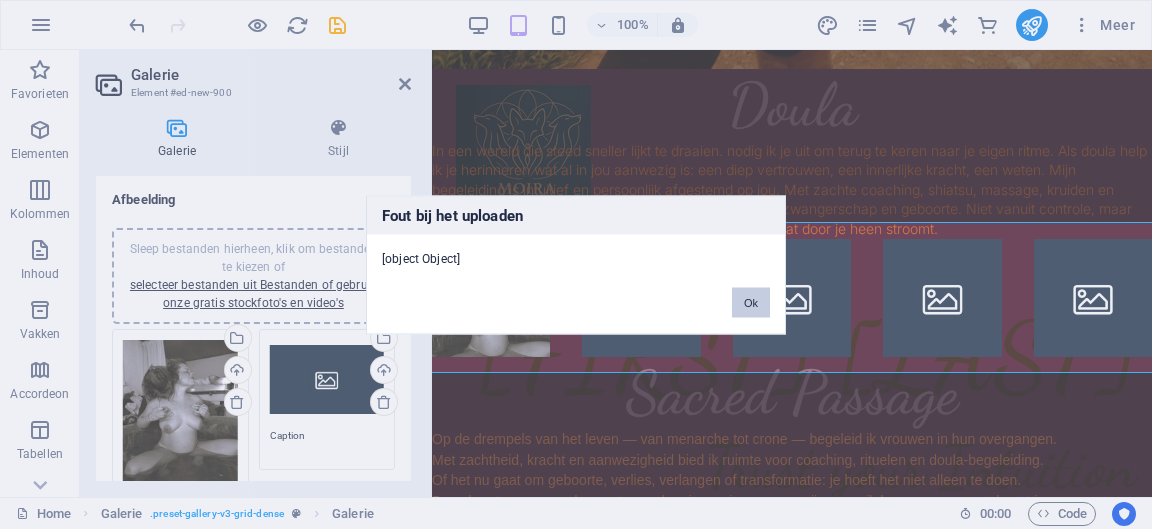 click on "Ok" at bounding box center (751, 302) 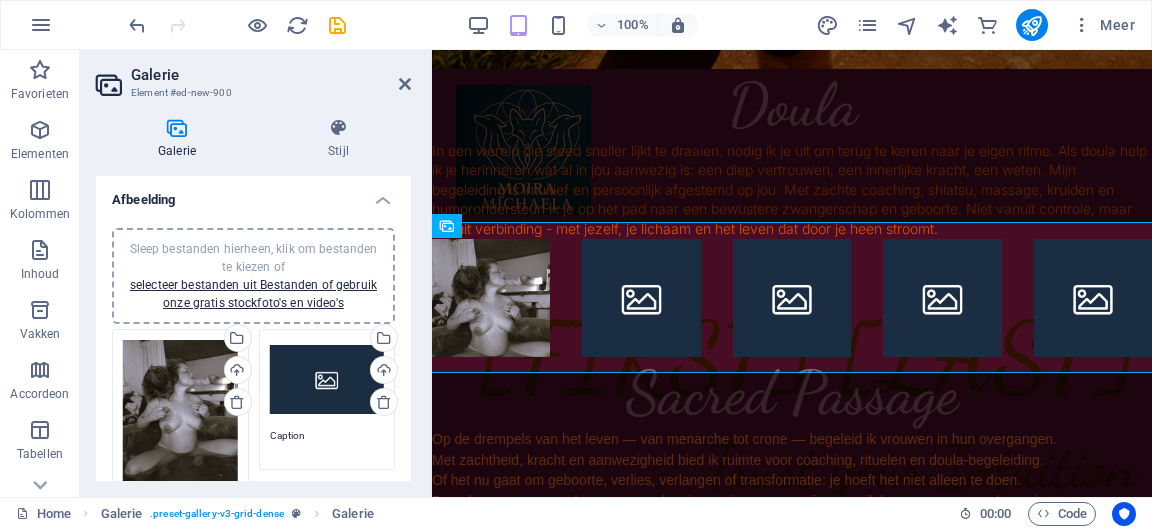 click on "Caption" at bounding box center [327, 443] 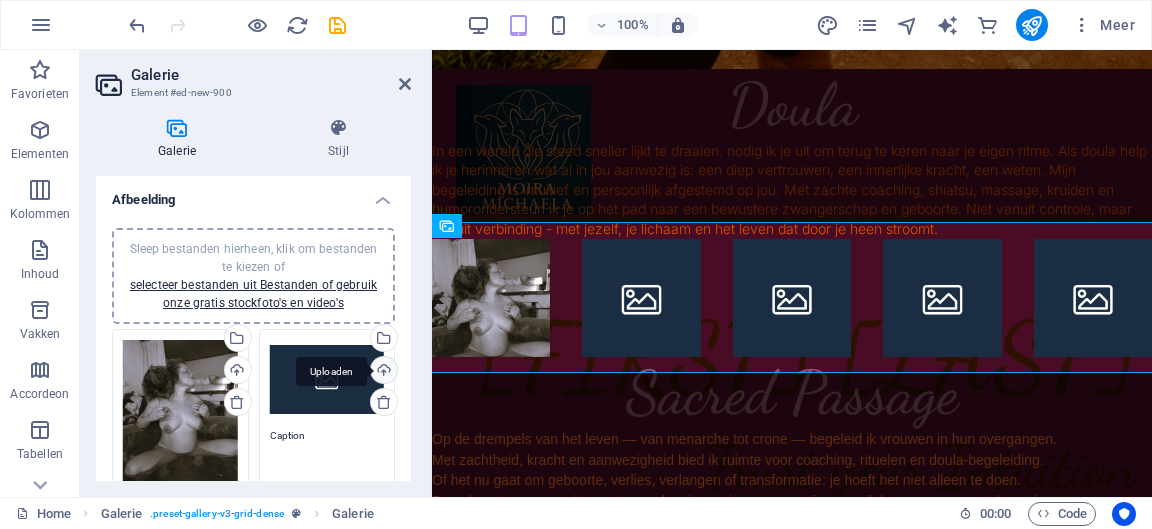 click on "Uploaden" at bounding box center (382, 372) 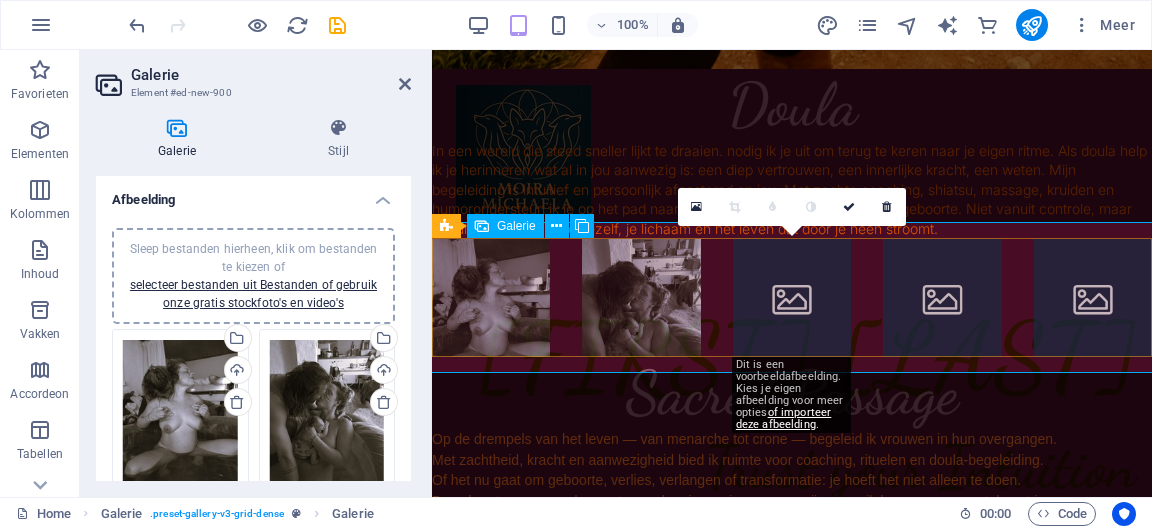 click at bounding box center [792, 298] 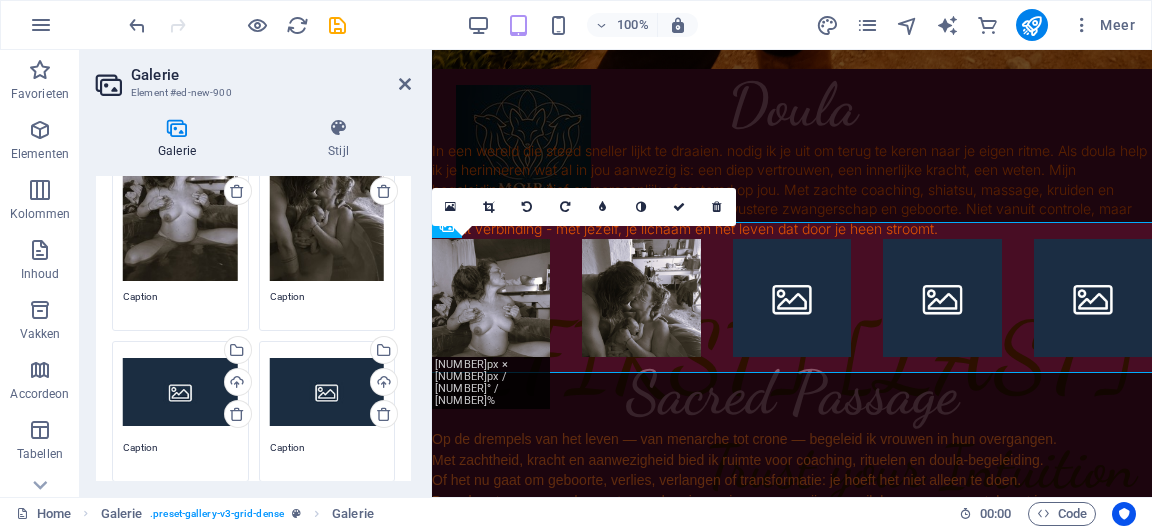 scroll, scrollTop: 211, scrollLeft: 0, axis: vertical 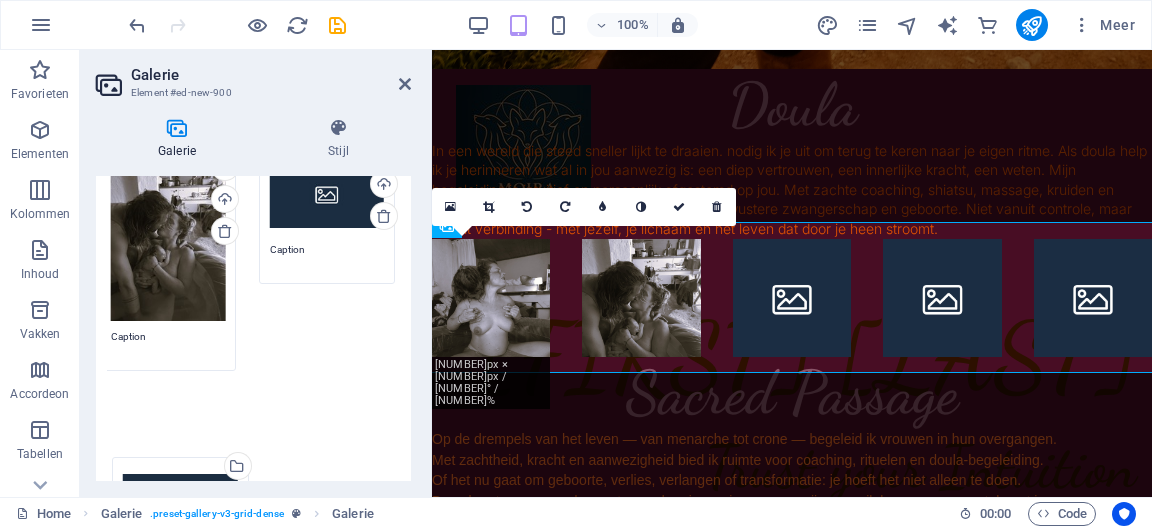 drag, startPoint x: 328, startPoint y: 262, endPoint x: 169, endPoint y: 302, distance: 163.95427 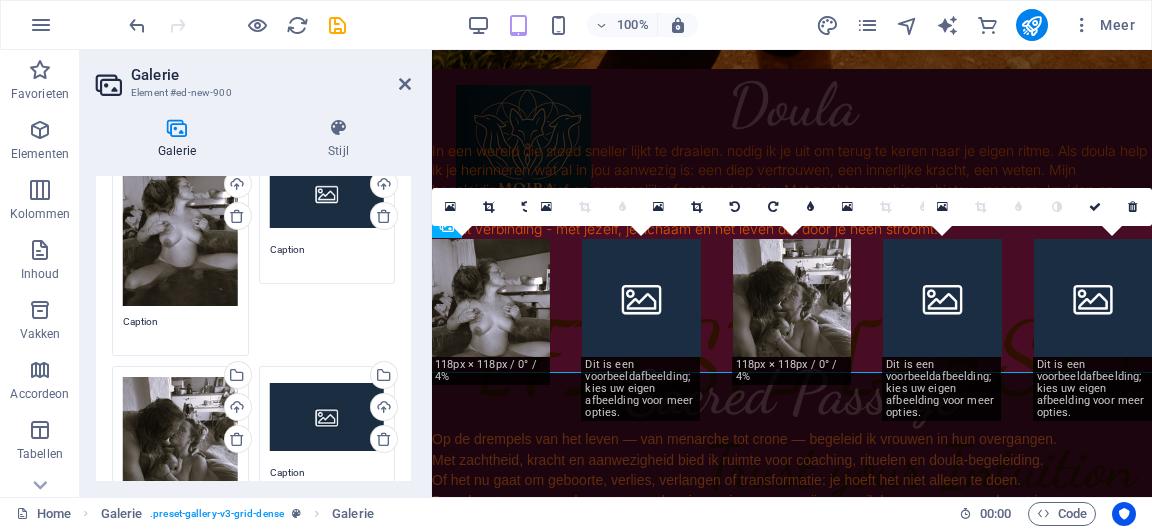 scroll, scrollTop: 185, scrollLeft: 0, axis: vertical 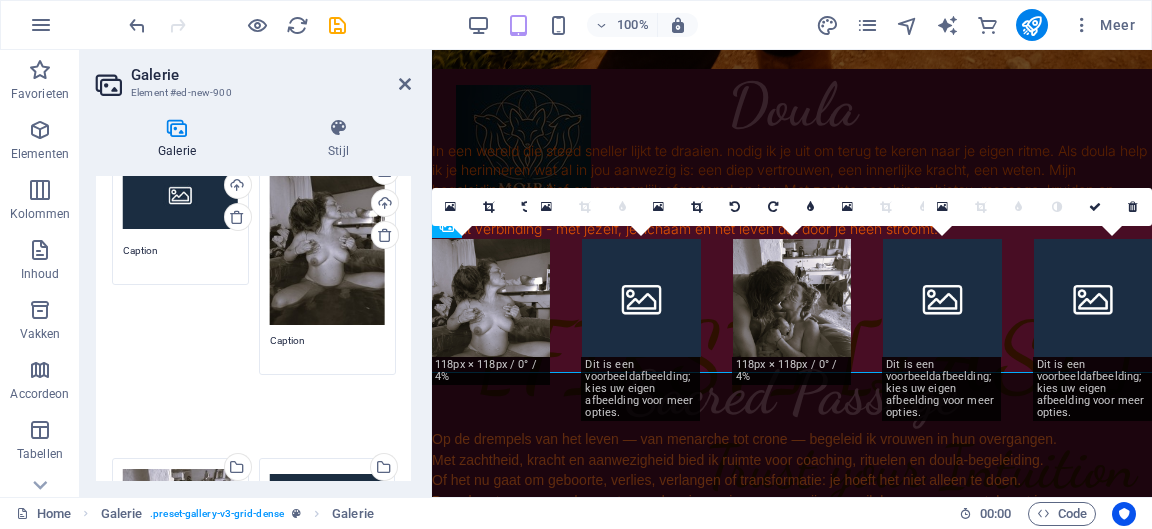drag, startPoint x: 178, startPoint y: 218, endPoint x: 325, endPoint y: 237, distance: 148.22281 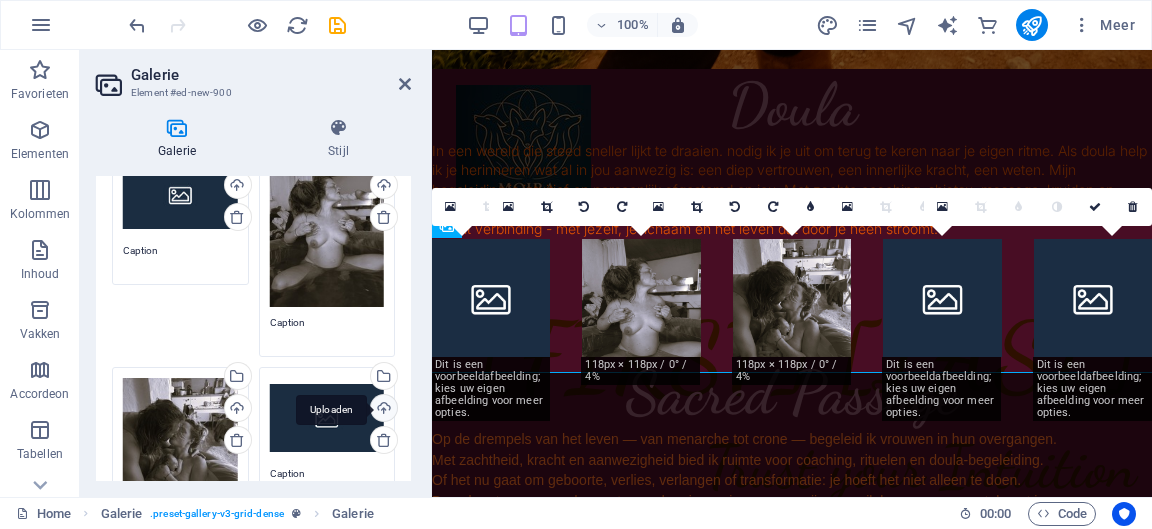 click on "Uploaden" at bounding box center (382, 410) 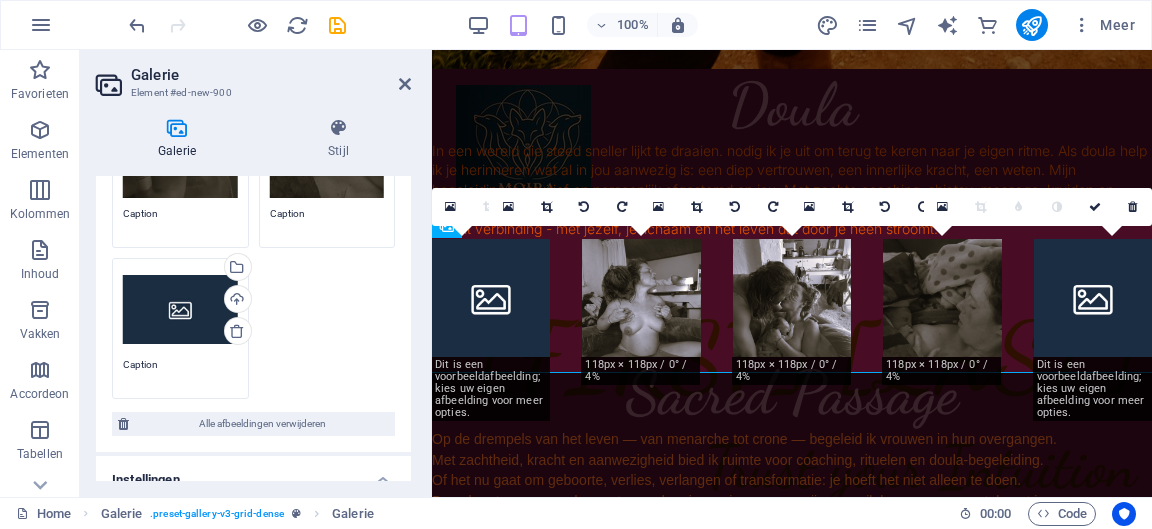 scroll, scrollTop: 518, scrollLeft: 0, axis: vertical 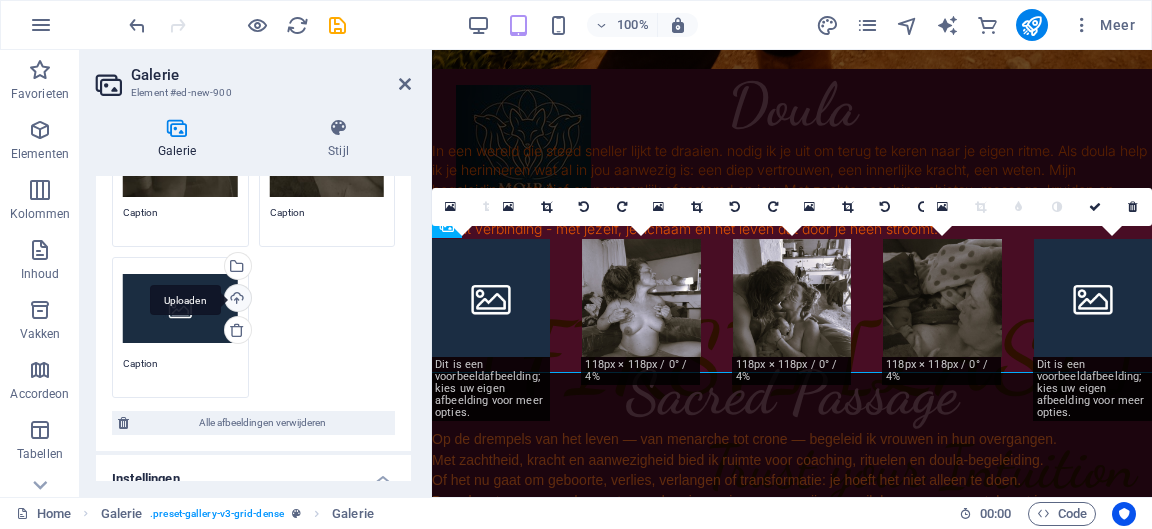 click on "Uploaden" at bounding box center [236, 300] 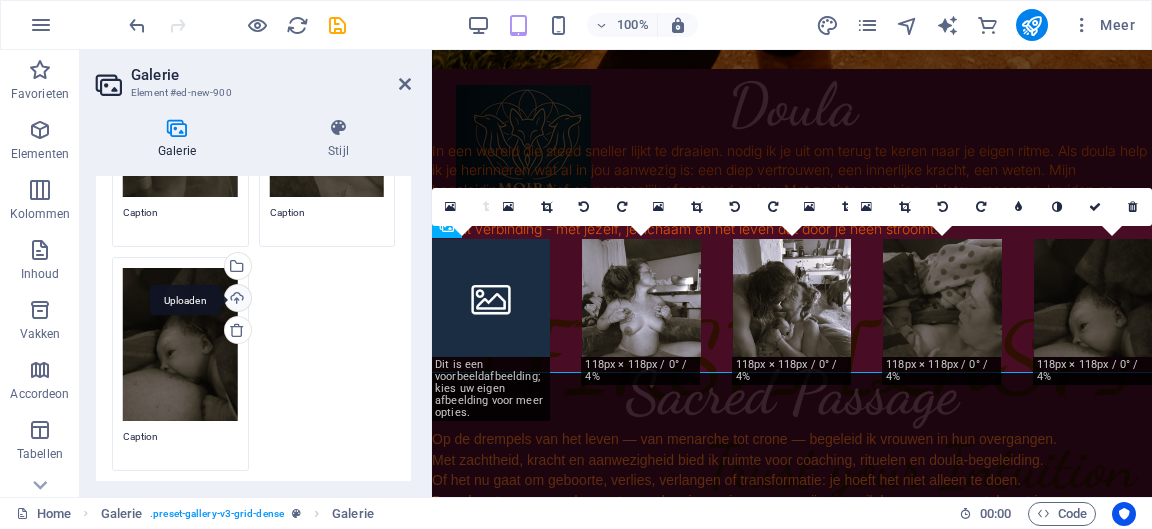 scroll, scrollTop: 590, scrollLeft: 0, axis: vertical 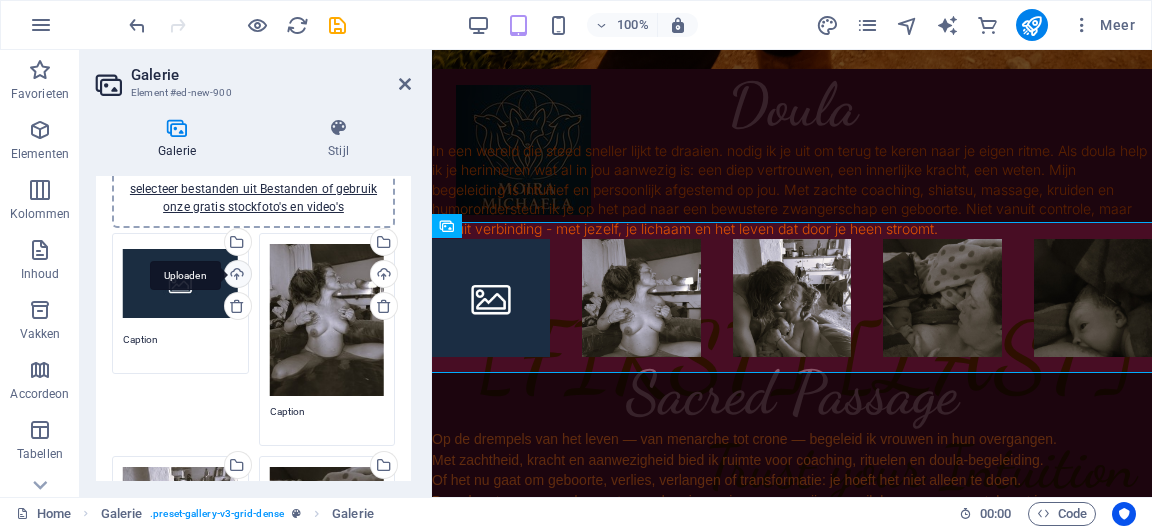 click on "Uploaden" at bounding box center [236, 276] 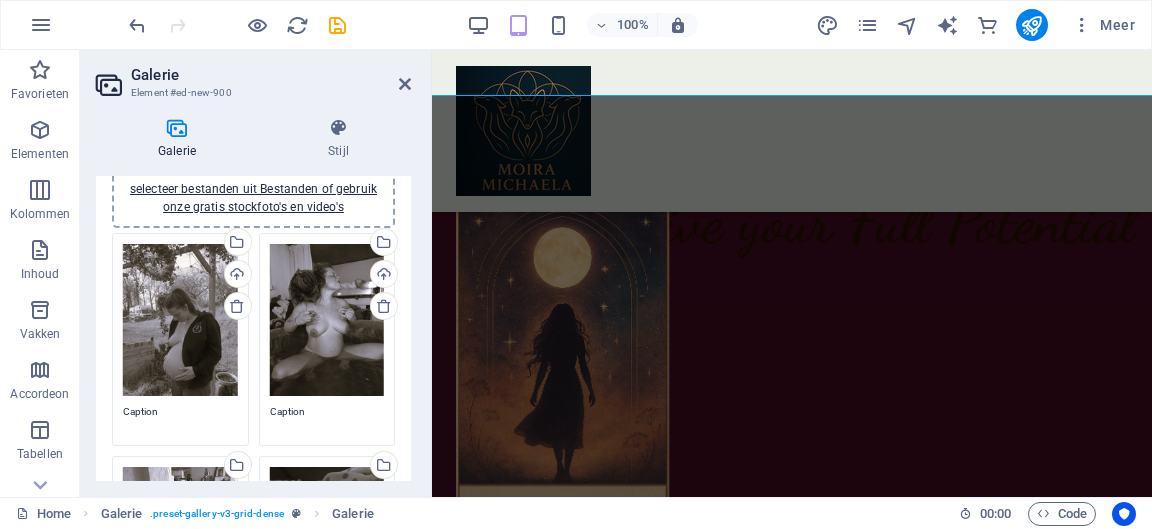 scroll, scrollTop: 1037, scrollLeft: 0, axis: vertical 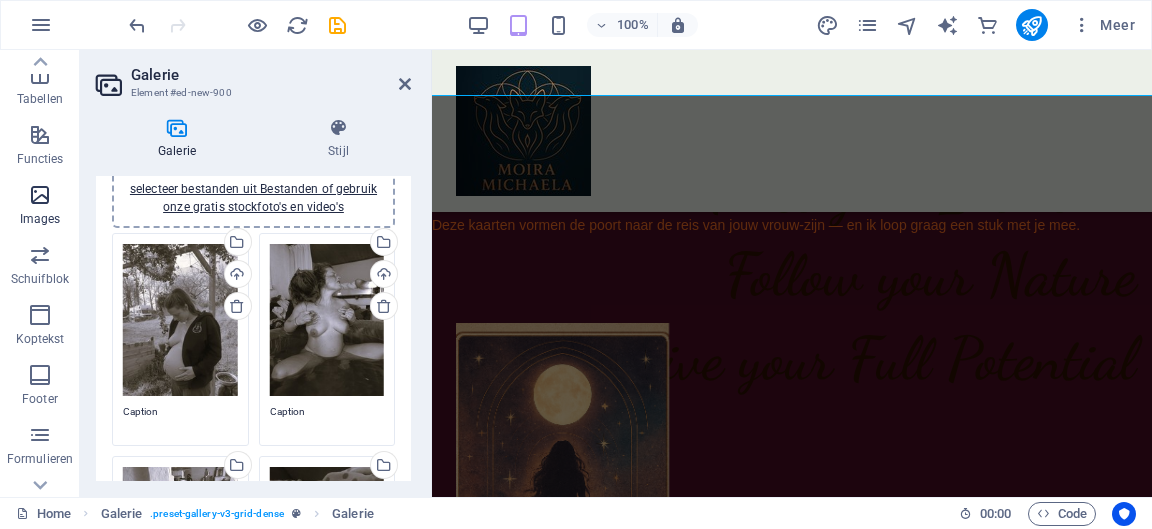 click on "Images" at bounding box center (40, 207) 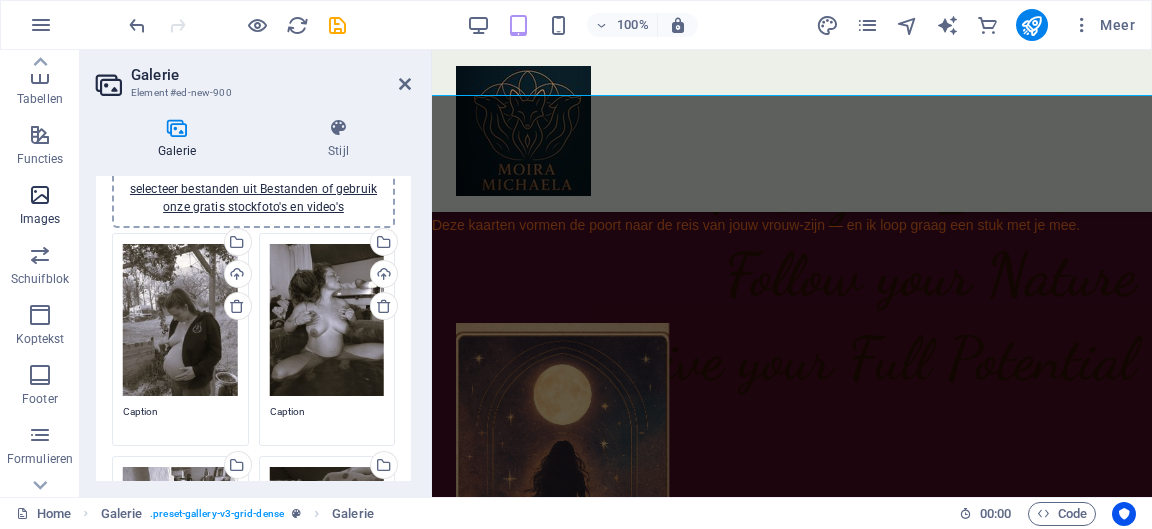 scroll, scrollTop: 891, scrollLeft: 0, axis: vertical 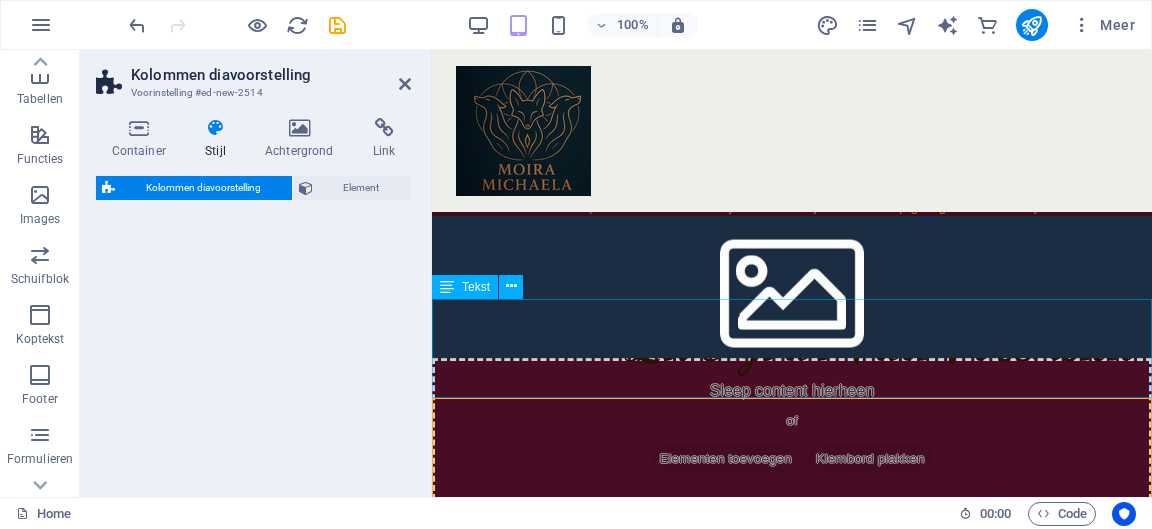 select on "rem" 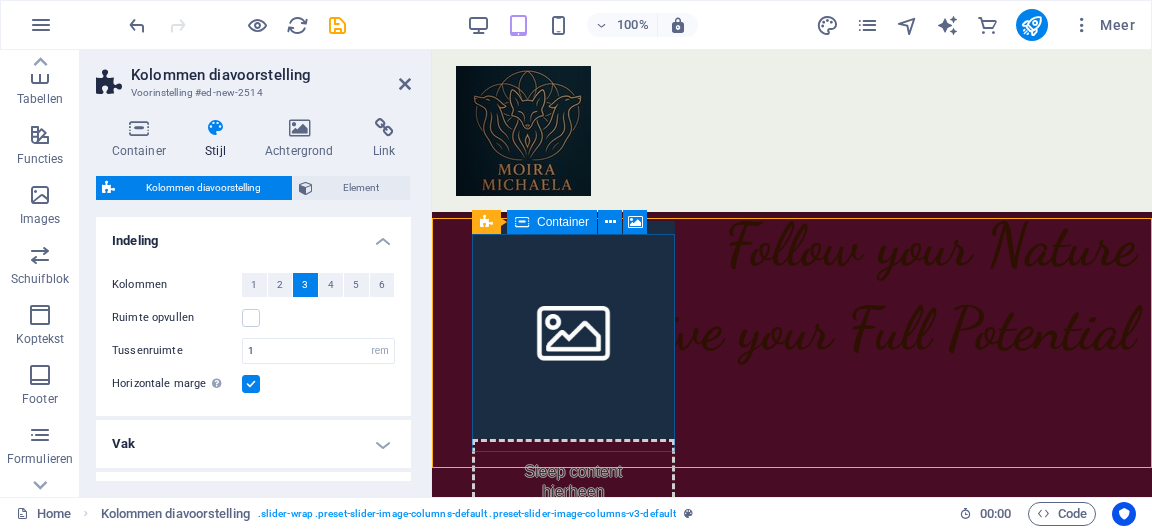 scroll, scrollTop: 1072, scrollLeft: 0, axis: vertical 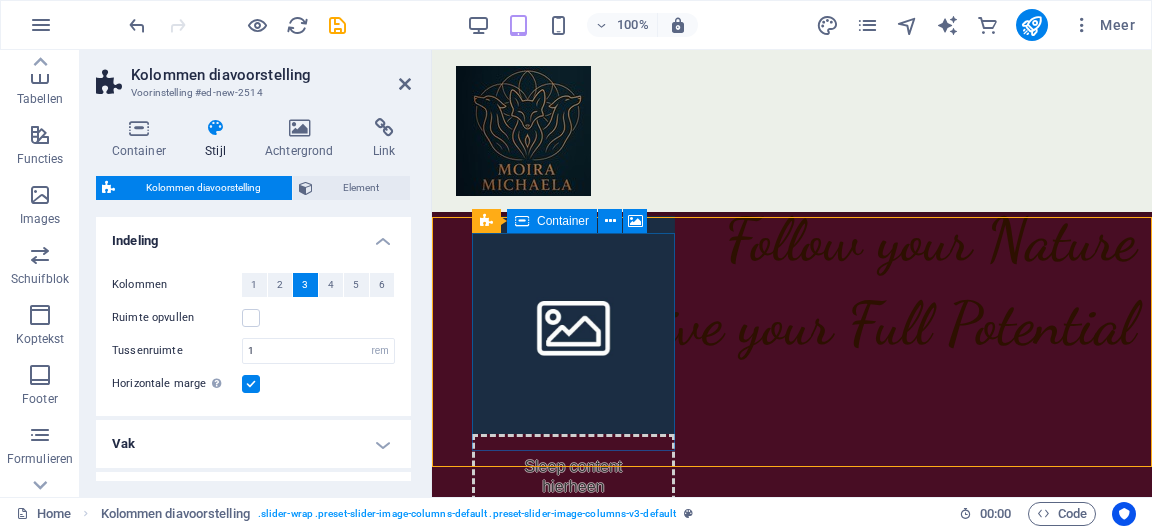click on "Sleep content hierheen of  Elementen toevoegen  Klembord plakken" at bounding box center (573, 543) 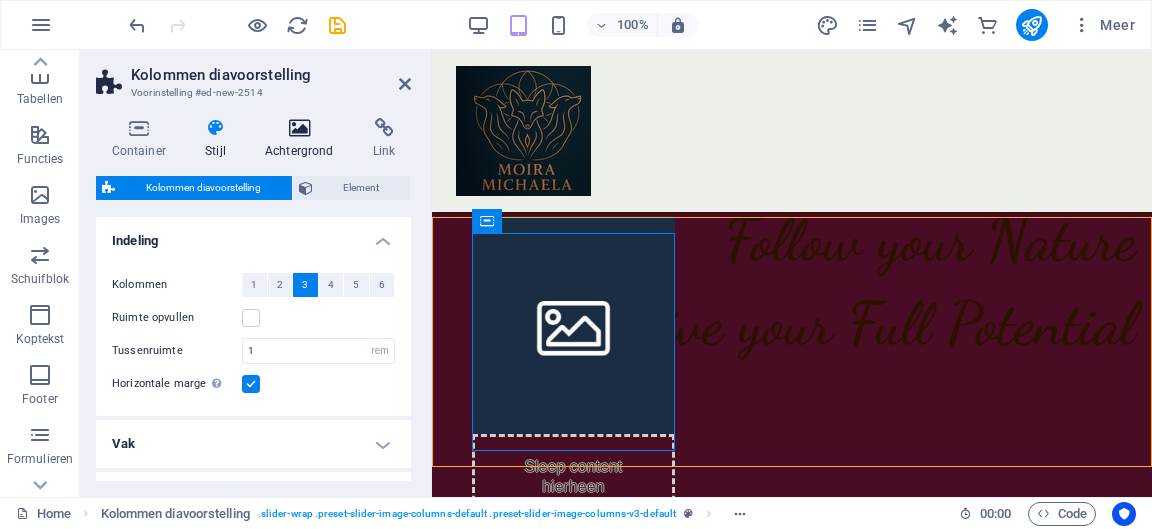 click on "Achtergrond" at bounding box center (303, 139) 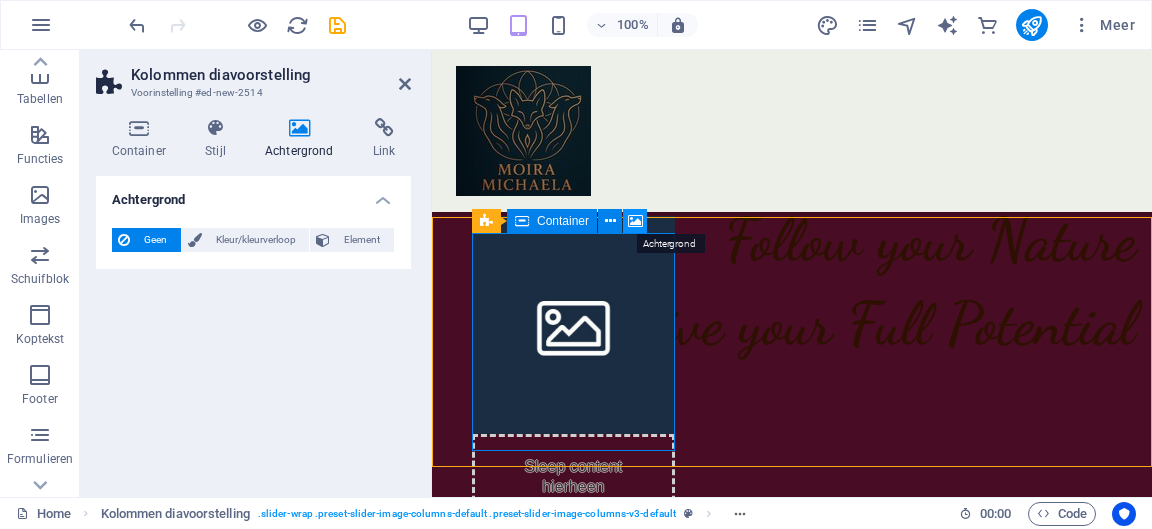 click at bounding box center (635, 221) 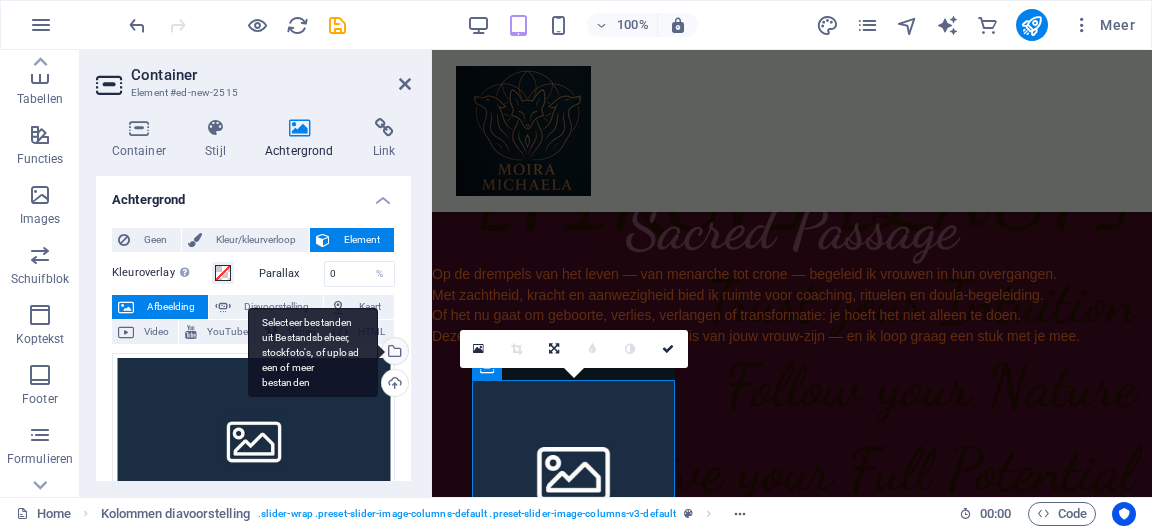 click on "Selecteer bestanden uit Bestandsbeheer, stockfoto's, of upload een of meer bestanden" at bounding box center (393, 353) 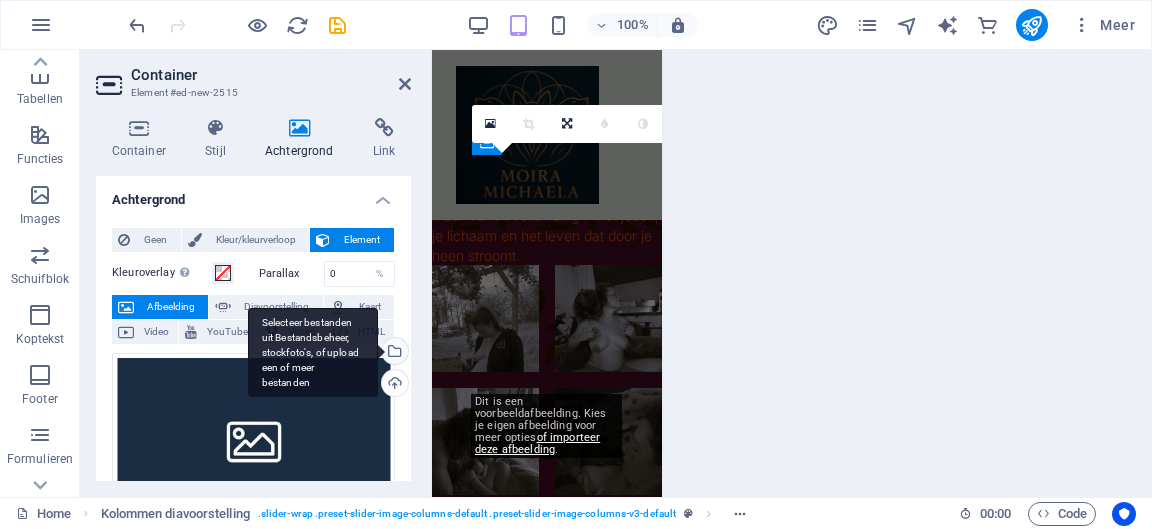 scroll, scrollTop: 1772, scrollLeft: 0, axis: vertical 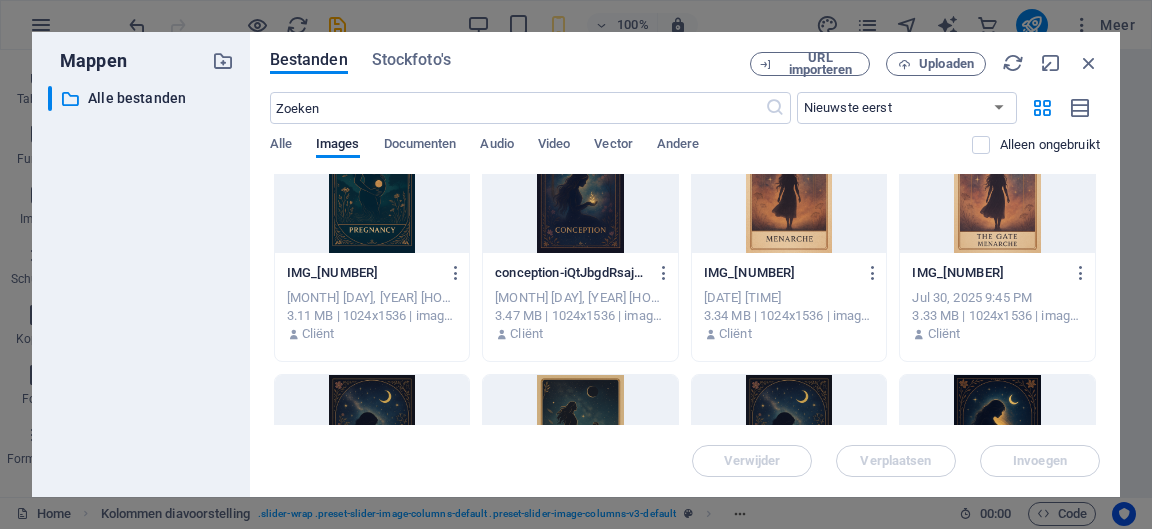 click at bounding box center (789, 188) 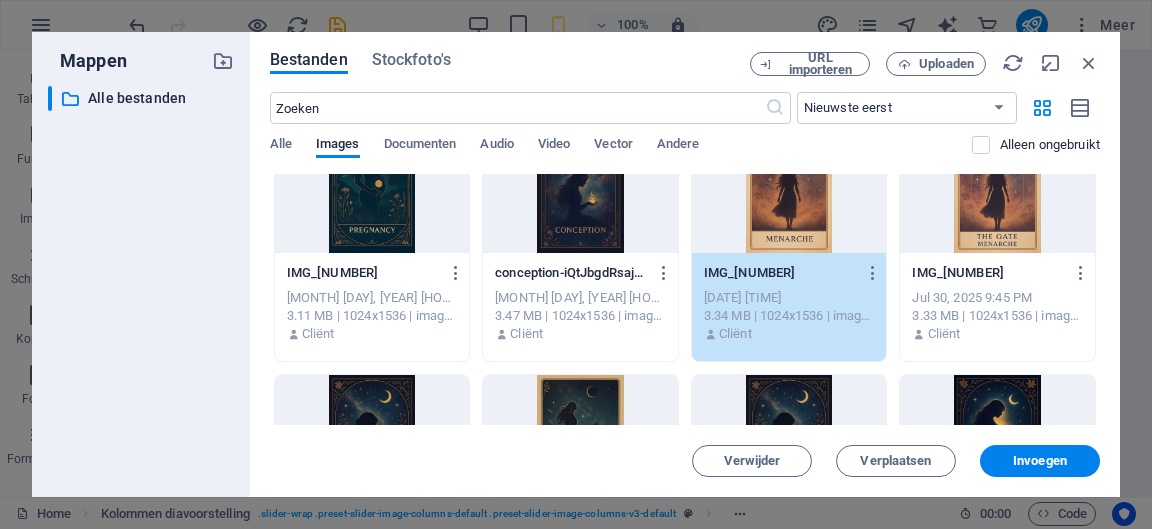 click on "1" at bounding box center [789, 188] 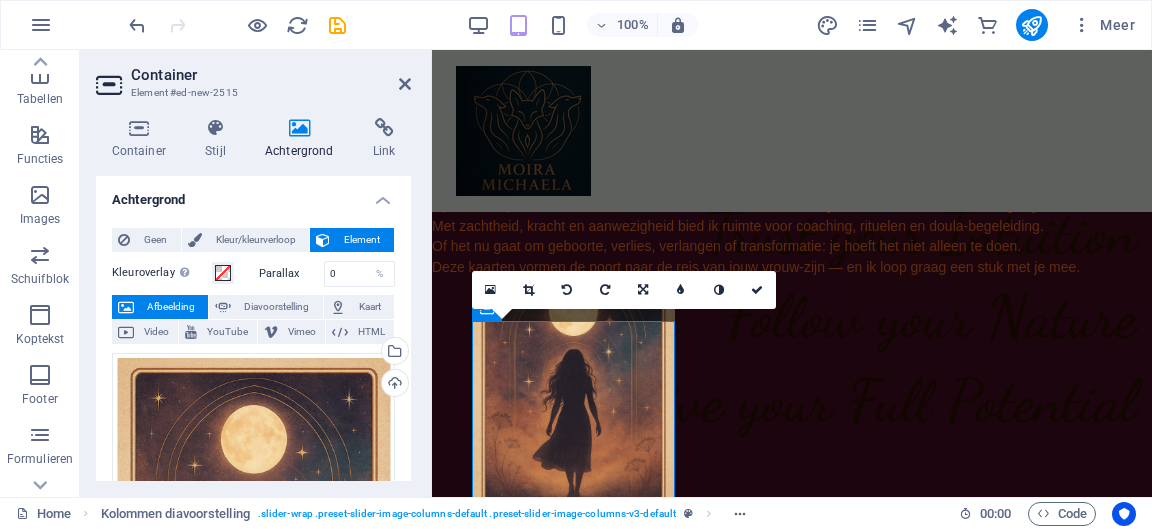scroll, scrollTop: 983, scrollLeft: 0, axis: vertical 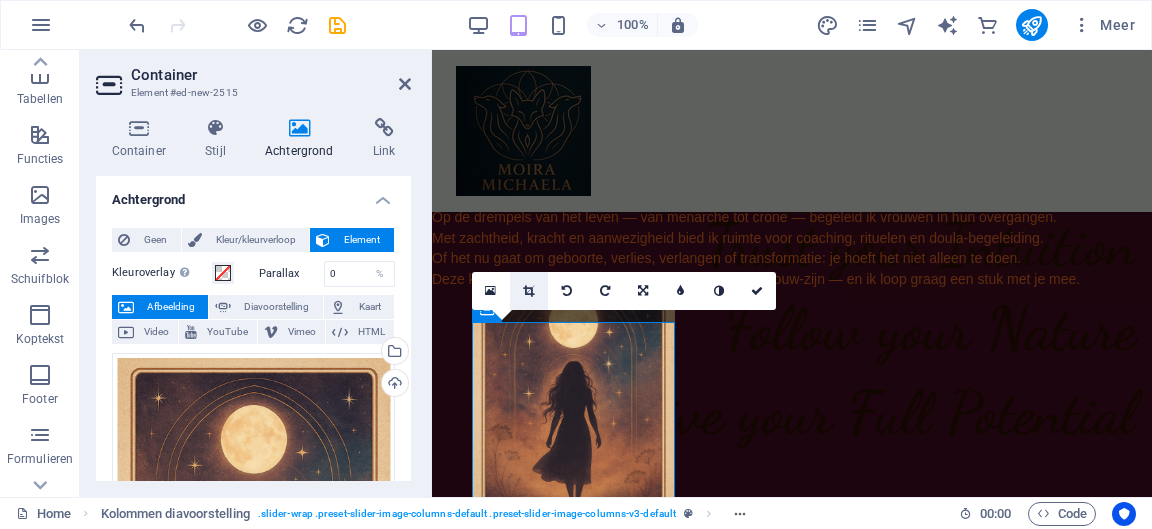 click at bounding box center (528, 291) 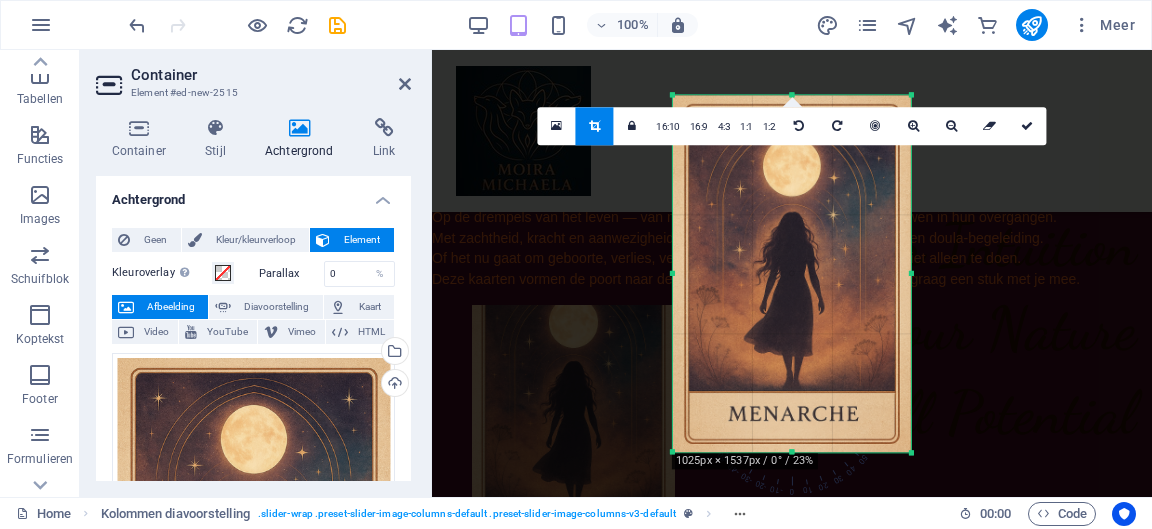 click at bounding box center (792, 678) 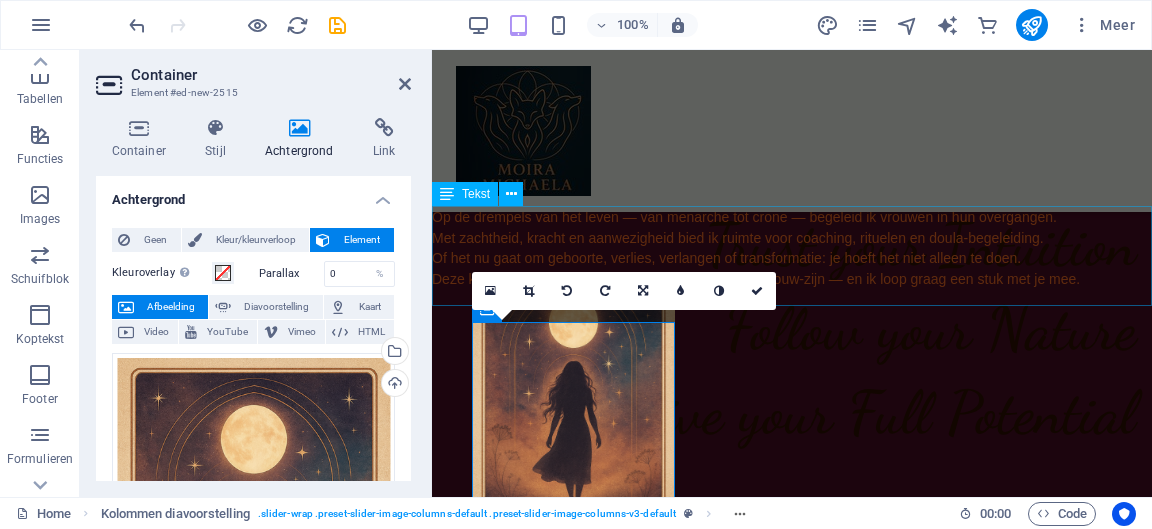 click on "Op de drempels van het leven — van menarche tot crone — begeleid ik vrouwen in hun overgangen. Met zachtheid, kracht en aanwezigheid bied ik ruimte voor coaching, rituelen en doula-begeleiding. Of het nu gaat om geboorte, verlies, verlangen of transformatie: je hoeft het niet alleen te doen. Deze kaarten vormen de poort naar de reis van jouw vrouw-zijn — en ik loop graag een stuk met je mee." at bounding box center (792, 248) 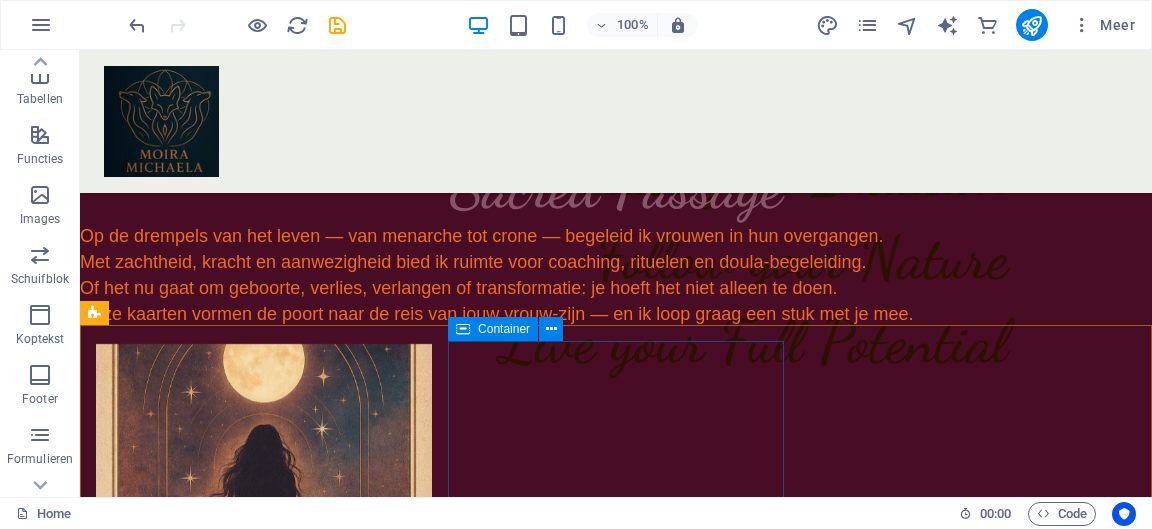 scroll, scrollTop: 1199, scrollLeft: 0, axis: vertical 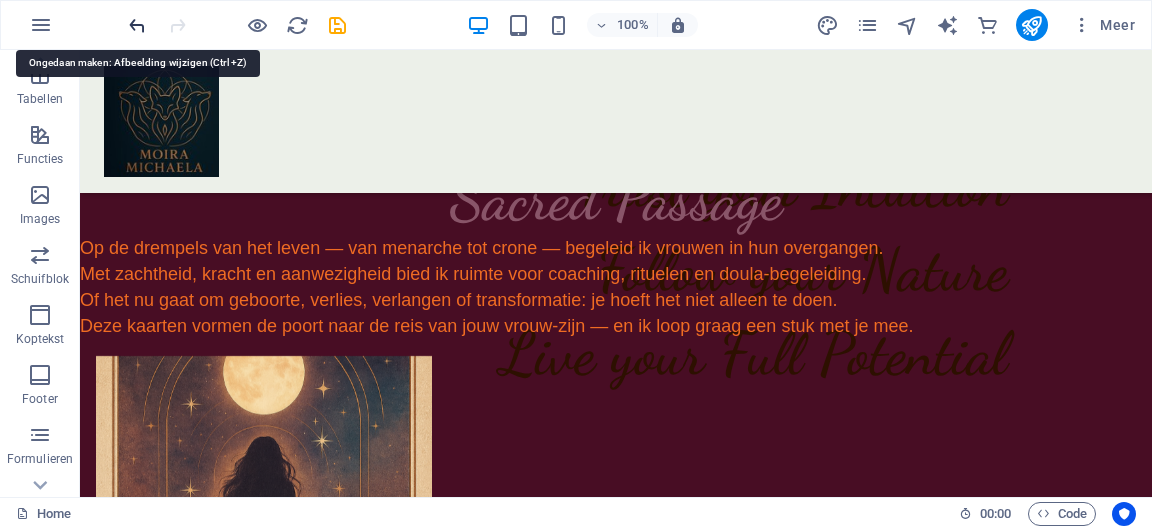 click at bounding box center (137, 25) 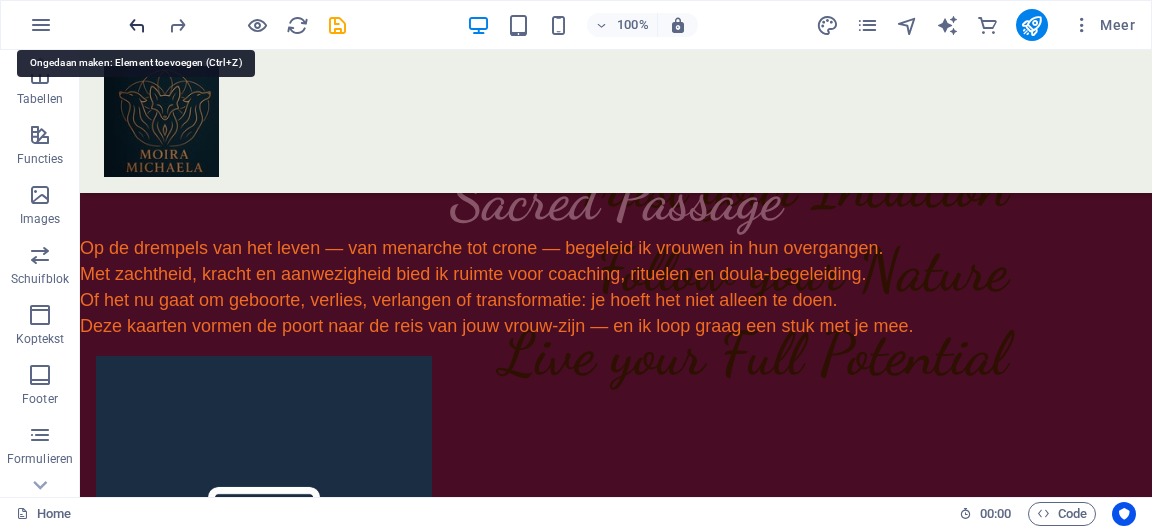 click at bounding box center (137, 25) 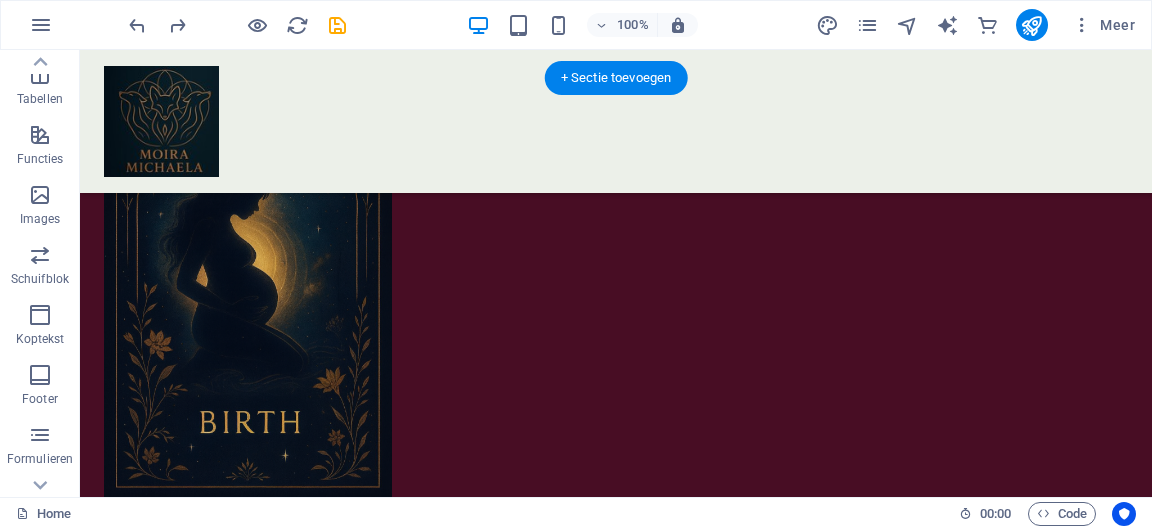 scroll, scrollTop: 2910, scrollLeft: 0, axis: vertical 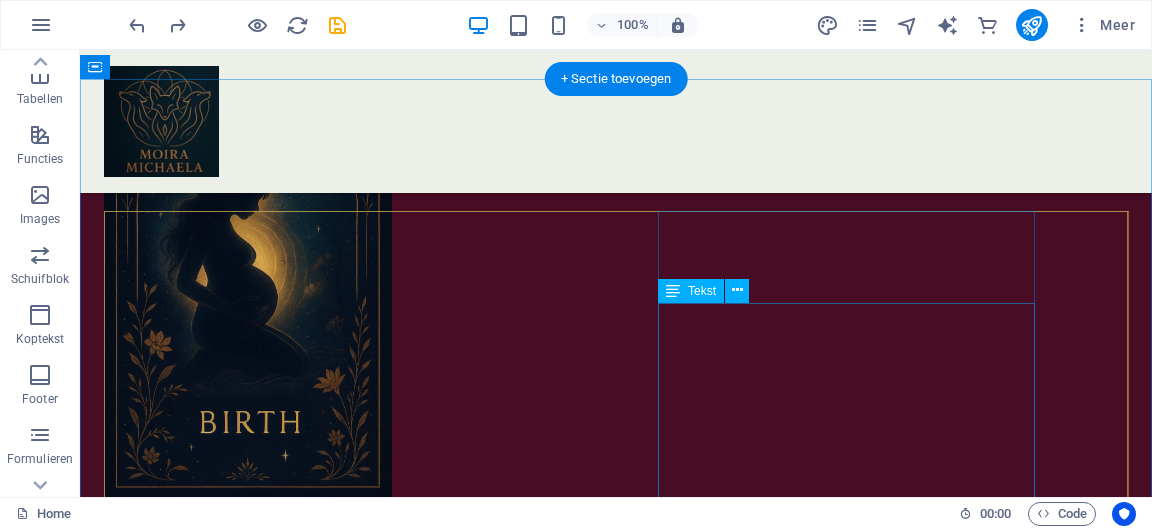 click on "Lorem ipsum dolor sit amet, consectetur adipiscing elit, sed do eiusmod tempor incididunt ut labore et dolore magna aliqua. Ut enim ad minim veniam, quis nostrud exercitation ullamco laboris nisi ut aliquip ex ea commodo consequat. Duis aute irure dolor in reprehenderit in voluptate velit esse cillum dolore eu fugiat nulla pariatur." at bounding box center (-379, 3758) 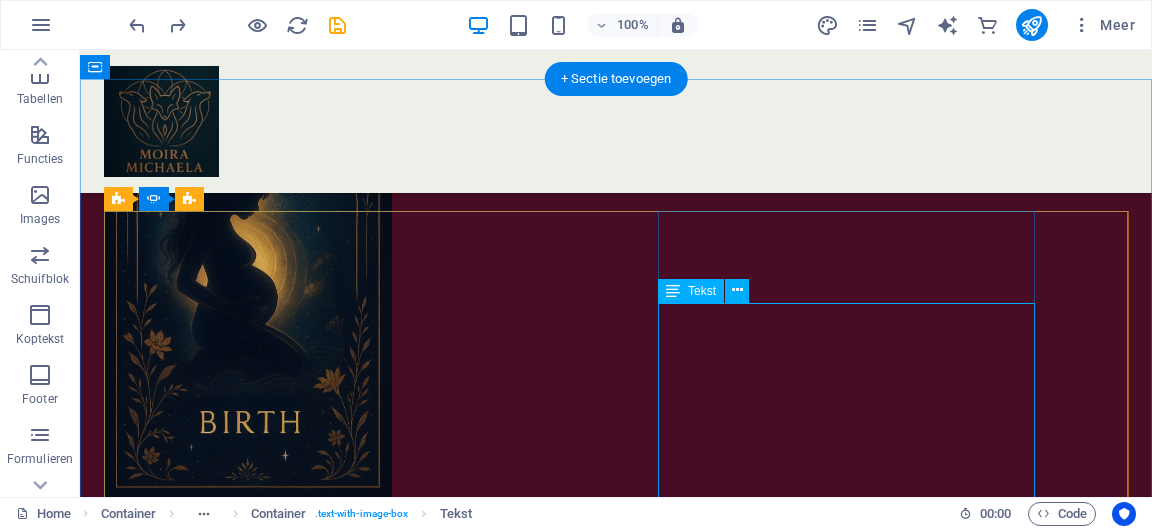 click on "Lorem ipsum dolor sit amet, consectetur adipiscing elit, sed do eiusmod tempor incididunt ut labore et dolore magna aliqua. Ut enim ad minim veniam, quis nostrud exercitation ullamco laboris nisi ut aliquip ex ea commodo consequat. Duis aute irure dolor in reprehenderit in voluptate velit esse cillum dolore eu fugiat nulla pariatur." at bounding box center [-379, 3758] 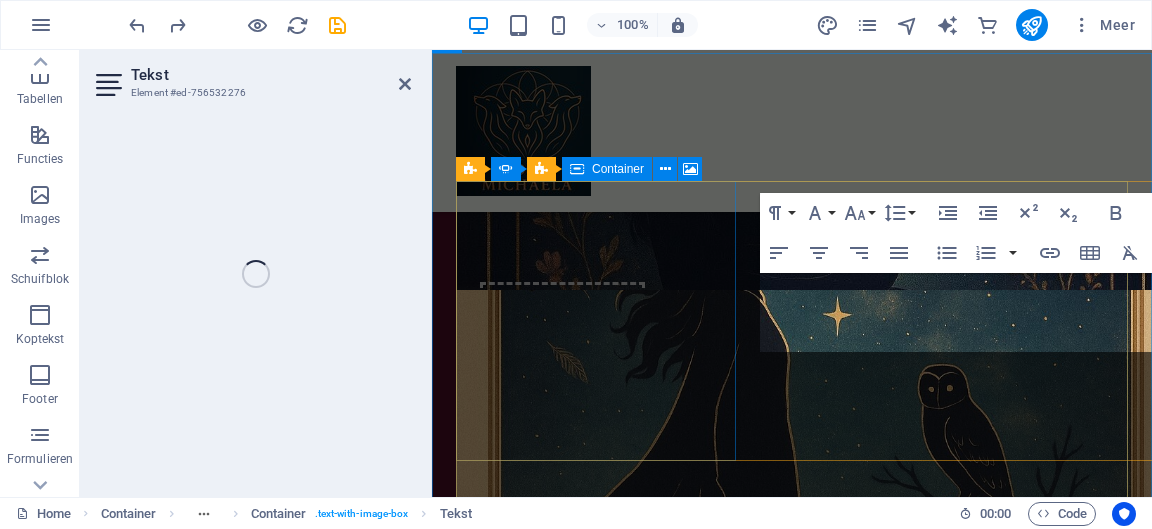scroll, scrollTop: 2516, scrollLeft: 0, axis: vertical 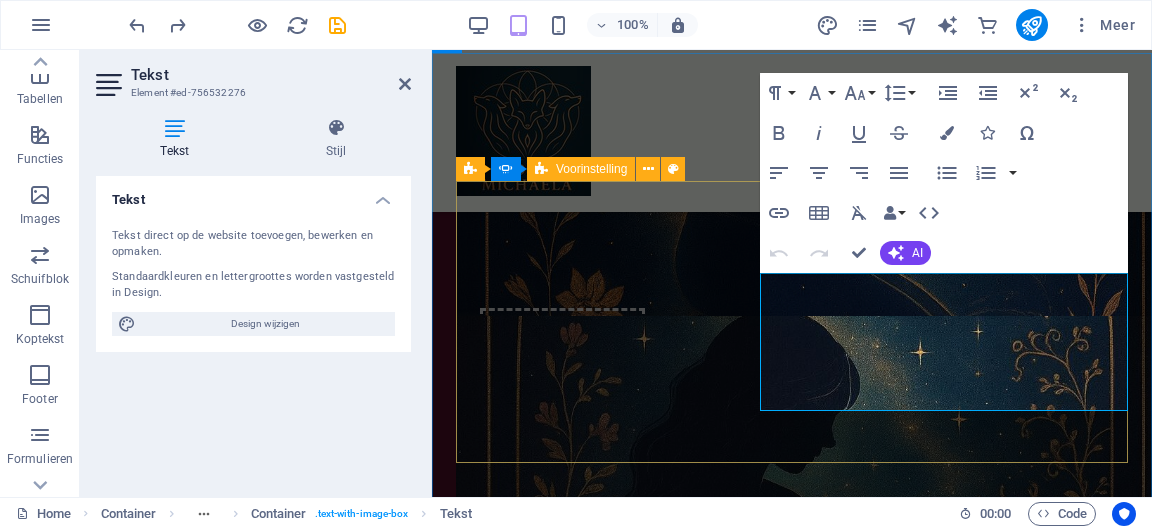 drag, startPoint x: 892, startPoint y: 403, endPoint x: 754, endPoint y: 283, distance: 182.87701 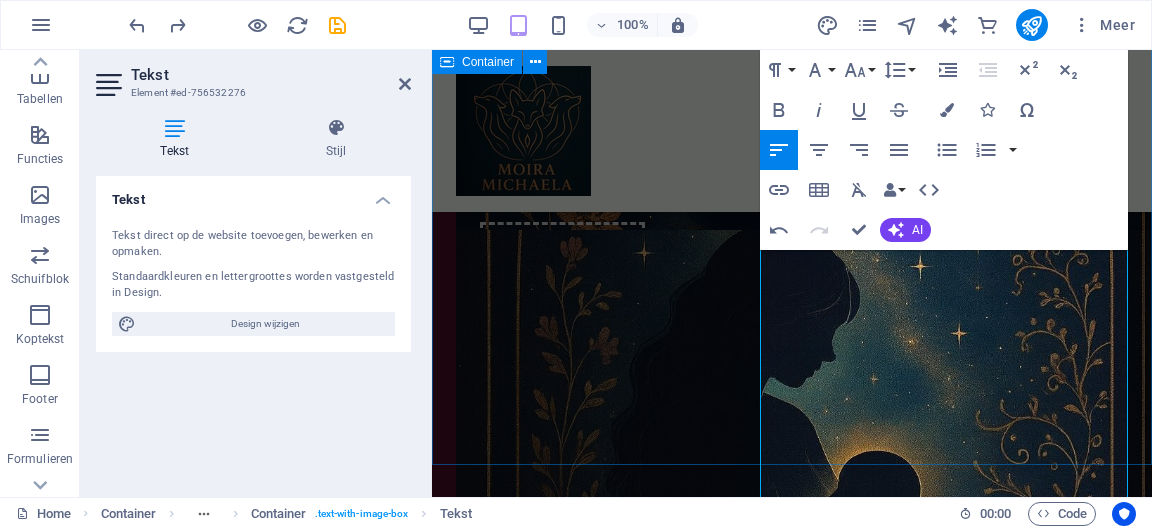 scroll, scrollTop: 2603, scrollLeft: 0, axis: vertical 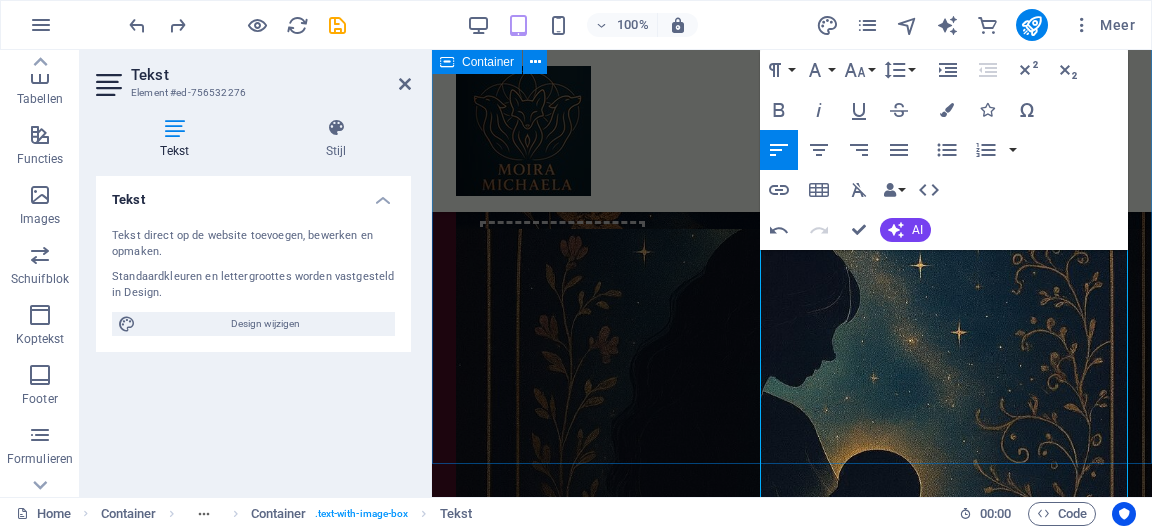 click on "[FIRST] and [FIRST] Lorem ipsum dolor sit amet, consectetur adipiscing elit, sed do eiusmod tempor incididunt ut labore et dolore magna aliqua. Ut enim ad minim veniam, quis nostrud exercitation ullamco laboris nisi ut aliquip ex ea commodo consequat. Duis aute irure dolor in reprehenderit in voluptate velit esse cillum dolore eu fugiat nulla pariatur.         [FIRST] [LAST] Sleep content hierheen of  Elementen toevoegen  Klembord plakken Over Moira [Wil je dit werk steunen? Bekijk hier de donatiepagina →]         [FIRST] [LAST] Sleep content hierheen of  Elementen toevoegen  Klembord plakken [FIRST] and [FIRST] Lorem ipsum dolor sit amet, consectetur adipiscing elit, sed do eiusmod tempor incididunt ut labore et dolore magna aliqua. Ut enim ad minim veniam, quis nostrud exercitation ullamco laboris nisi ut aliquip ex ea commodo consequat. Duis aute irure dolor in reprehenderit in voluptate velit esse cillum dolore eu fugiat nulla pariatur.         [FIRST] [LAST] of Over Moira" at bounding box center [792, 1662] 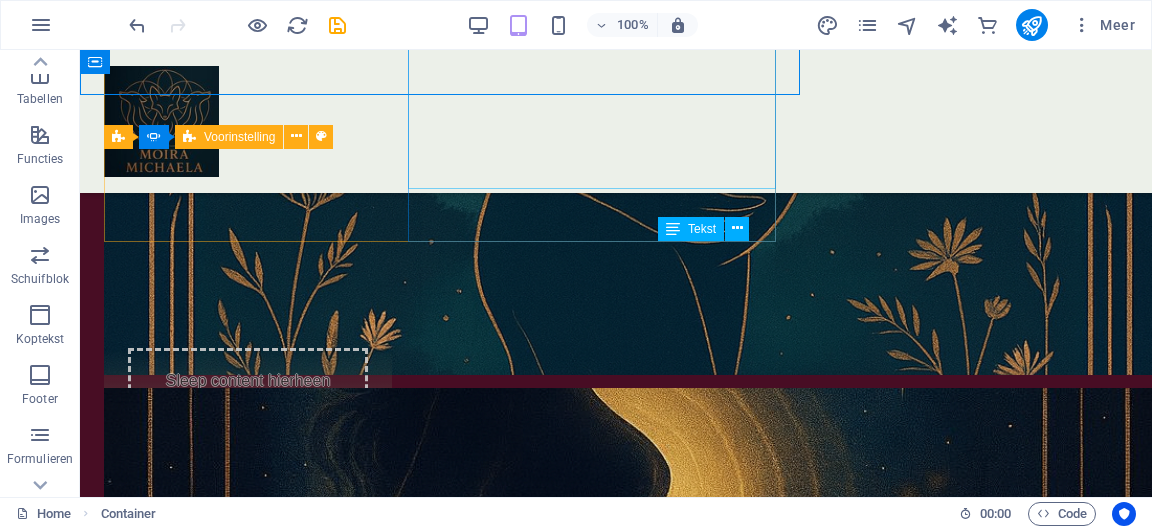 drag, startPoint x: 1096, startPoint y: 368, endPoint x: 1082, endPoint y: 369, distance: 14.035668 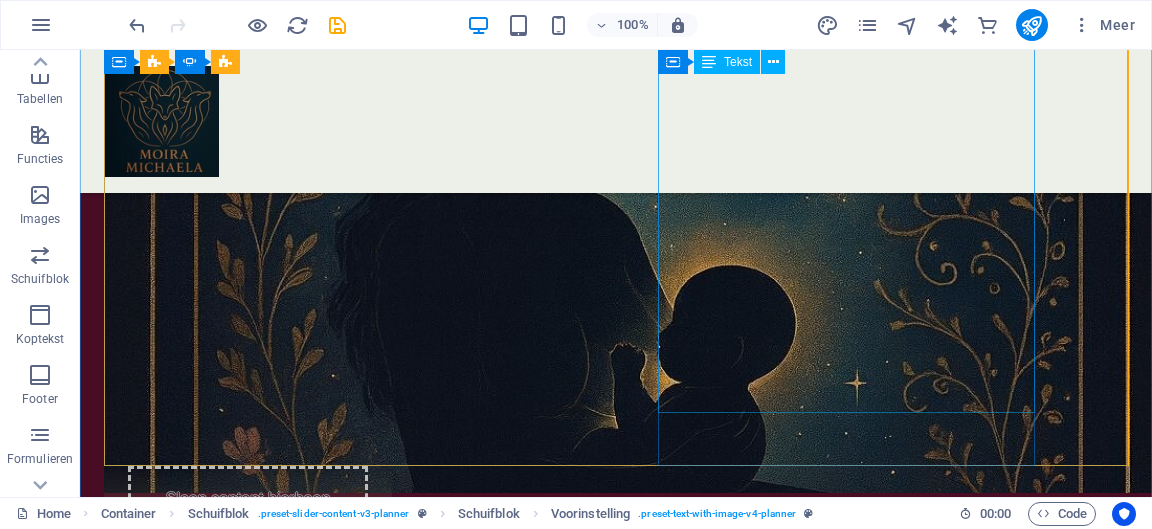 scroll, scrollTop: 3406, scrollLeft: 0, axis: vertical 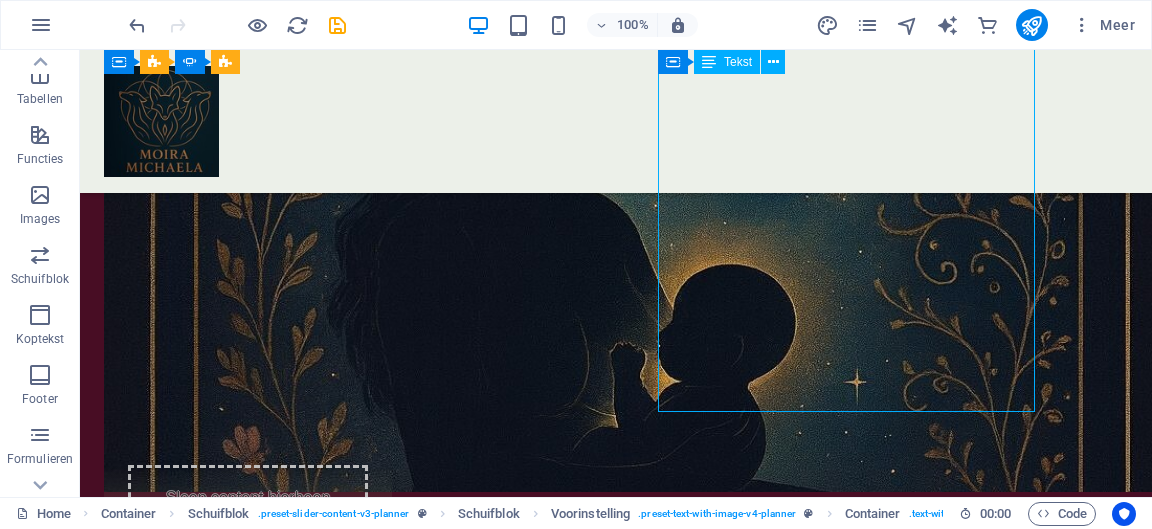 drag, startPoint x: 817, startPoint y: 396, endPoint x: 685, endPoint y: 197, distance: 238.79907 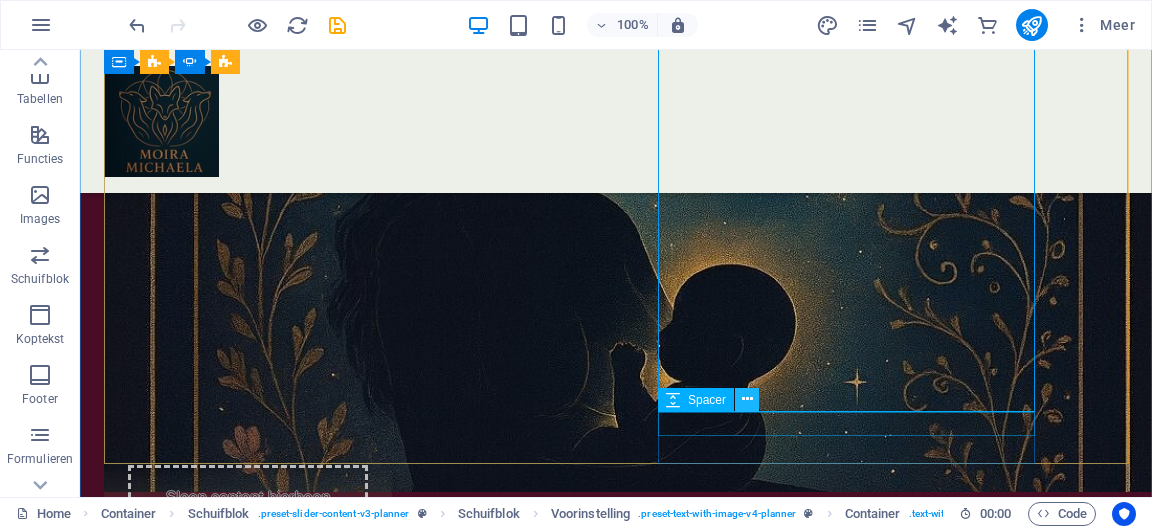 click at bounding box center [747, 399] 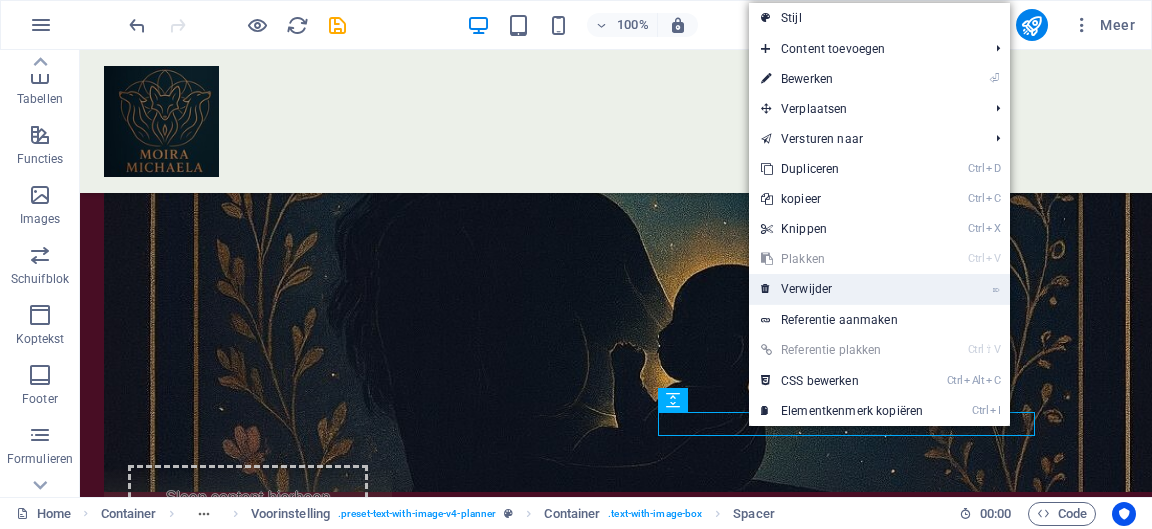 click on "⌦  Verwijder" at bounding box center [842, 289] 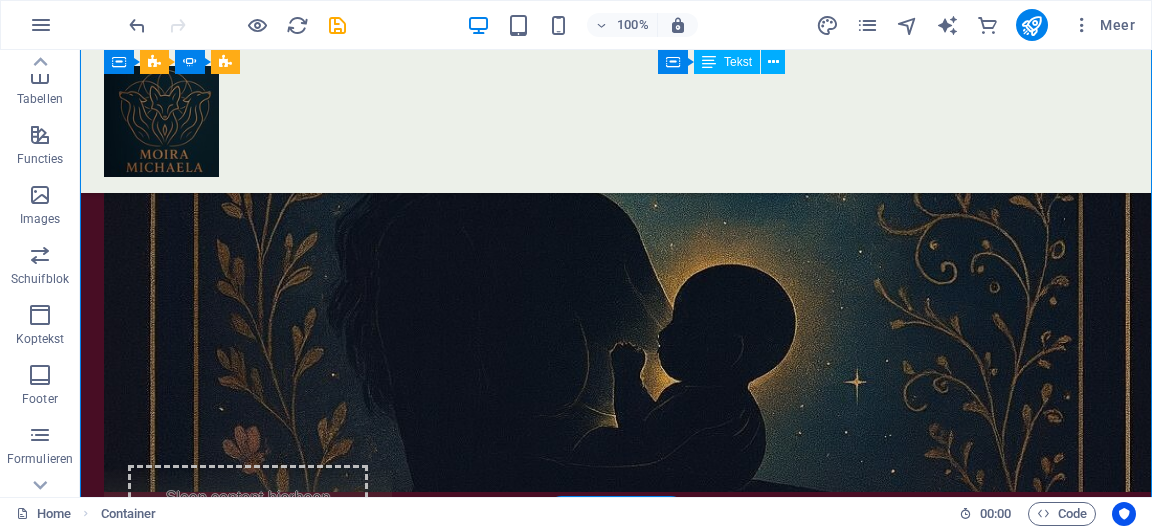 drag, startPoint x: 811, startPoint y: 399, endPoint x: 722, endPoint y: 371, distance: 93.30059 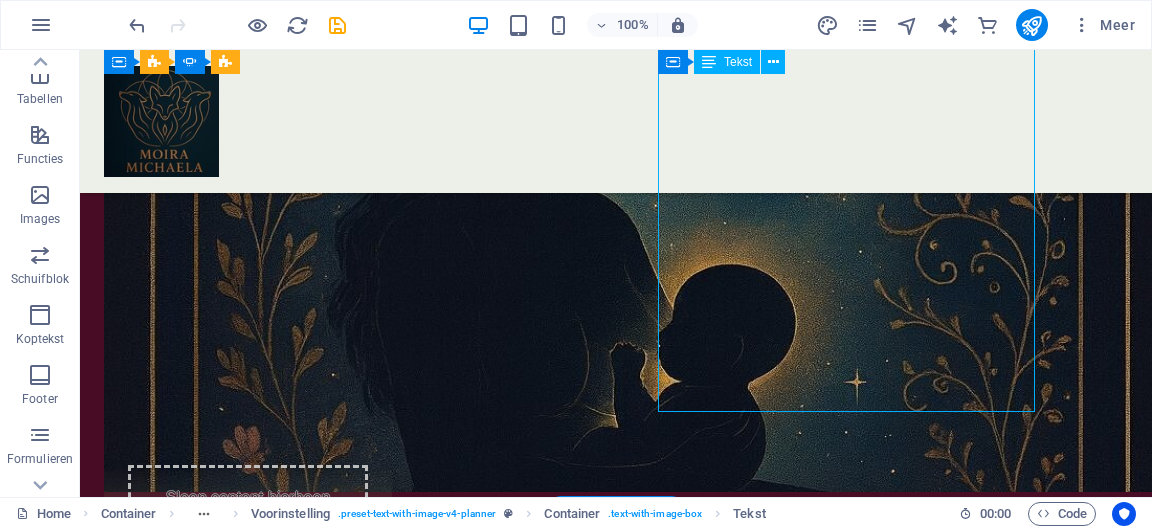 click on "Tijdens mijn eerste zwangerschap voelde ik het meteen: dit kan ik. Mijn lichaam wist precies wat te doen, en dat diepe vertrouwen werd alleen maar versterkt door de steun van mijn vroedvrouw. Het werd een ontspannen zwangerschap en een mooie, natuurlijke bevalling — een ervaring die me diep raakte. Tijdens diezelfde periode kwam ik, op reis door Zuid-Spanje, toevallig terecht bij de Midwifery School Da’a Luz in Órgiva. Ik wist meteen: dit is mijn pad. Een jaar later verhuisde ik met mijn dochter naar Spanje om daar de intensieve doula-opleiding te volgen. Sindsdien is er een roeping in mij wakker geworden die ik niet meer wil negeren. Mijn werk draait helemaal om vrouwen: geboorte, initiaties, transformatie en helende rituelen. Ook vanuit die plek ontstond mijn passie voor het begeleiden van de Menarche — de eerste menstruatie — waarvoor ik nu een online cursus heb ontwikkeld. [Wil je dit werk steunen? Bekijk hier de donatiepagina →]" at bounding box center [-379, 3350] 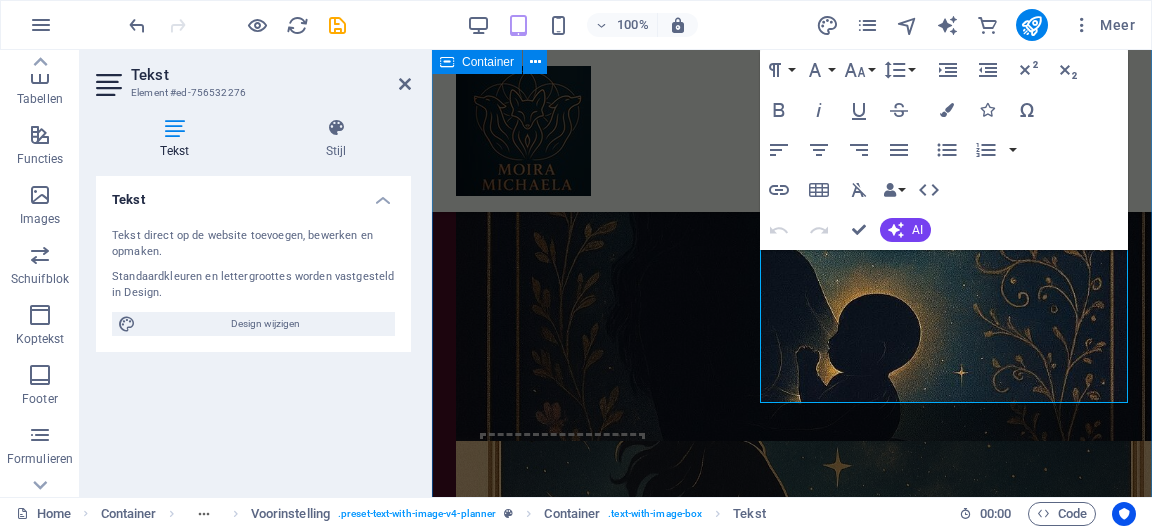 scroll, scrollTop: 2760, scrollLeft: 0, axis: vertical 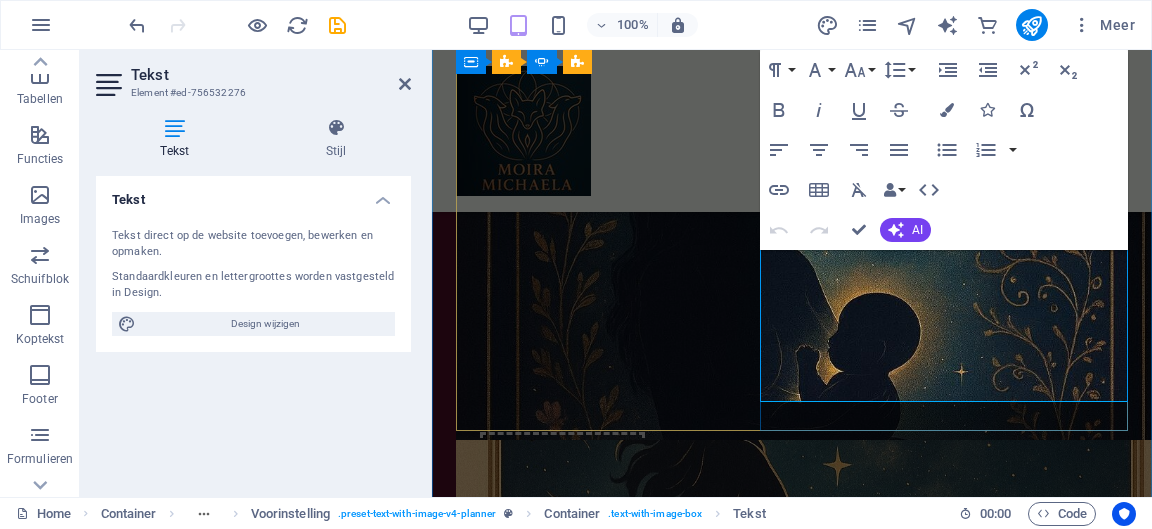 drag, startPoint x: 851, startPoint y: 385, endPoint x: 833, endPoint y: 307, distance: 80.04999 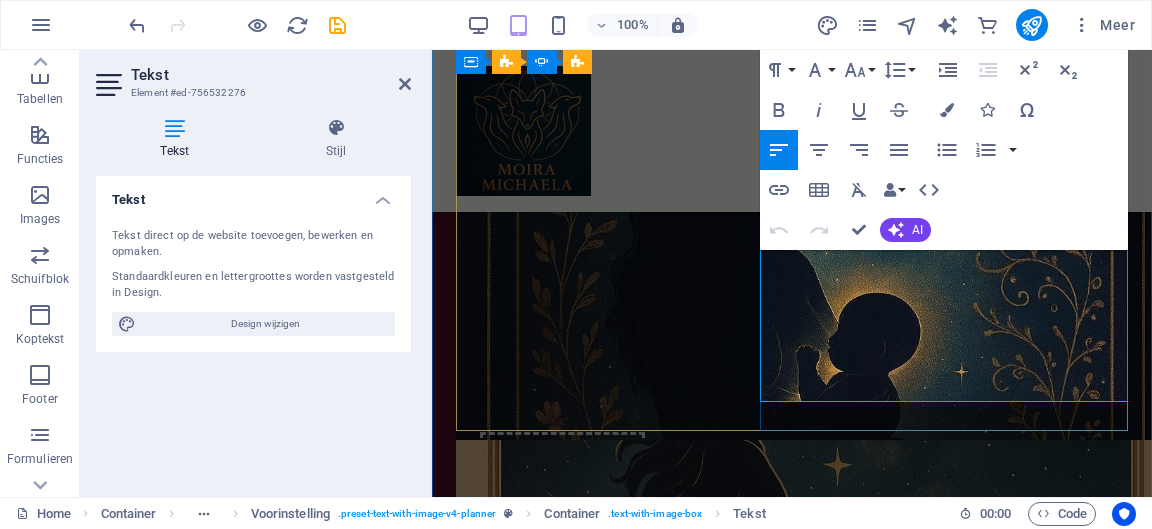 click on "[Wil je dit werk steunen? Bekijk hier de donatiepagina →]" at bounding box center (132, 2862) 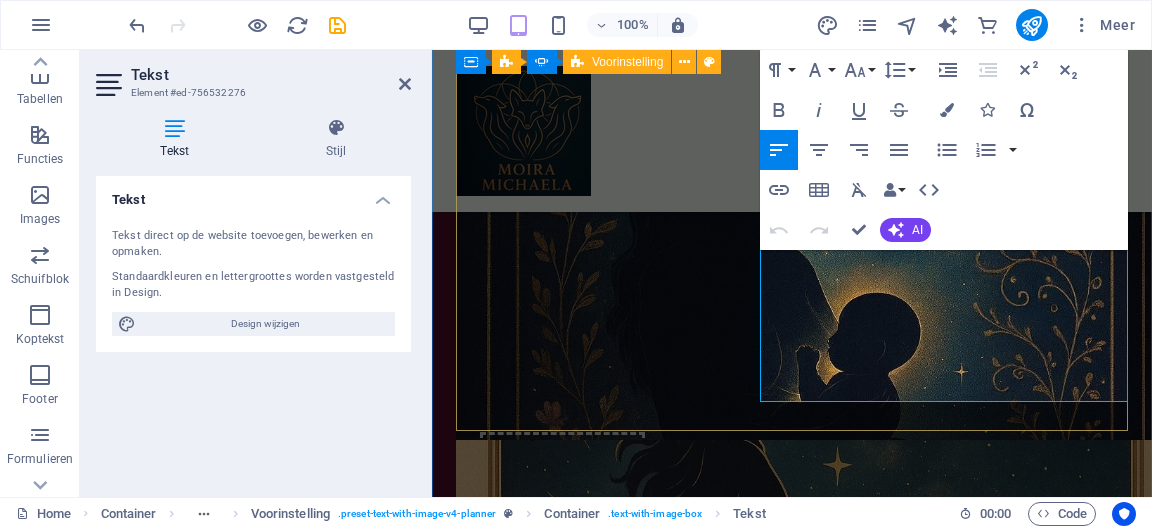 drag, startPoint x: 814, startPoint y: 389, endPoint x: 746, endPoint y: 130, distance: 267.7779 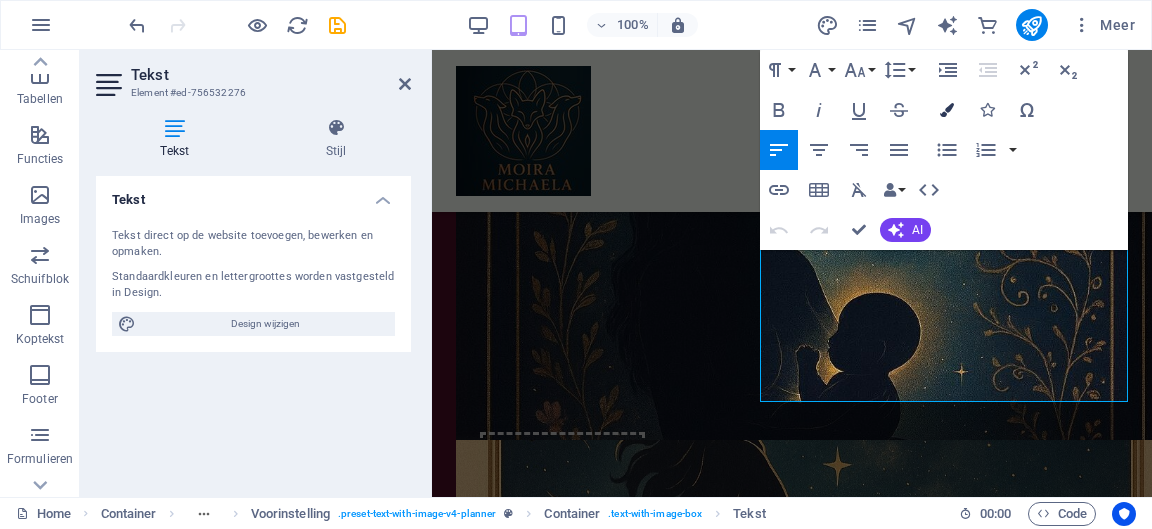 click at bounding box center (947, 110) 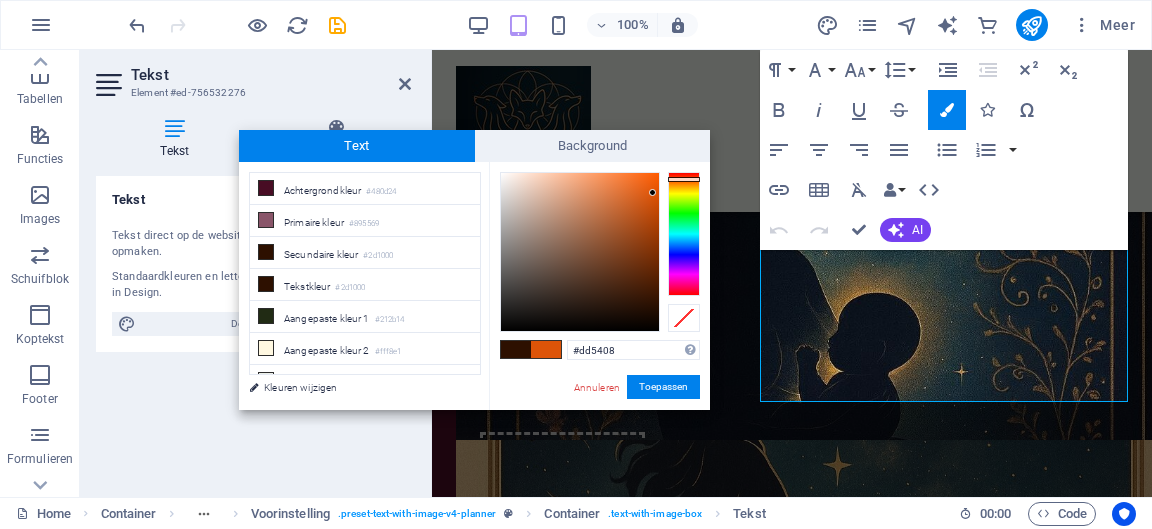 click at bounding box center (580, 252) 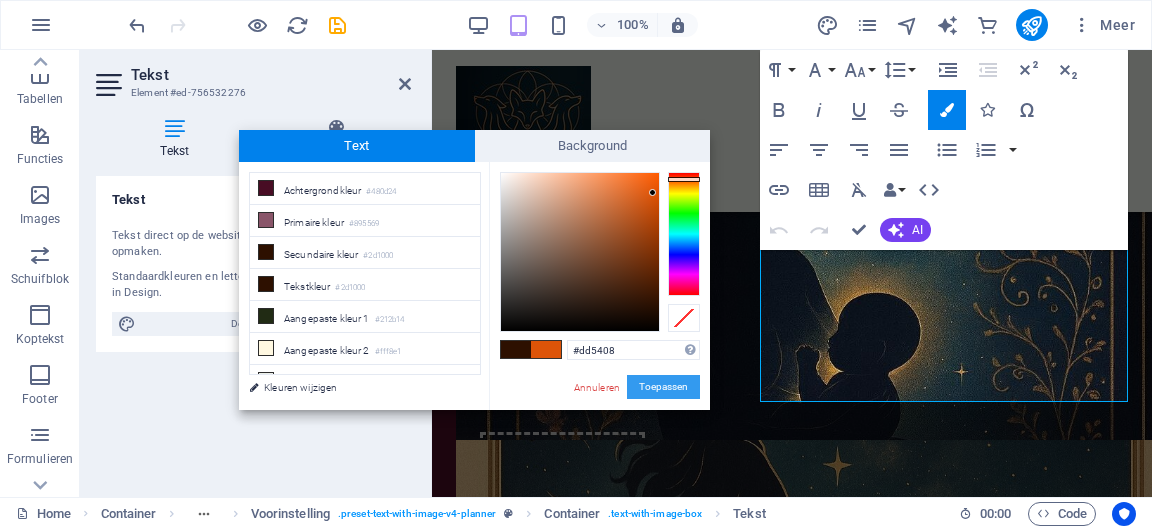 click on "Toepassen" at bounding box center (663, 387) 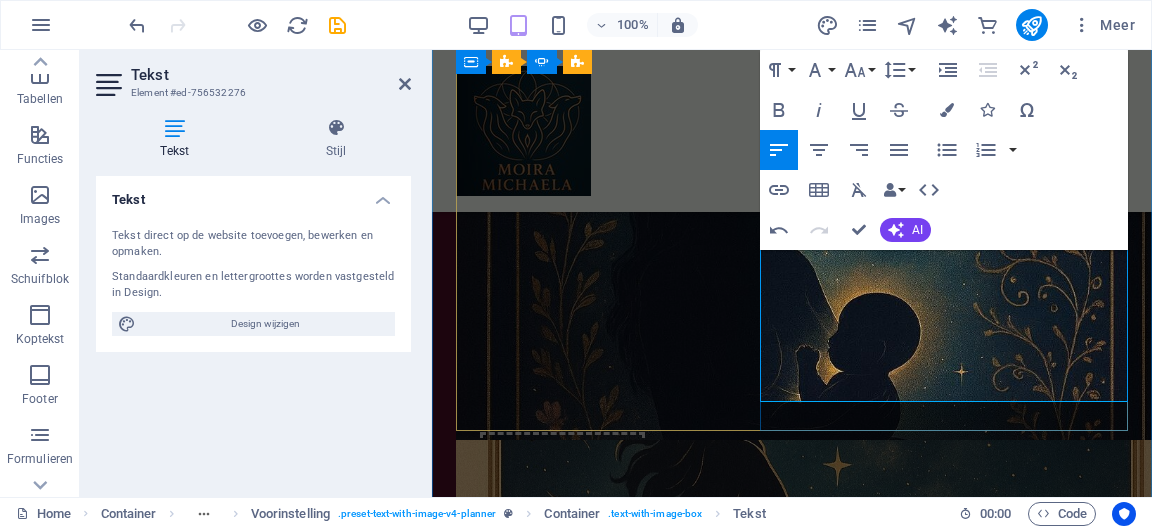 click on "[Wil je dit werk steunen? Bekijk hier de donatiepagina →]" at bounding box center [-11, 2861] 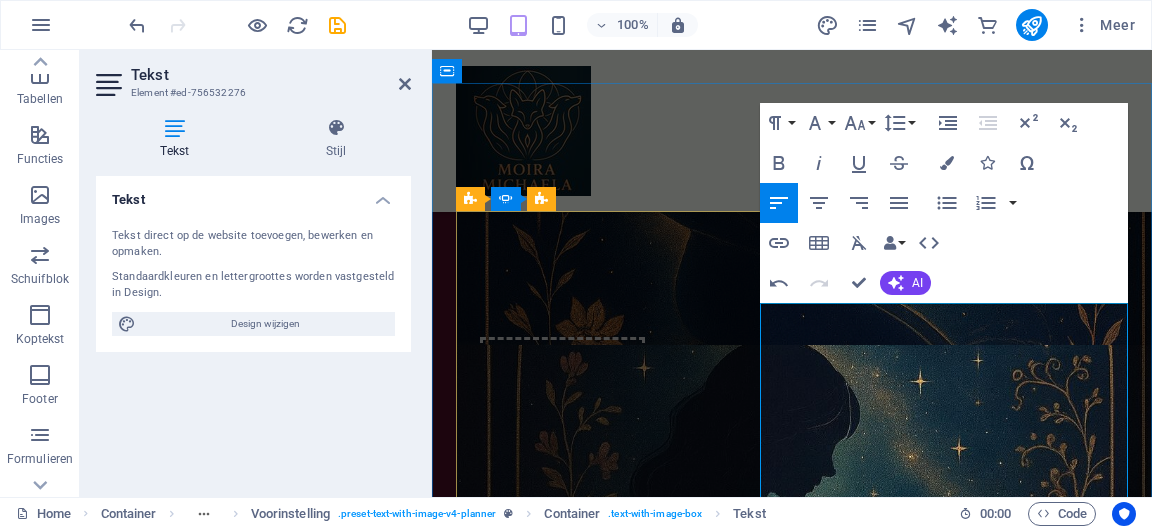 scroll, scrollTop: 2486, scrollLeft: 0, axis: vertical 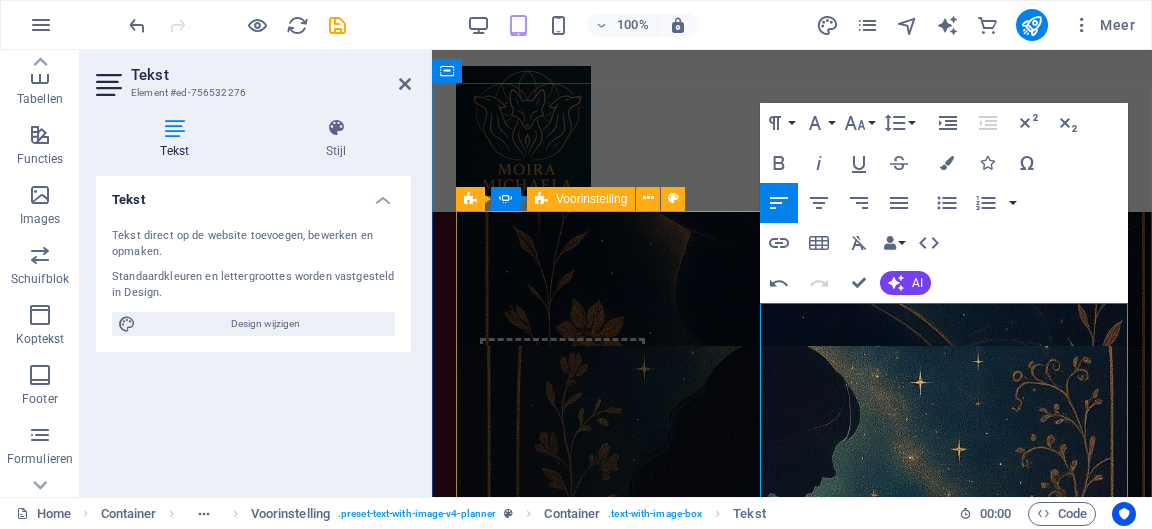 drag, startPoint x: 1105, startPoint y: 428, endPoint x: 747, endPoint y: 293, distance: 382.60815 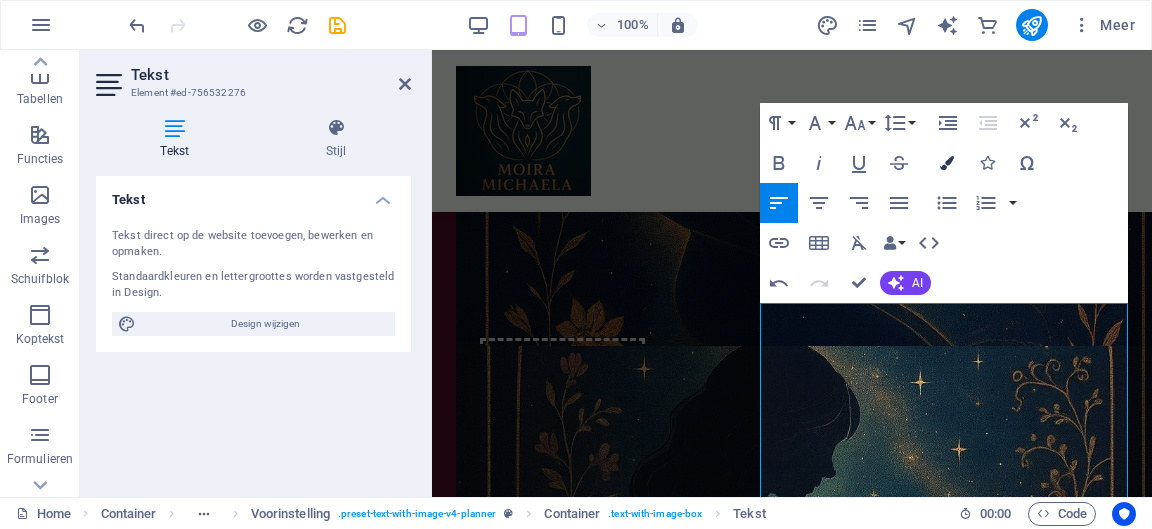 click at bounding box center [947, 163] 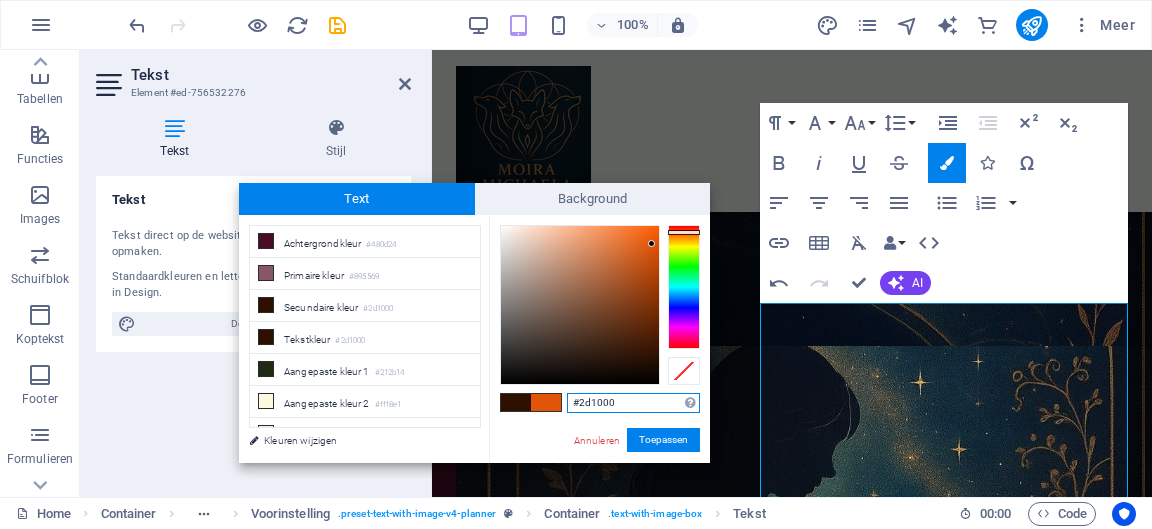 type on "#e05509" 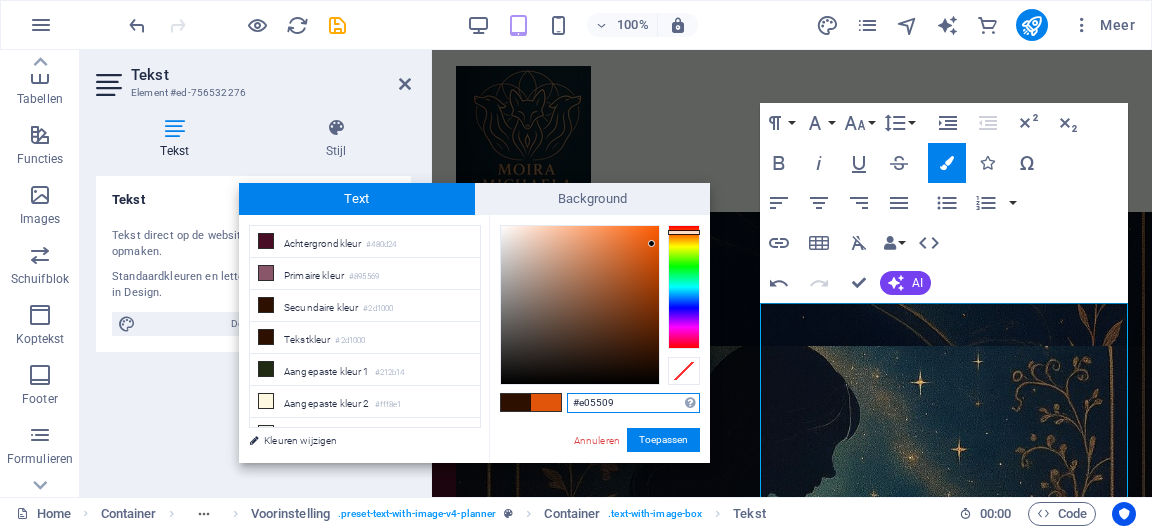 click at bounding box center (580, 305) 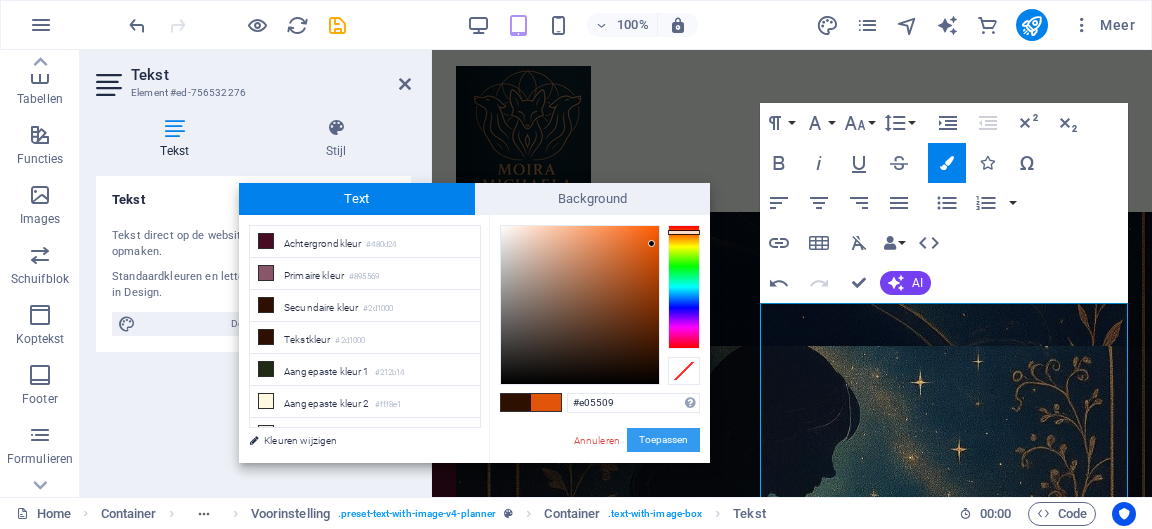 click on "Toepassen" at bounding box center [663, 440] 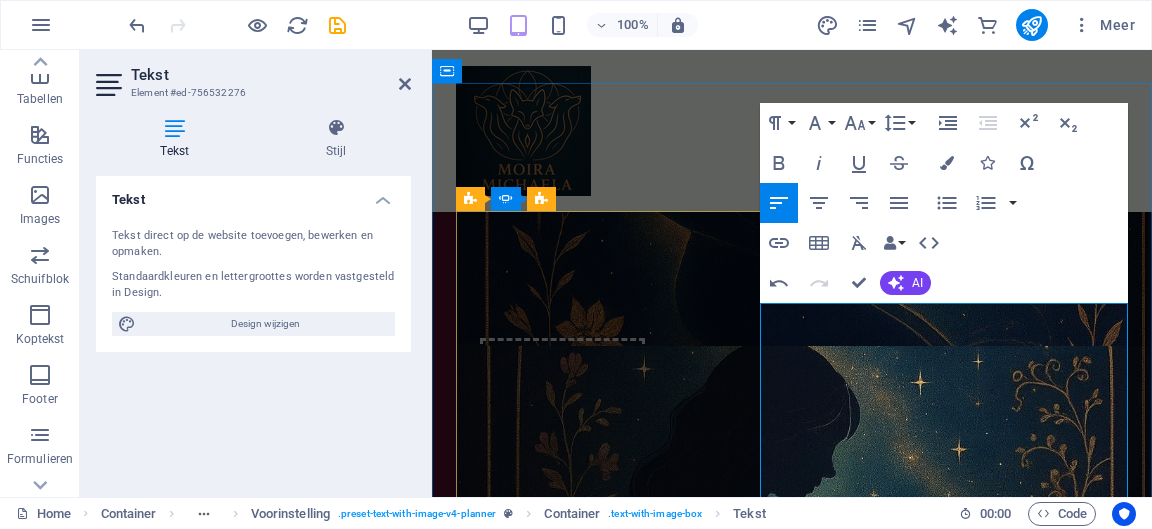 click on "terecht bij de Midwifery School Da’a Luz in Órgiva. Ik wist meteen: dit is mijn pad. Een jaar later verhuisde ik met mijn dochter naar Spanje om daar de intensieve doula-opleiding te volgen. Sindsdien is er een roeping in mij wakker geworden die ik niet meer wil negeren. Mijn werk draait helemaal om vrouwen: geboorte, initiaties, transformatie en helende rituelen. Ook vanuit die plek ontstond mijn passie voor het begeleiden van de Menarche — de eerste menstruatie — waarvoor ik nu een online cursus heb ontwikkeld." at bounding box center [130, 3057] 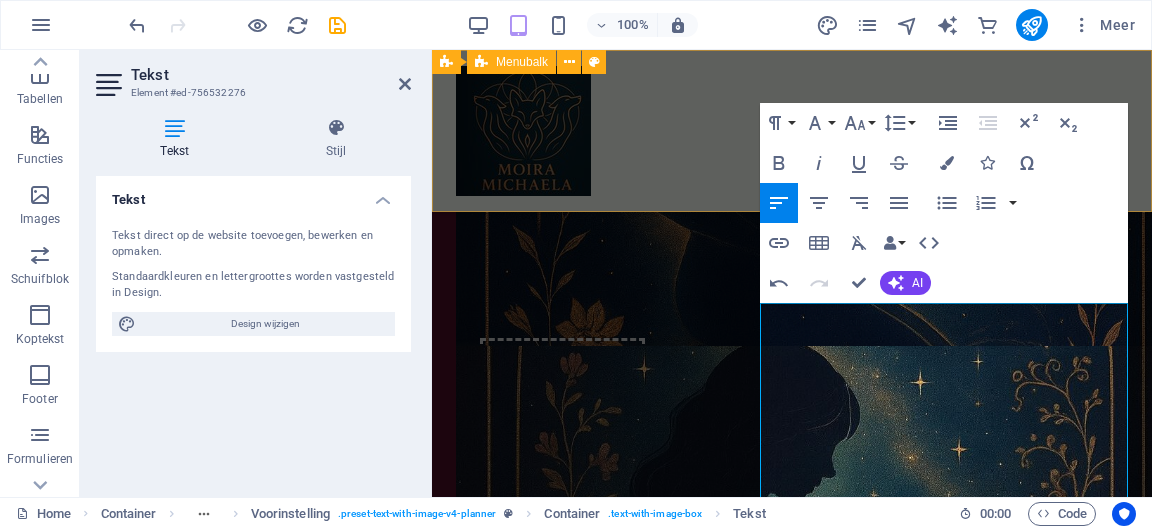 click at bounding box center (792, 131) 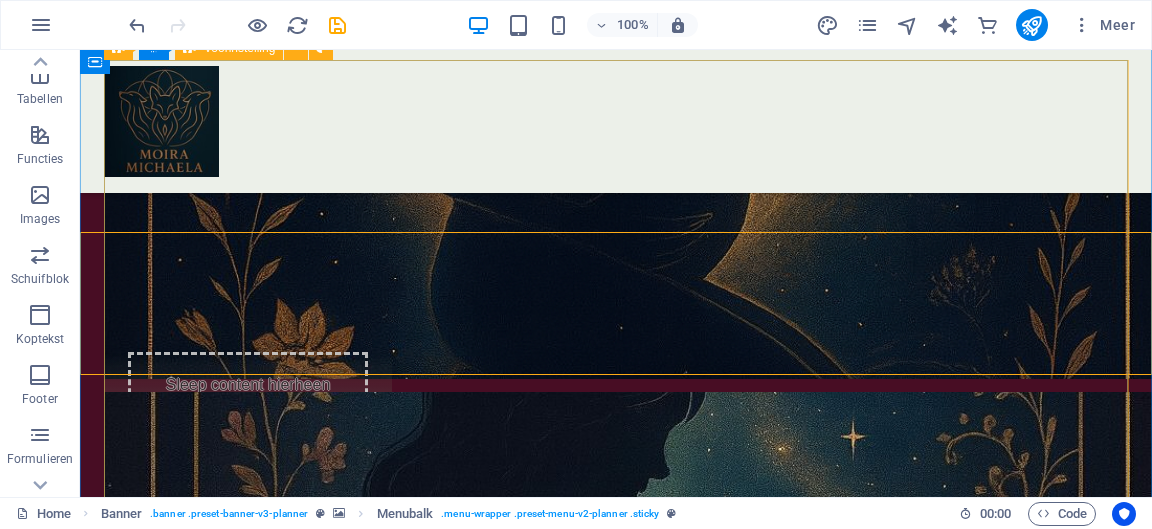scroll, scrollTop: 3060, scrollLeft: 0, axis: vertical 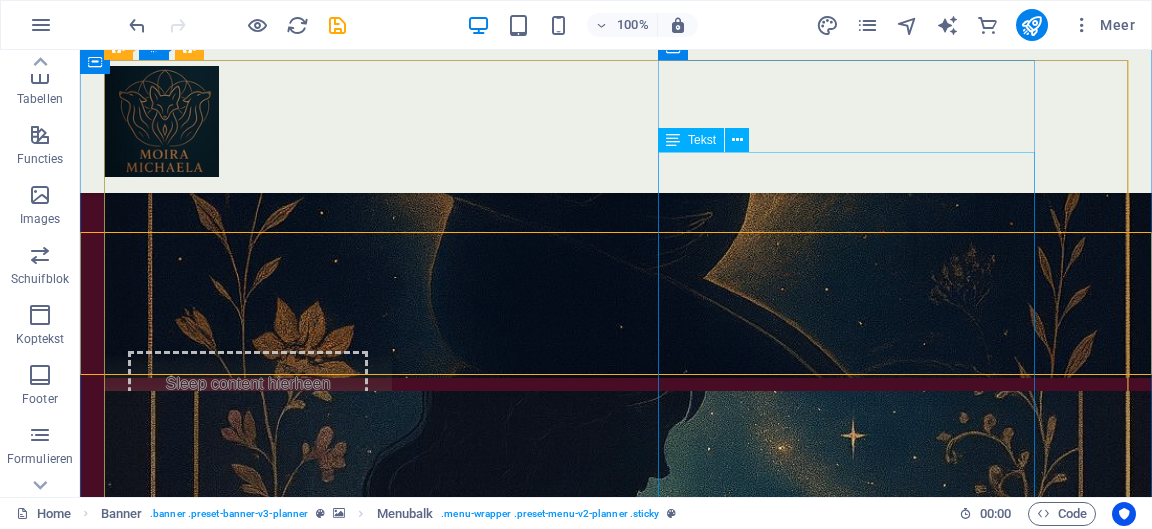 click on "Tijdens mijn eerste zwangerschap voelde ik het meteen: dit kan ik. Mijn lichaam wist precies wat te doen, en dat diepe vertrouwen werd alleen maar versterkt door de steun van mijn vroedvrouw. Het werd een ontspannen zwangerschap en een mooie, natuurlijke bevalling — een ervaring die me diep raakte. Tijdens diezelfde periode kwam ik, op reis door Zuid-Spanje, toevallig  terecht bij de Midwifery School Da’a Luz in Órgiva. Ik wist meteen: dit is mijn pad. Een jaar later verhuisde ik met mijn dochter naar Spanje om daar de intensieve doula-opleiding te volgen. Sindsdien is er een roeping in mij wakker geworden die ik niet meer wil negeren. Mijn werk draait helemaal om vrouwen: geboorte, initiaties, transformatie en helende rituelen. Ook vanuit die plek ontstond mijn passie voor het begeleiden van de Menarche — de eerste menstruatie — waarvoor ik nu een online cursus heb ontwikkeld. [Wil je dit werk steunen? Bekijk hier de donatiepagina →]" at bounding box center (-379, 3696) 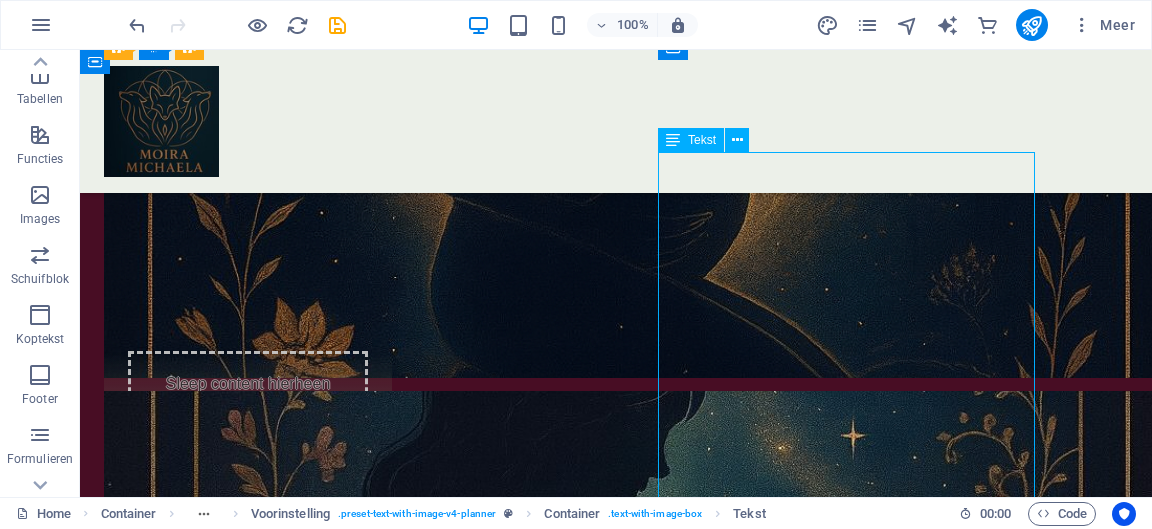 click on "Tijdens mijn eerste zwangerschap voelde ik het meteen: dit kan ik. Mijn lichaam wist precies wat te doen, en dat diepe vertrouwen werd alleen maar versterkt door de steun van mijn vroedvrouw. Het werd een ontspannen zwangerschap en een mooie, natuurlijke bevalling — een ervaring die me diep raakte. Tijdens diezelfde periode kwam ik, op reis door Zuid-Spanje, toevallig  terecht bij de Midwifery School Da’a Luz in Órgiva. Ik wist meteen: dit is mijn pad. Een jaar later verhuisde ik met mijn dochter naar Spanje om daar de intensieve doula-opleiding te volgen. Sindsdien is er een roeping in mij wakker geworden die ik niet meer wil negeren. Mijn werk draait helemaal om vrouwen: geboorte, initiaties, transformatie en helende rituelen. Ook vanuit die plek ontstond mijn passie voor het begeleiden van de Menarche — de eerste menstruatie — waarvoor ik nu een online cursus heb ontwikkeld. [Wil je dit werk steunen? Bekijk hier de donatiepagina →]" at bounding box center (-379, 3696) 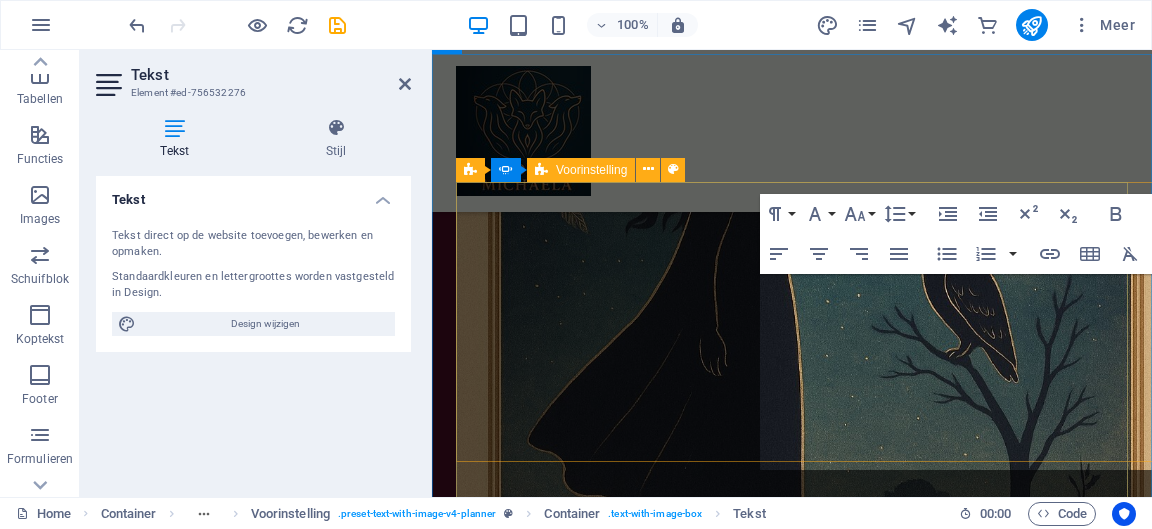 scroll, scrollTop: 2516, scrollLeft: 0, axis: vertical 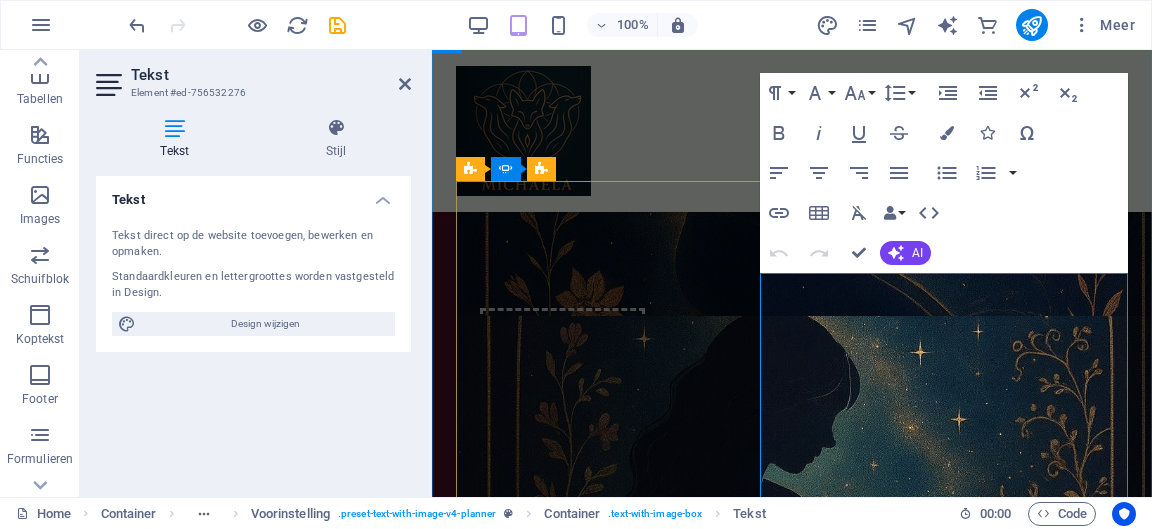 click on "Tijdens mijn eerste zwangerschap voelde ik het meteen: dit kan ik. Mijn lichaam wist precies wat te doen, en dat diepe vertrouwen werd alleen maar versterkt door de steun van mijn vroedvrouw. Het werd een ontspannen zwangerschap en een mooie, natuurlijke bevalling — een ervaring die me diep raakte. Tijdens diezelfde periode kwam ik, op reis door Zuid-Spanje, toevallig" at bounding box center (130, 2940) 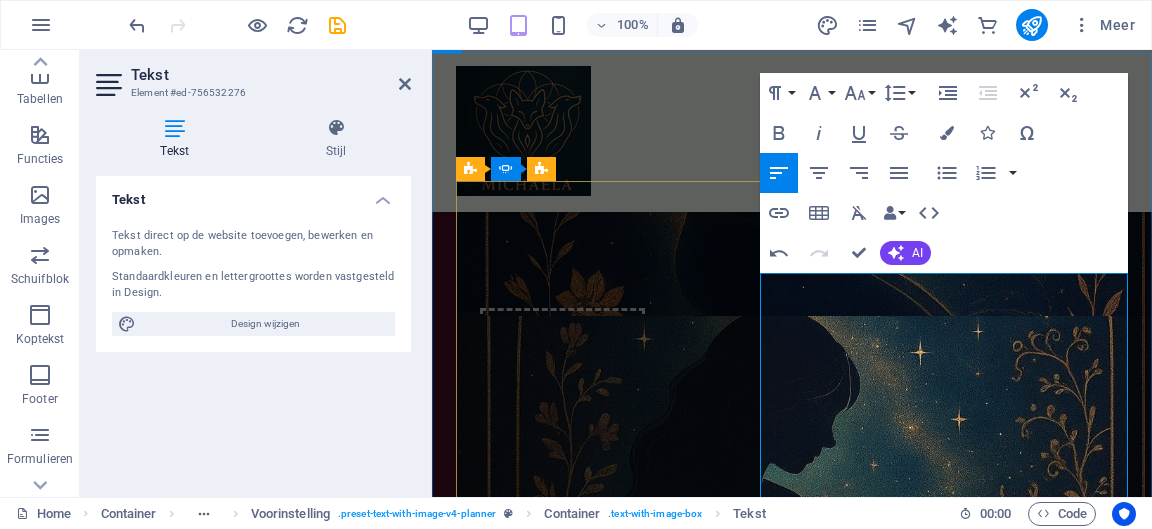 type 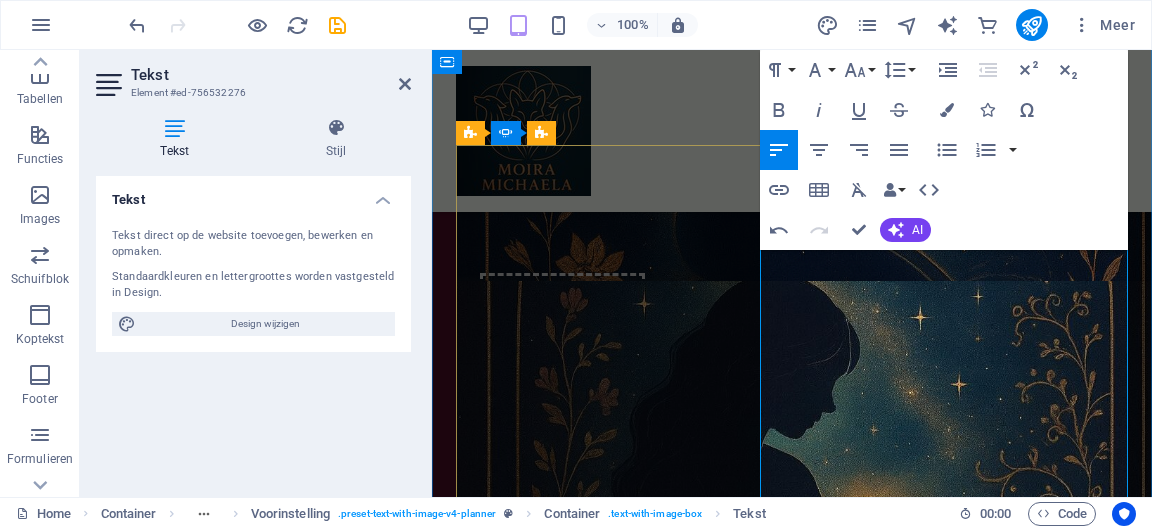 scroll, scrollTop: 2566, scrollLeft: 0, axis: vertical 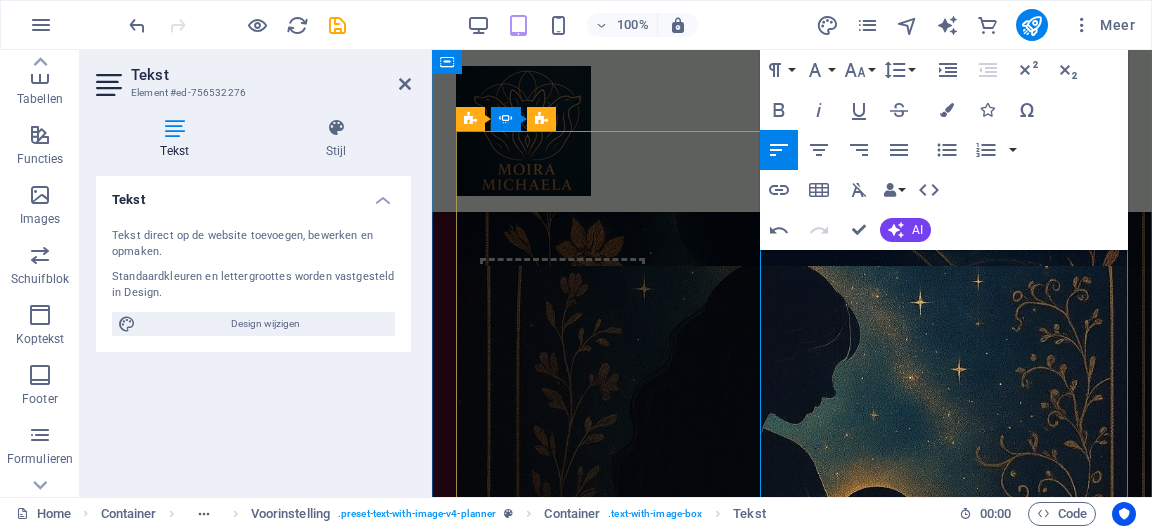 click on "terecht bij de Midwifery School Da’a Luz in Órgiva. Ik wist meteen: dit is mijn pad. Een jaar later verhuisde ik met mijn dochter naar Spanje om daar de intensieve doula-opleiding te volgen. Sindsdien is er een roeping in mij wakker geworden die ik niet meer wil negeren. Mijn werk draait helemaal om vrouwen: geboorte, initiaties, transformatie en helende rituelen. Ook vanuit die plek ontstond mijn passie voor het begeleiden van de Menarche — de eerste menstruatie — waarvoor ik nu een online cursus heb ontwikkeld." at bounding box center (126, 2987) 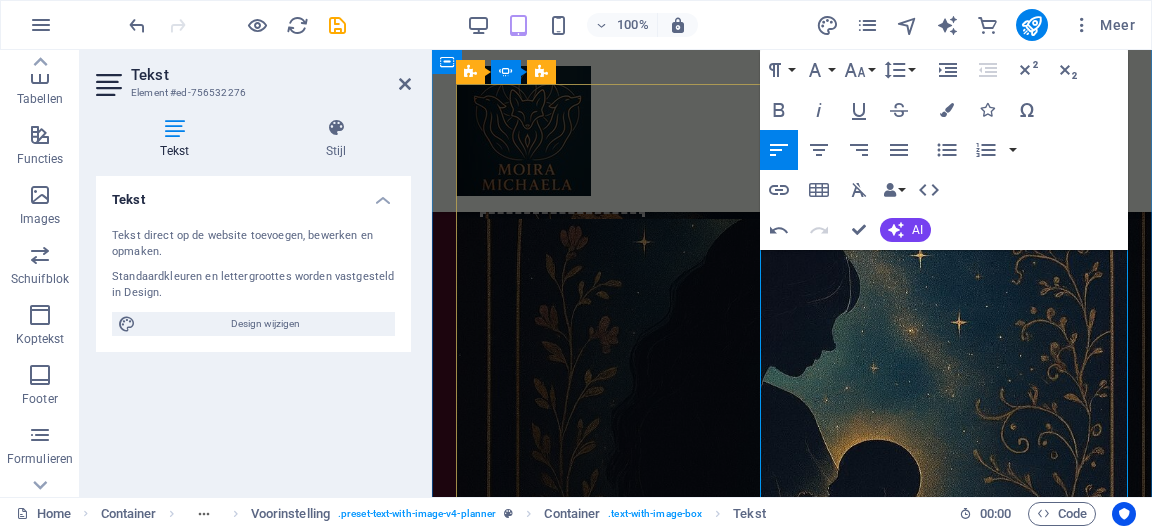 scroll, scrollTop: 2613, scrollLeft: 0, axis: vertical 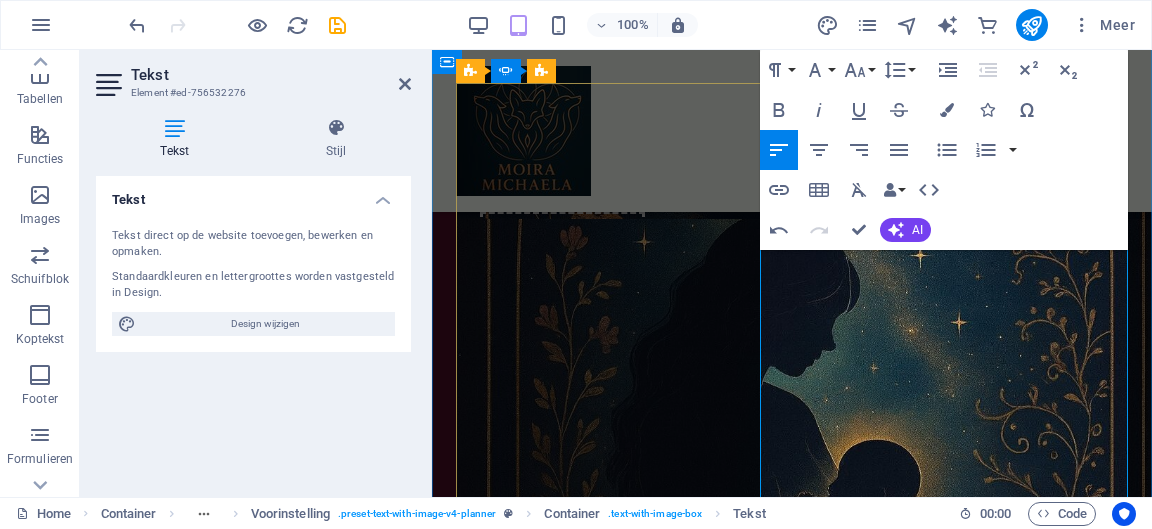 click on "terecht bij de Midwifery School Da’a Luz in Órgiva. Ik wist meteen: dit is mijn pad. Een jaar later verhuisden we  naar Spanje om daar de intensieve doula-opleiding te volgen. Sindsdien is er een roeping in mij wakker geworden die ik niet meer wil negeren. Mijn werk draait helemaal om vrouwen: geboorte, initiaties, transformatie en helende rituelen. Ook vanuit die plek ontstond mijn passie voor het begeleiden van de Menarche — de eerste menstruatie — waarvoor ik nu een online cursus heb ontwikkeld." at bounding box center [129, 2940] 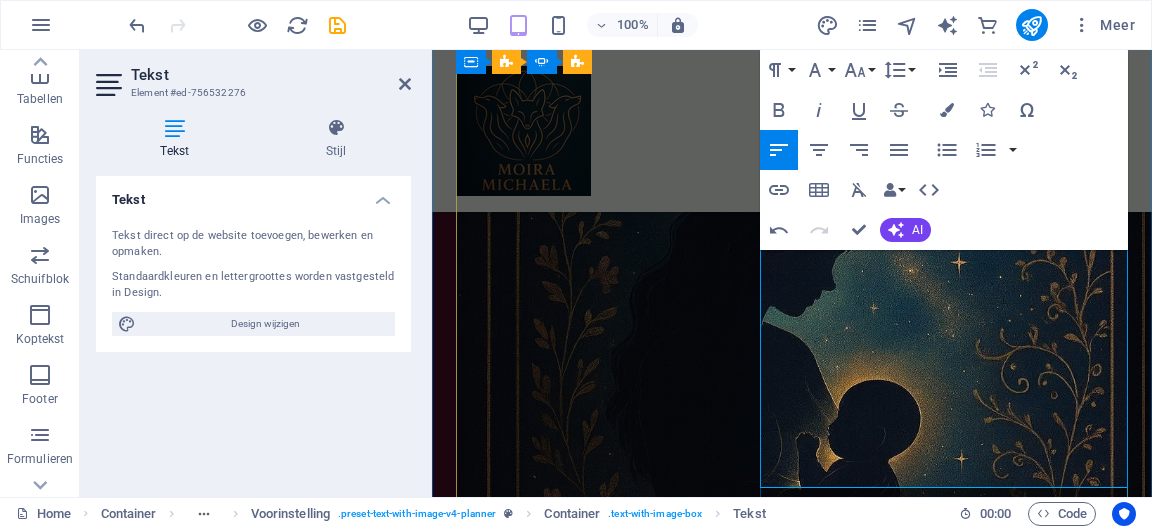scroll, scrollTop: 2675, scrollLeft: 0, axis: vertical 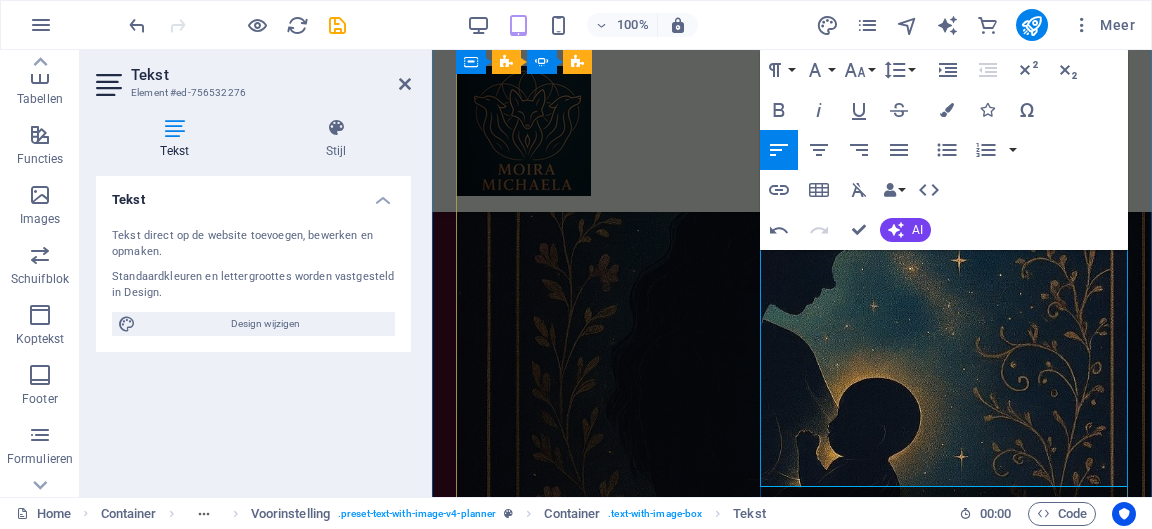drag, startPoint x: 805, startPoint y: 478, endPoint x: 812, endPoint y: 386, distance: 92.26592 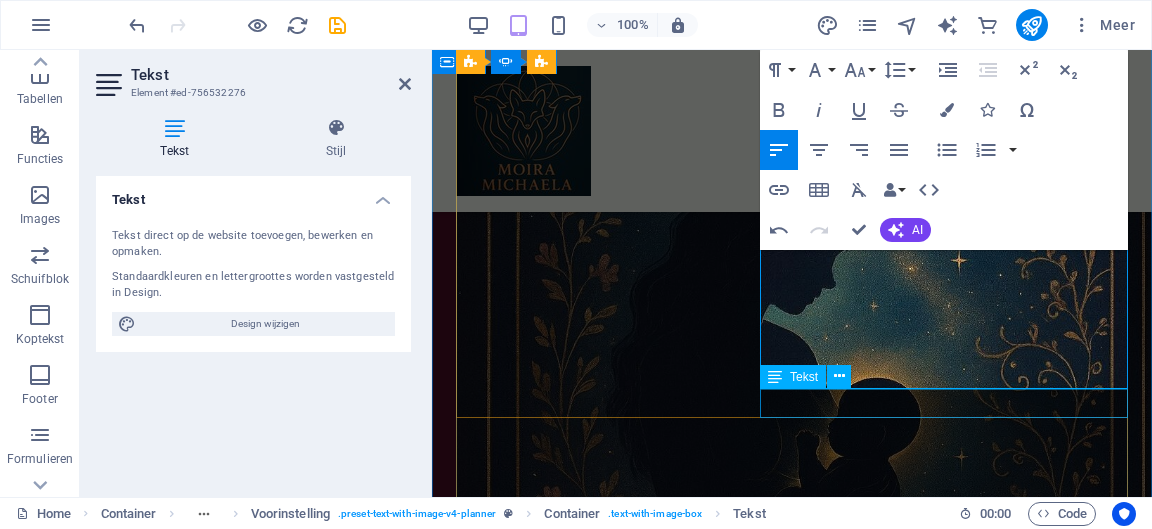 click on "[FIRST] [LAST]" at bounding box center [132, 3254] 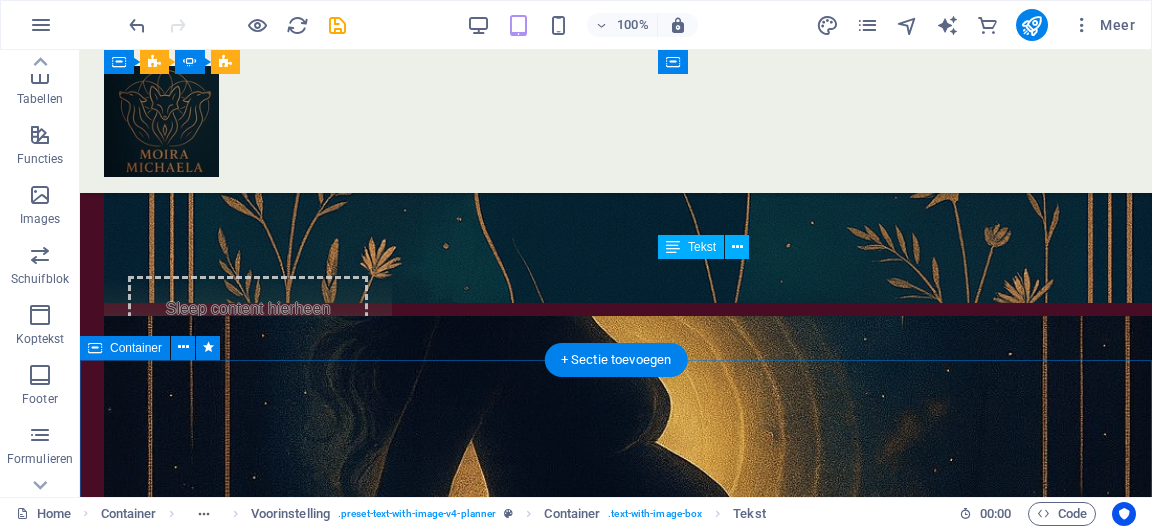 scroll, scrollTop: 3382, scrollLeft: 0, axis: vertical 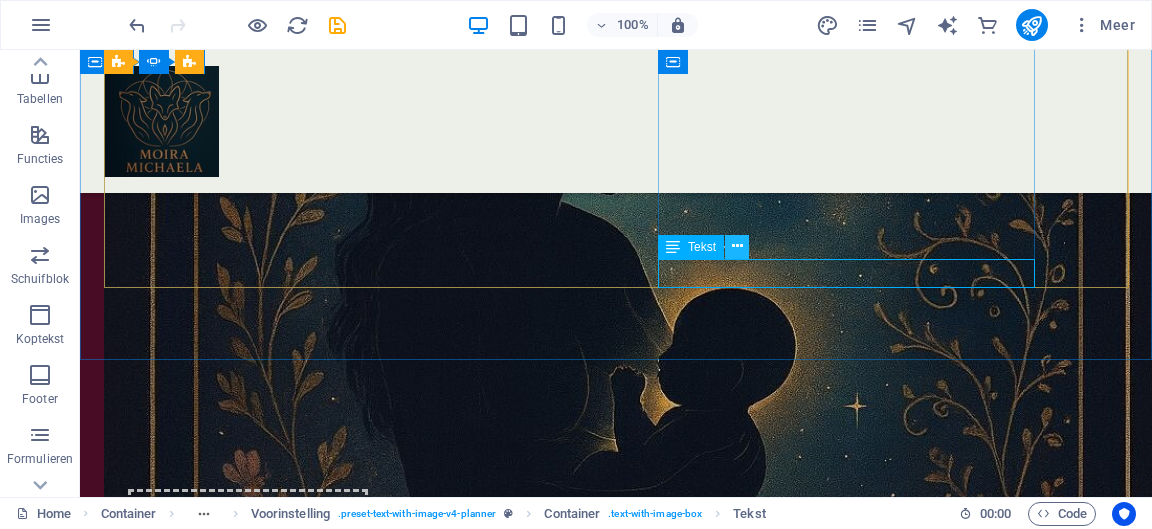click at bounding box center (737, 246) 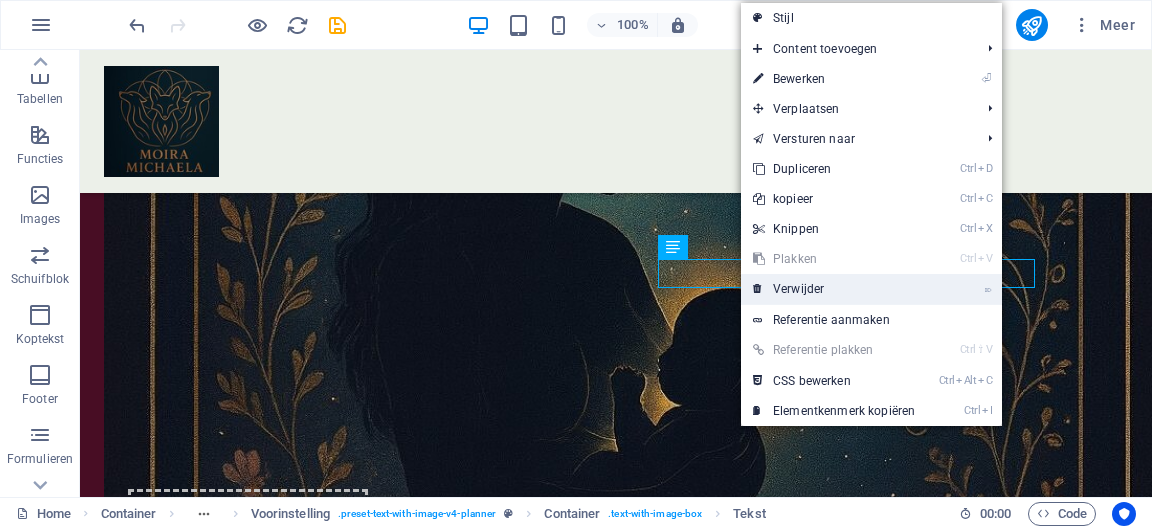 click on "⌦  Verwijder" at bounding box center (834, 289) 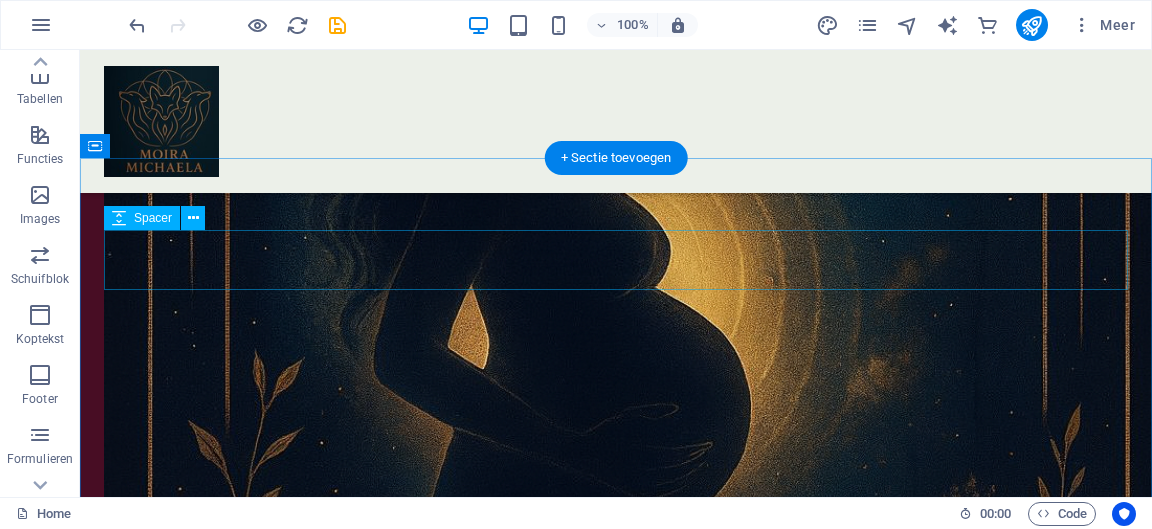 scroll, scrollTop: 2830, scrollLeft: 0, axis: vertical 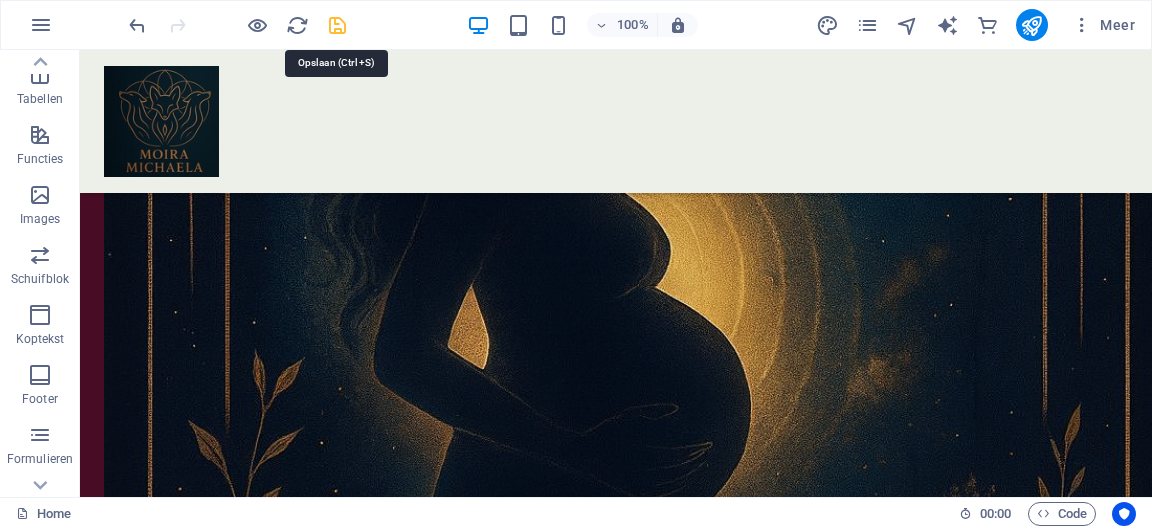 click at bounding box center [337, 25] 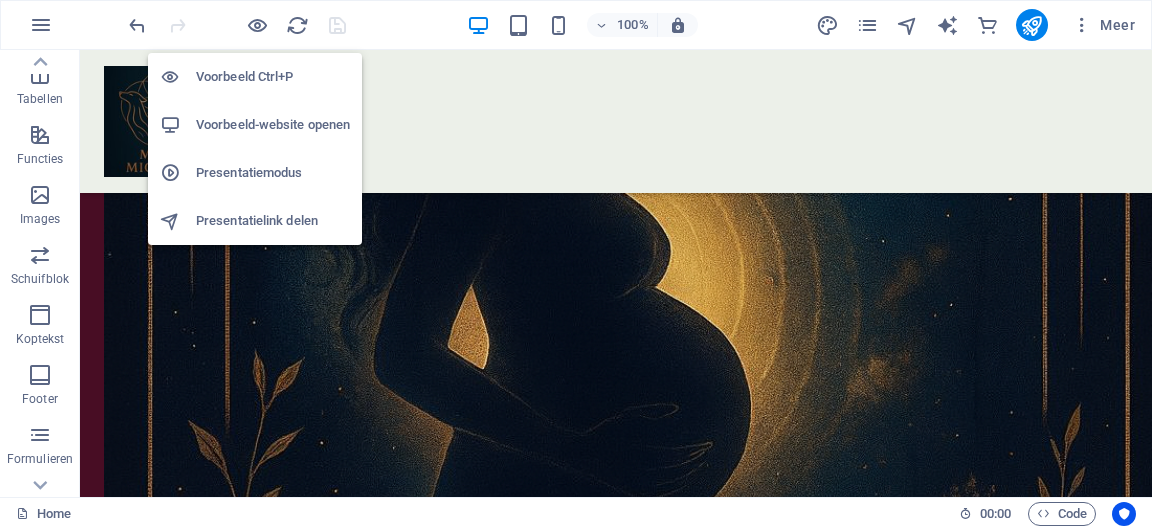 click on "Voorbeeld-website openen" at bounding box center (273, 125) 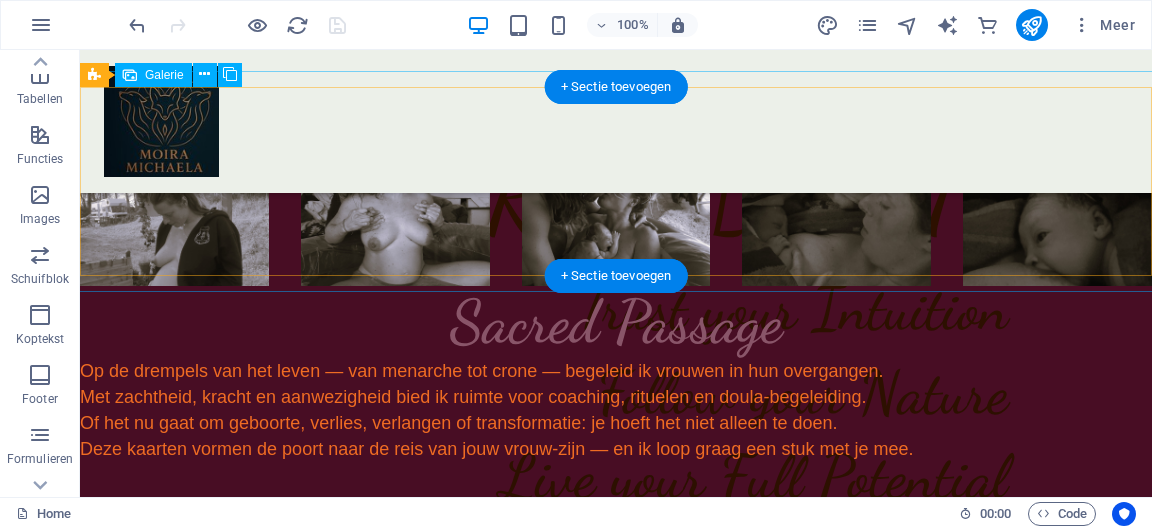 scroll, scrollTop: 1093, scrollLeft: 0, axis: vertical 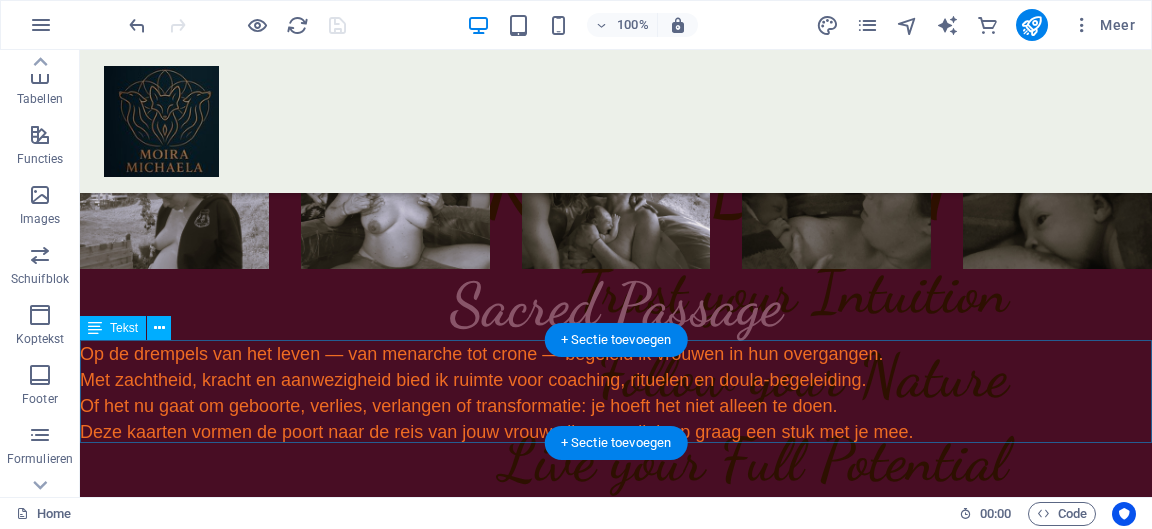 click on "Op de drempels van het leven — van menarche tot crone — begeleid ik vrouwen in hun overgangen. Met zachtheid, kracht en aanwezigheid bied ik ruimte voor coaching, rituelen en doula-begeleiding. Of het nu gaat om geboorte, verlies, verlangen of transformatie: je hoeft het niet alleen te doen. Deze kaarten vormen de poort naar de reis van jouw vrouw-zijn — en ik loop graag een stuk met je mee." at bounding box center (616, 393) 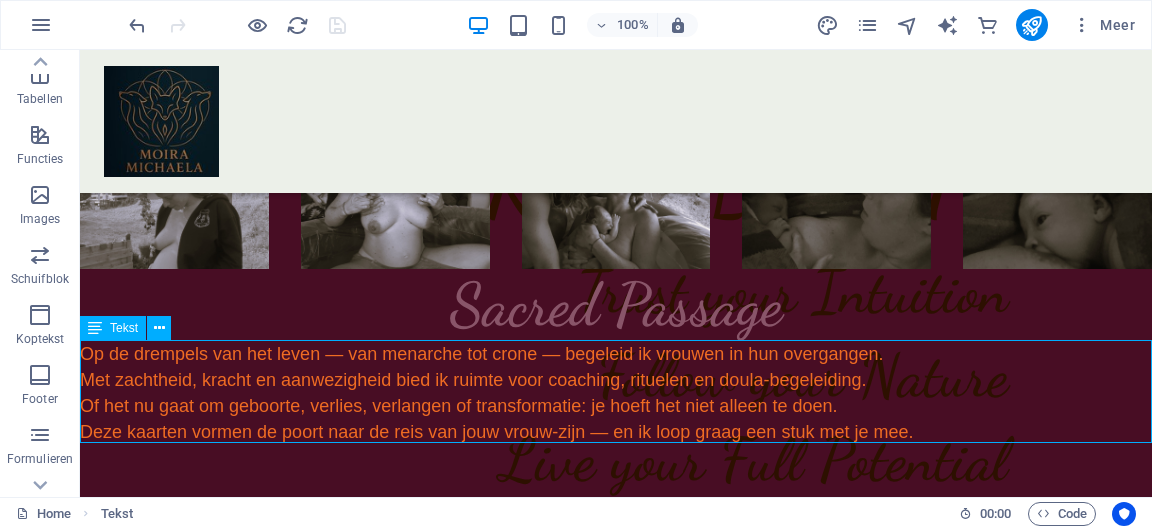 click at bounding box center (95, 328) 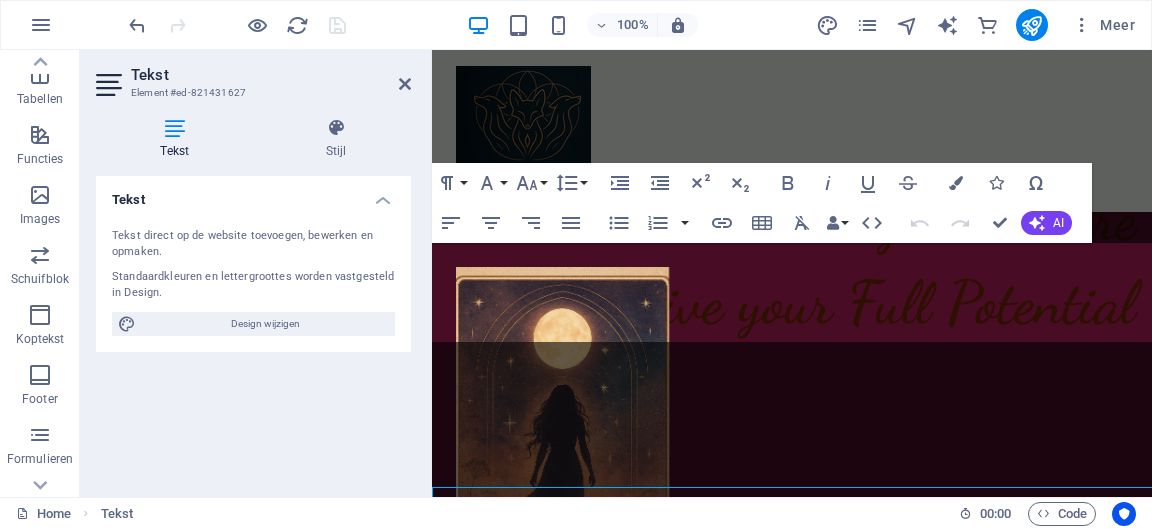 scroll, scrollTop: 947, scrollLeft: 0, axis: vertical 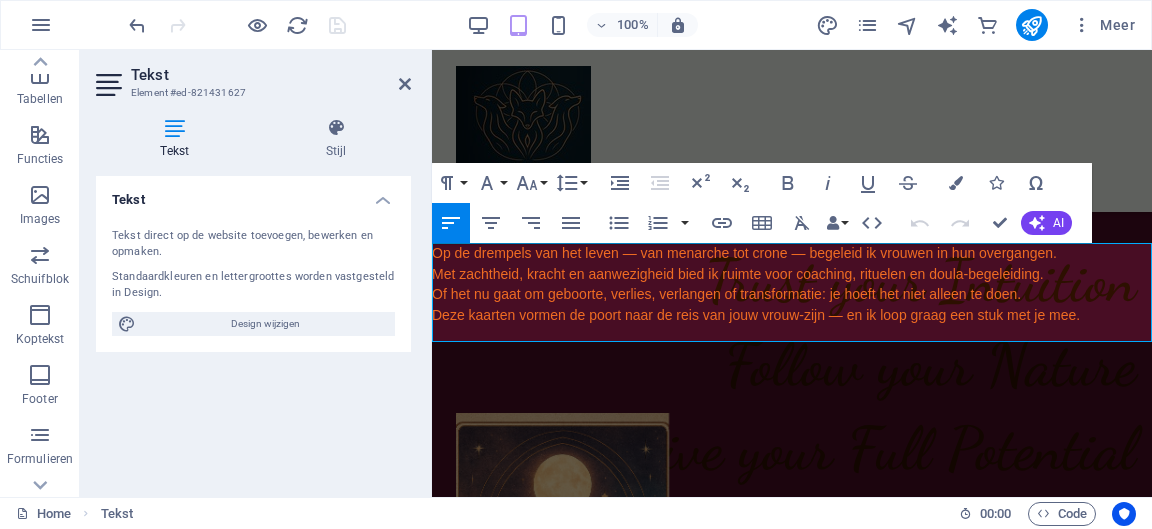 click at bounding box center (175, 128) 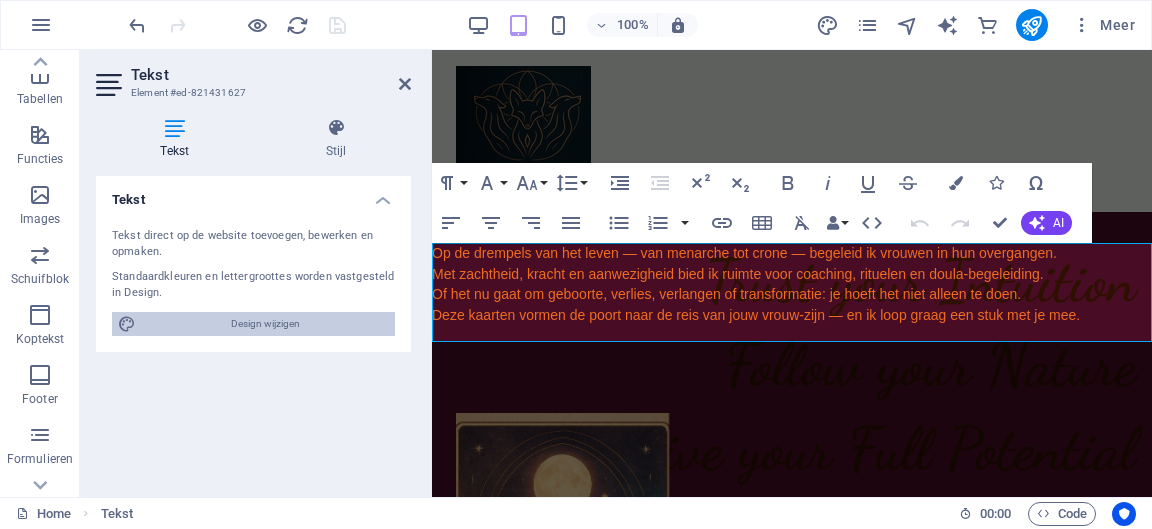 click on "Design wijzigen" at bounding box center (265, 324) 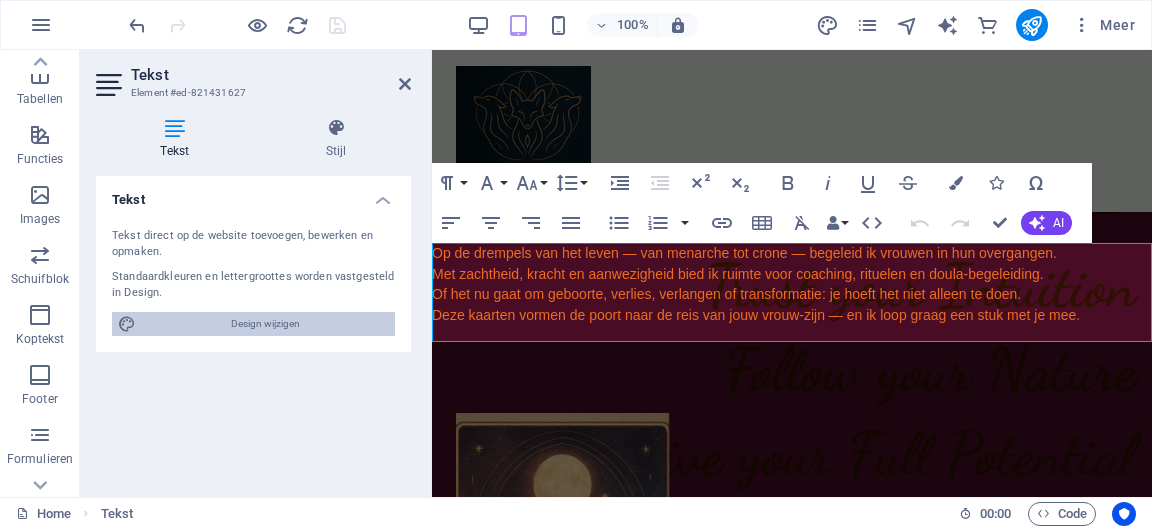 select on "px" 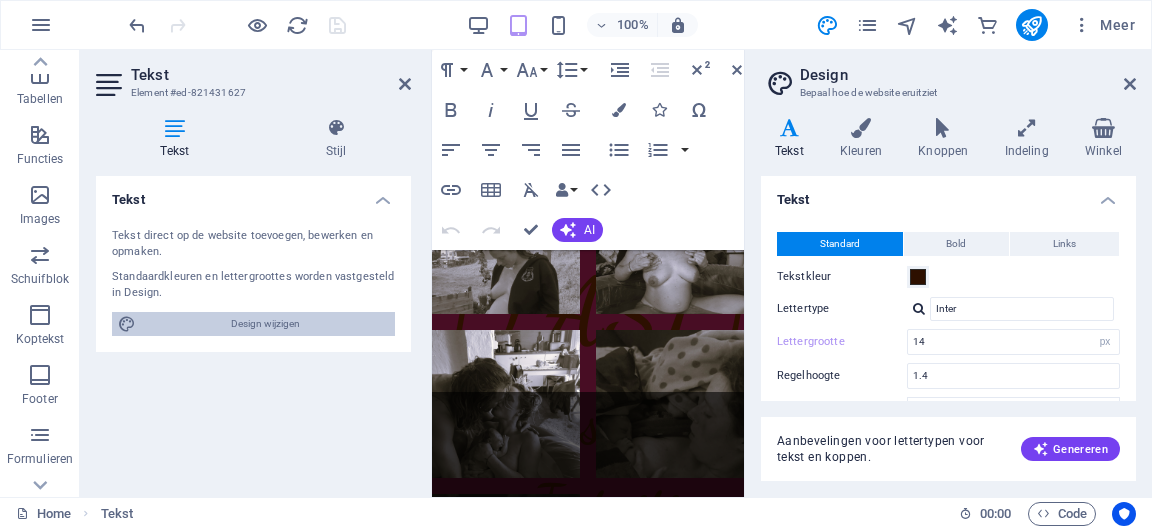 scroll, scrollTop: 1483, scrollLeft: 0, axis: vertical 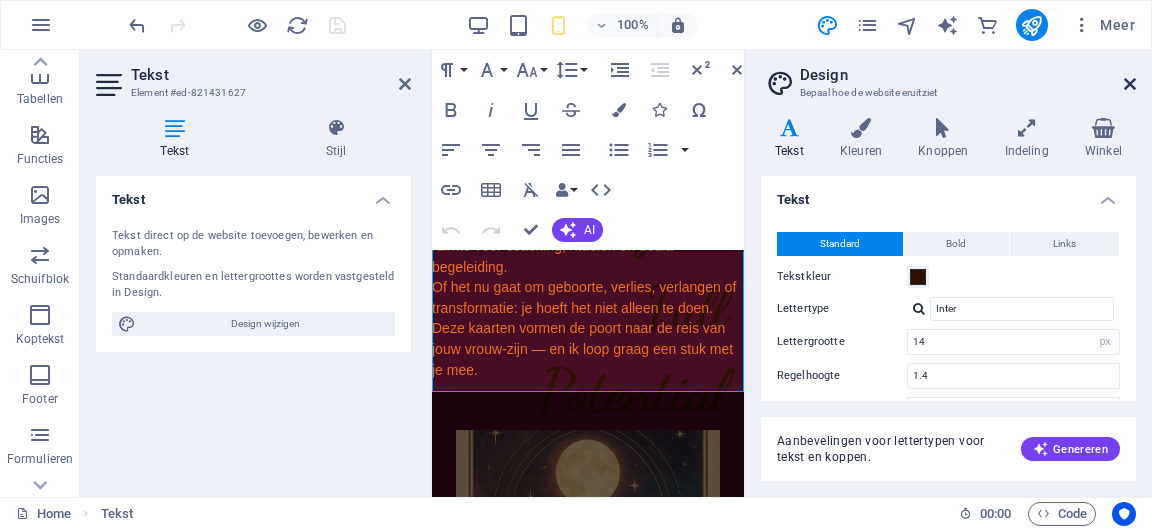 click at bounding box center (1130, 84) 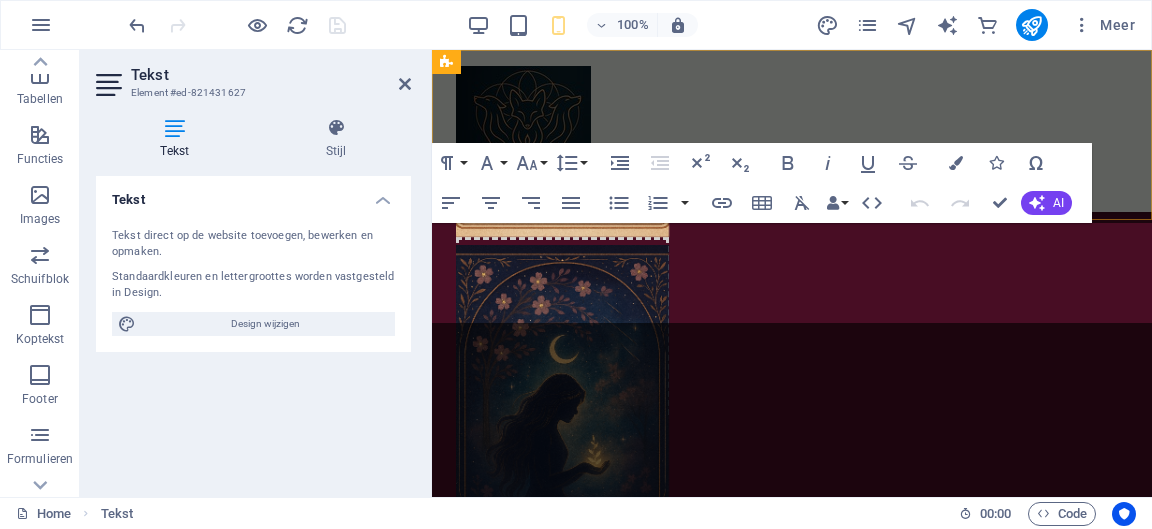 scroll, scrollTop: 966, scrollLeft: 0, axis: vertical 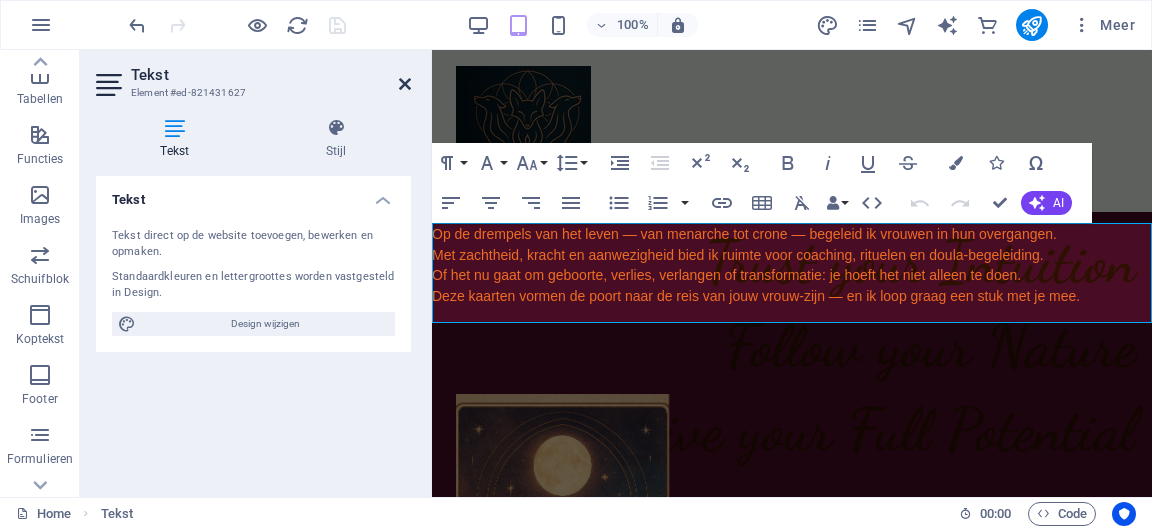 click at bounding box center [405, 84] 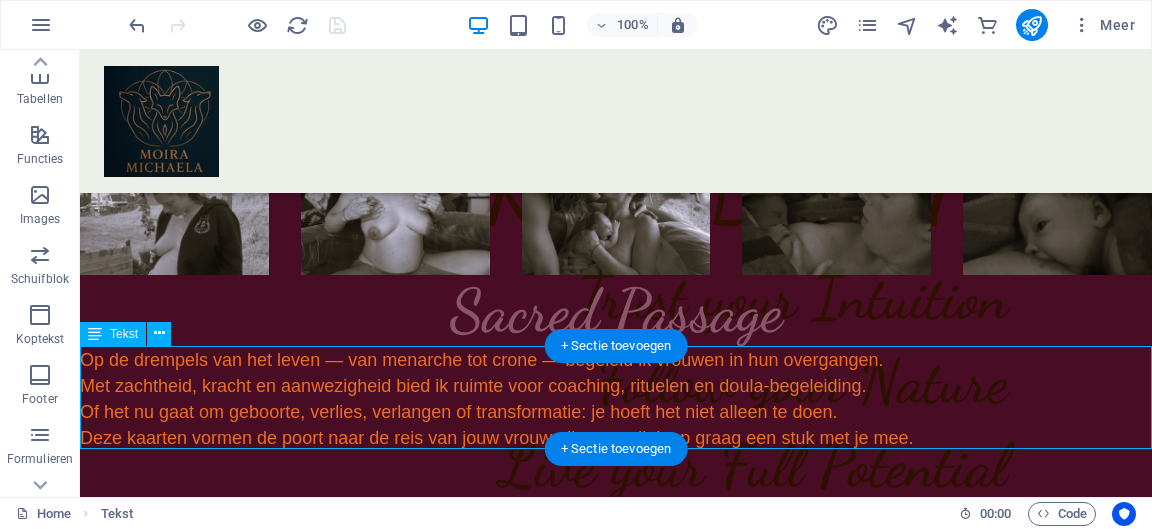 scroll, scrollTop: 1088, scrollLeft: 0, axis: vertical 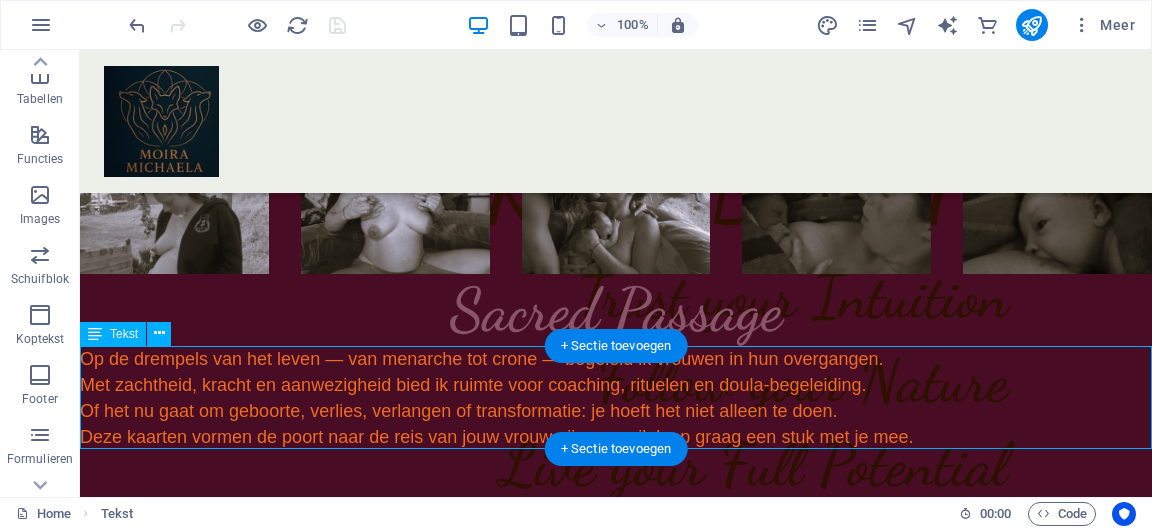 click on "Op de drempels van het leven — van menarche tot crone — begeleid ik vrouwen in hun overgangen. Met zachtheid, kracht en aanwezigheid bied ik ruimte voor coaching, rituelen en doula-begeleiding. Of het nu gaat om geboorte, verlies, verlangen of transformatie: je hoeft het niet alleen te doen. Deze kaarten vormen de poort naar de reis van jouw vrouw-zijn — en ik loop graag een stuk met je mee." at bounding box center (616, 398) 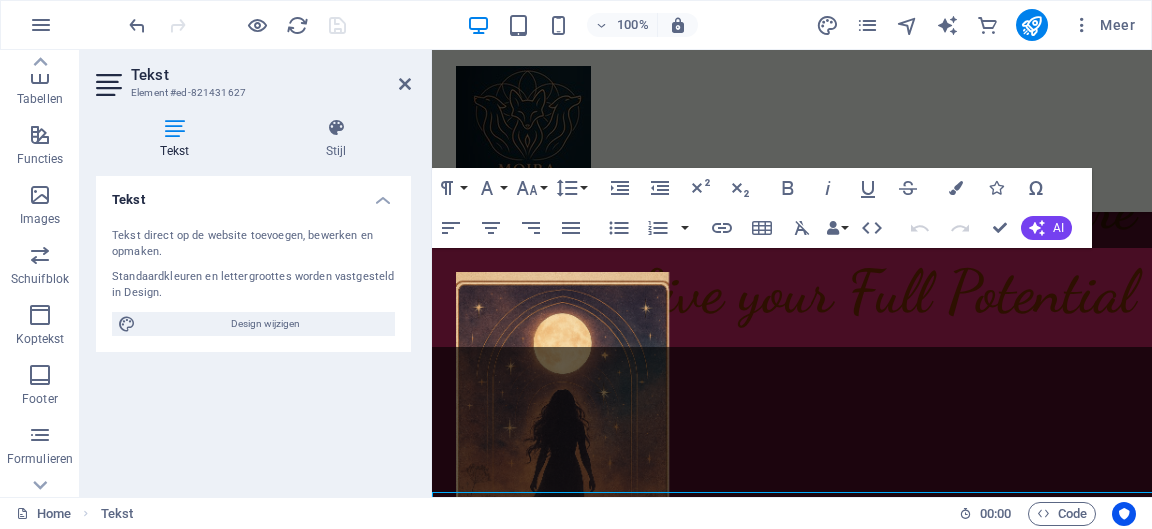 scroll, scrollTop: 942, scrollLeft: 0, axis: vertical 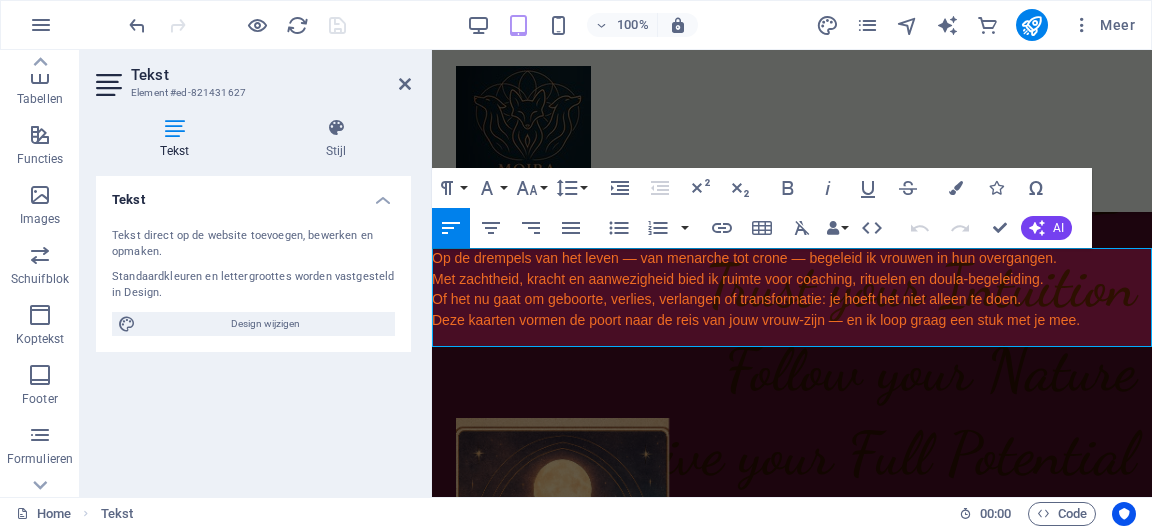 click on "Met zachtheid, kracht en aanwezigheid bied ik ruimte voor coaching, rituelen en doula-begeleiding." at bounding box center [738, 279] 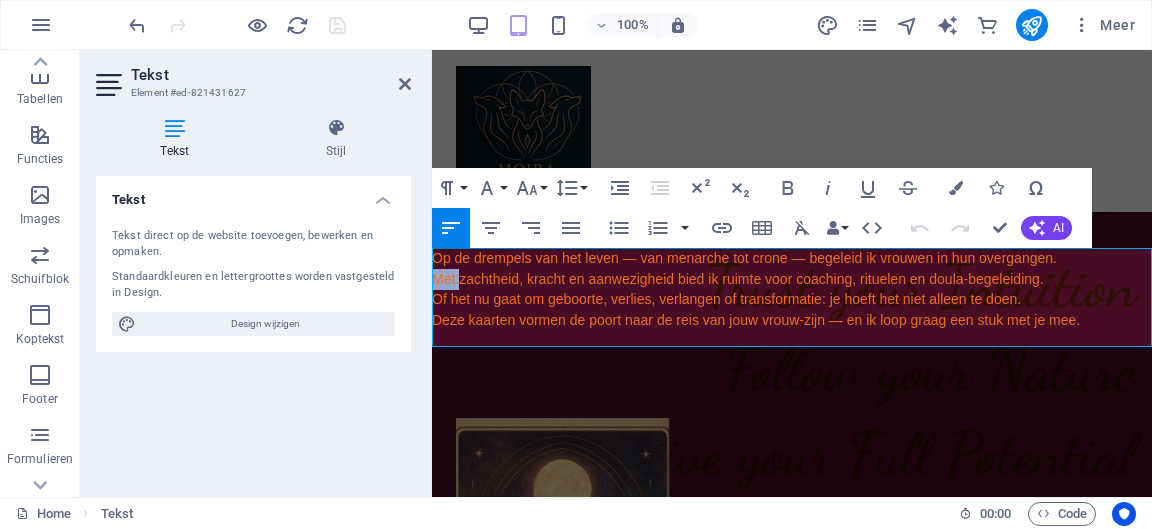 click on "Met zachtheid, kracht en aanwezigheid bied ik ruimte voor coaching, rituelen en doula-begeleiding." at bounding box center [738, 279] 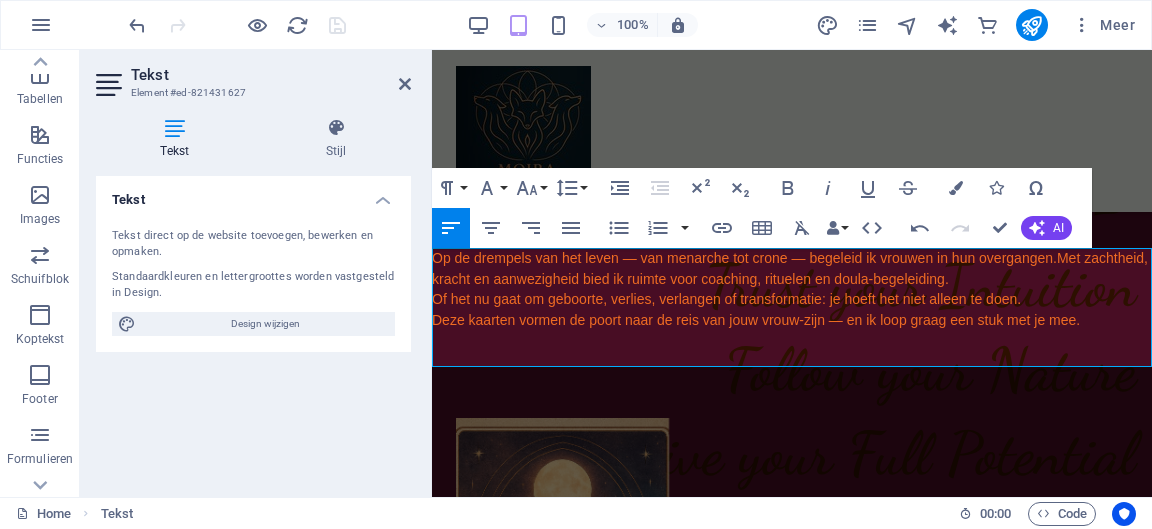 type 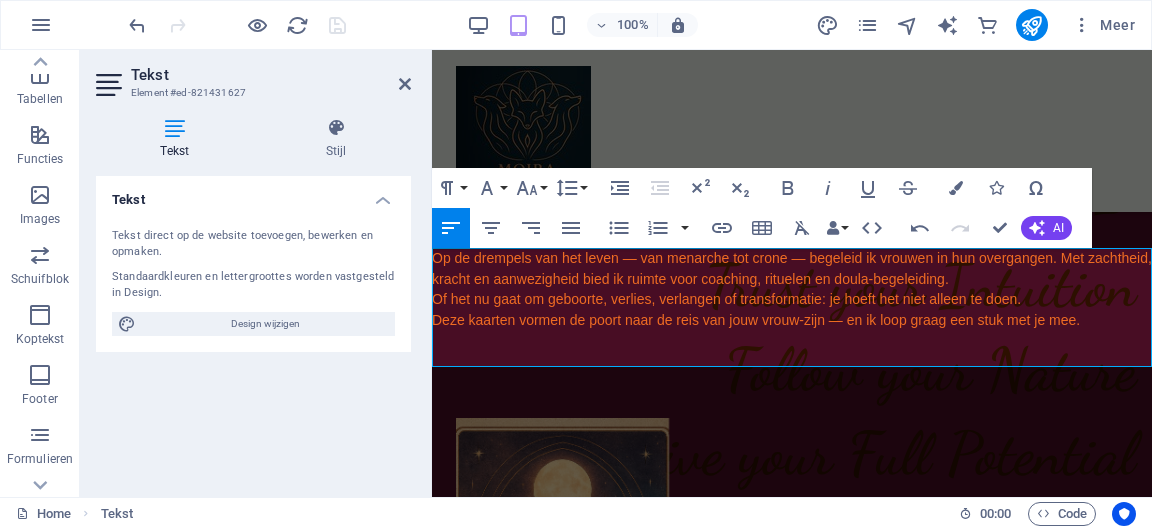 click on "Of het nu gaat om geboorte, verlies, verlangen of transformatie: je hoeft het niet alleen te doen." at bounding box center [726, 299] 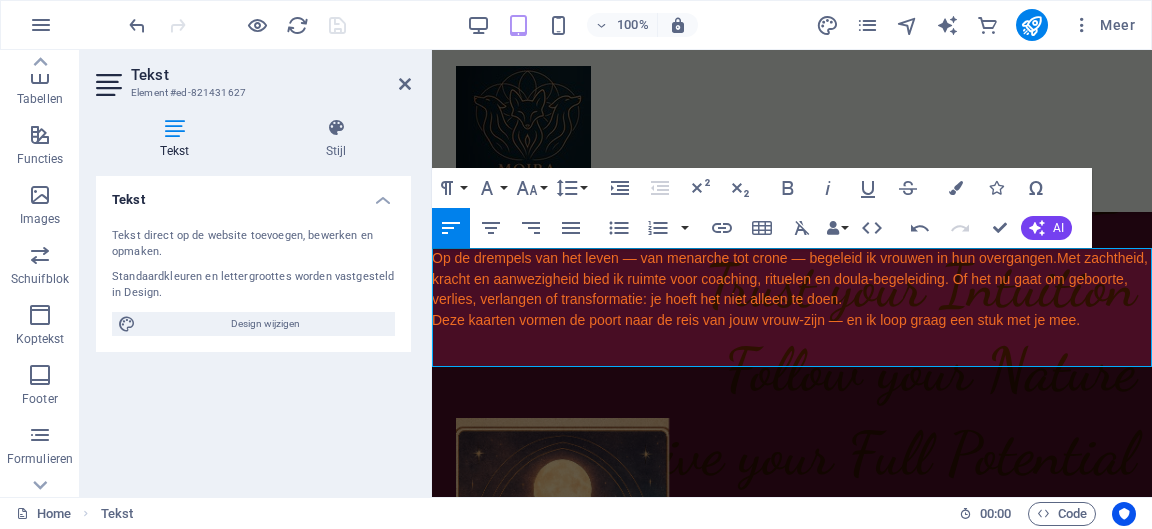 click on "Deze kaarten vormen de poort naar de reis van jouw vrouw-zijn — en ik loop graag een stuk met je mee." at bounding box center (756, 320) 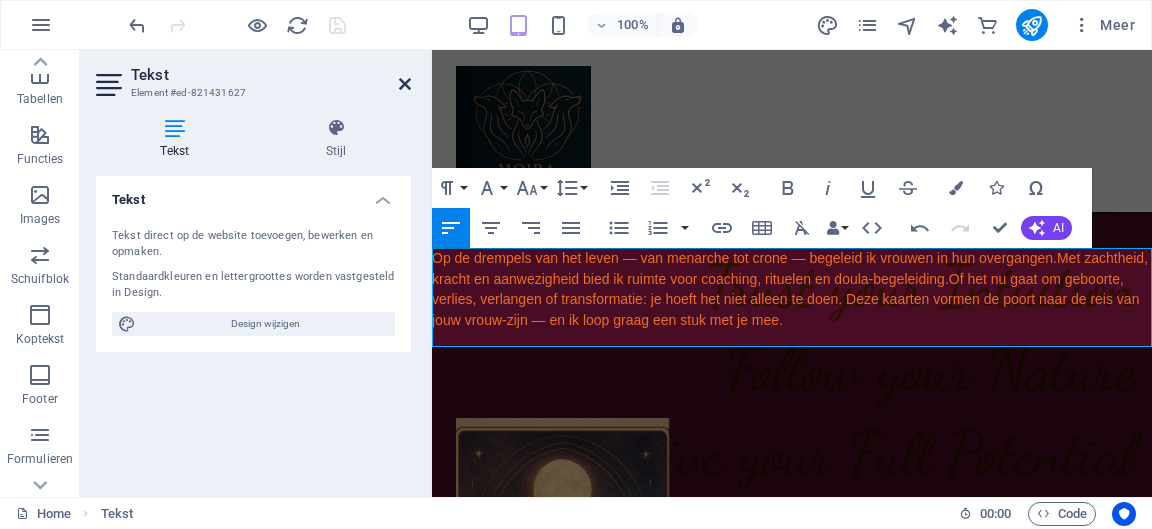 click at bounding box center [405, 84] 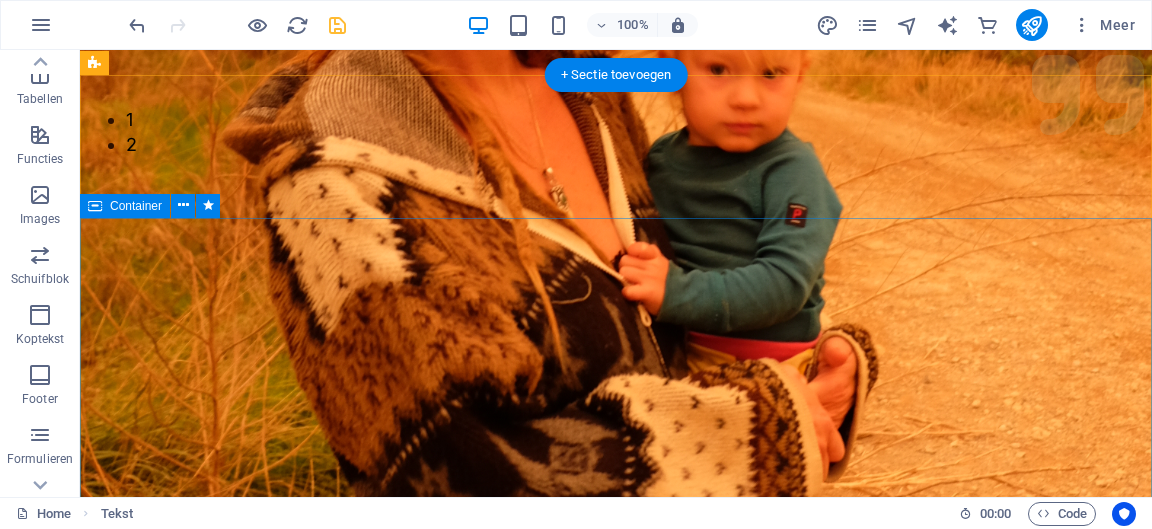 scroll, scrollTop: 0, scrollLeft: 0, axis: both 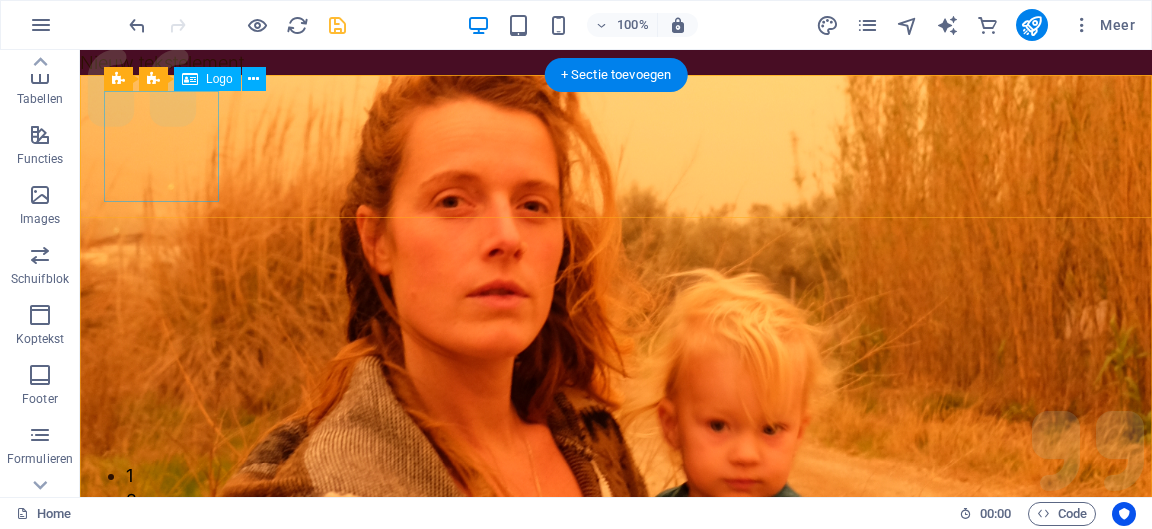 click at bounding box center [616, 1046] 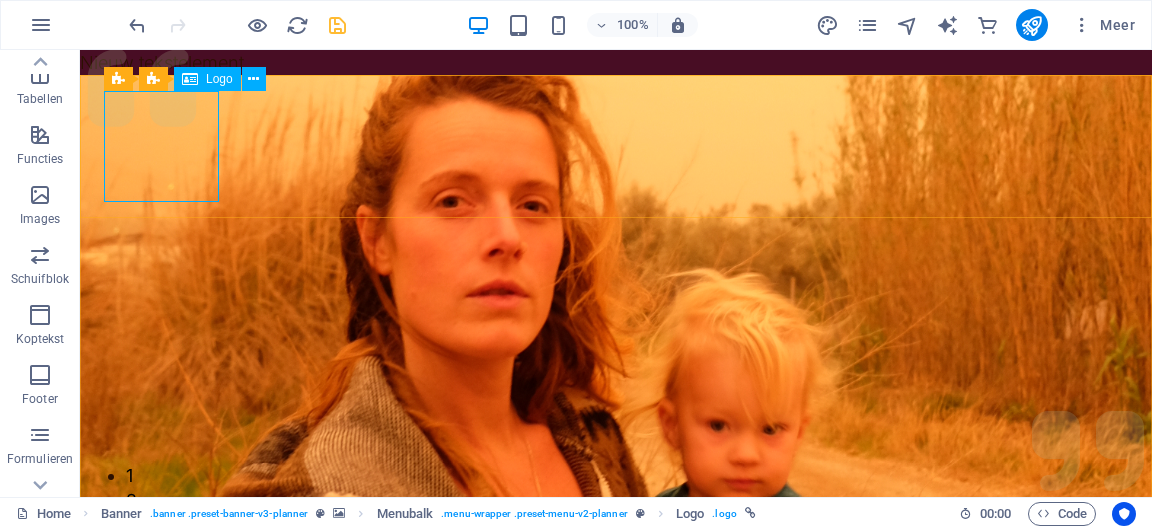 click on "Logo" at bounding box center [219, 79] 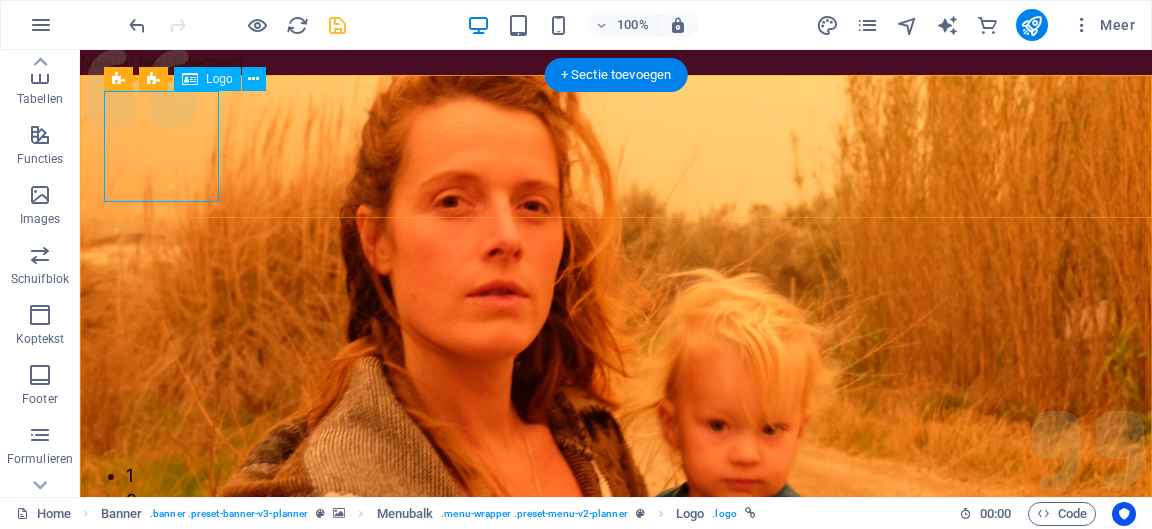 click at bounding box center [616, 1046] 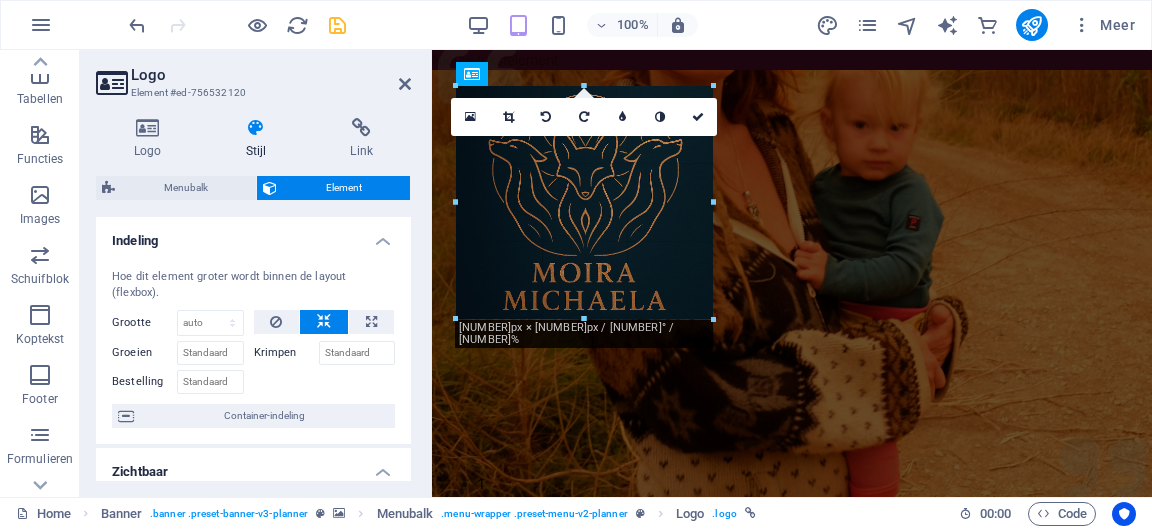 drag, startPoint x: 592, startPoint y: 217, endPoint x: 707, endPoint y: 269, distance: 126.210144 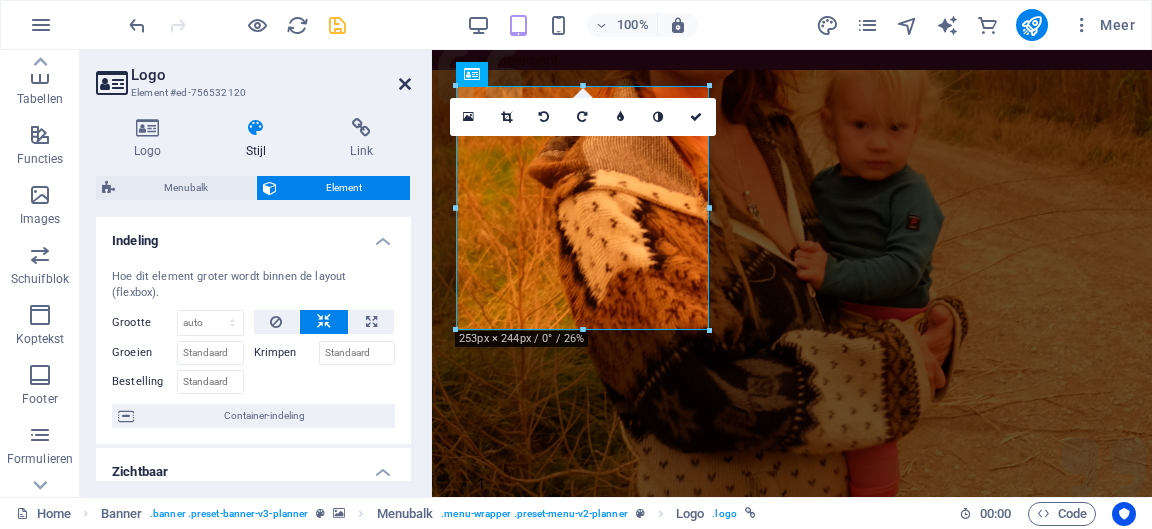 click at bounding box center [405, 84] 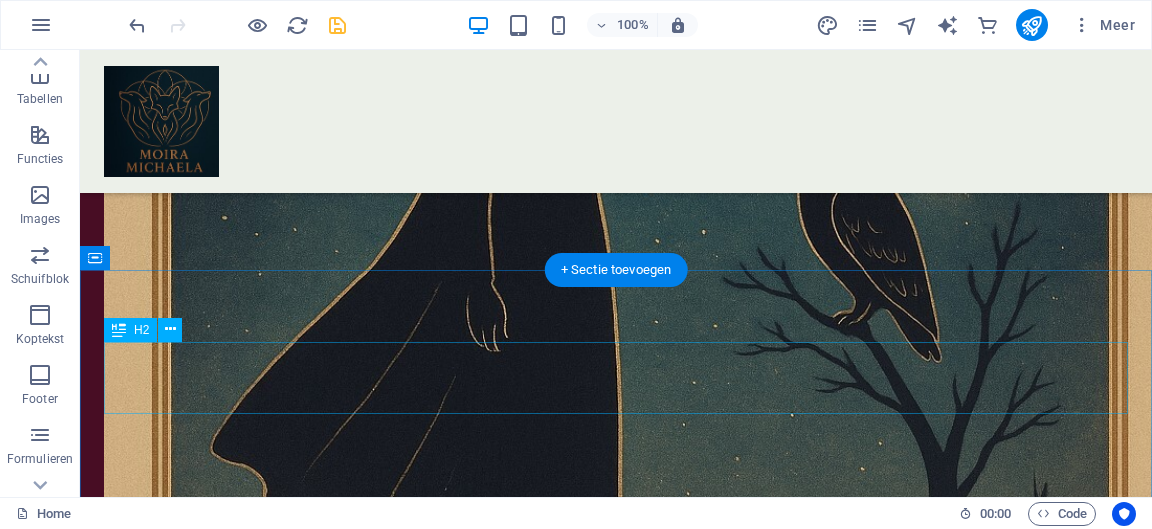 scroll, scrollTop: 3804, scrollLeft: 0, axis: vertical 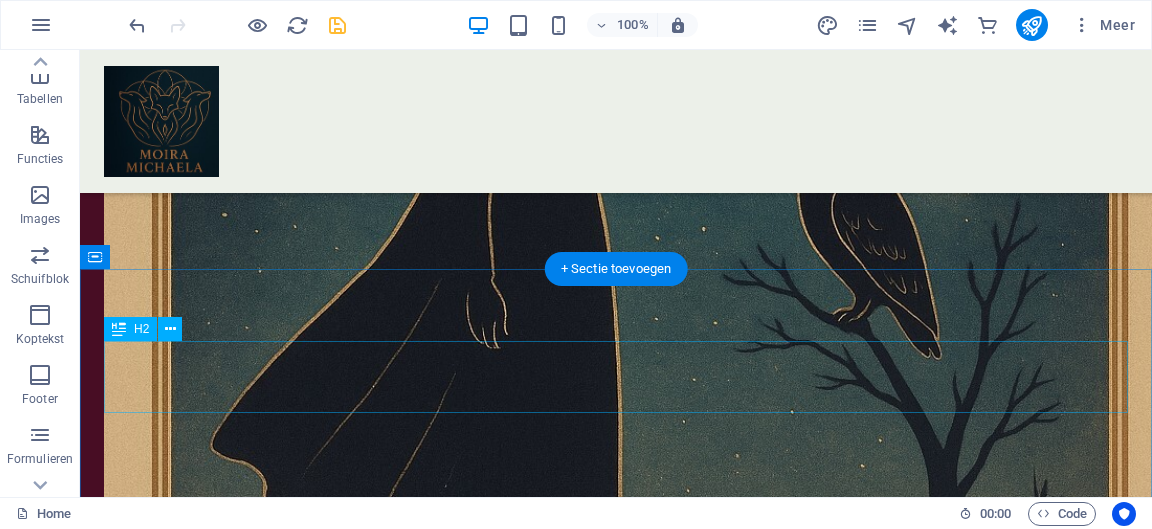 click on "Get in touch" at bounding box center (616, 2183) 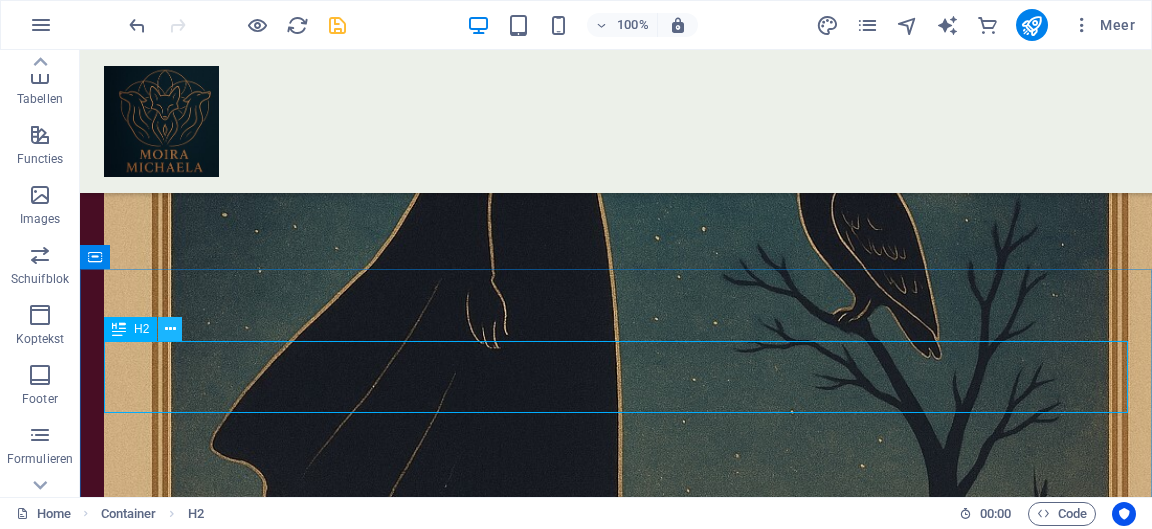 click at bounding box center (170, 329) 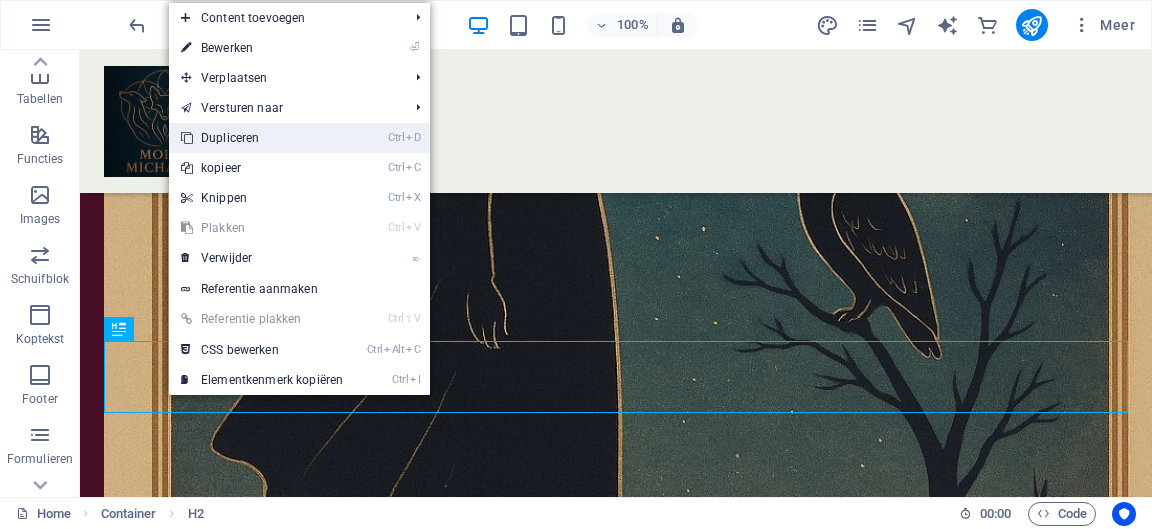 click on "Ctrl D  Dupliceren" at bounding box center (262, 138) 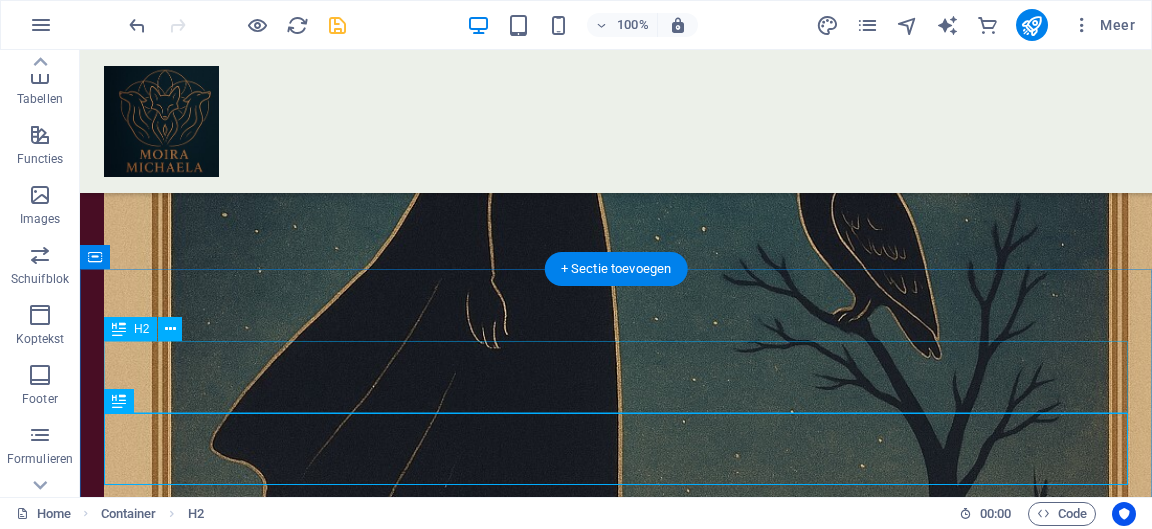 click on "Get in touch" at bounding box center (616, 2183) 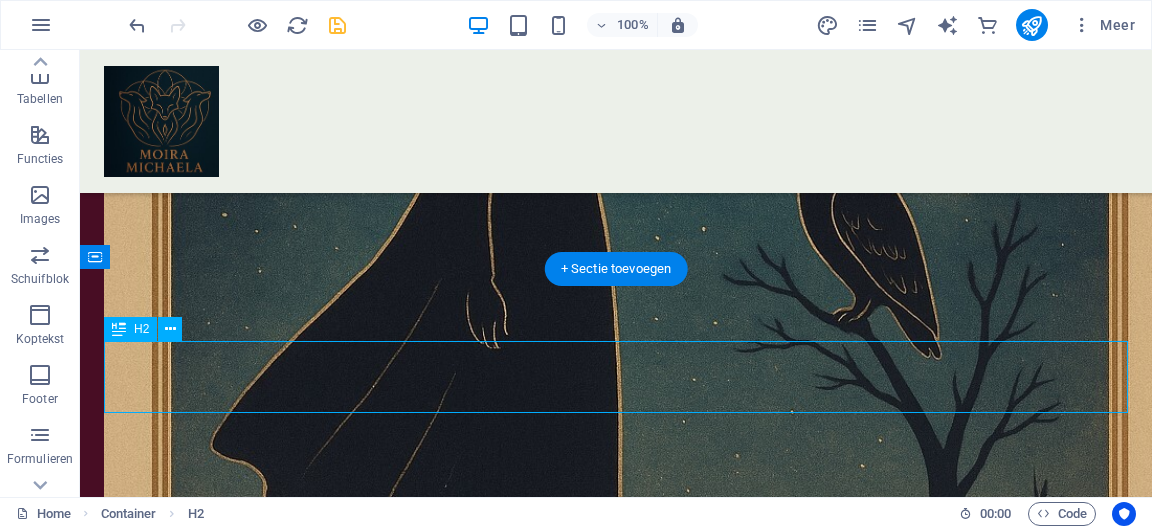 click on "Get in touch" at bounding box center (616, 2183) 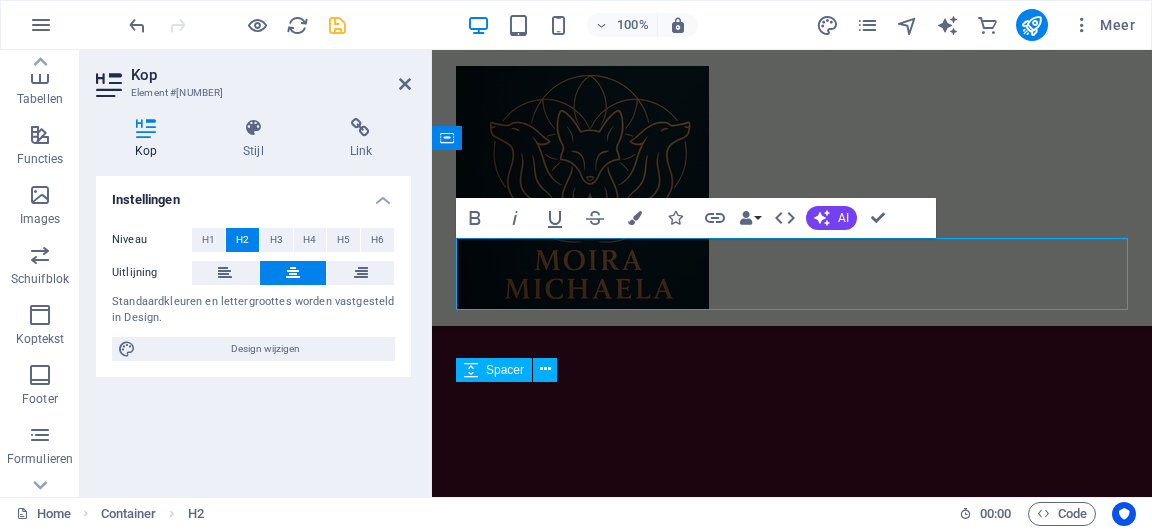 scroll, scrollTop: 3274, scrollLeft: 0, axis: vertical 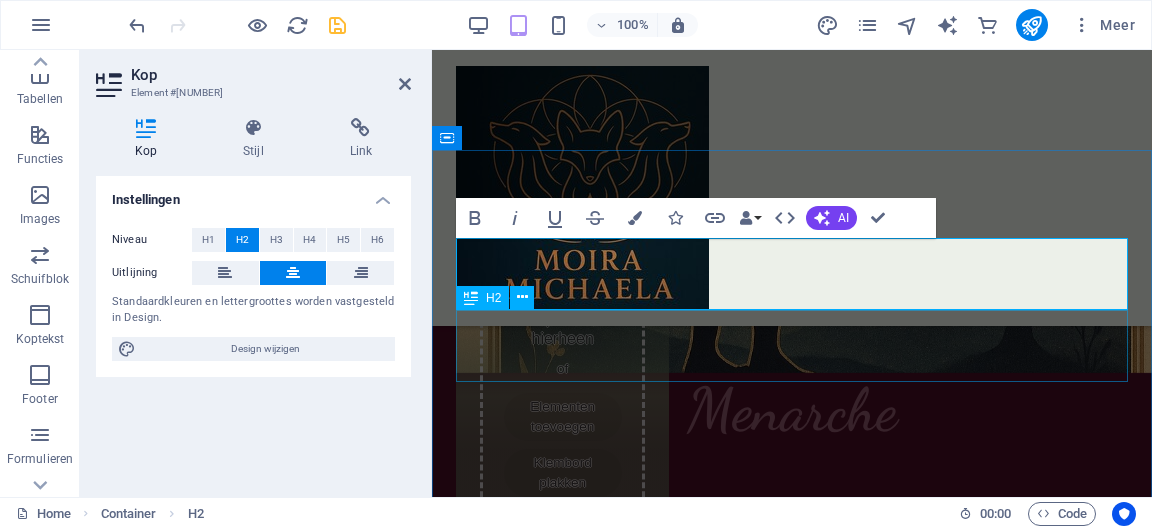 click on "Get in touch" at bounding box center [792, 1793] 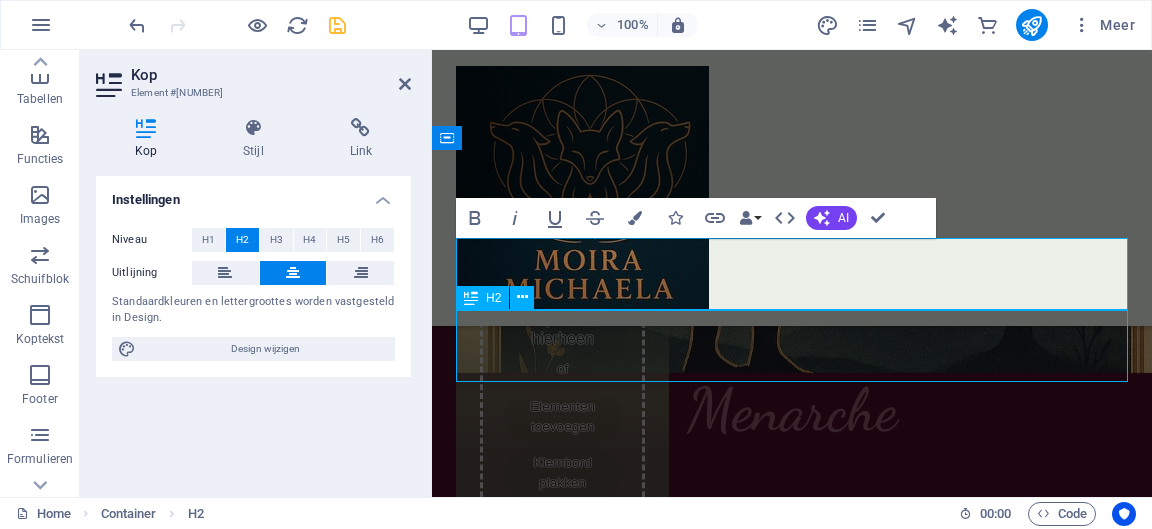 click on "Get in touch" at bounding box center (792, 1793) 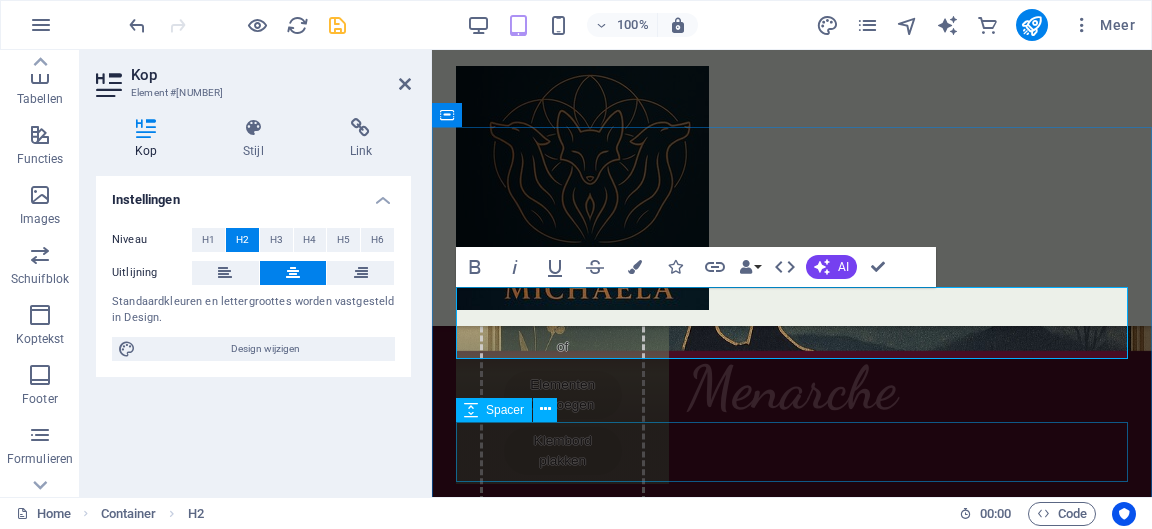 scroll, scrollTop: 3294, scrollLeft: 0, axis: vertical 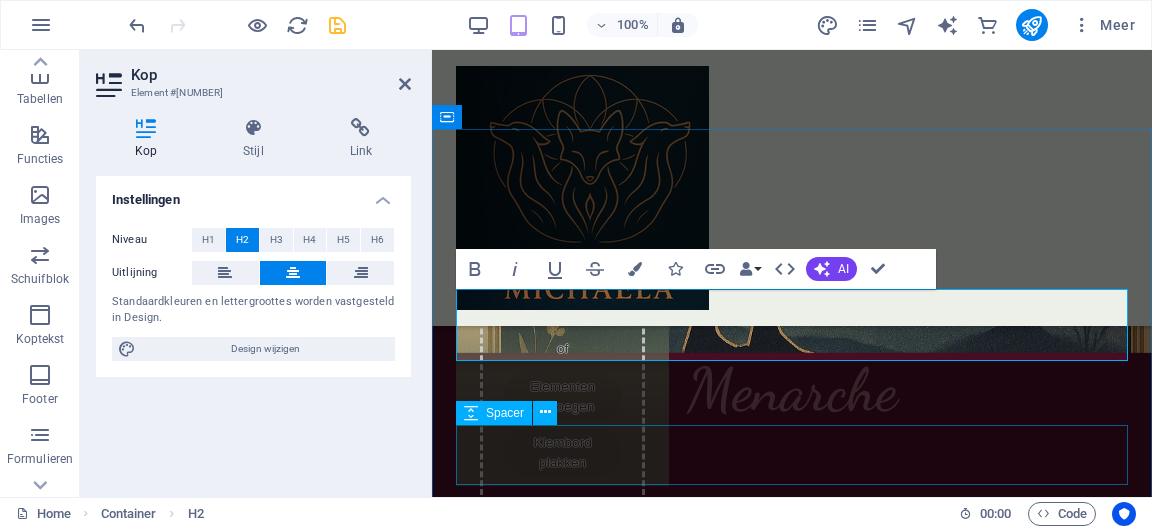 type 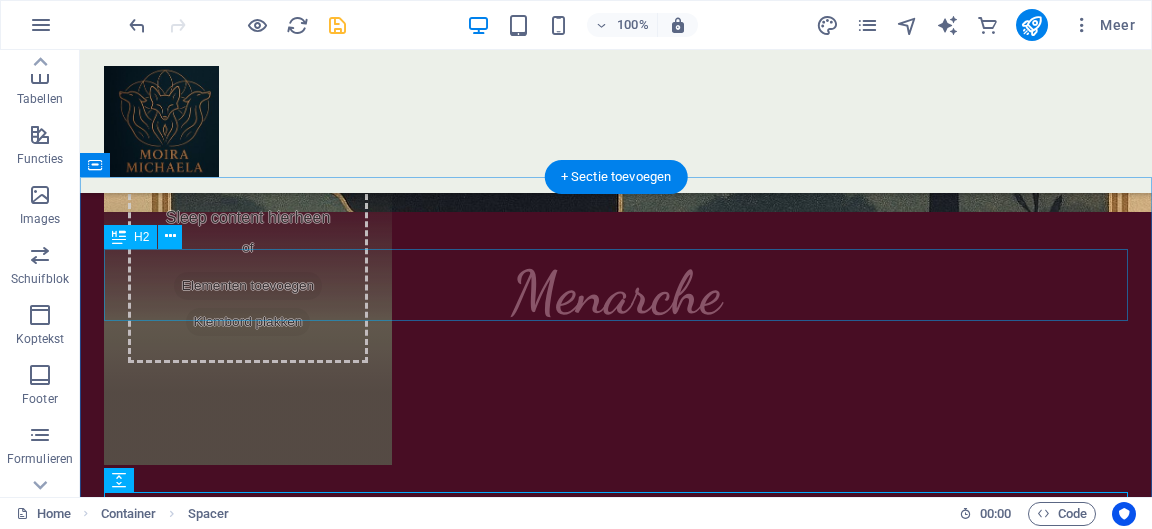scroll, scrollTop: 3887, scrollLeft: 0, axis: vertical 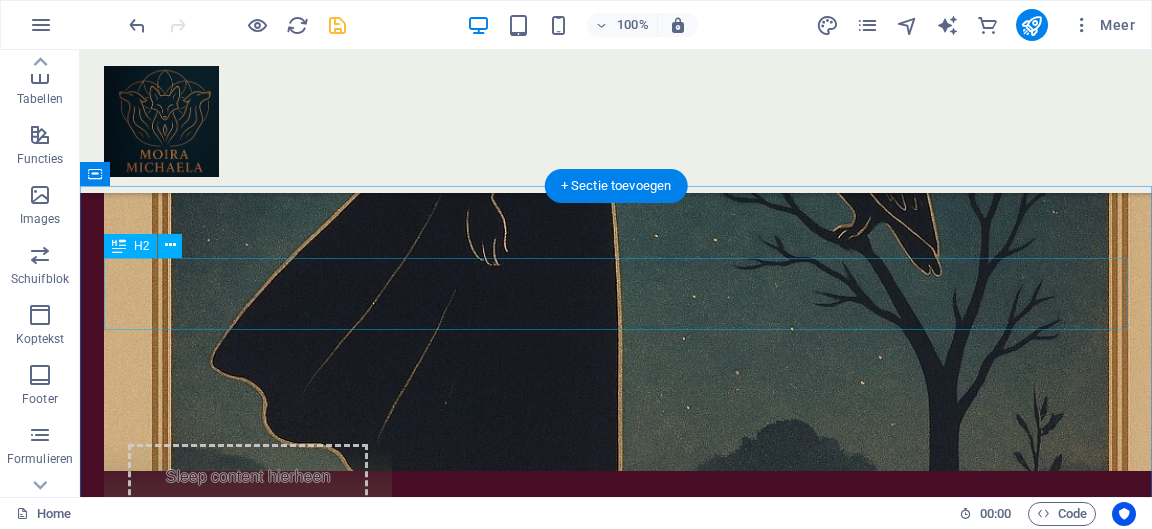 click on "Get in touch" at bounding box center [616, 2100] 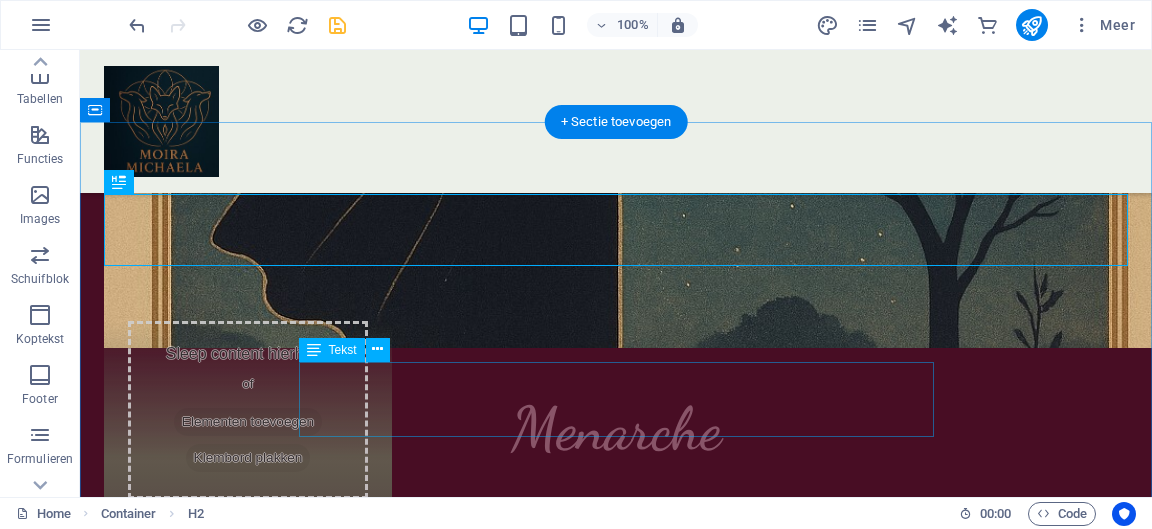 scroll, scrollTop: 3948, scrollLeft: 0, axis: vertical 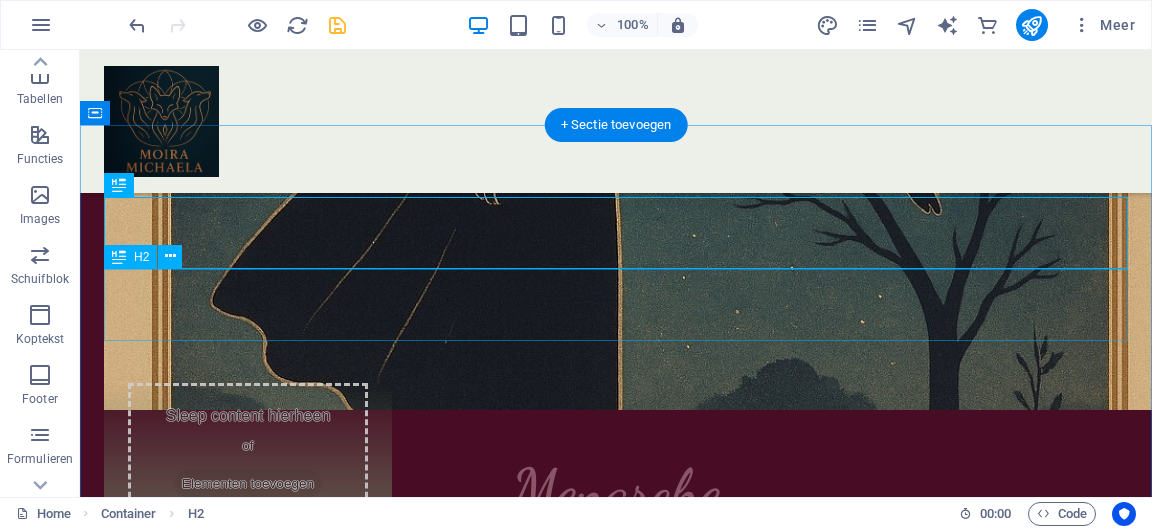 click on "Ervaringen" at bounding box center [616, 2111] 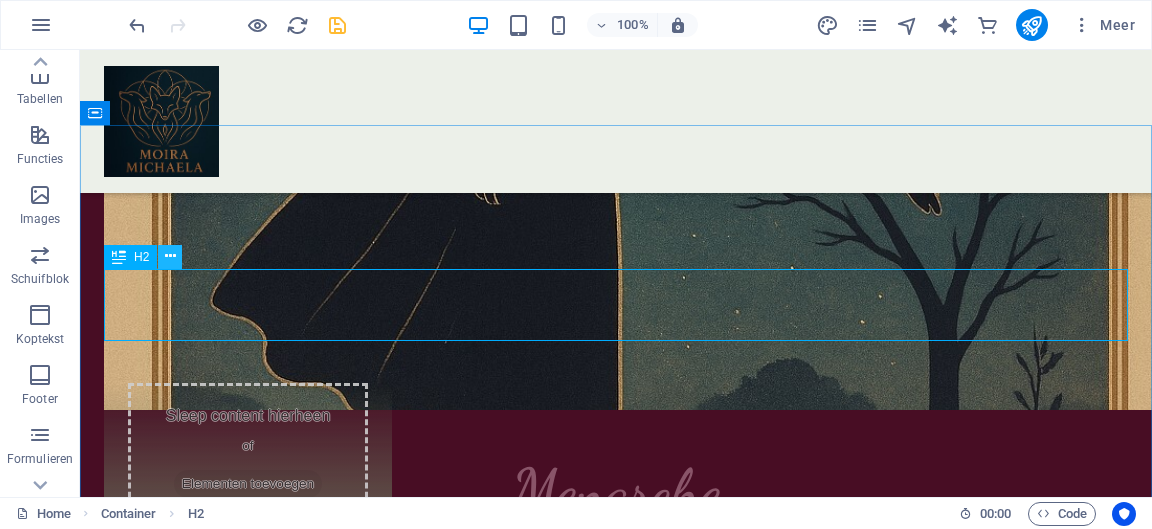 click at bounding box center (170, 256) 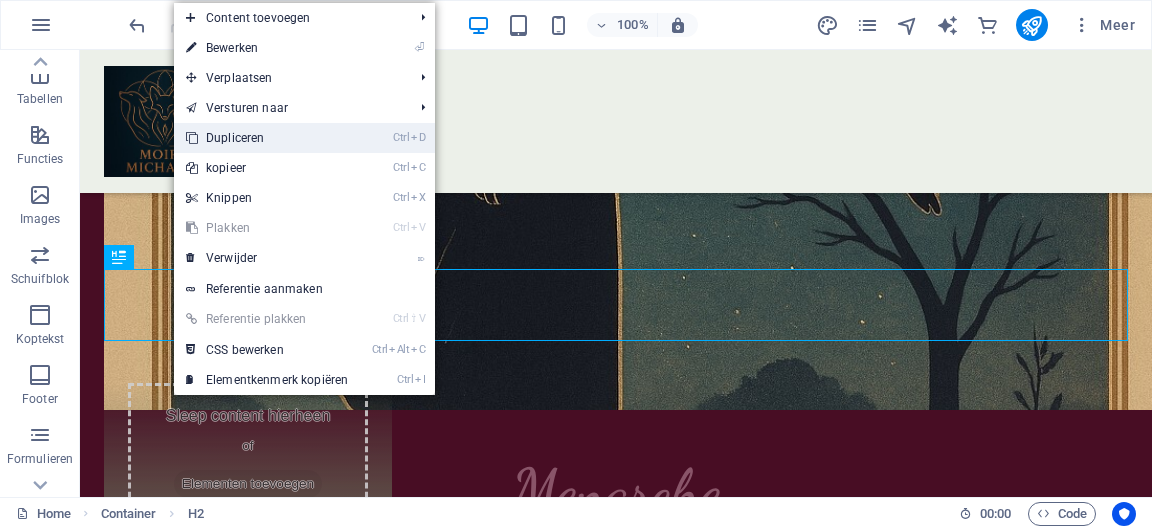 click on "Ctrl D  Dupliceren" at bounding box center (267, 138) 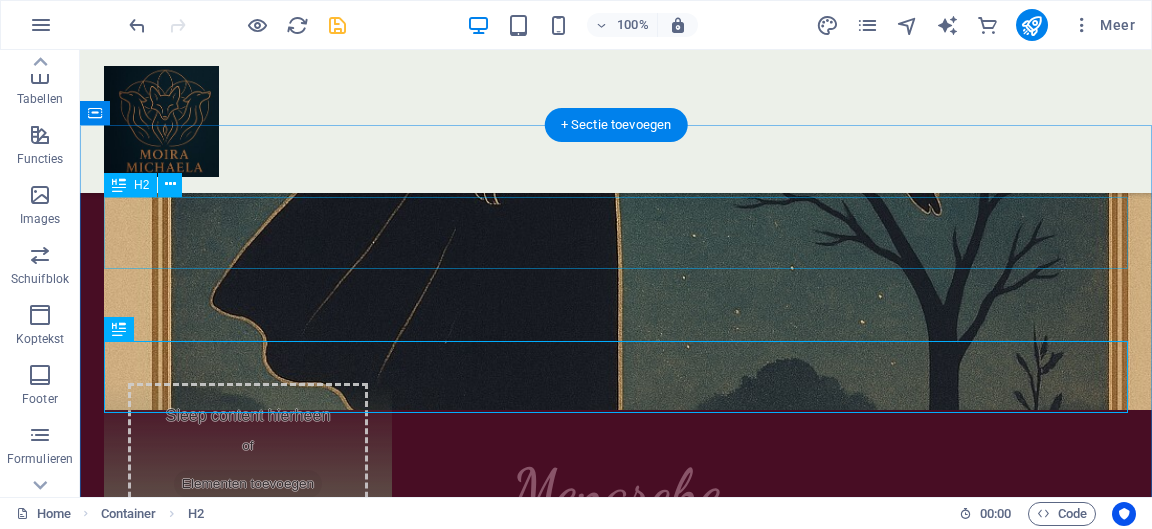 click on "Get in touch" at bounding box center [616, 2039] 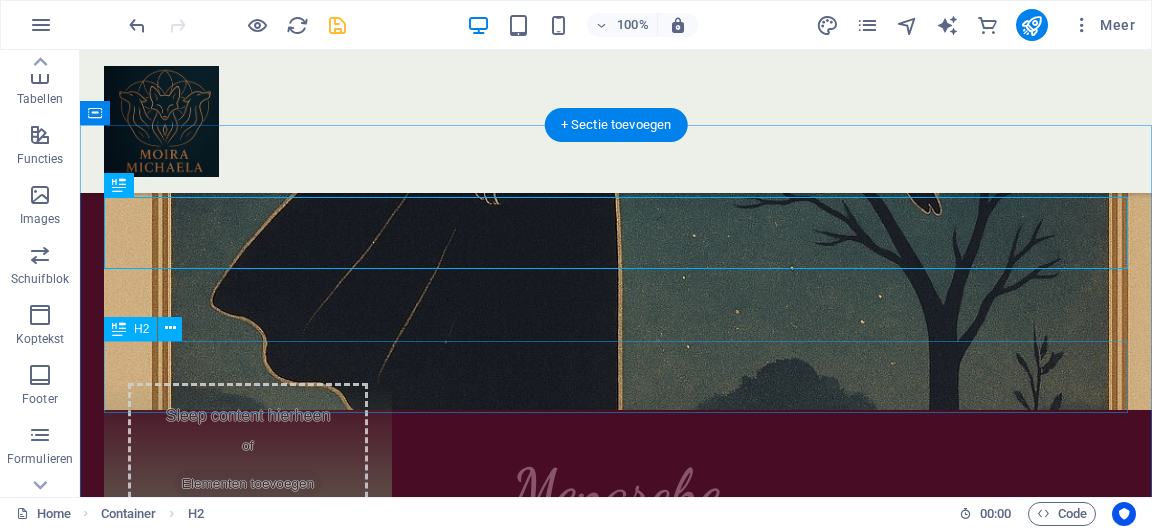 click on "Ervaringen" at bounding box center [616, 2183] 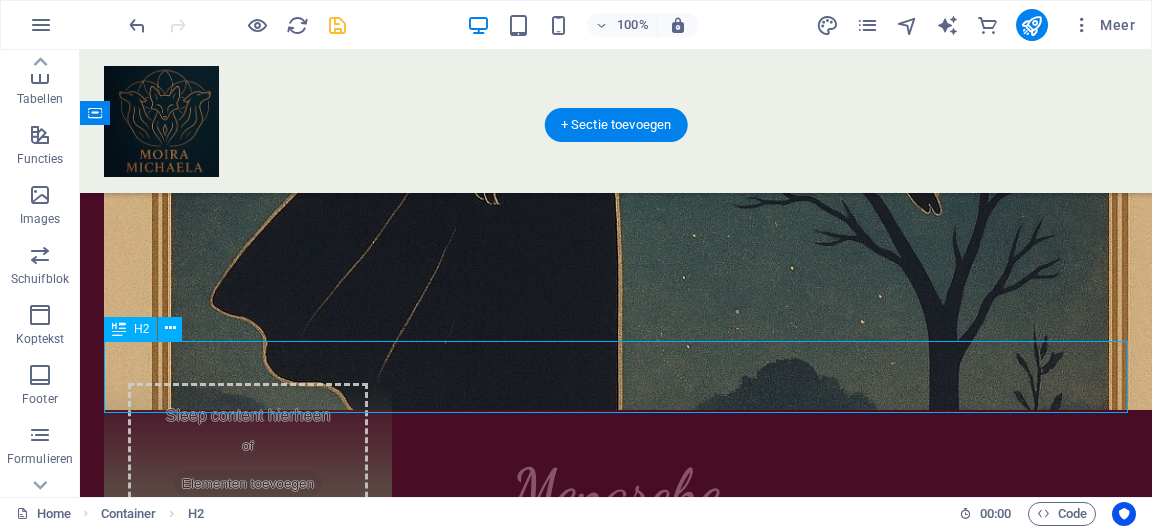 click on "Ervaringen" at bounding box center (616, 2183) 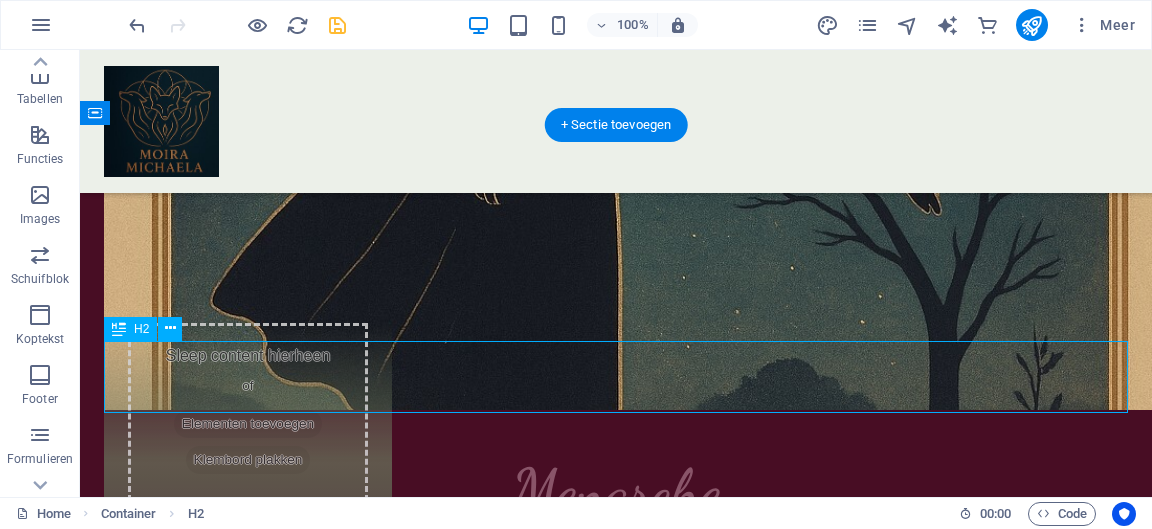 scroll, scrollTop: 3418, scrollLeft: 0, axis: vertical 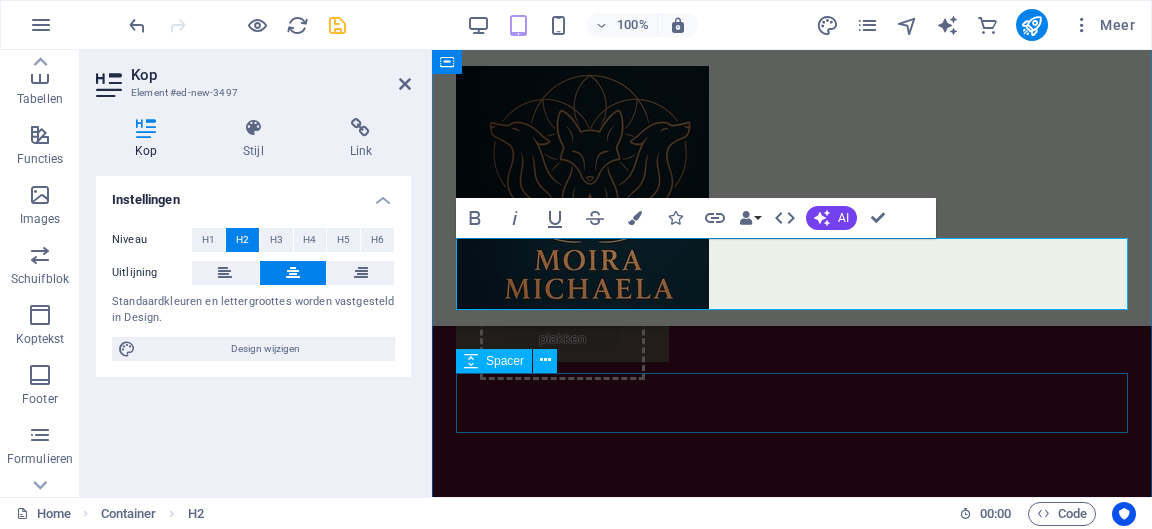 click at bounding box center [792, 1850] 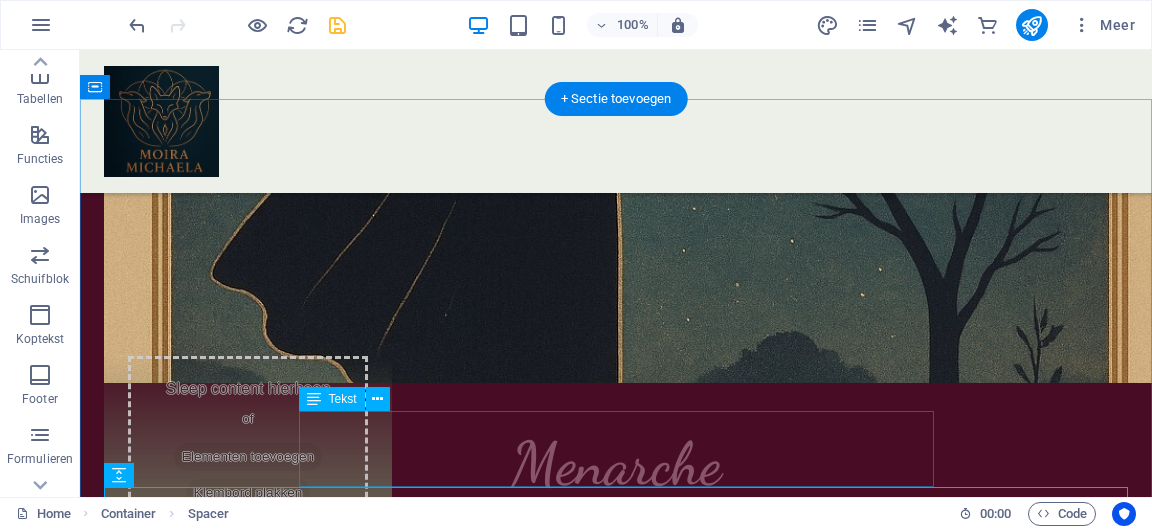 scroll, scrollTop: 3974, scrollLeft: 0, axis: vertical 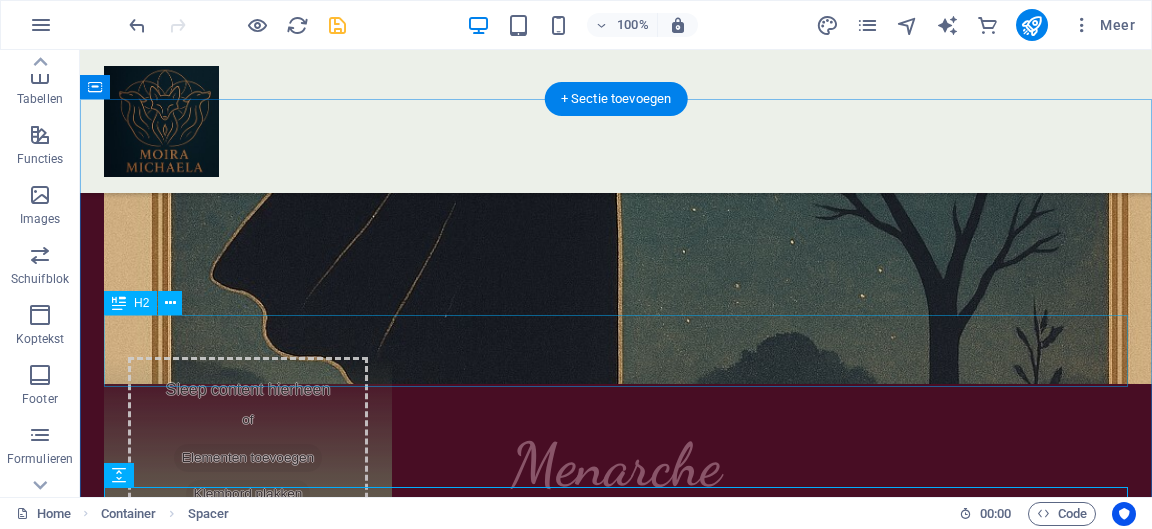 click on "Ervaringen" at bounding box center (616, 2157) 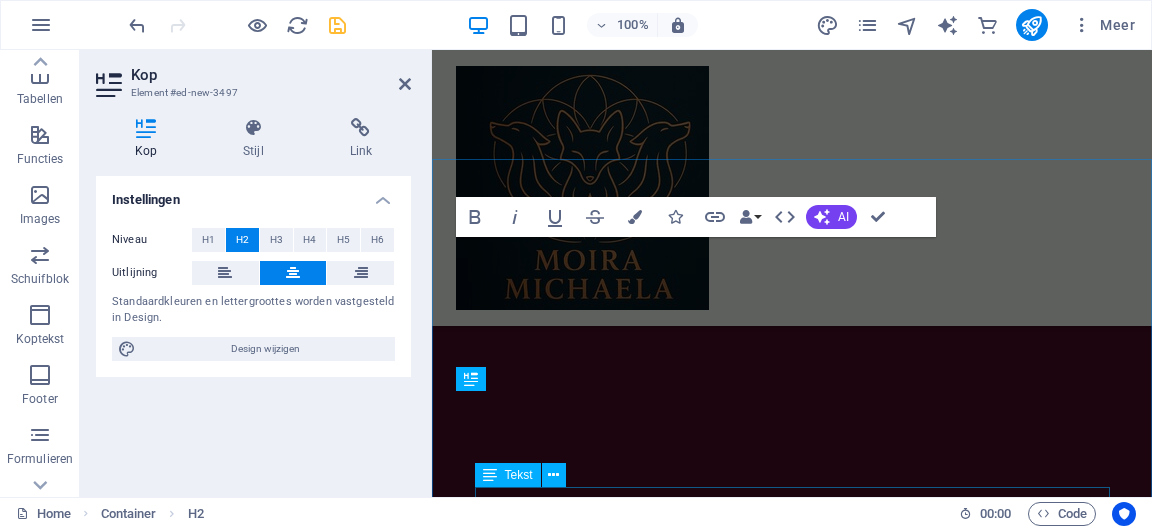 scroll, scrollTop: 3418, scrollLeft: 0, axis: vertical 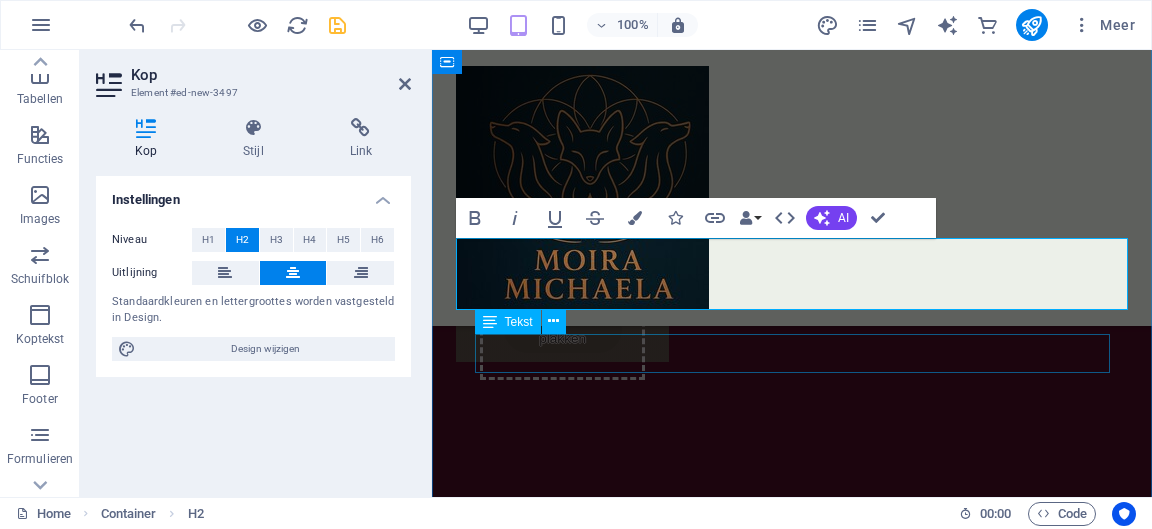 click on "Lorem ipsum dolor sit amet, consectetur adipiscing elit, sed do eiusmod tempor incididunt ut labore et dolore magna aliqua. Ut enim ad minim veniam, quis nostrud exercitation ullamco" at bounding box center [792, 1800] 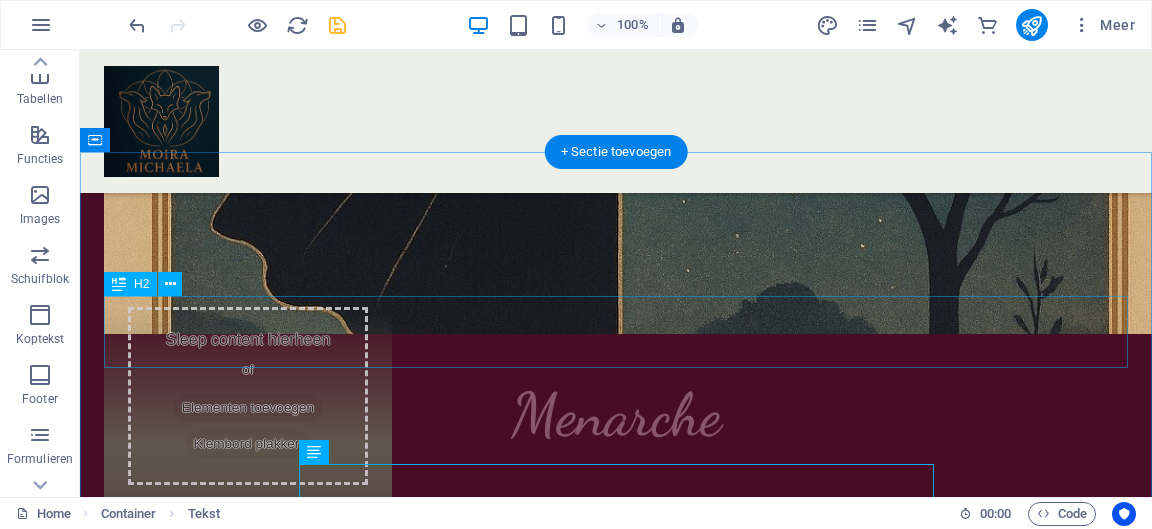 scroll, scrollTop: 3916, scrollLeft: 0, axis: vertical 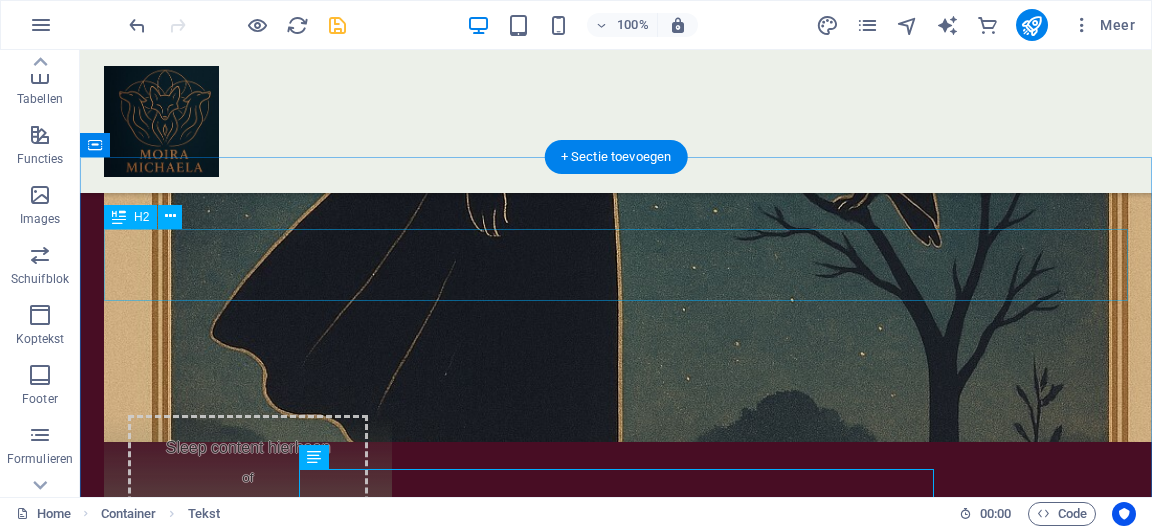 click on "Get in touch" at bounding box center [616, 2071] 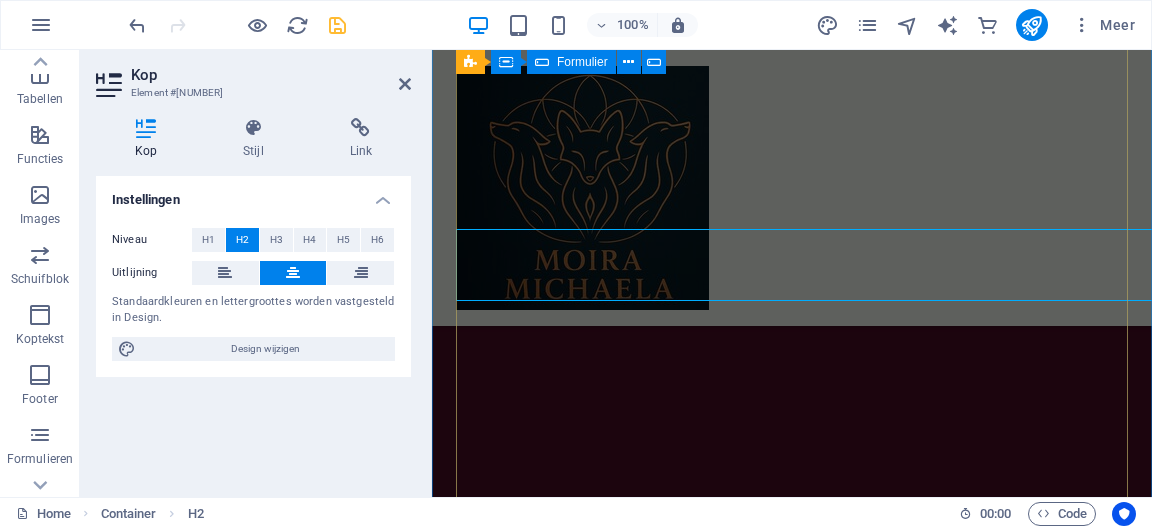 click on "I have read and understand the privacy policy. Niet leesbaar? Nieuw laden Submit" at bounding box center [792, 1728] 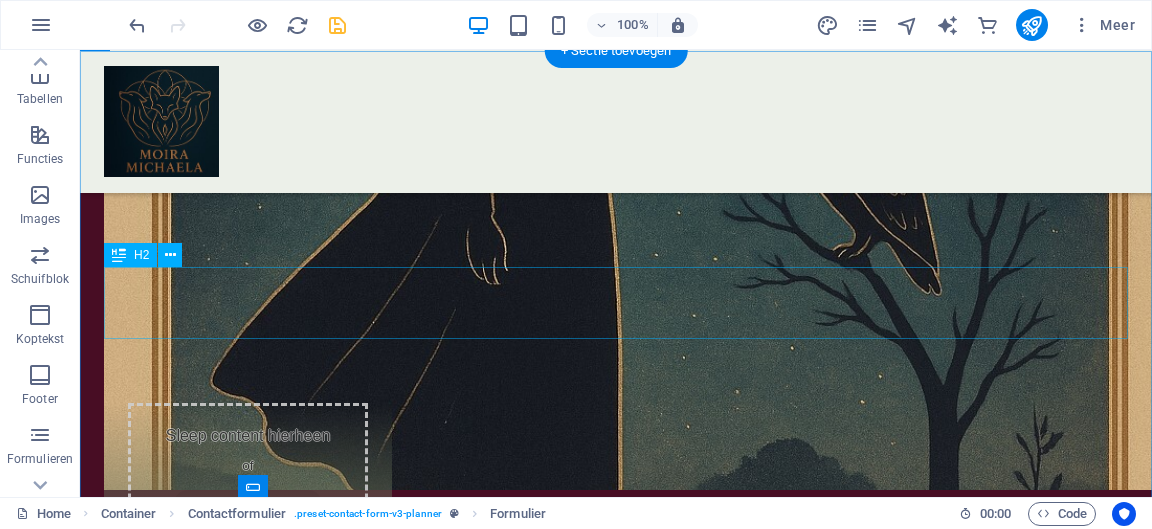 scroll, scrollTop: 4022, scrollLeft: 0, axis: vertical 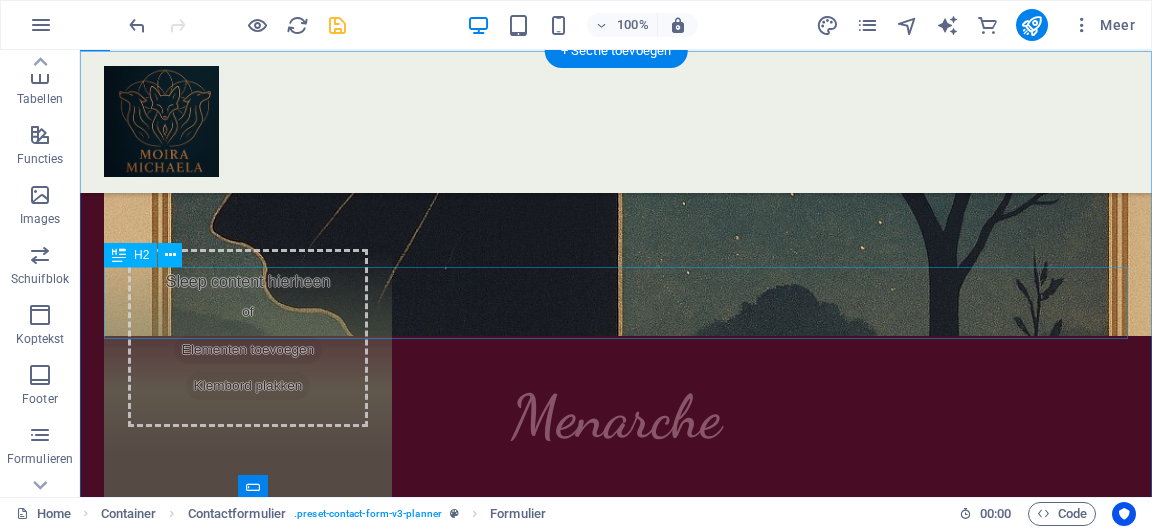 click on "Ervaringen" at bounding box center [616, 2109] 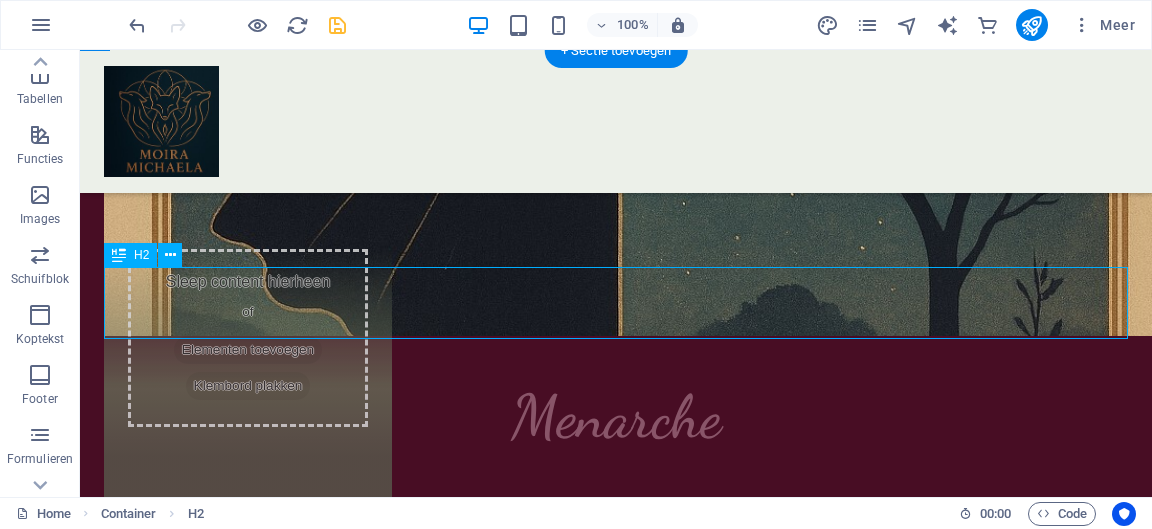 click on "Ervaringen" at bounding box center [616, 2109] 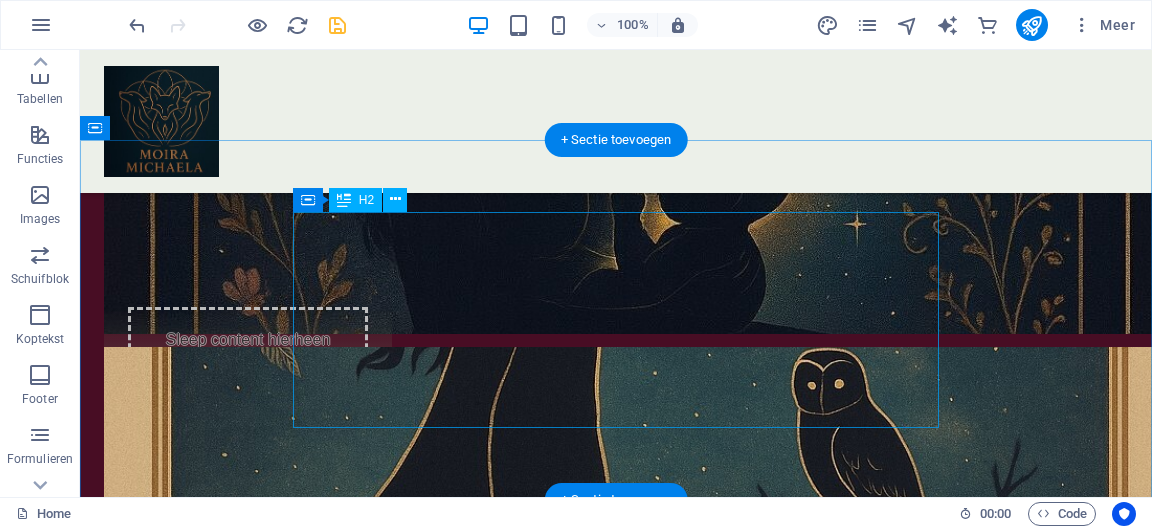 scroll, scrollTop: 3576, scrollLeft: 0, axis: vertical 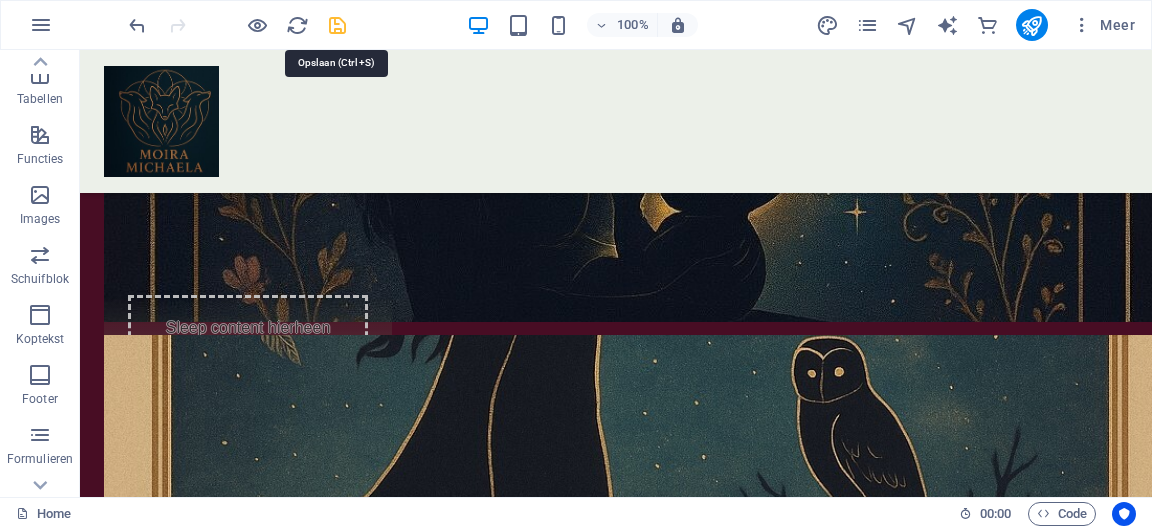 click at bounding box center [337, 25] 